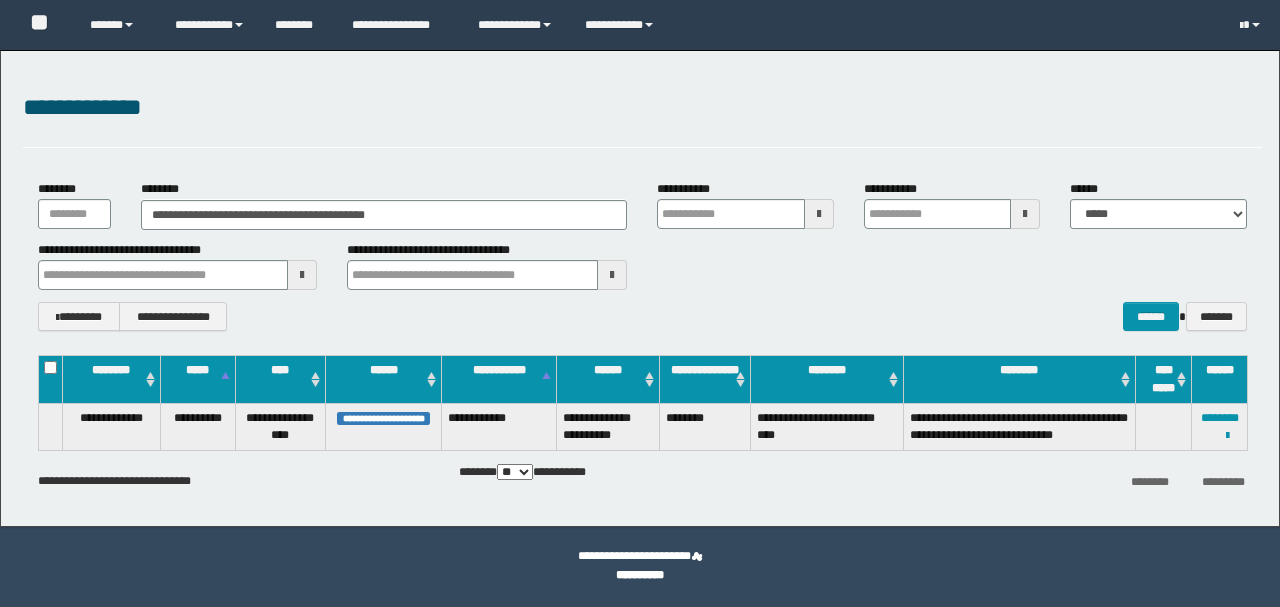 scroll, scrollTop: 0, scrollLeft: 0, axis: both 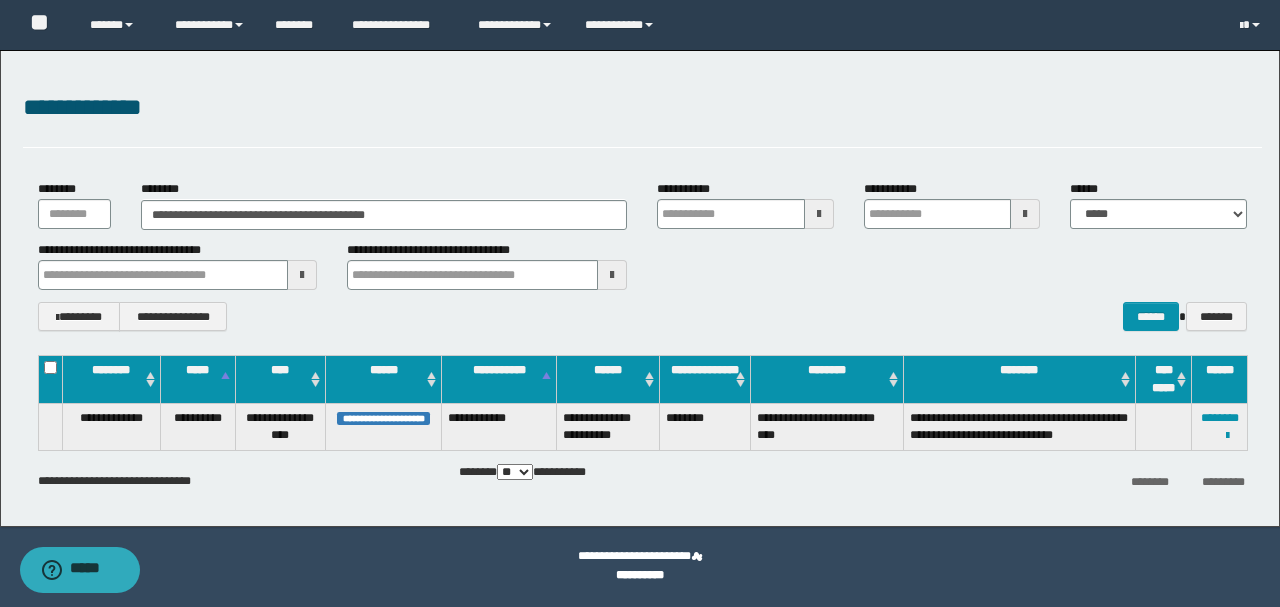drag, startPoint x: 421, startPoint y: 208, endPoint x: 0, endPoint y: 208, distance: 421 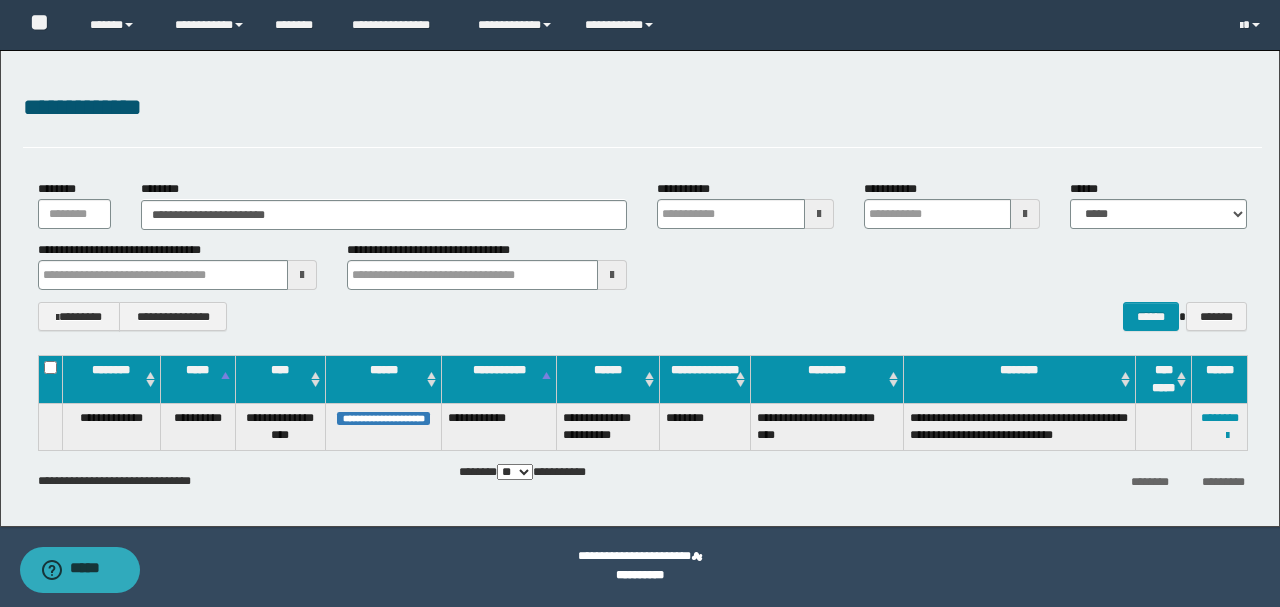 type on "**********" 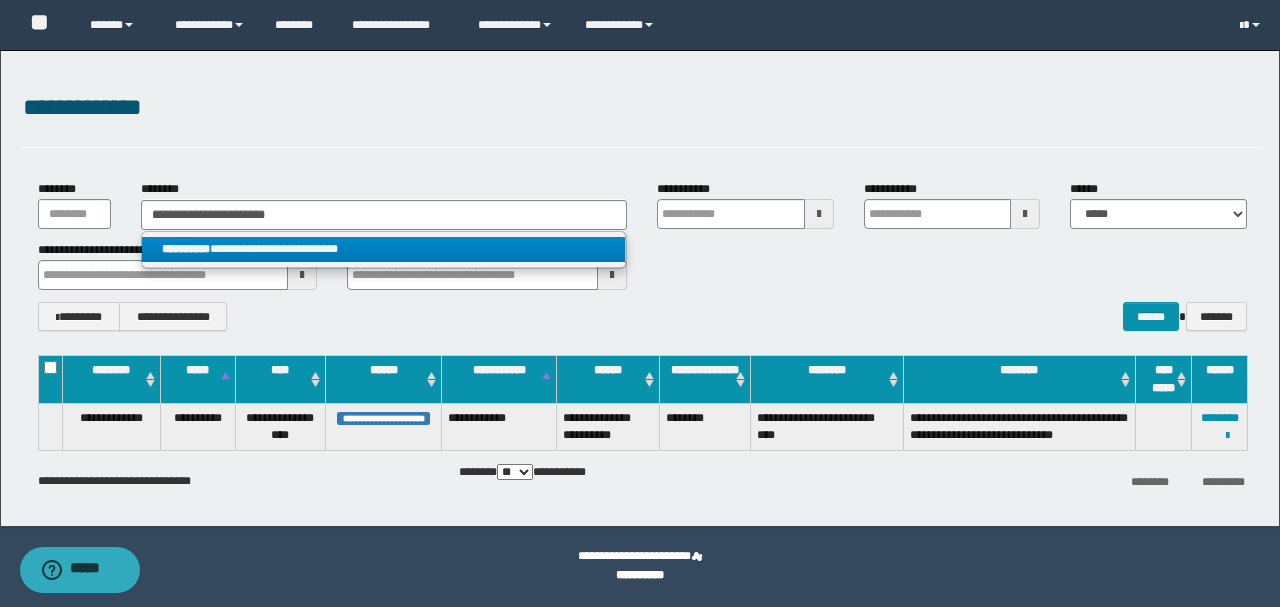 type on "**********" 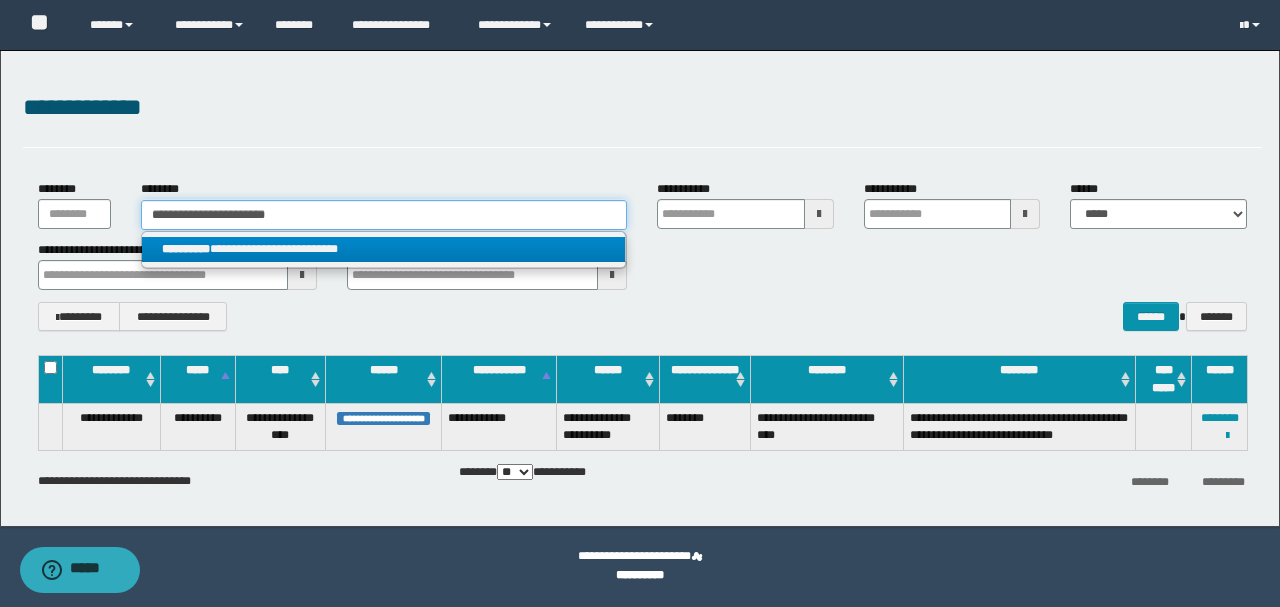 type 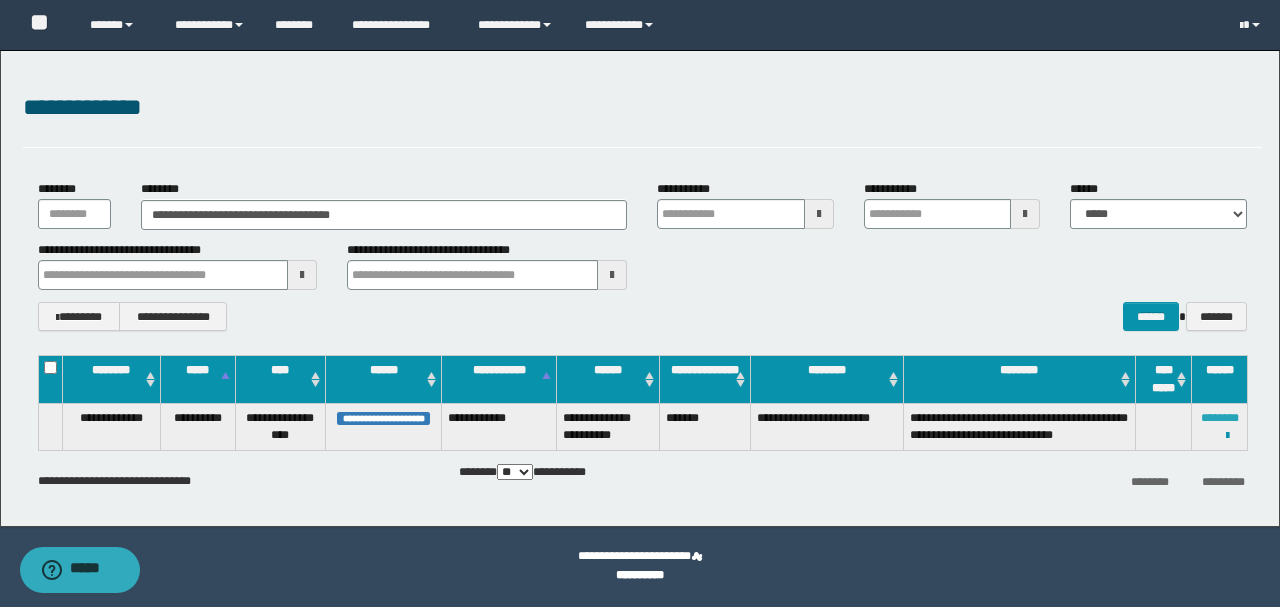 click on "********" at bounding box center [1220, 418] 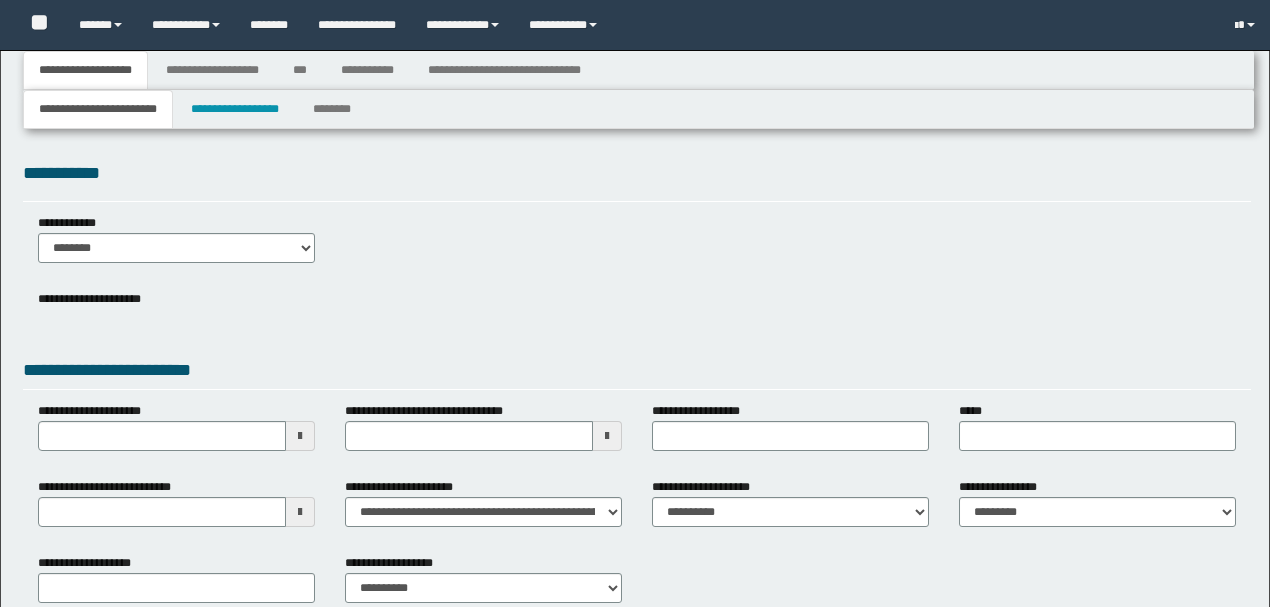 type 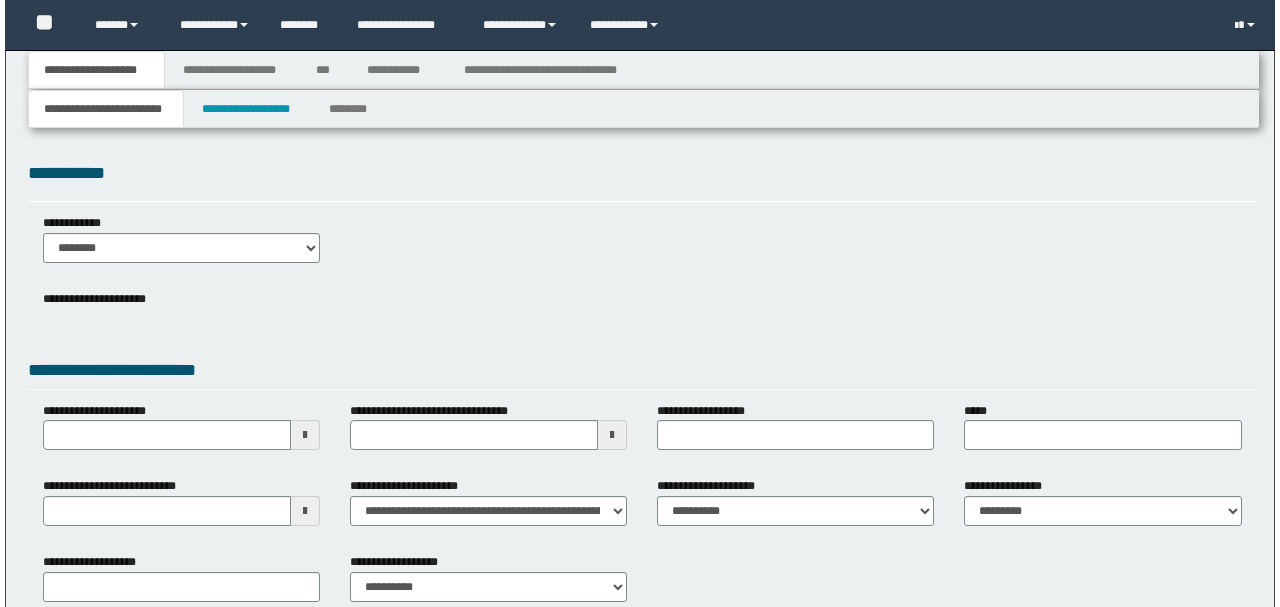 scroll, scrollTop: 0, scrollLeft: 0, axis: both 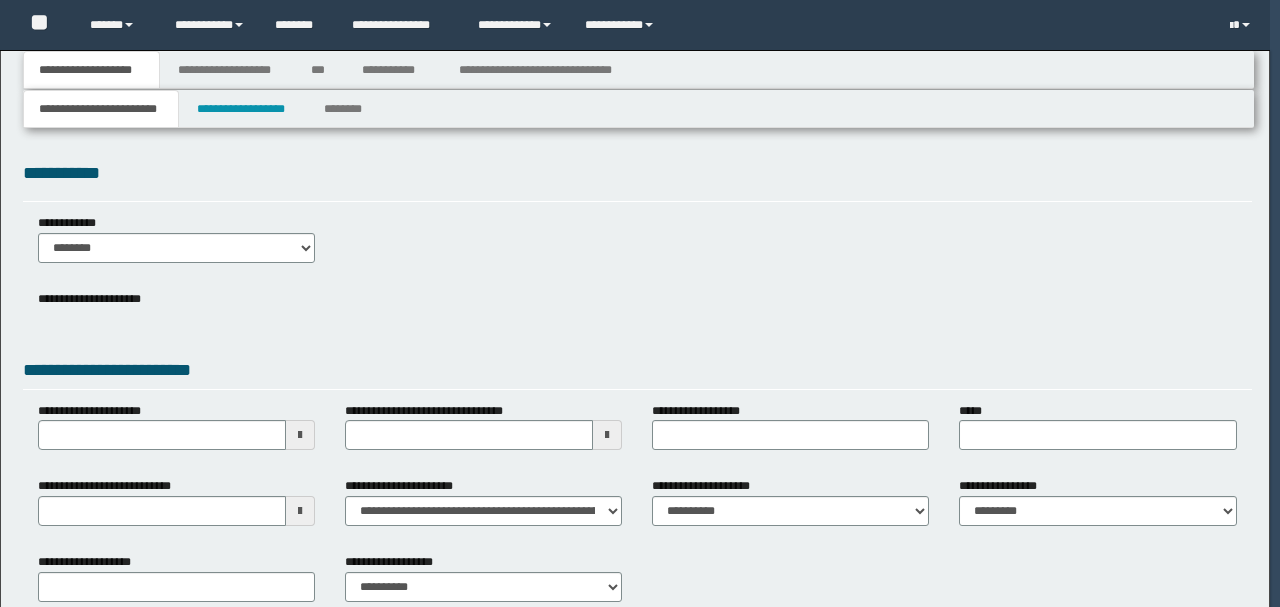 type 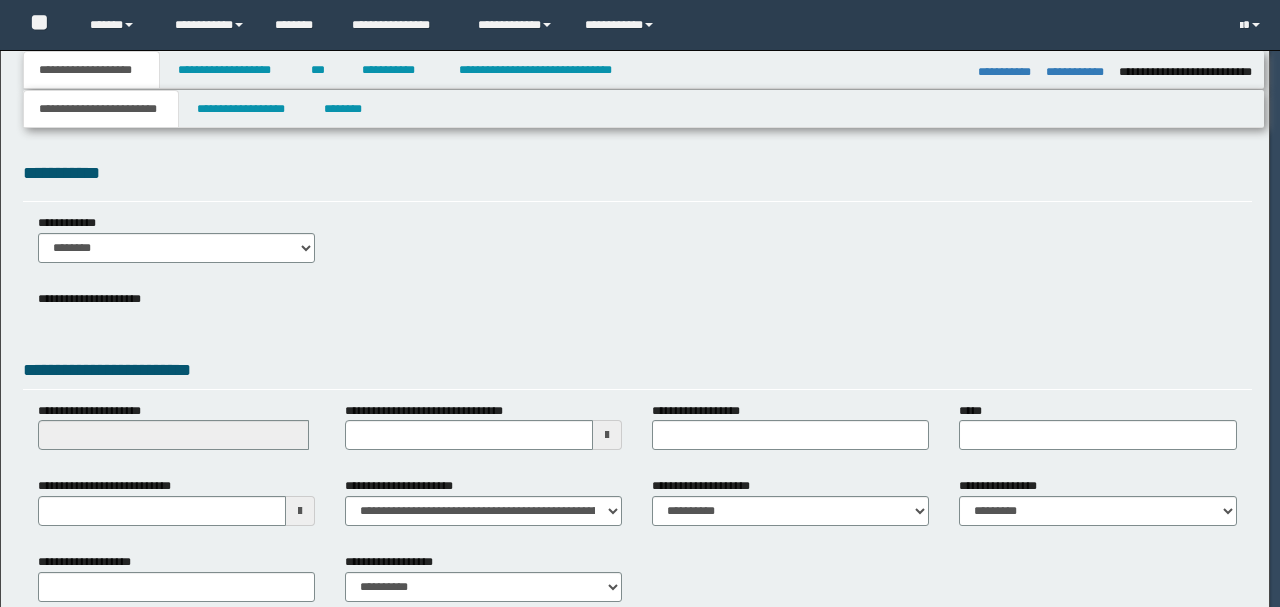 type on "**********" 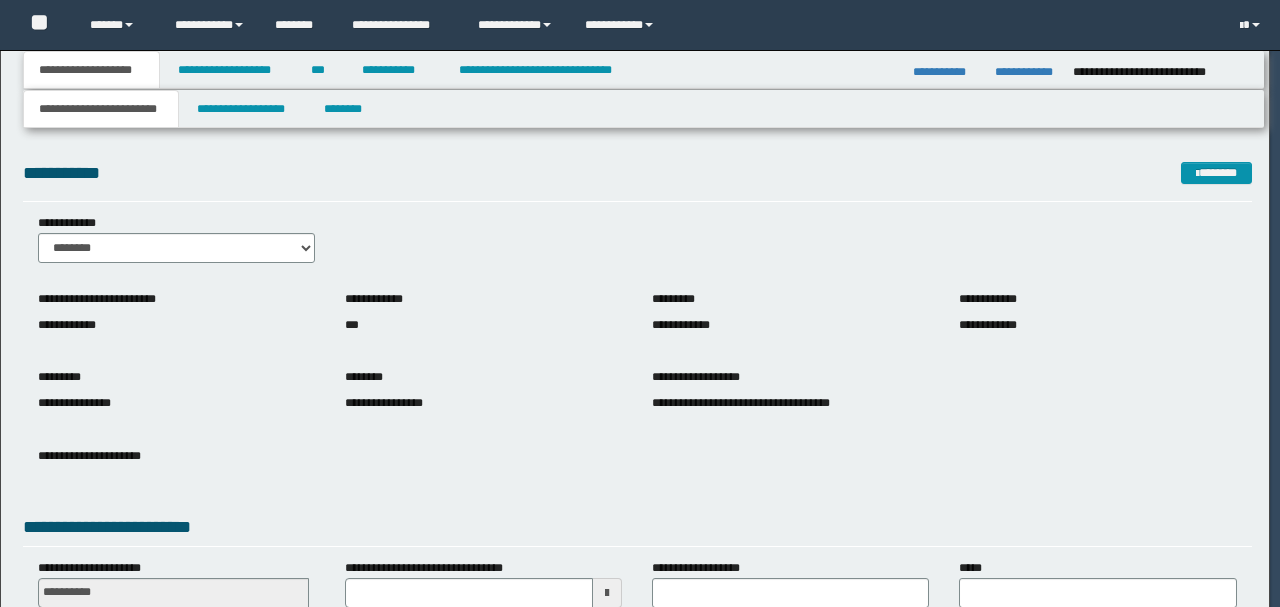 scroll, scrollTop: 0, scrollLeft: 0, axis: both 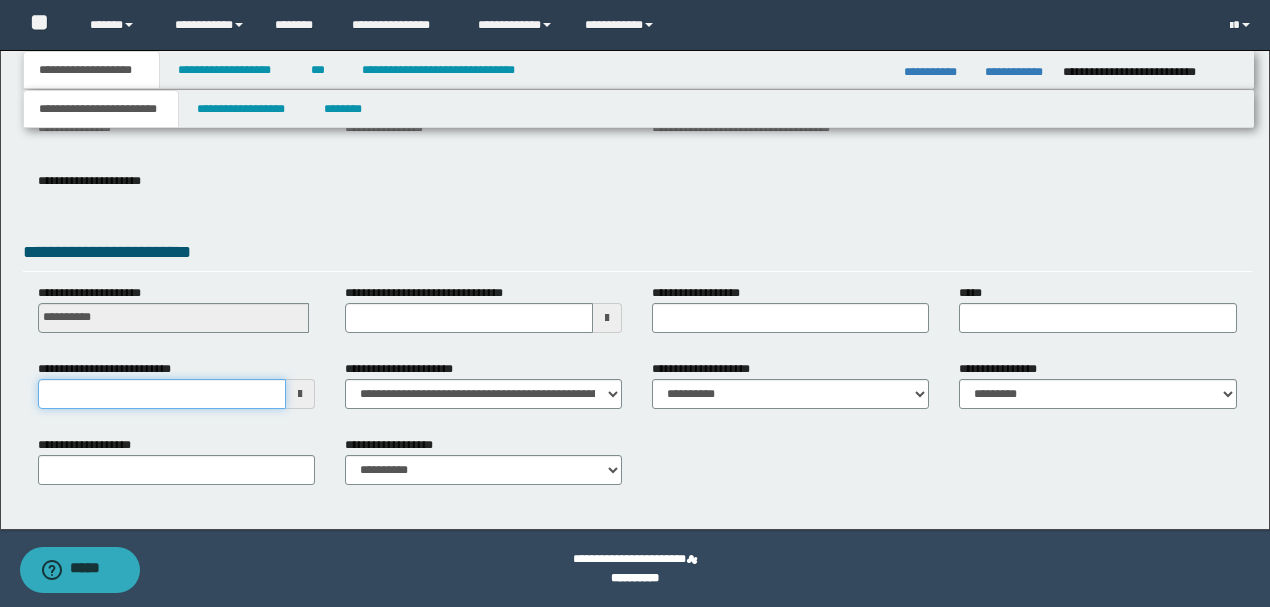 click on "**********" at bounding box center (162, 394) 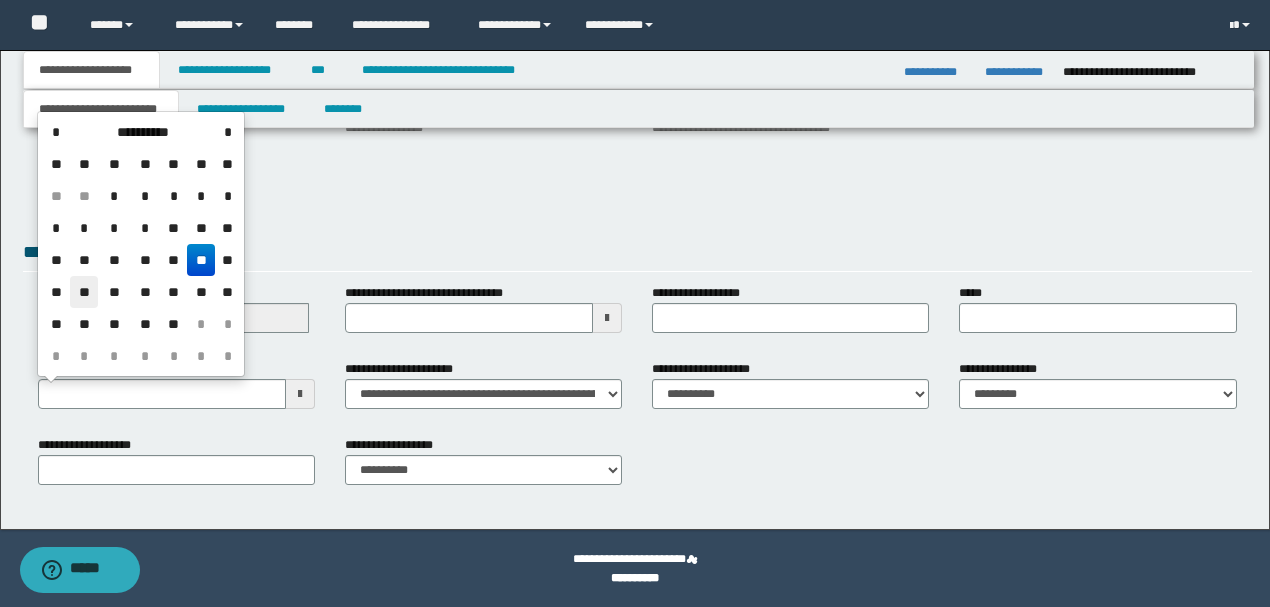 click on "**" at bounding box center [84, 292] 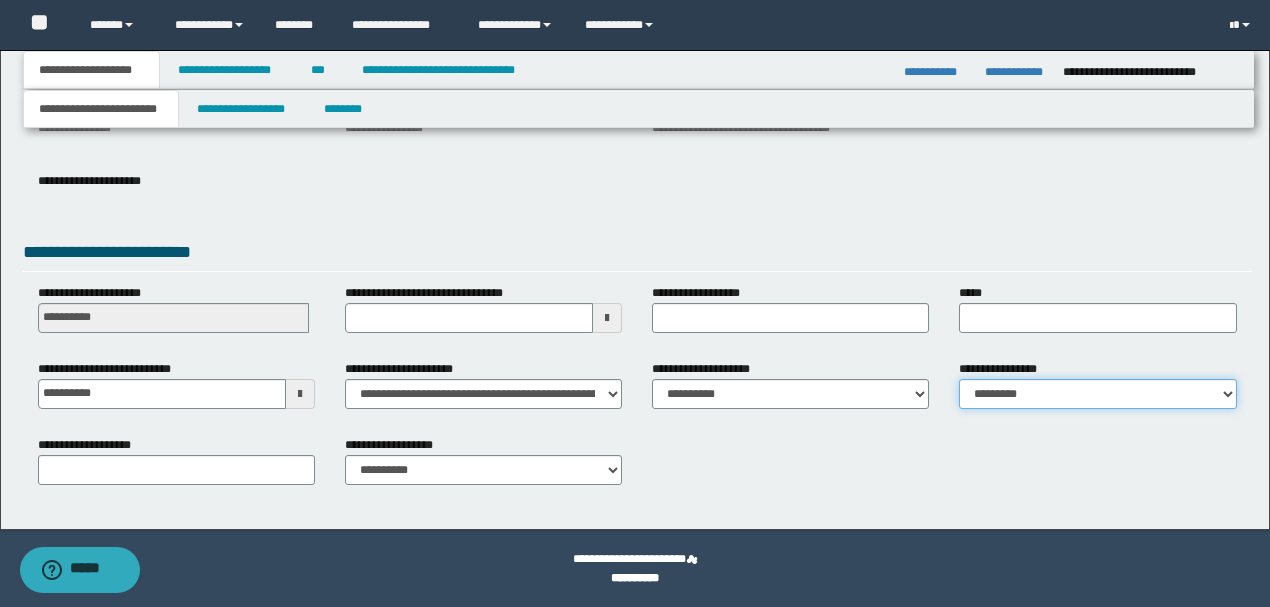 click on "**********" at bounding box center [1097, 394] 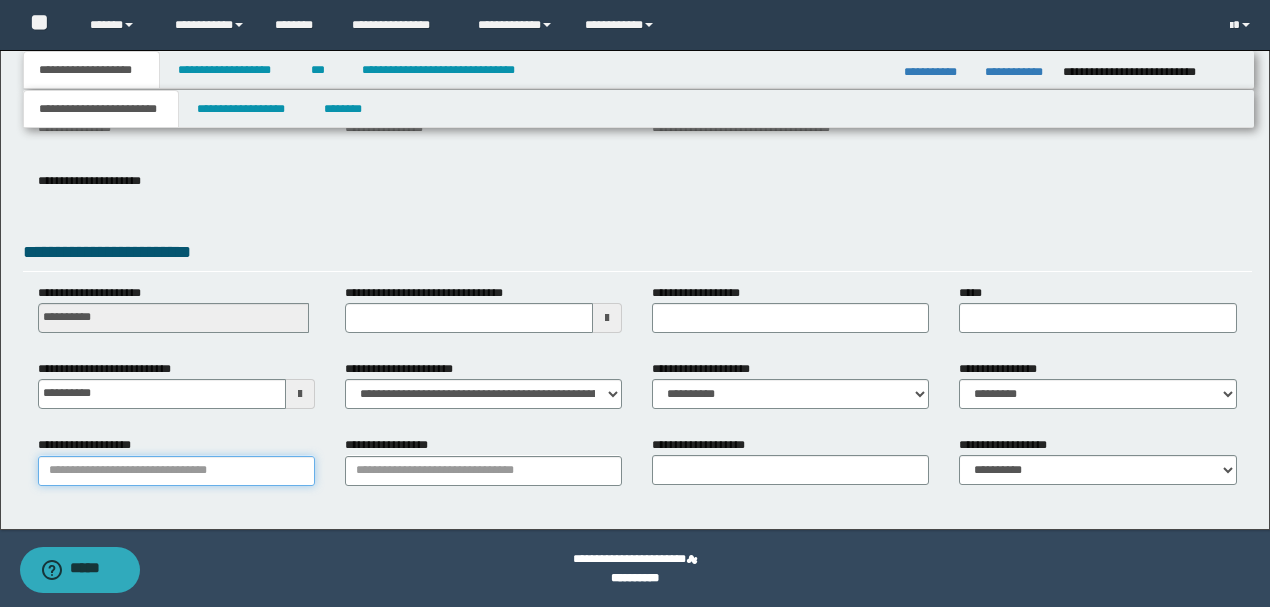 click on "**********" at bounding box center [176, 471] 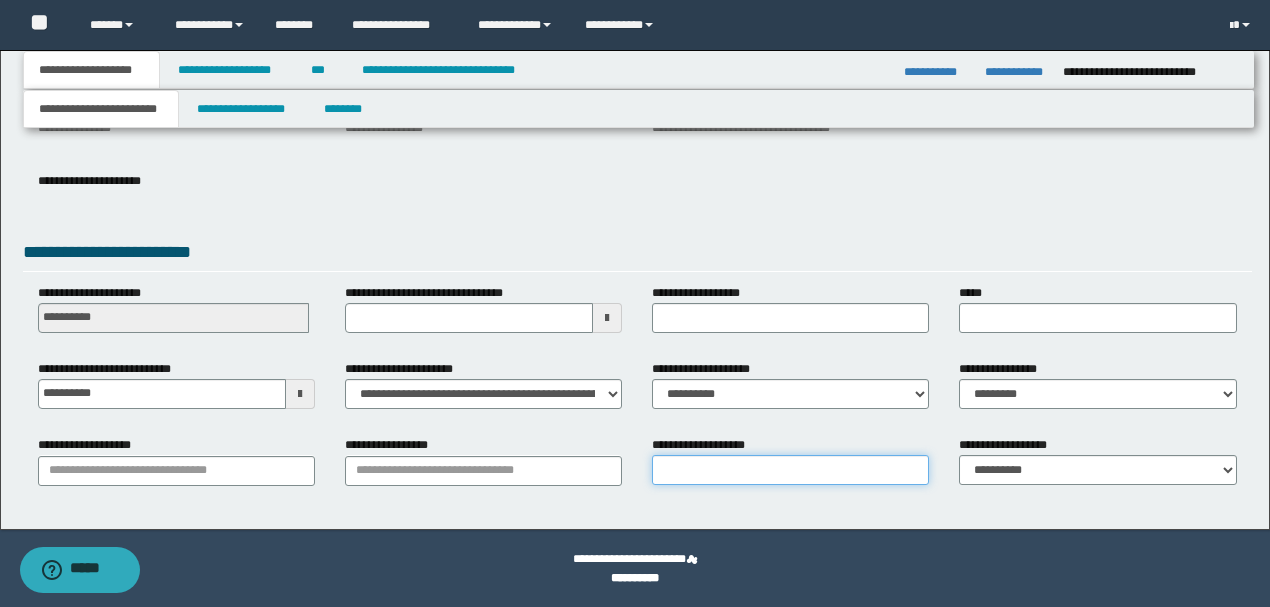 click on "**********" at bounding box center [790, 470] 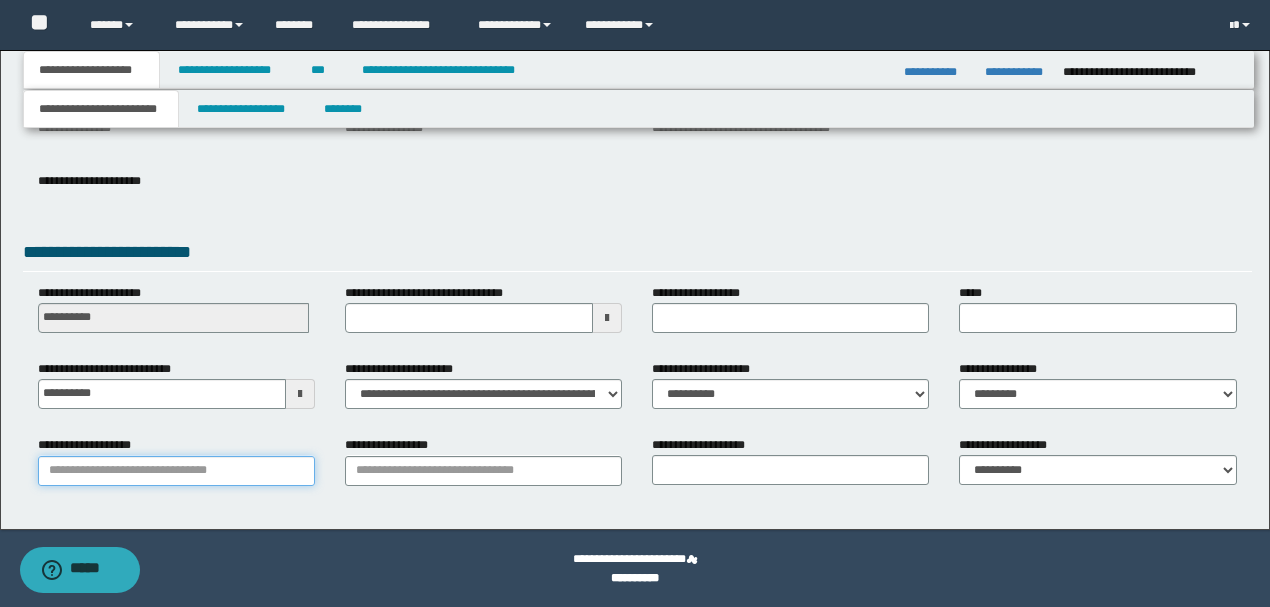 click on "**********" at bounding box center [176, 471] 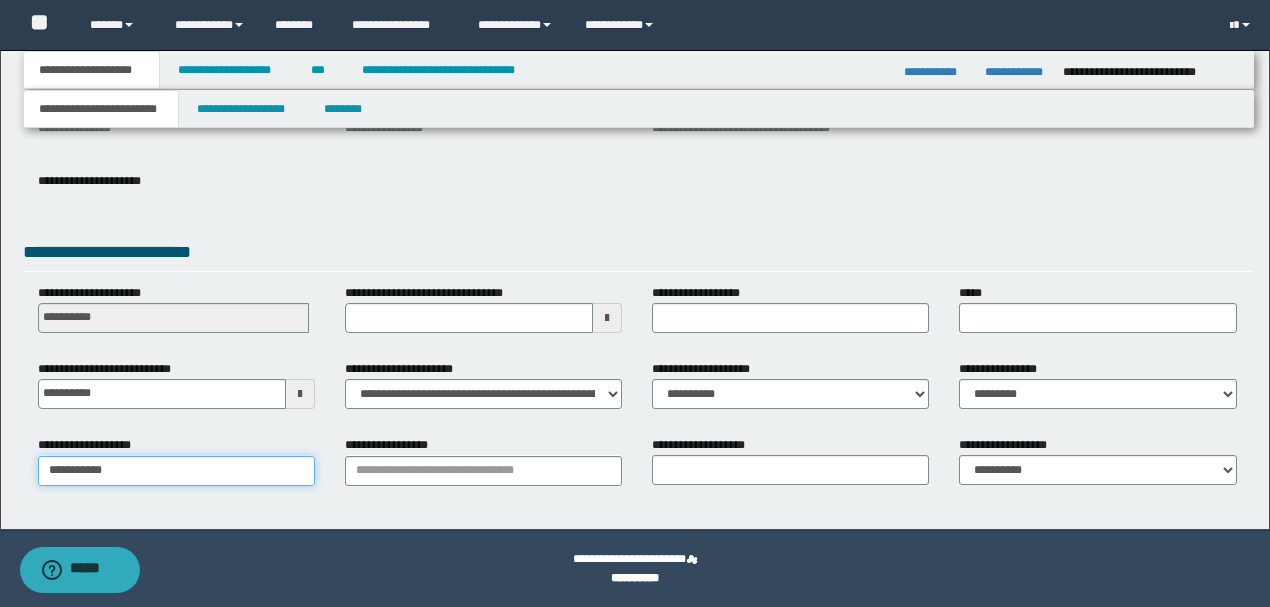 type on "**********" 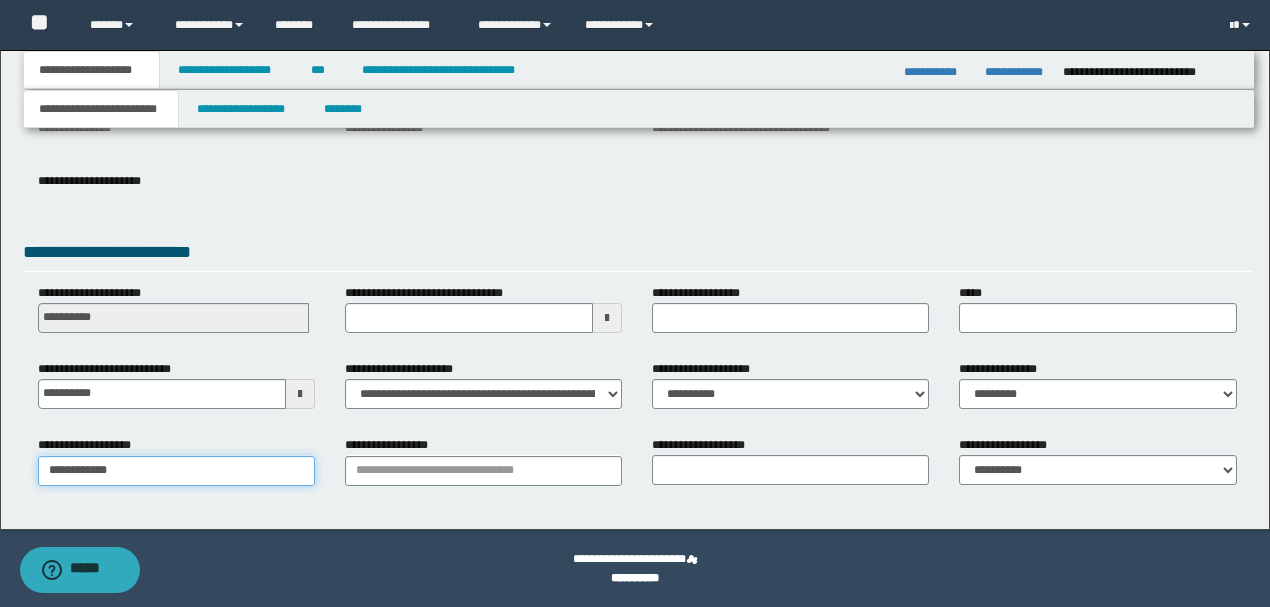 type on "**********" 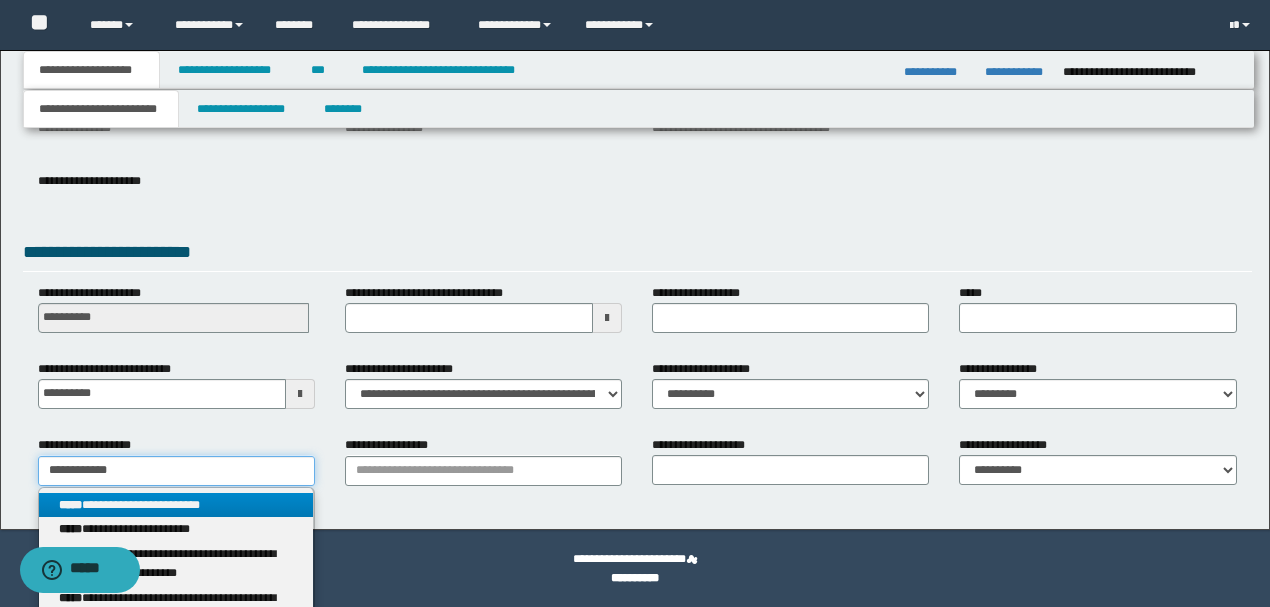 type on "**********" 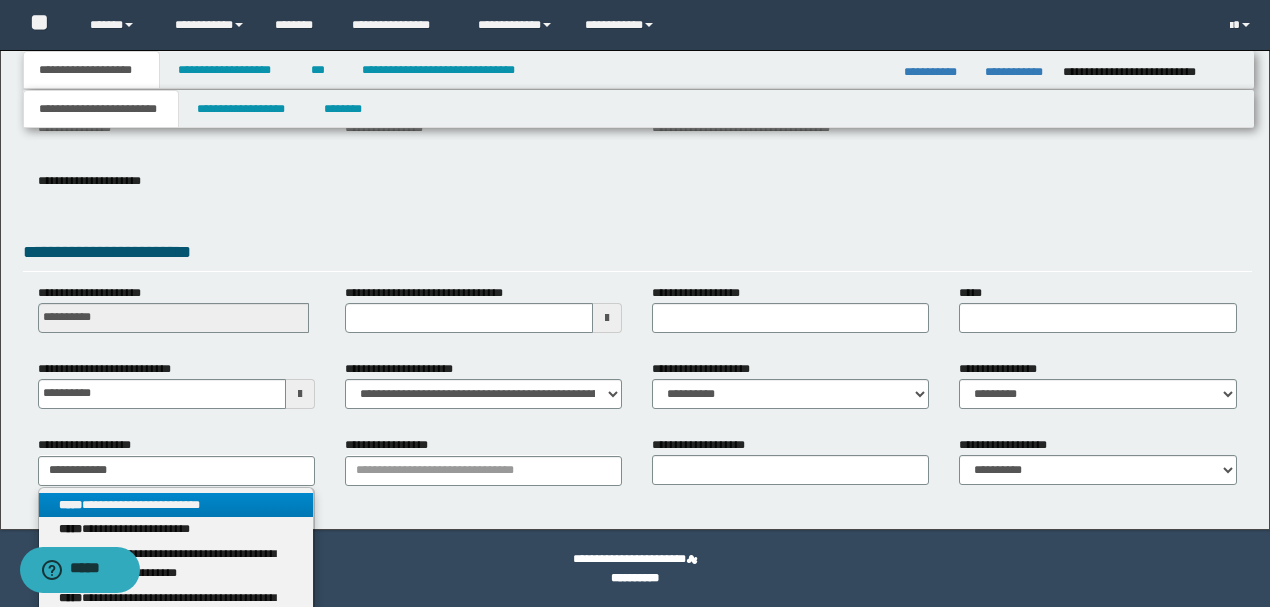 click on "**********" at bounding box center (176, 505) 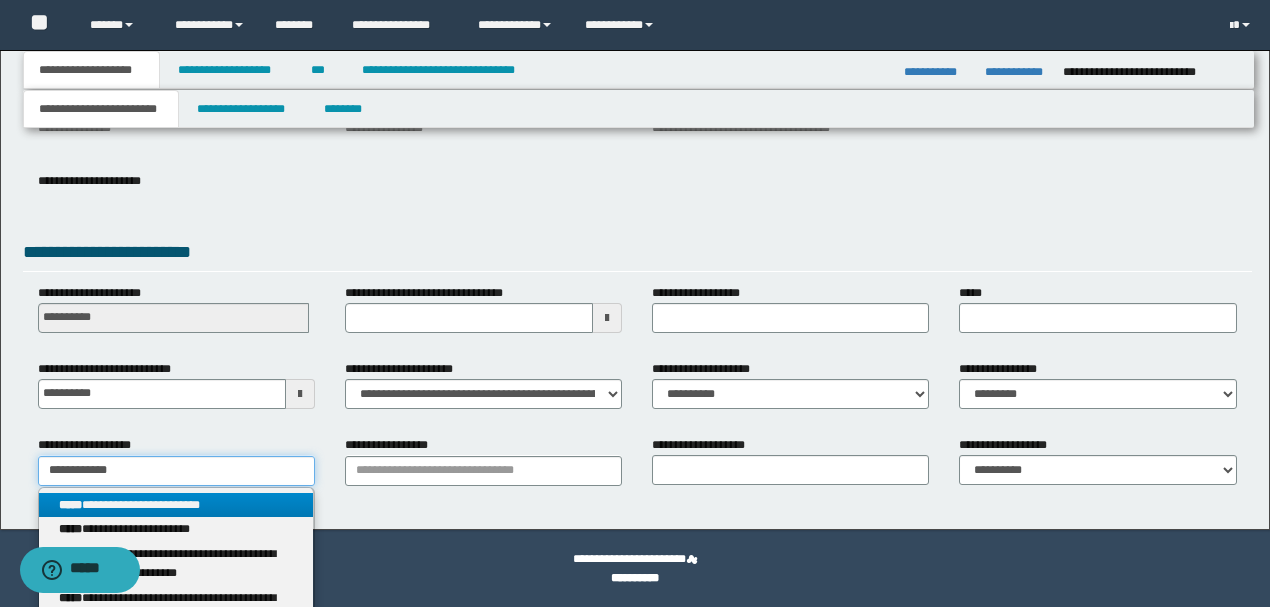 type 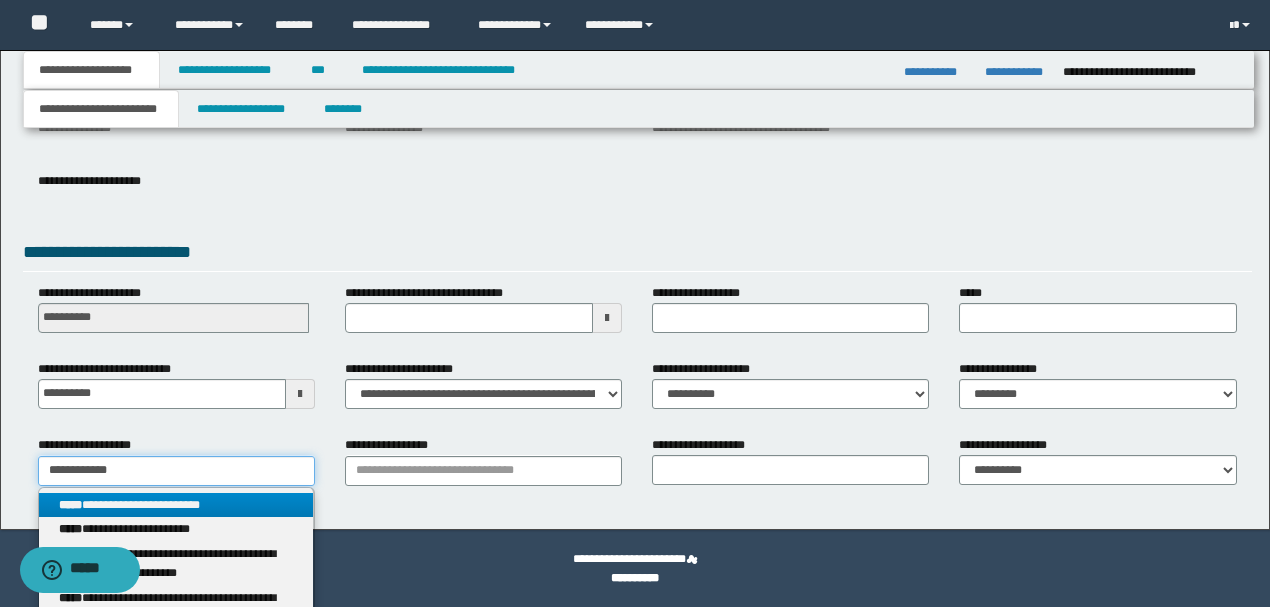 type on "**********" 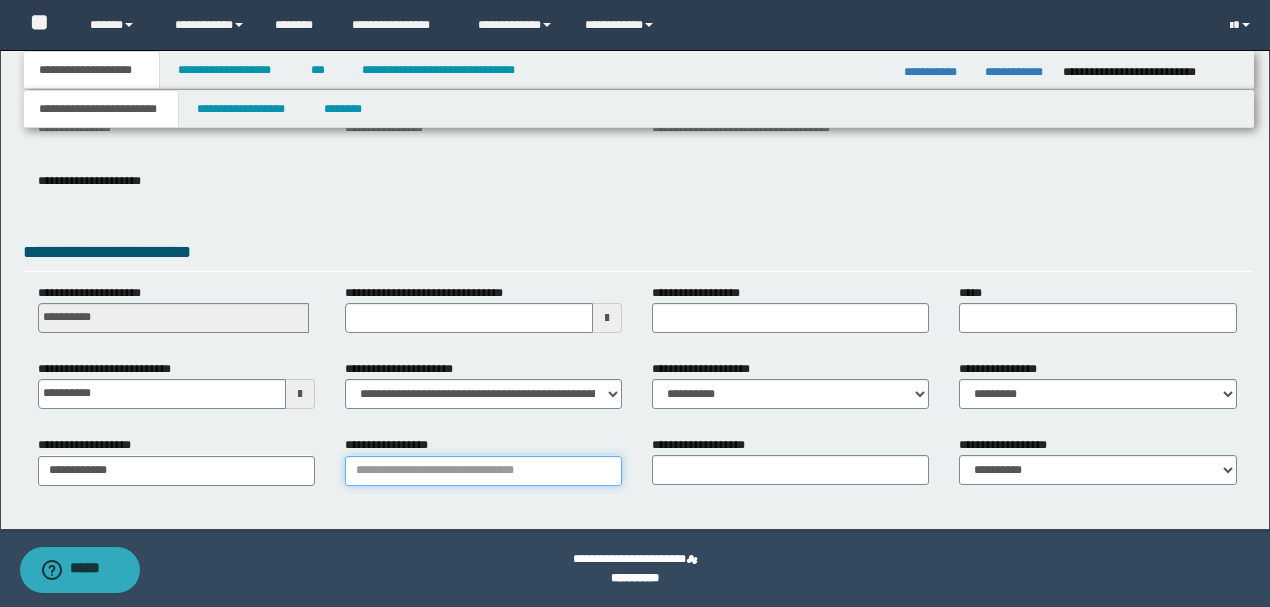 click on "**********" at bounding box center [483, 471] 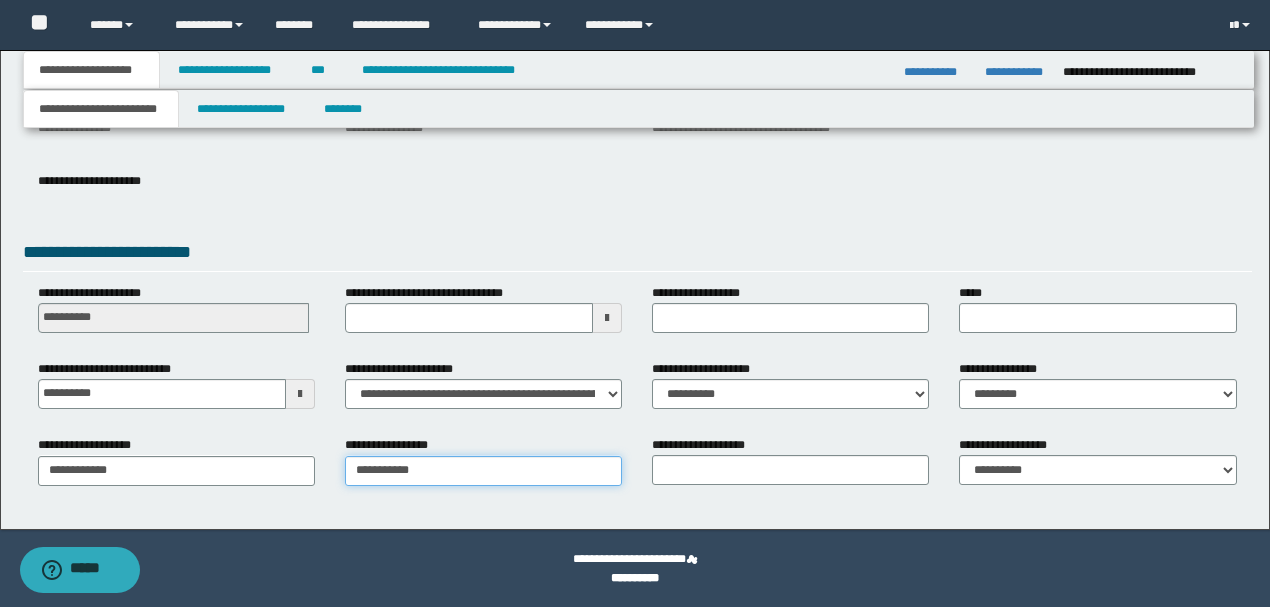 type on "**********" 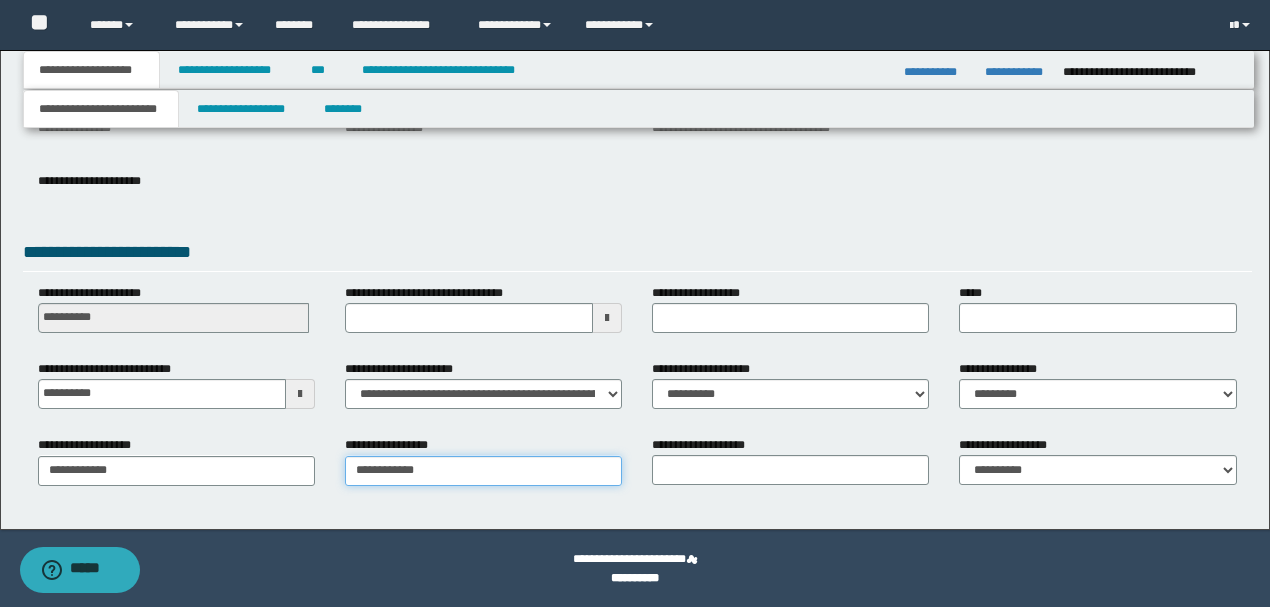 type on "**********" 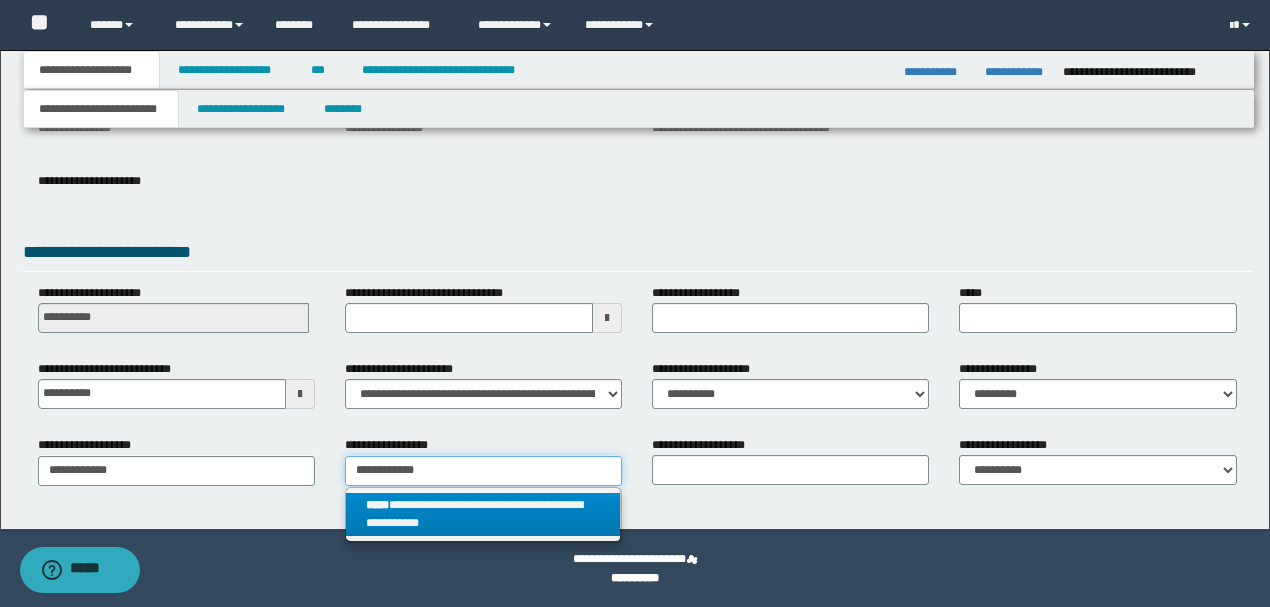 type on "**********" 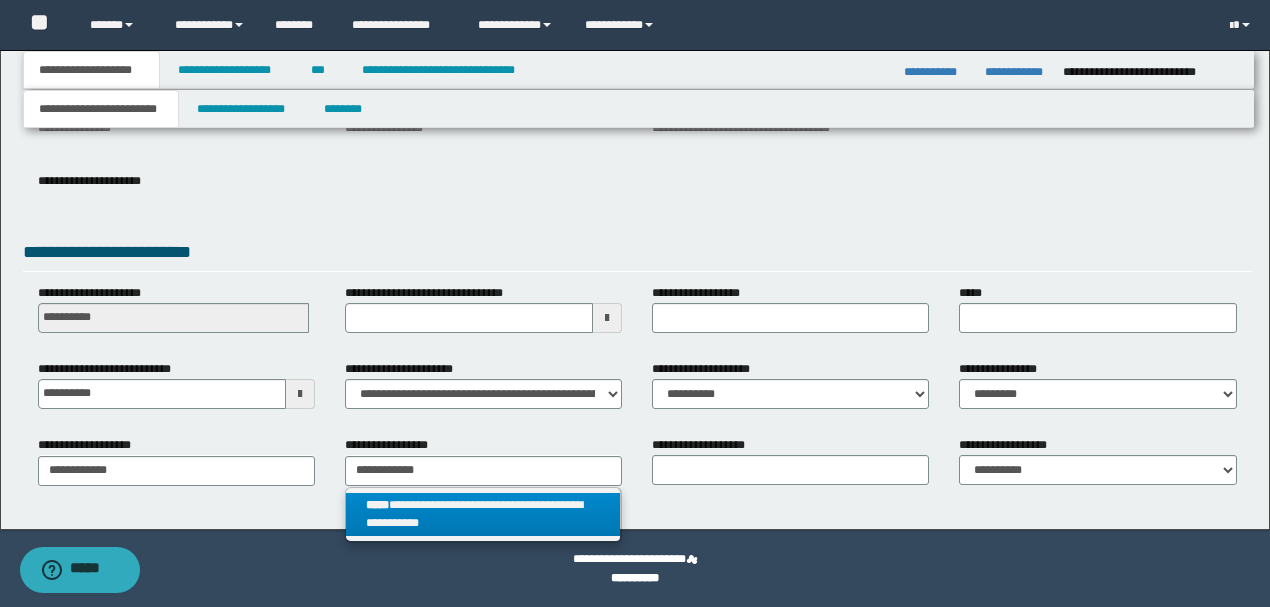 click on "**********" at bounding box center (483, 515) 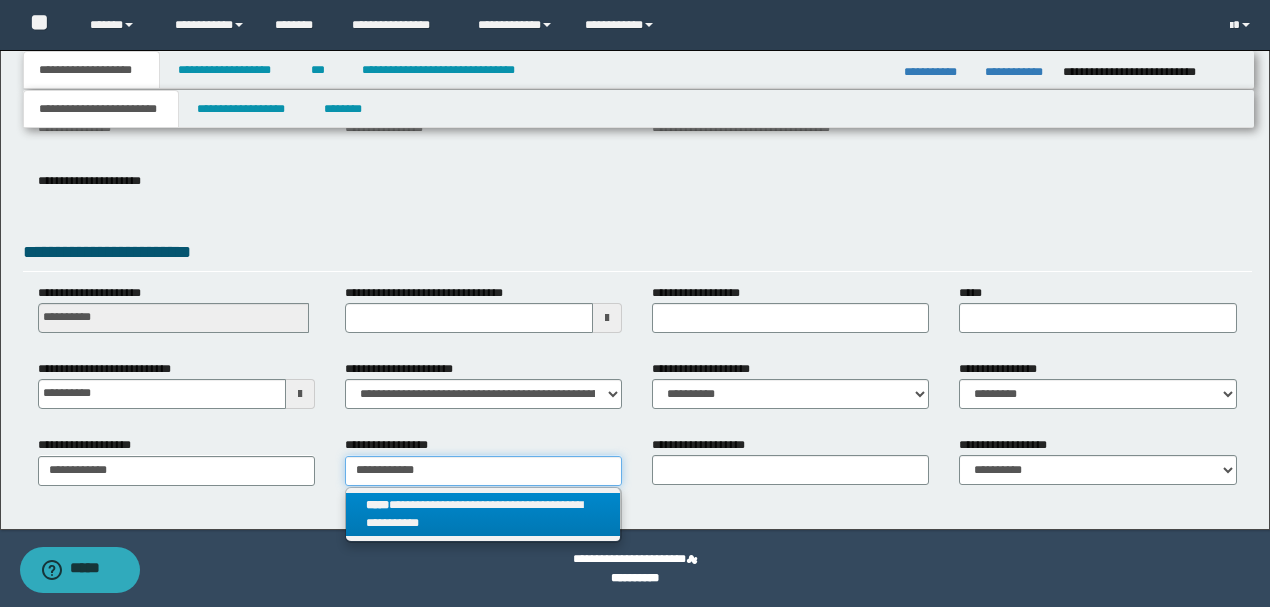 type 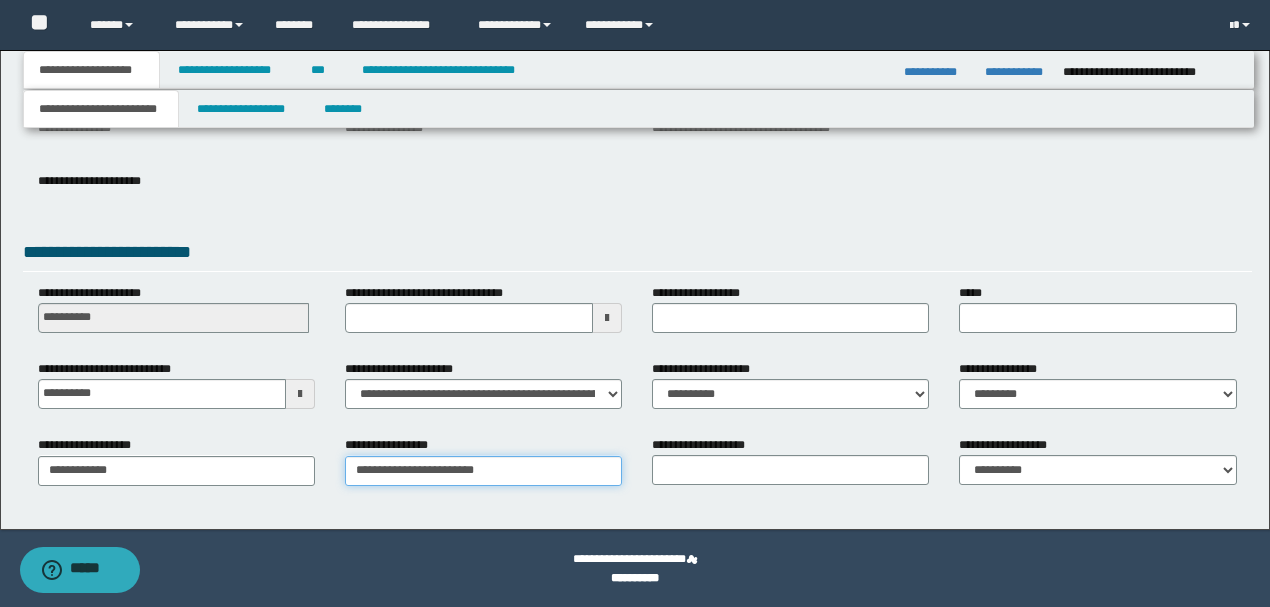 type 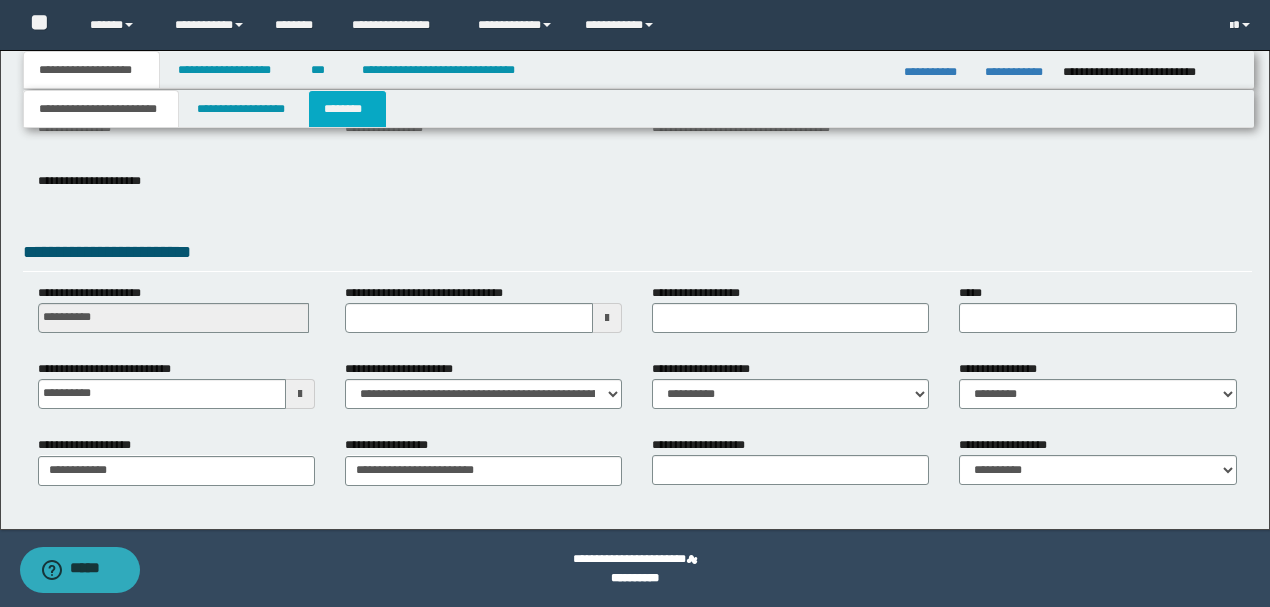 click on "********" at bounding box center (347, 109) 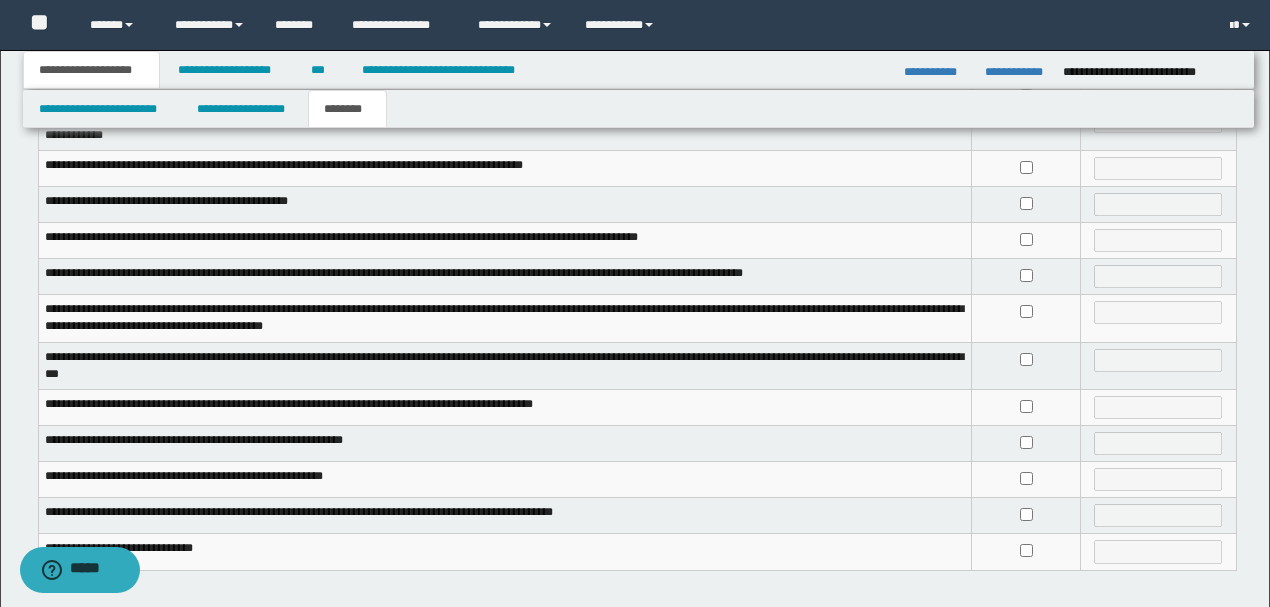 scroll, scrollTop: 533, scrollLeft: 0, axis: vertical 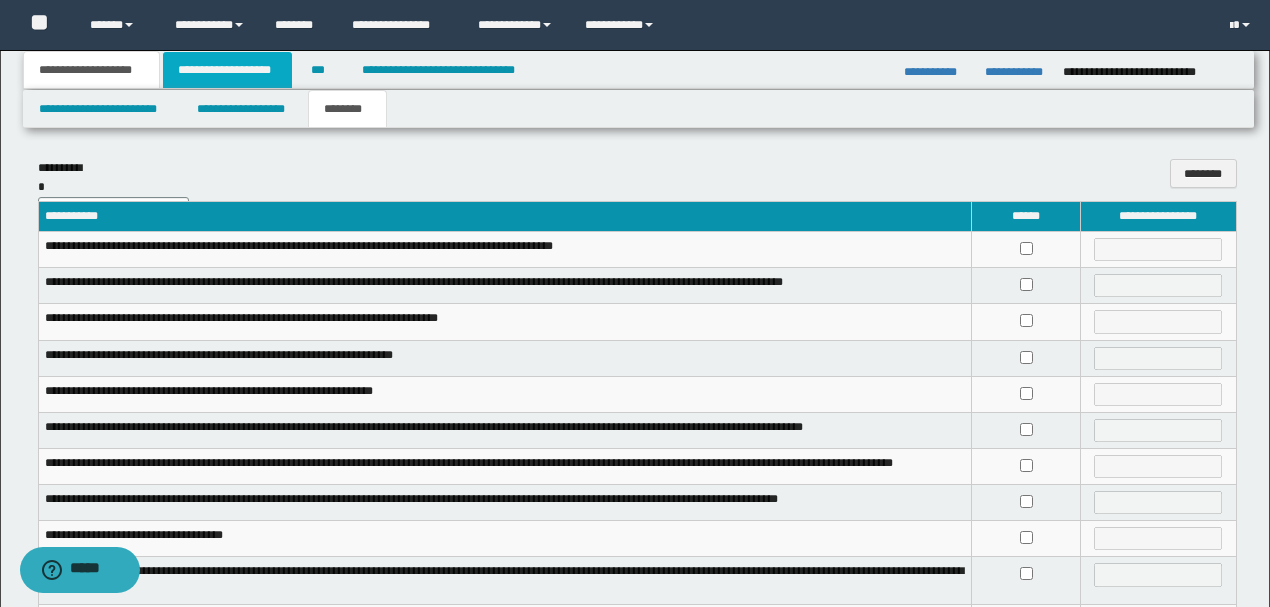click on "**********" at bounding box center (227, 70) 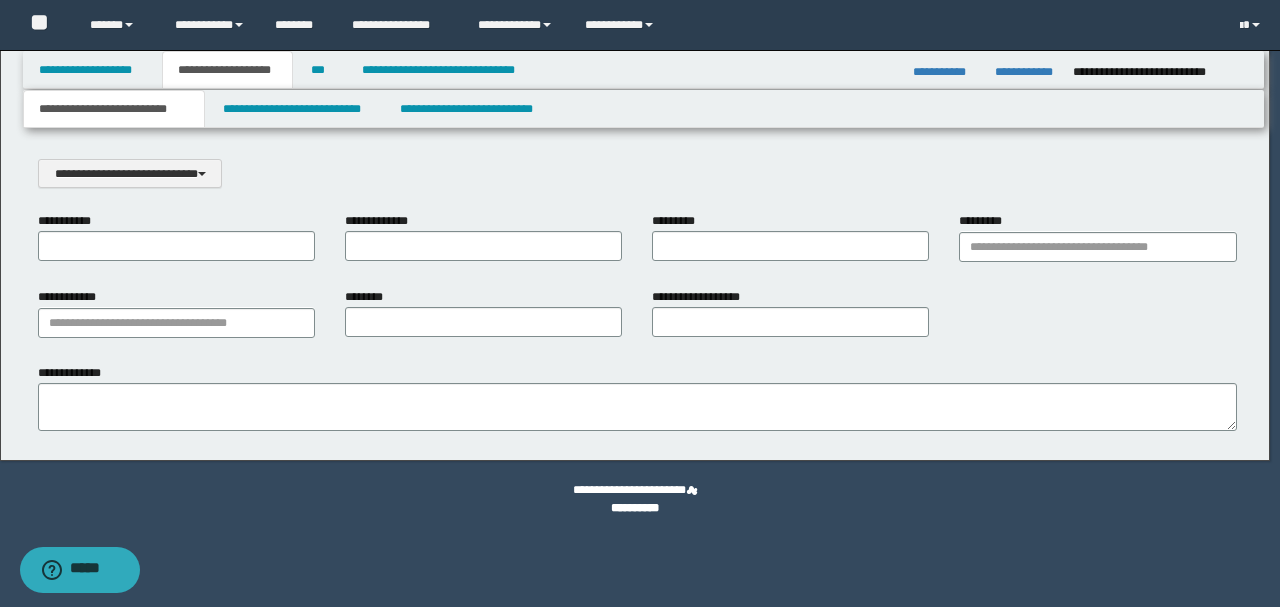 scroll, scrollTop: 0, scrollLeft: 0, axis: both 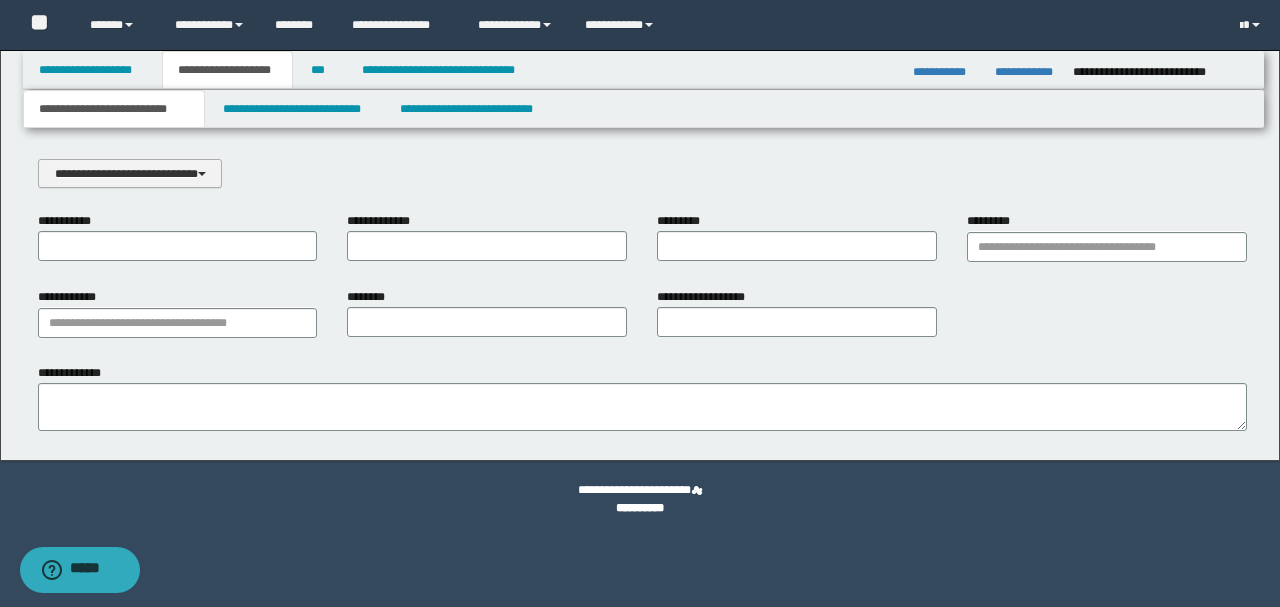 click at bounding box center (202, 174) 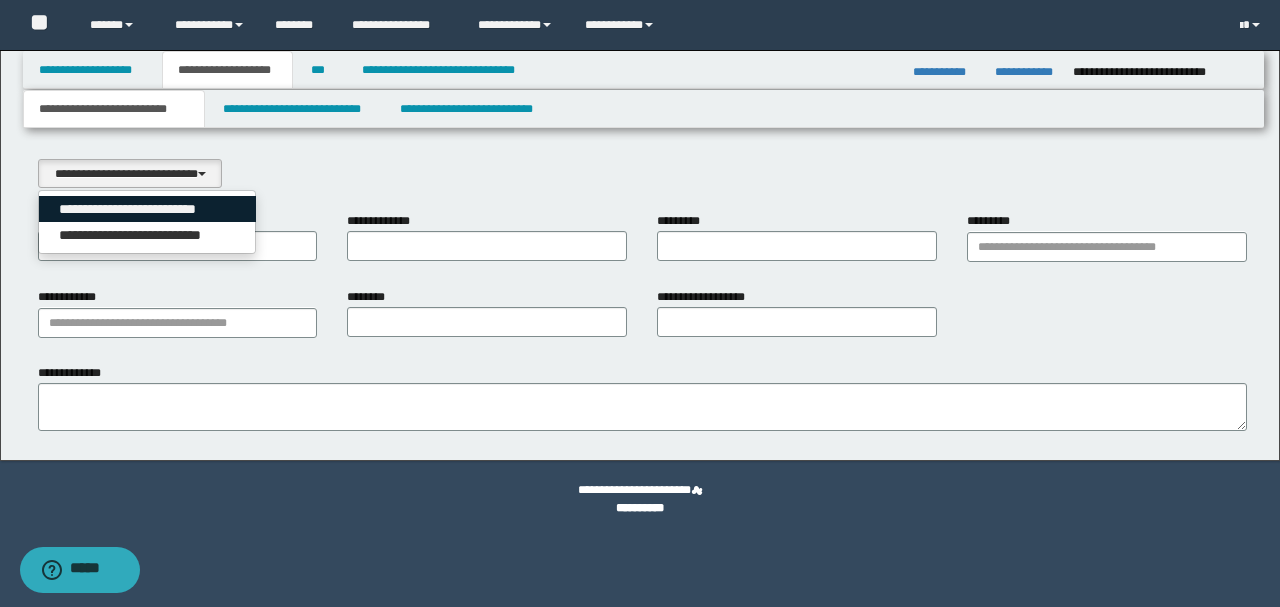 click on "**********" at bounding box center (148, 209) 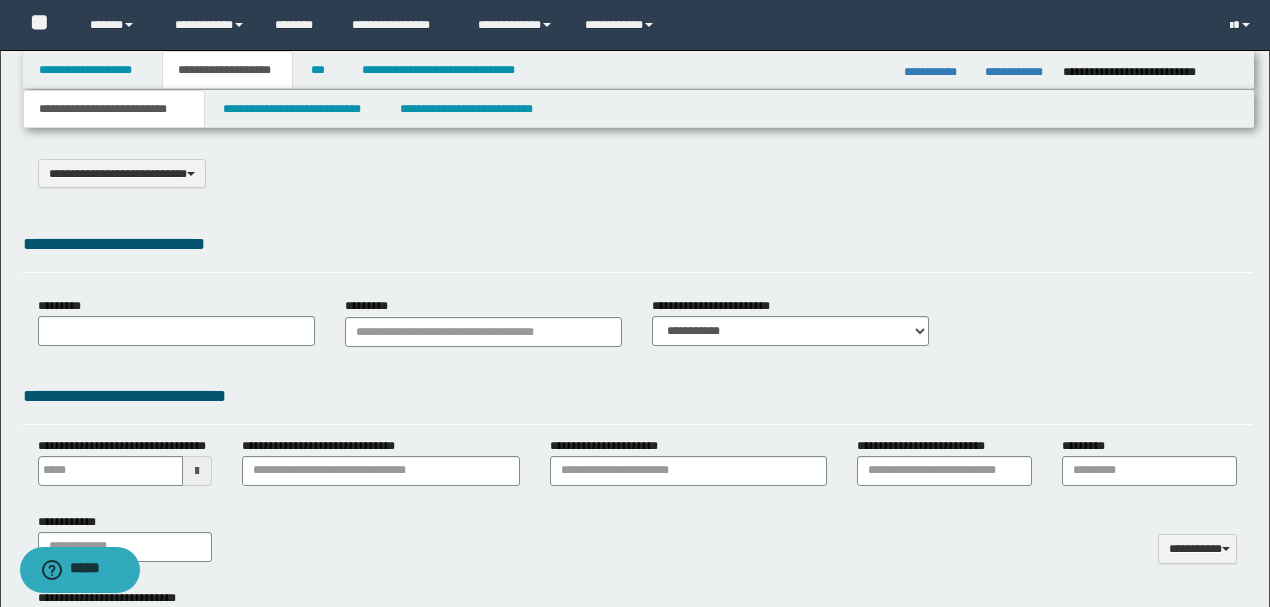 select on "*" 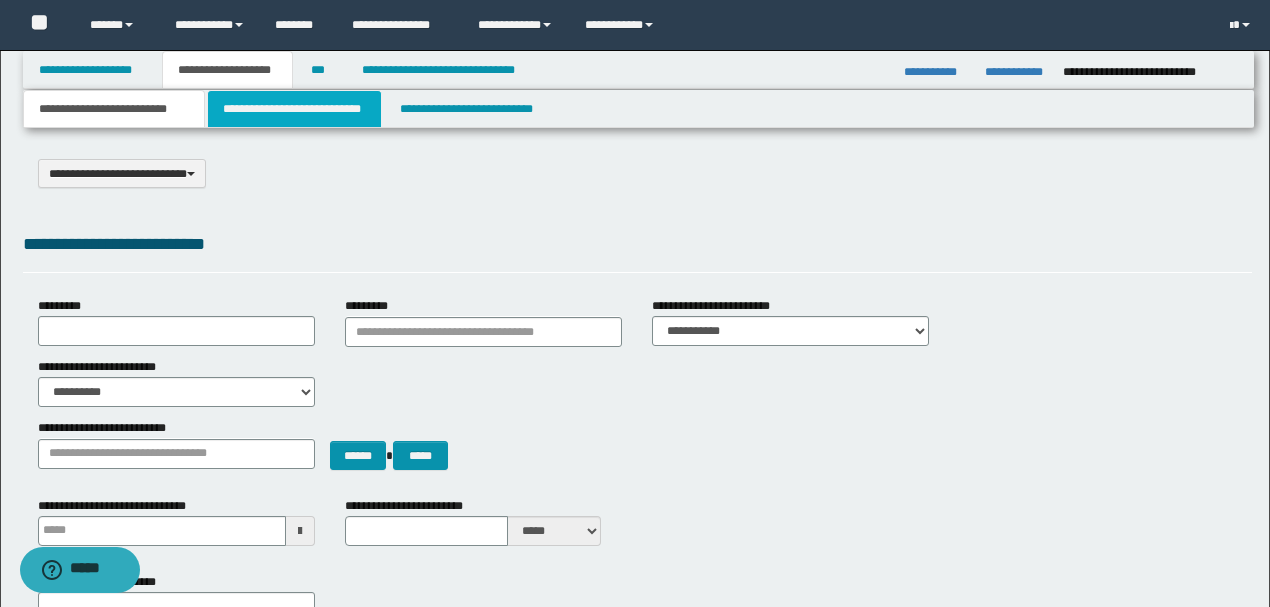 click on "**********" at bounding box center (294, 109) 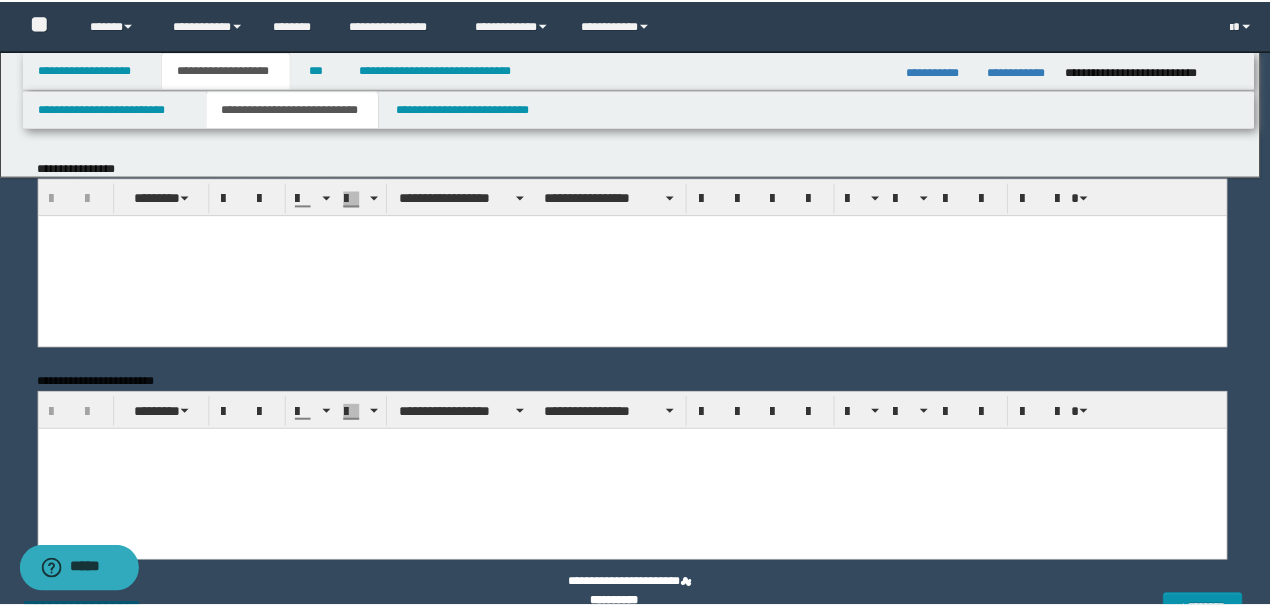 scroll, scrollTop: 0, scrollLeft: 0, axis: both 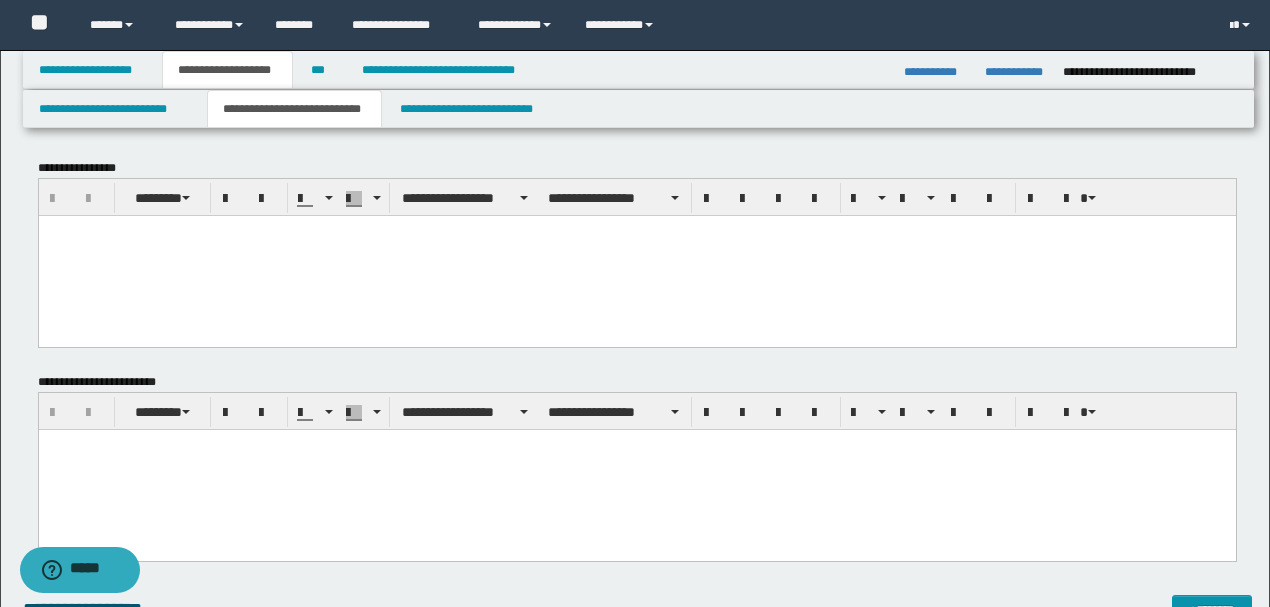 click at bounding box center [636, 230] 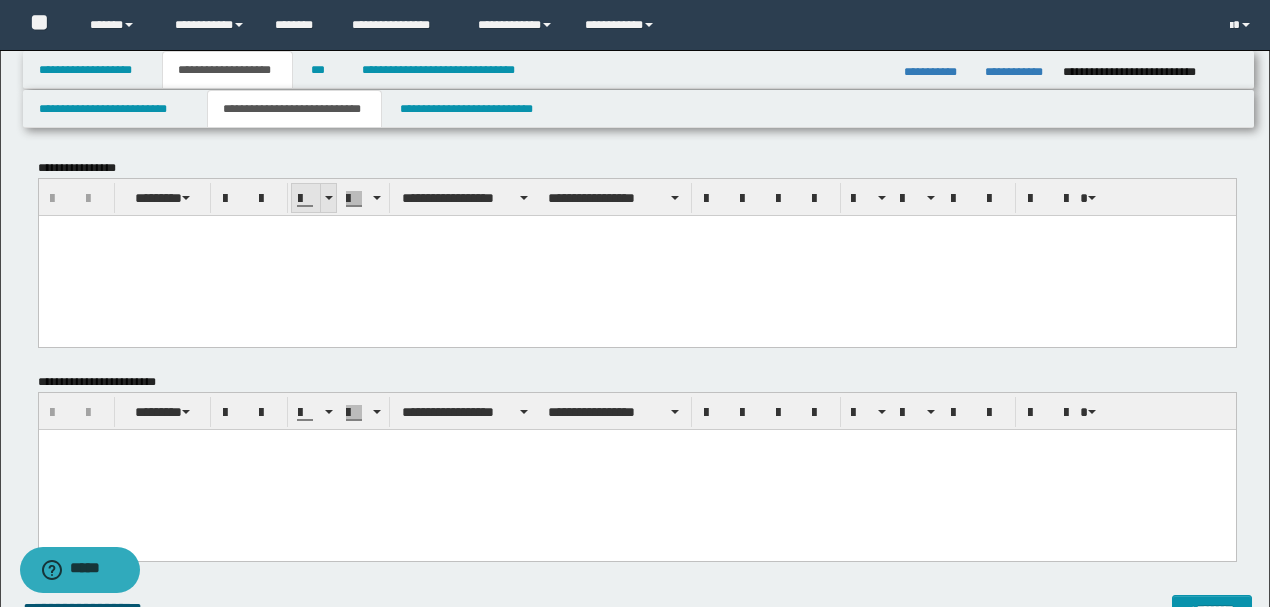 type 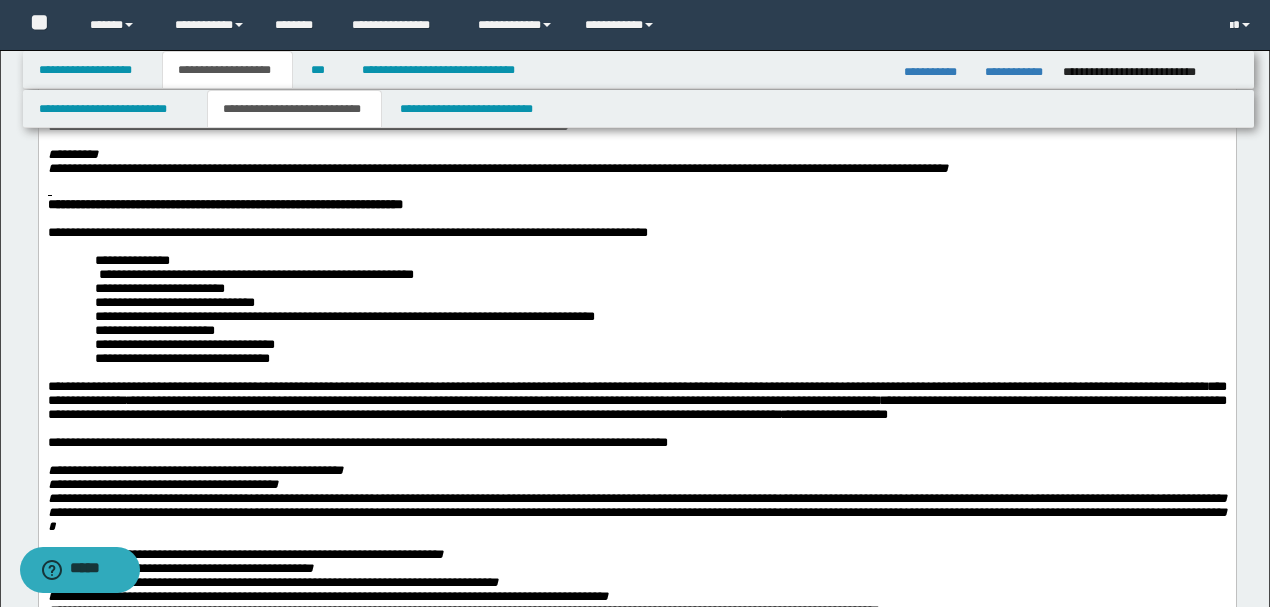scroll, scrollTop: 1266, scrollLeft: 0, axis: vertical 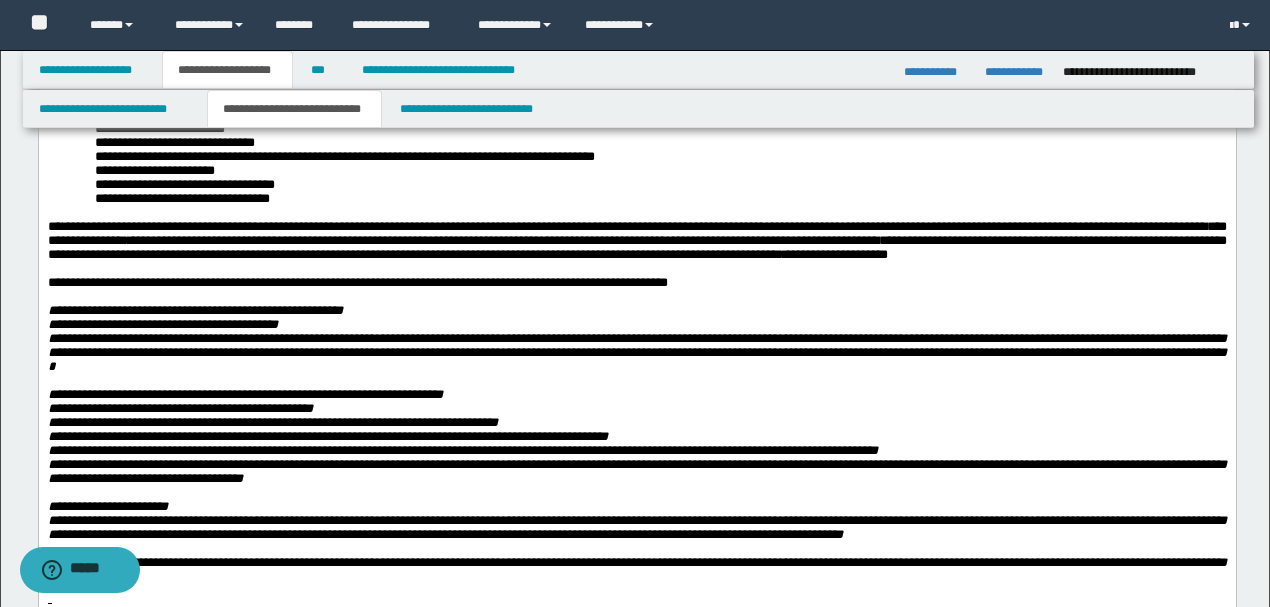 click at bounding box center [636, 31] 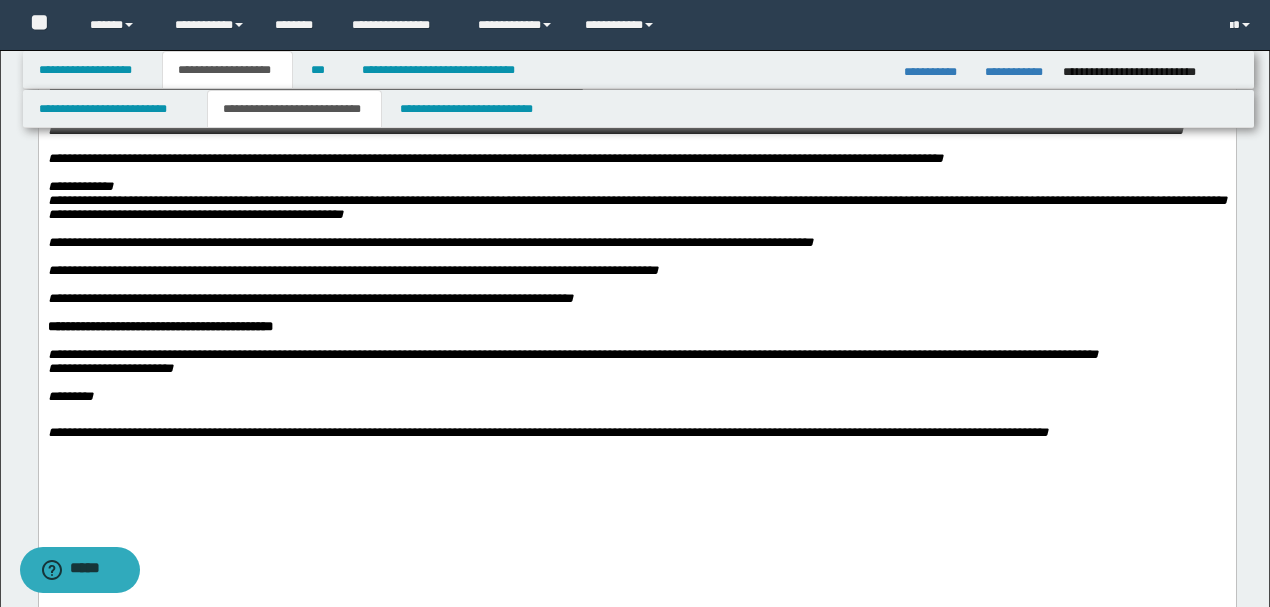 scroll, scrollTop: 1800, scrollLeft: 0, axis: vertical 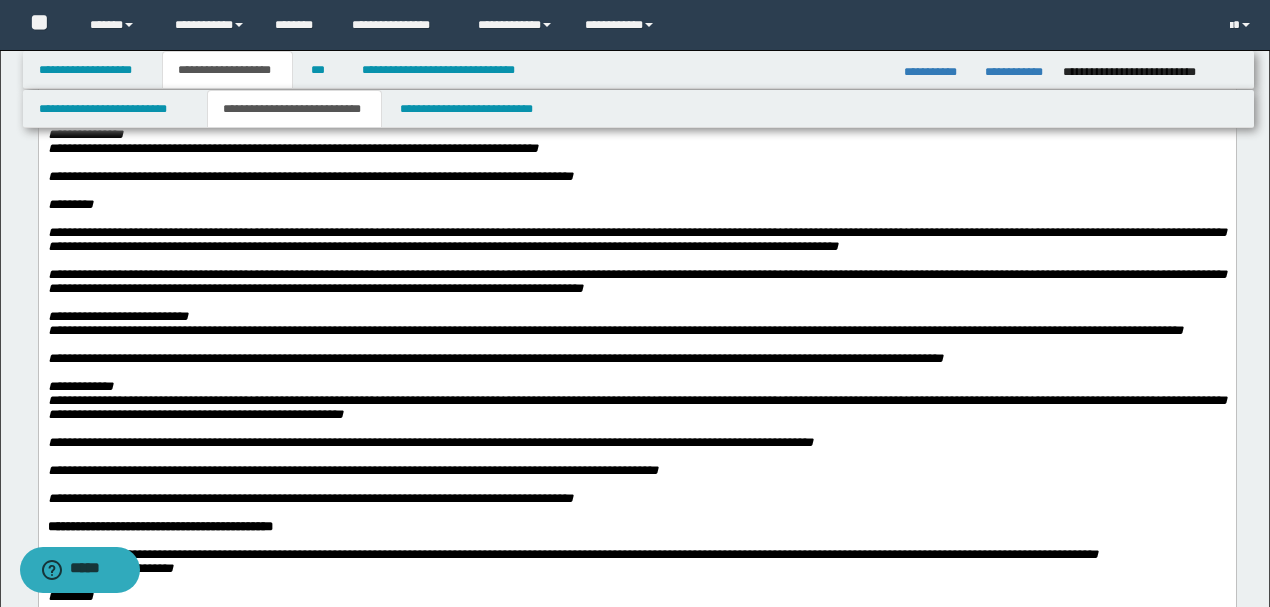 click on "**********" at bounding box center [636, -443] 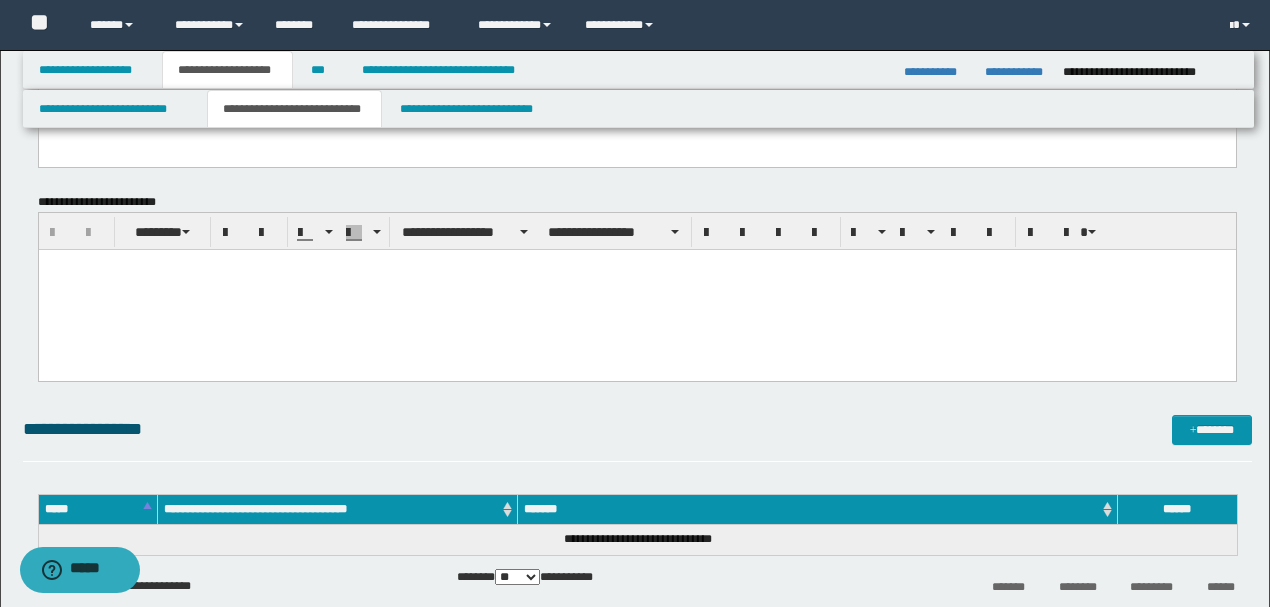 scroll, scrollTop: 2666, scrollLeft: 0, axis: vertical 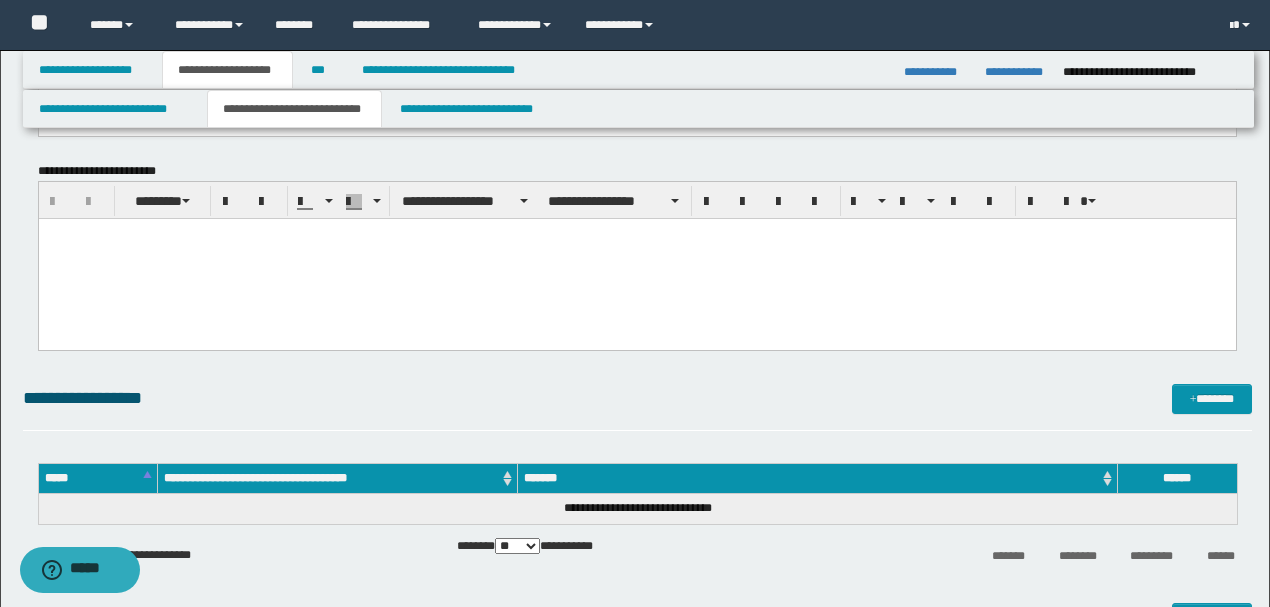 click at bounding box center [636, 259] 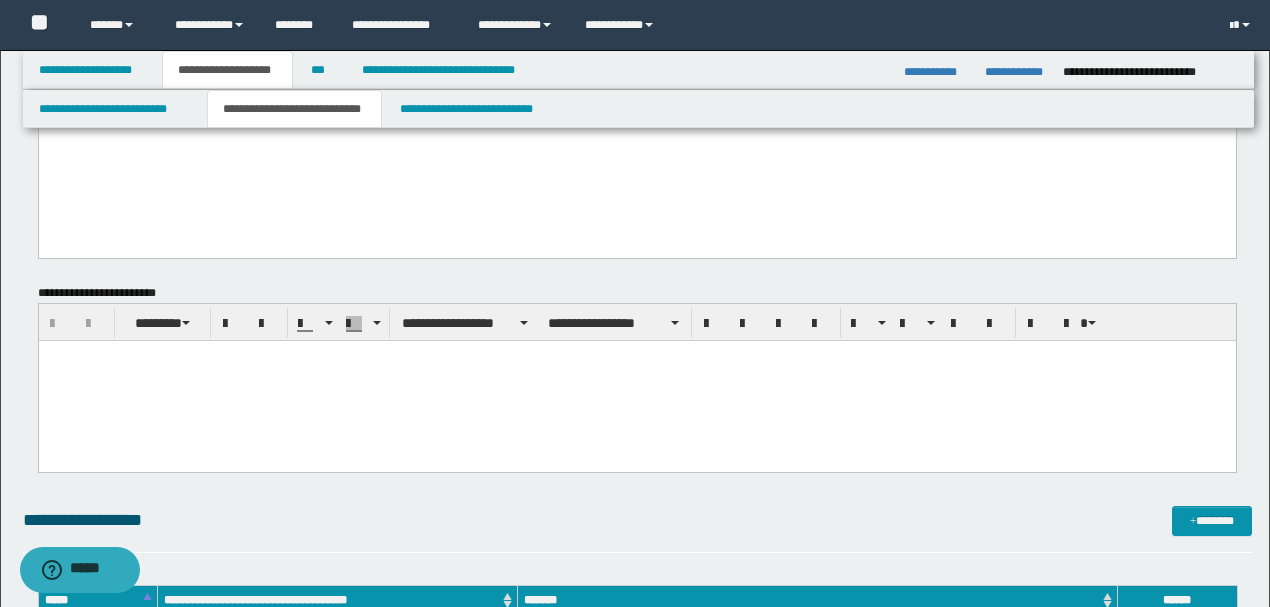 scroll, scrollTop: 2266, scrollLeft: 0, axis: vertical 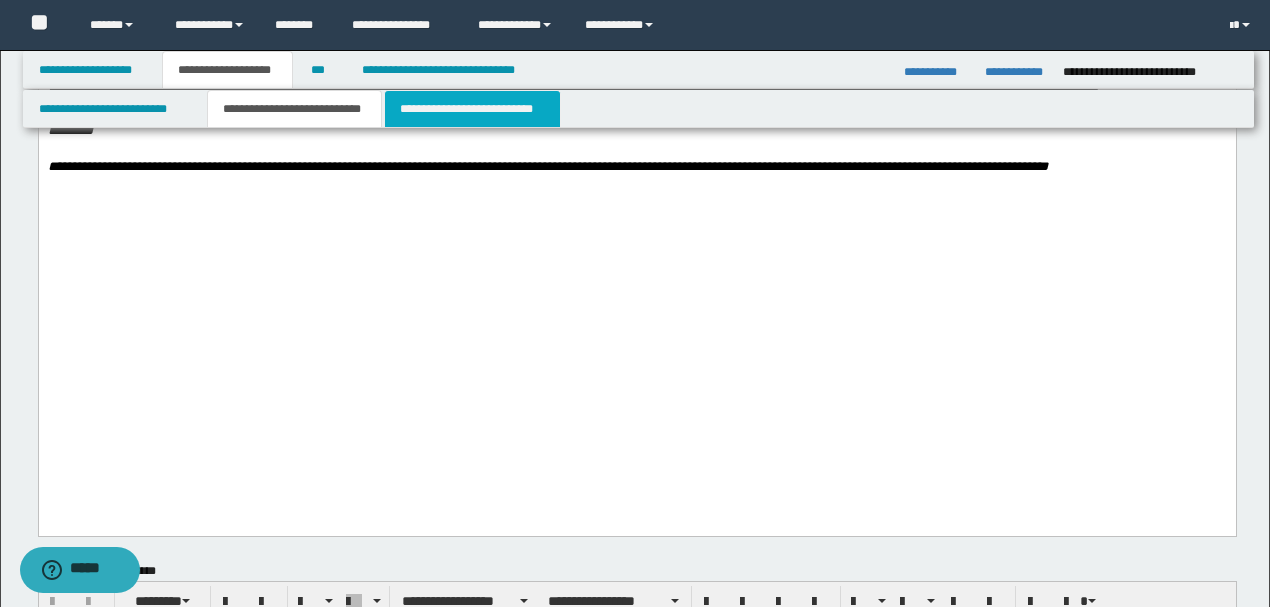 click on "**********" at bounding box center (472, 109) 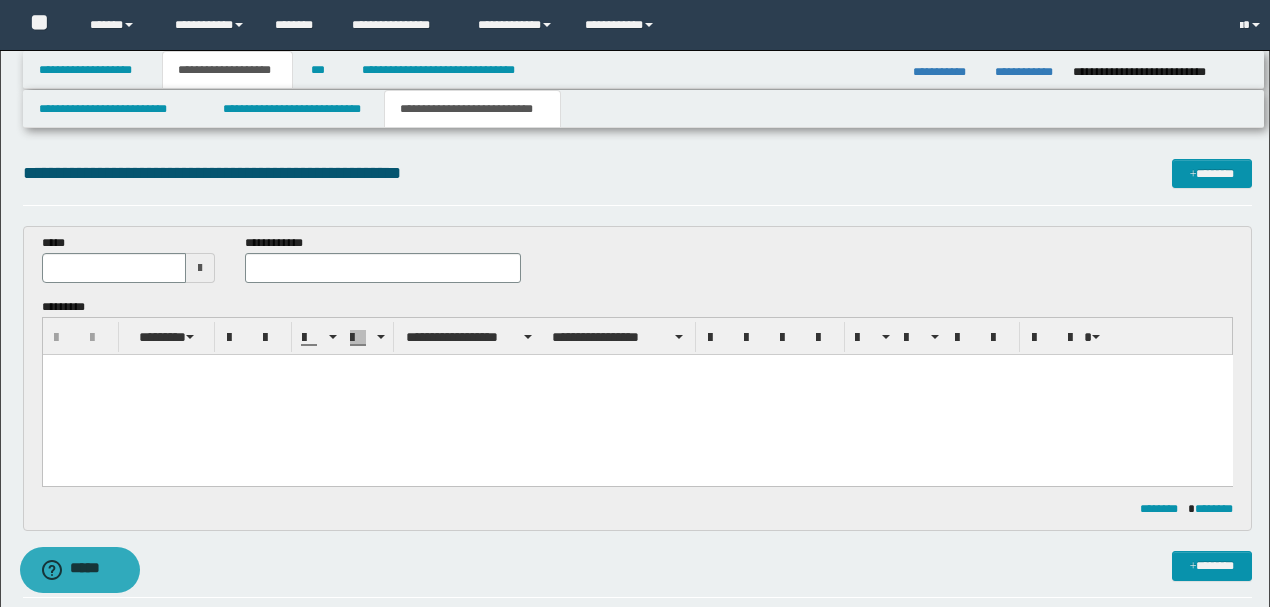 scroll, scrollTop: 0, scrollLeft: 0, axis: both 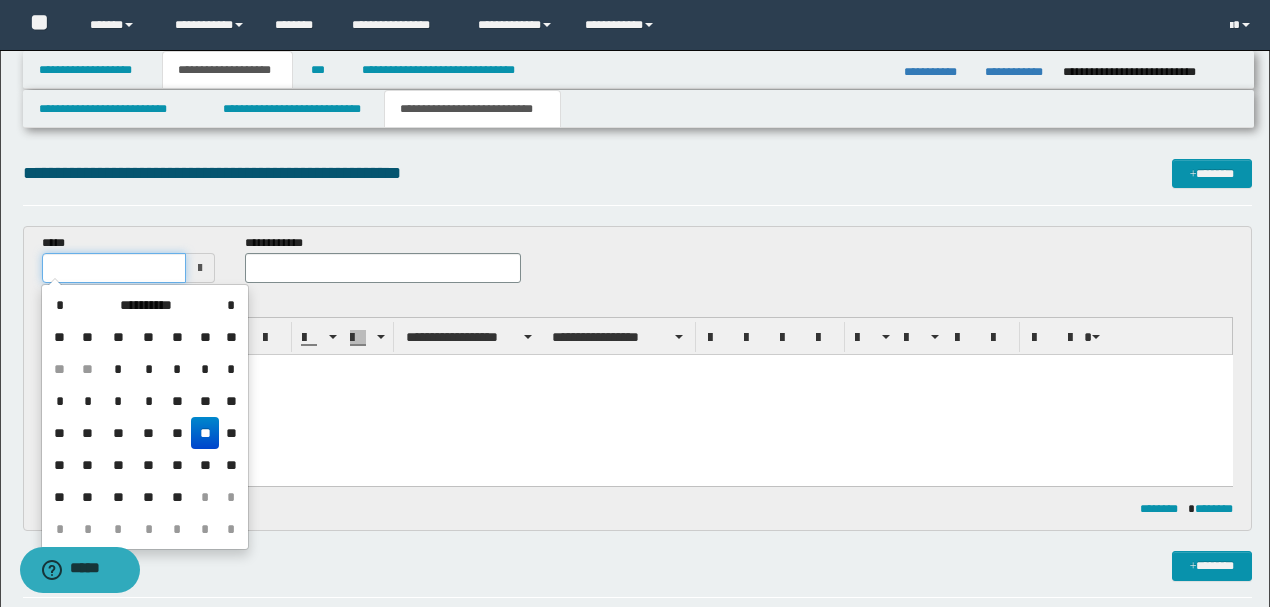 click at bounding box center [114, 268] 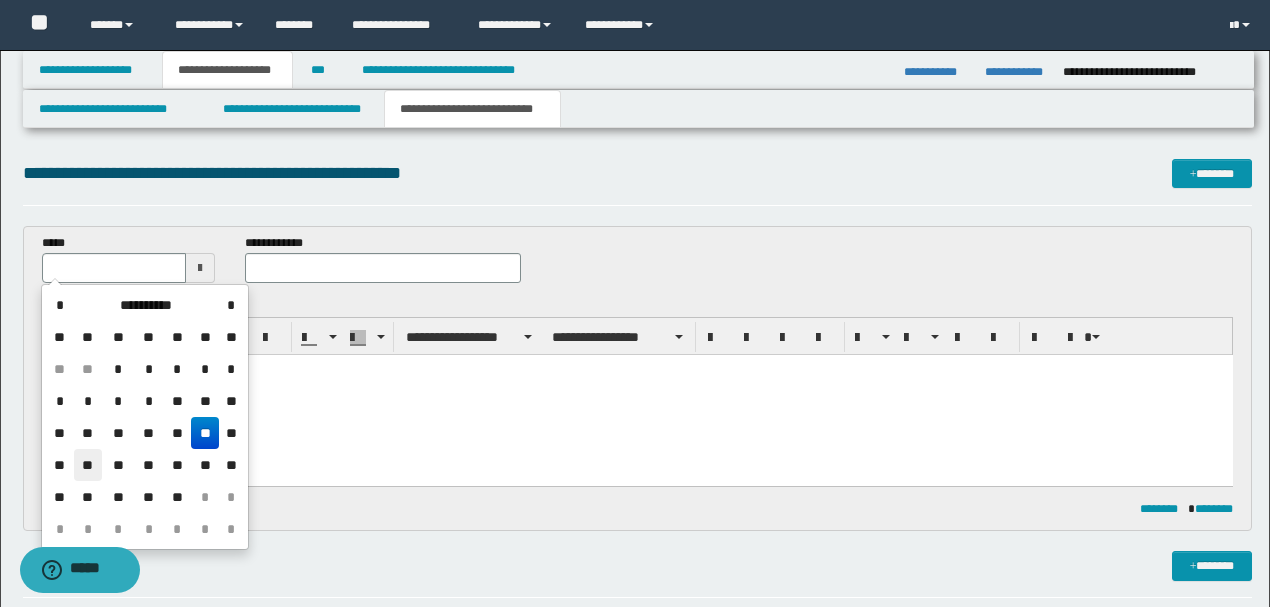 click on "**" at bounding box center (88, 465) 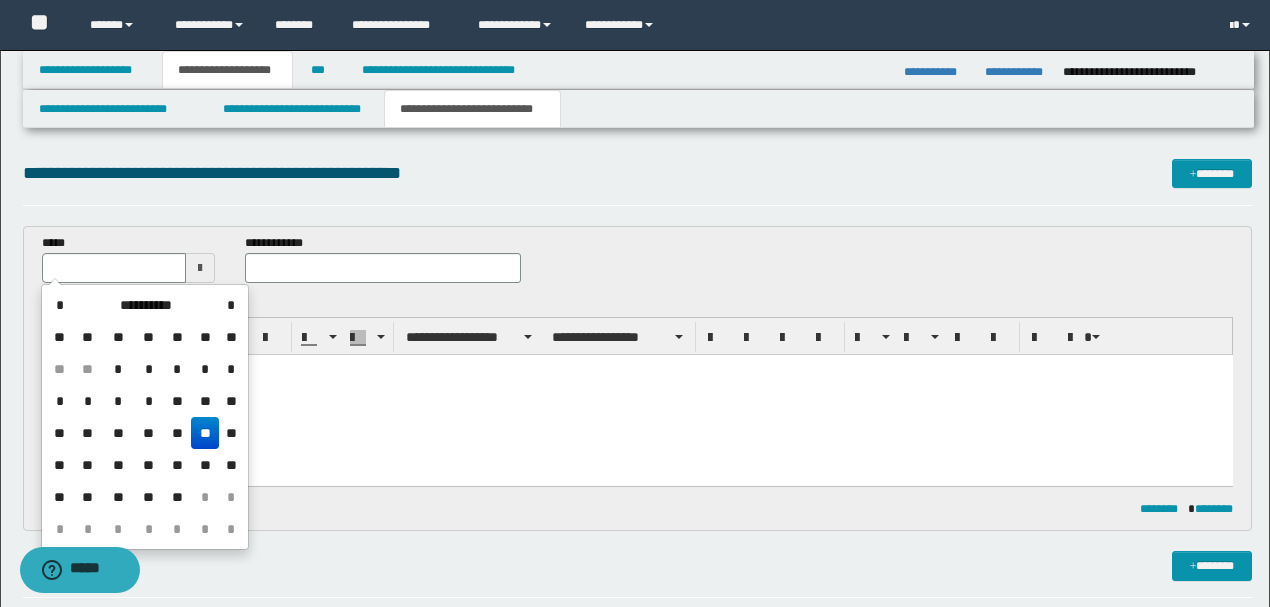 type on "**********" 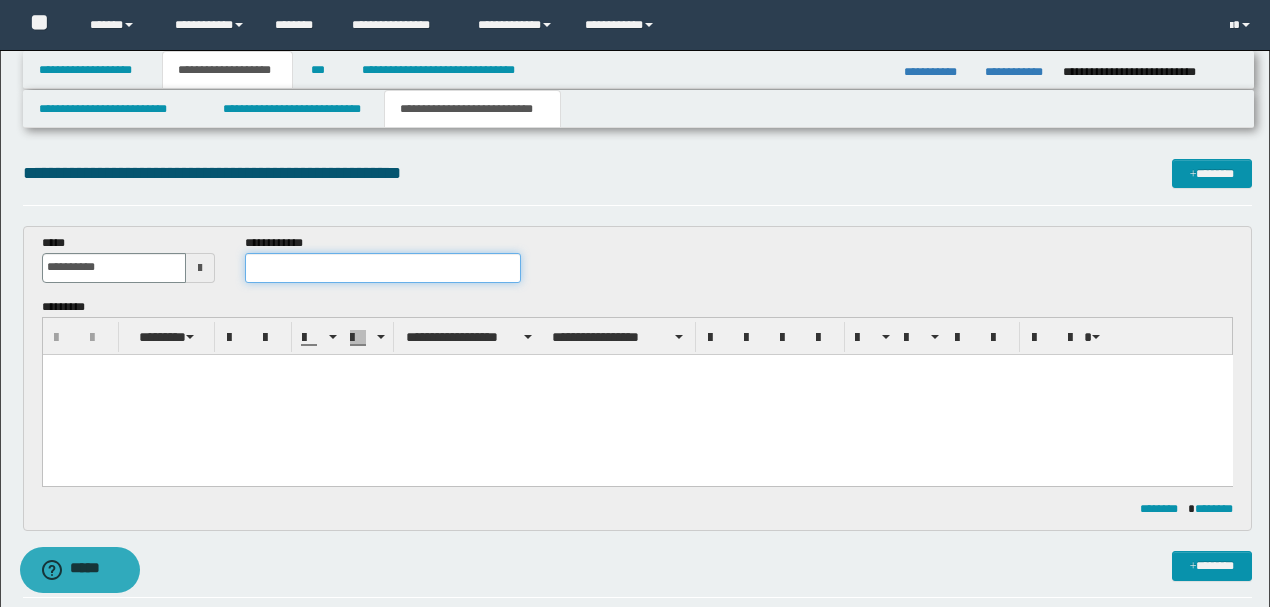 click at bounding box center (382, 268) 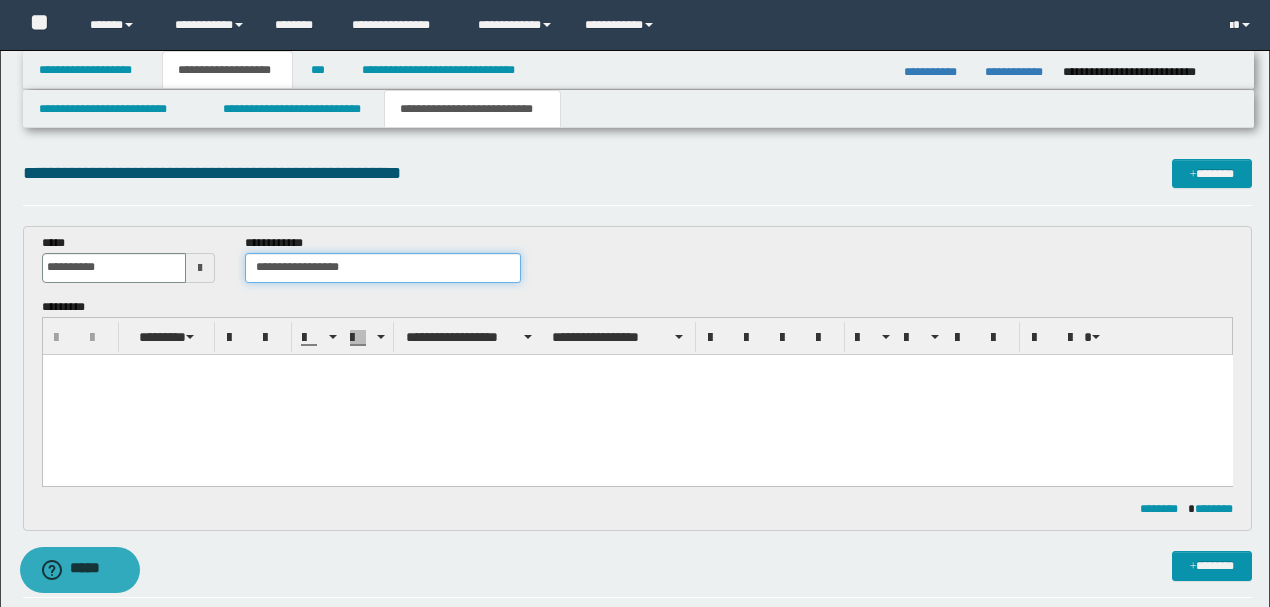 type on "**********" 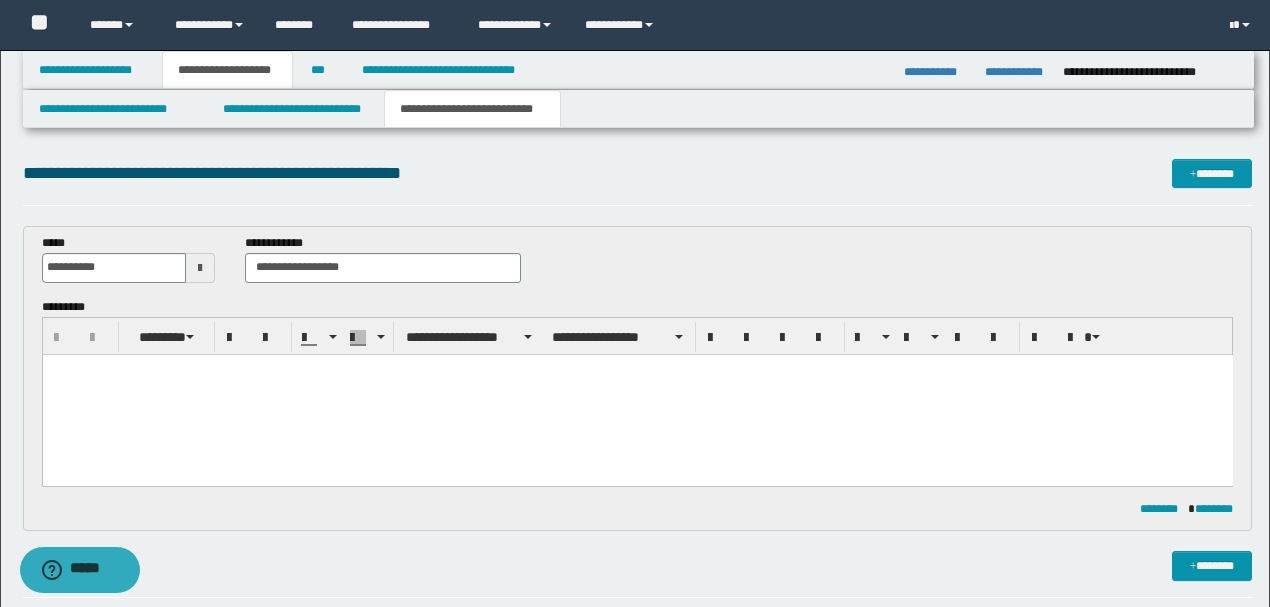 click at bounding box center (637, 369) 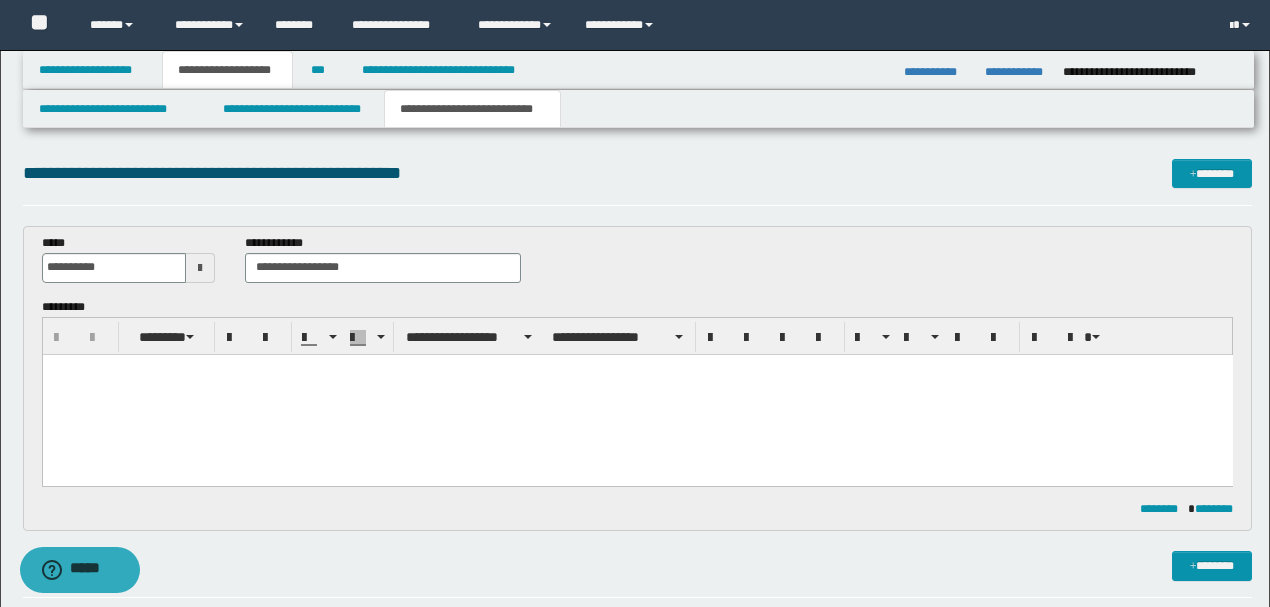 click at bounding box center (637, 394) 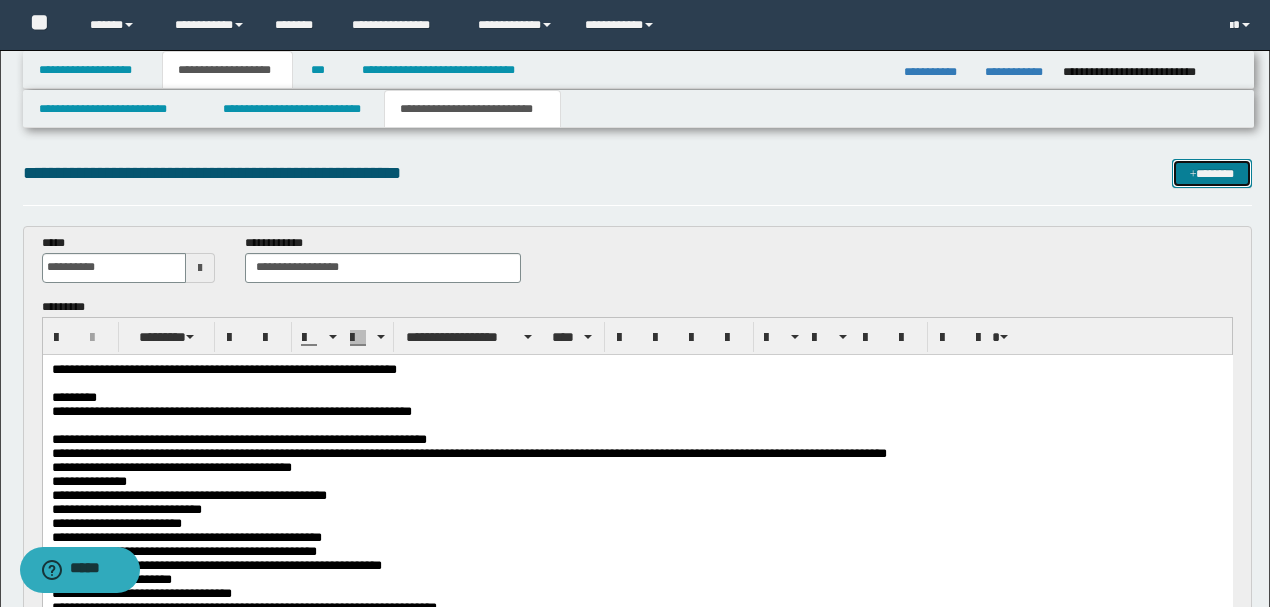 click on "*******" at bounding box center [1211, 173] 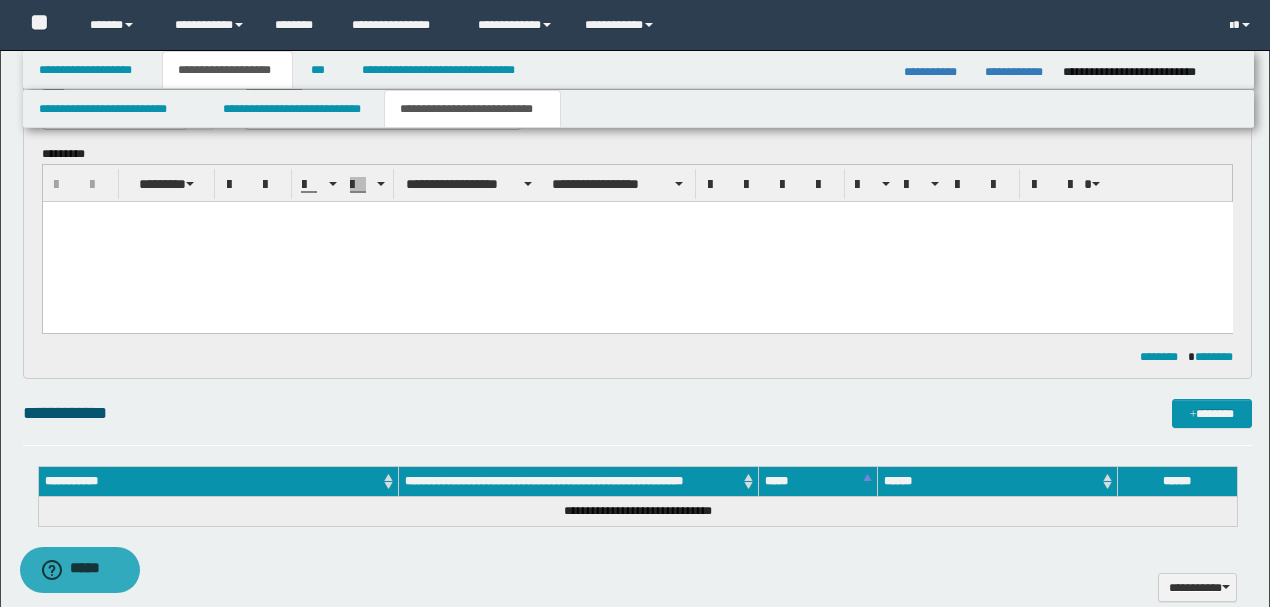 scroll, scrollTop: 795, scrollLeft: 0, axis: vertical 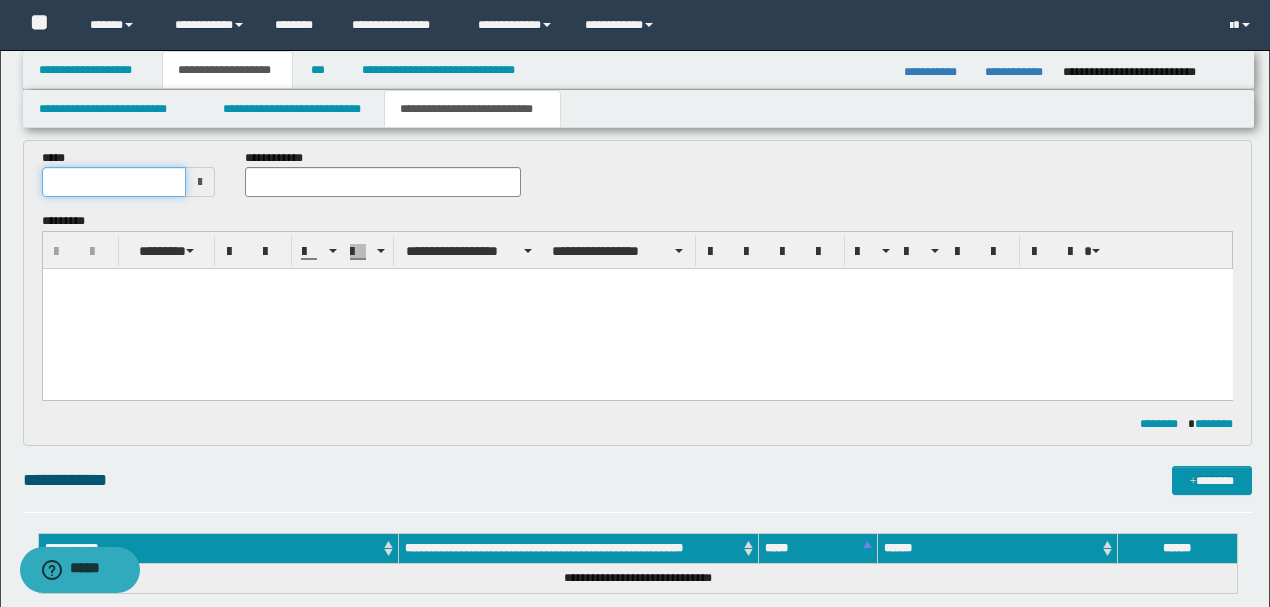 click at bounding box center [114, 182] 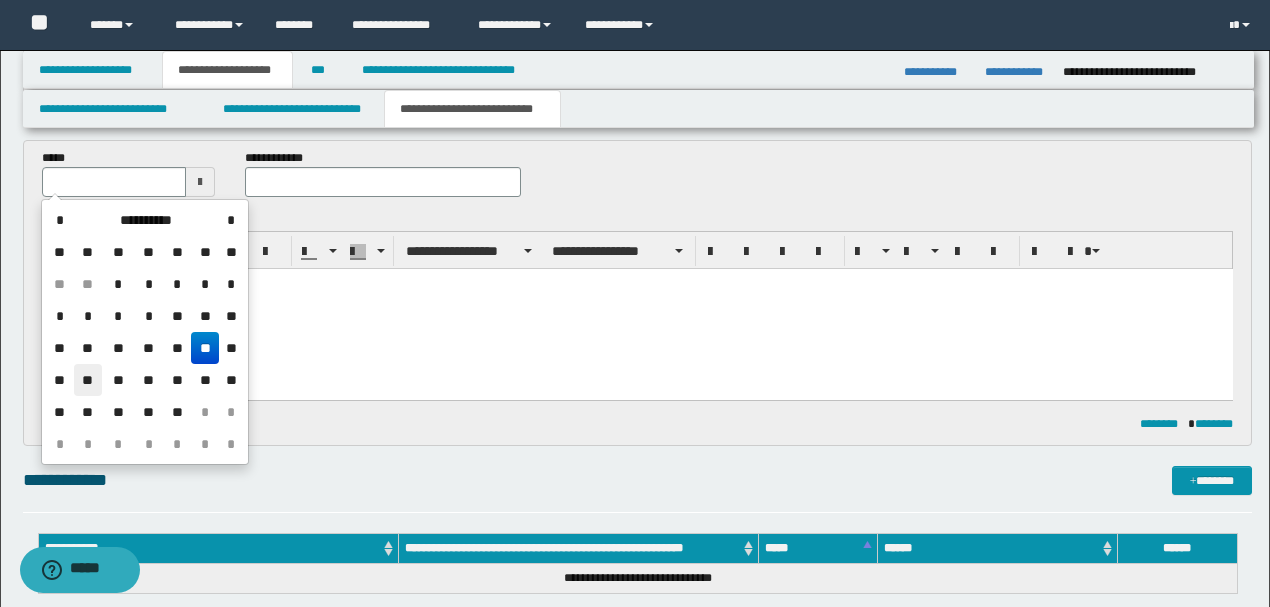 drag, startPoint x: 90, startPoint y: 384, endPoint x: 49, endPoint y: 107, distance: 280.01785 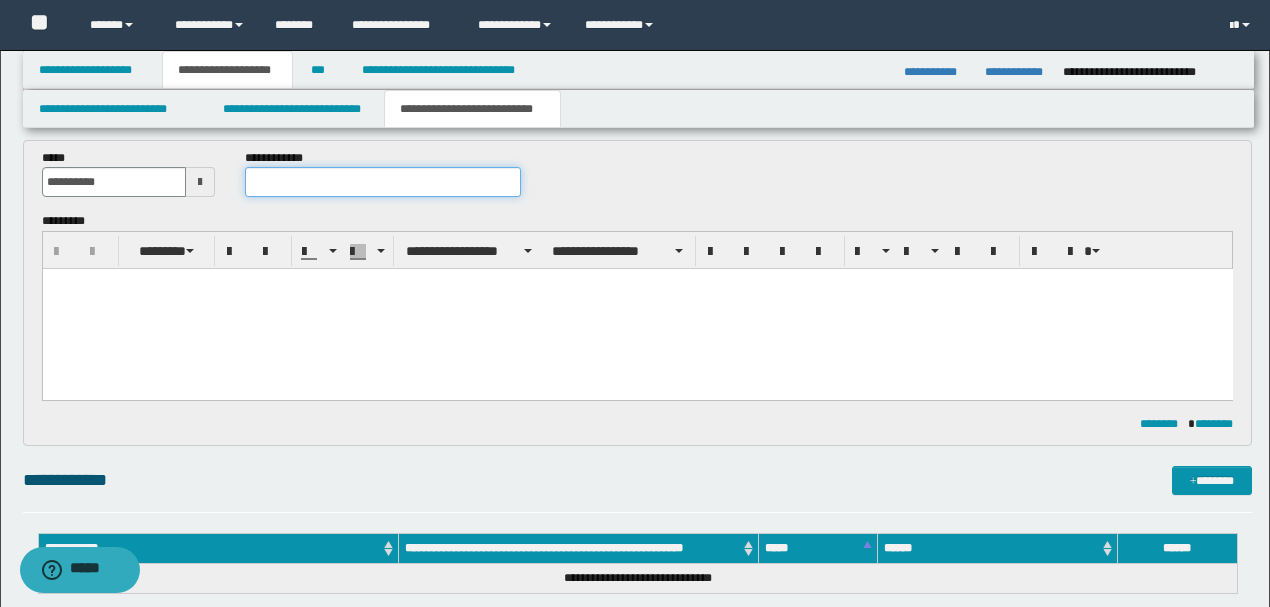 click at bounding box center [382, 182] 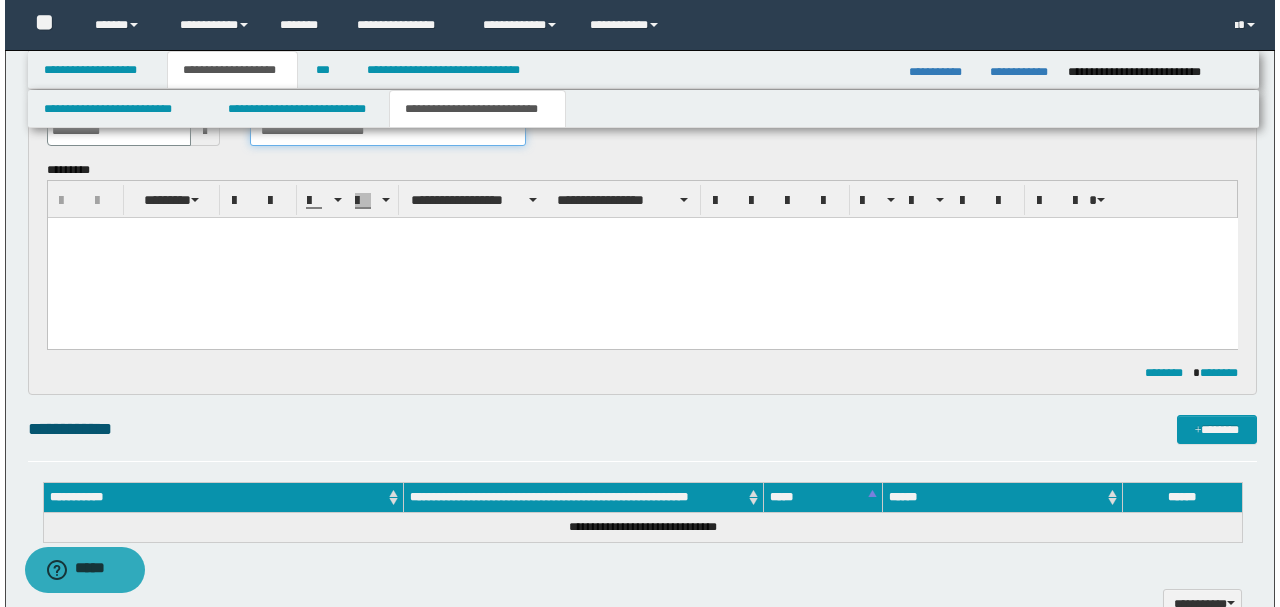 scroll, scrollTop: 995, scrollLeft: 0, axis: vertical 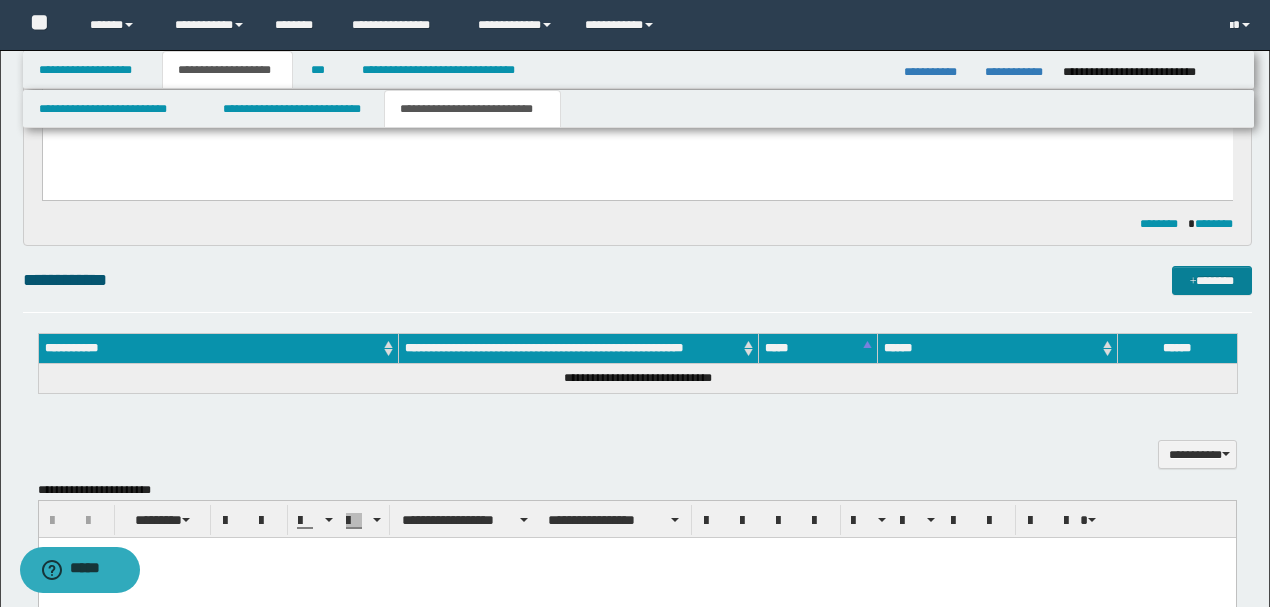 type on "**********" 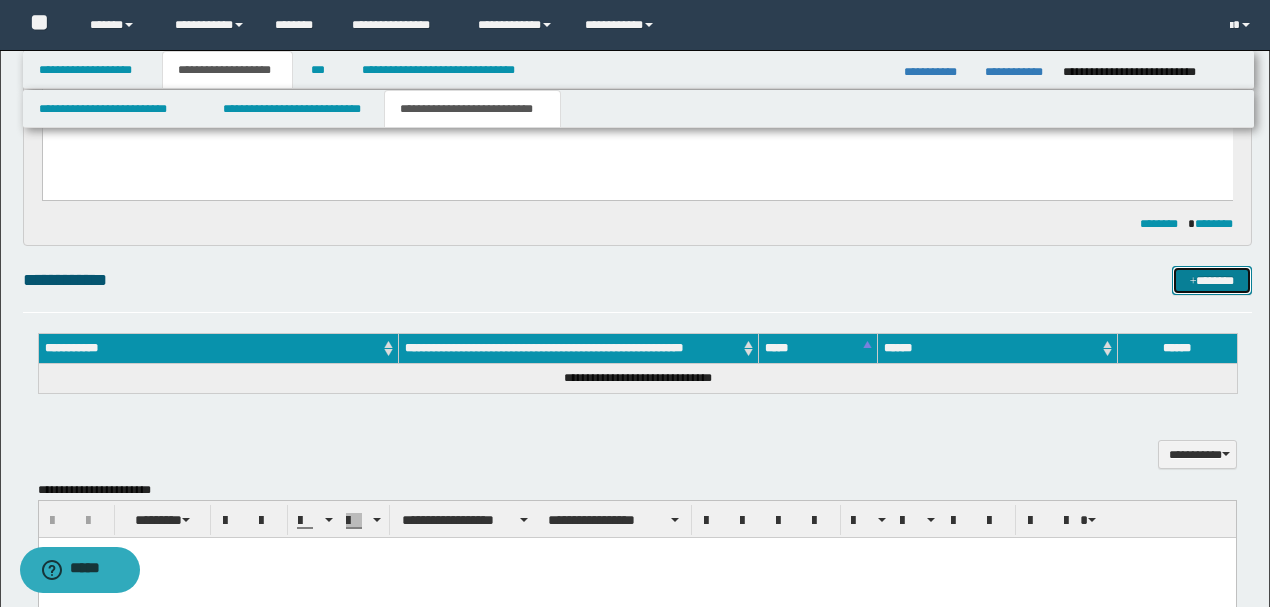 click on "*******" at bounding box center [1211, 280] 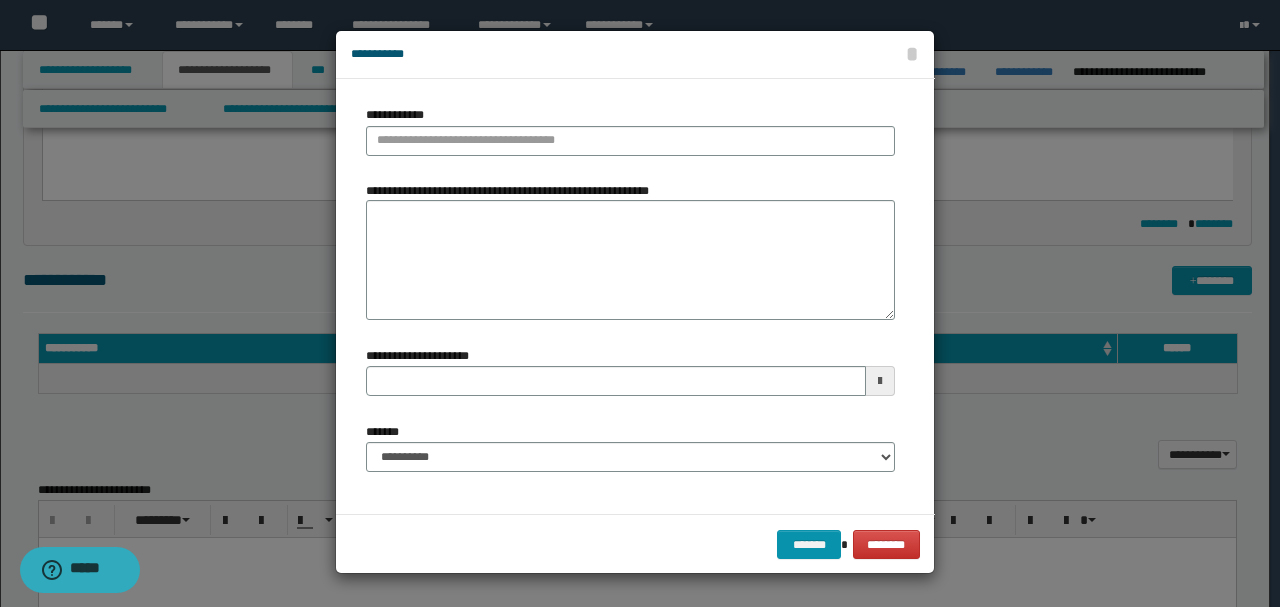 type 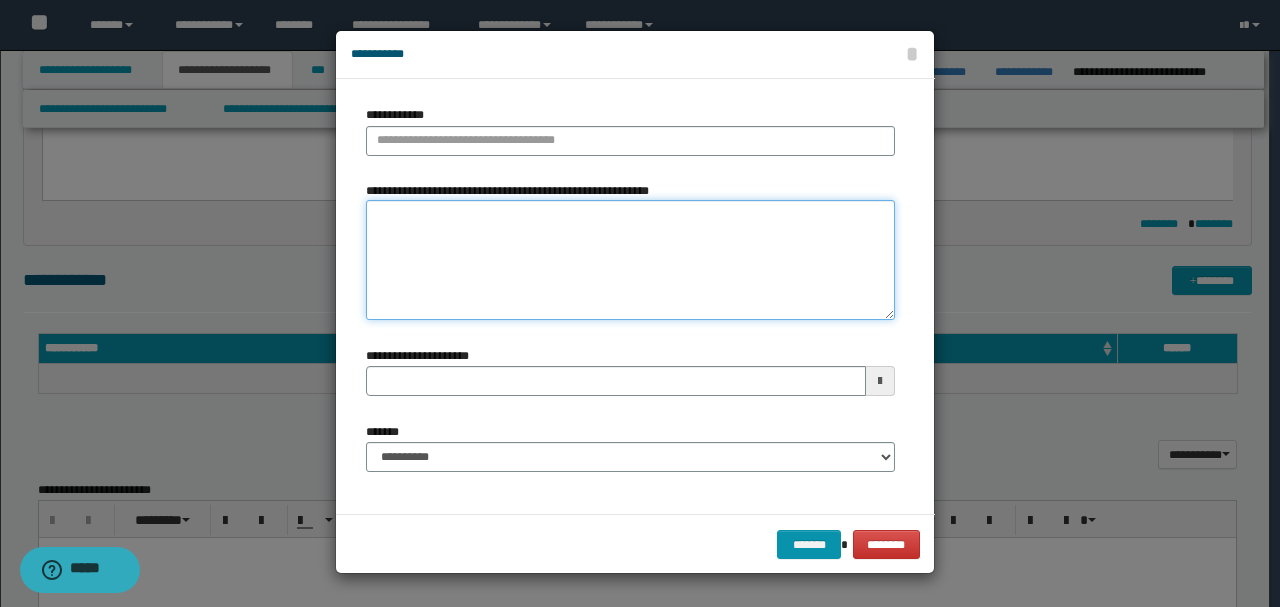 click on "**********" at bounding box center (630, 260) 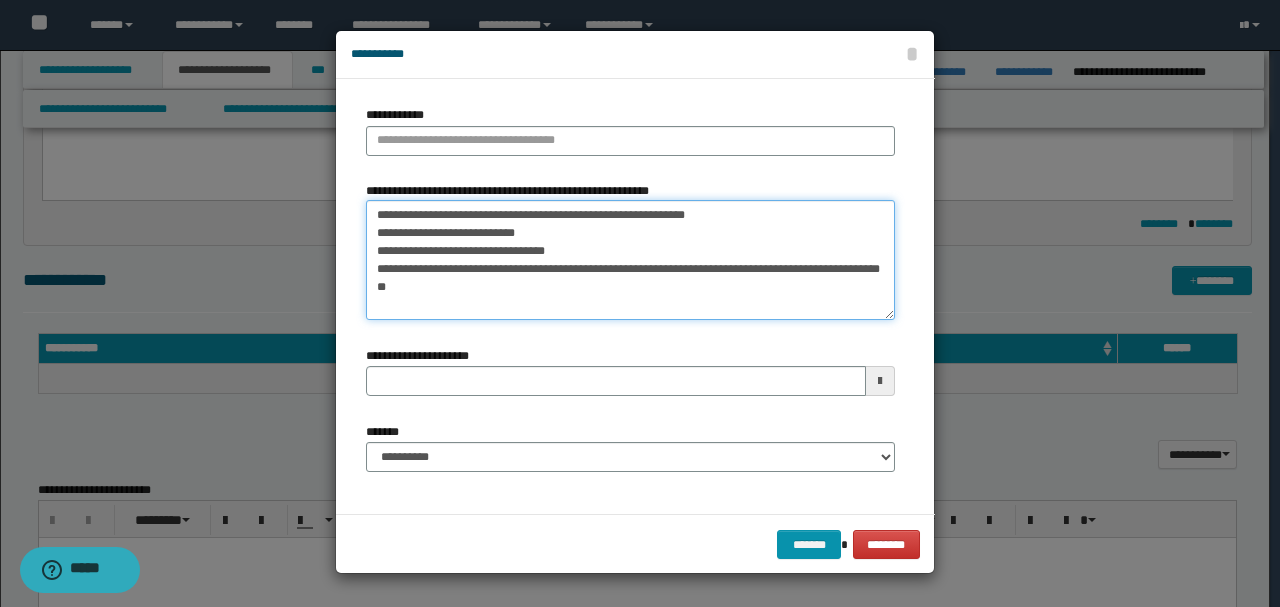 click on "**********" at bounding box center (630, 260) 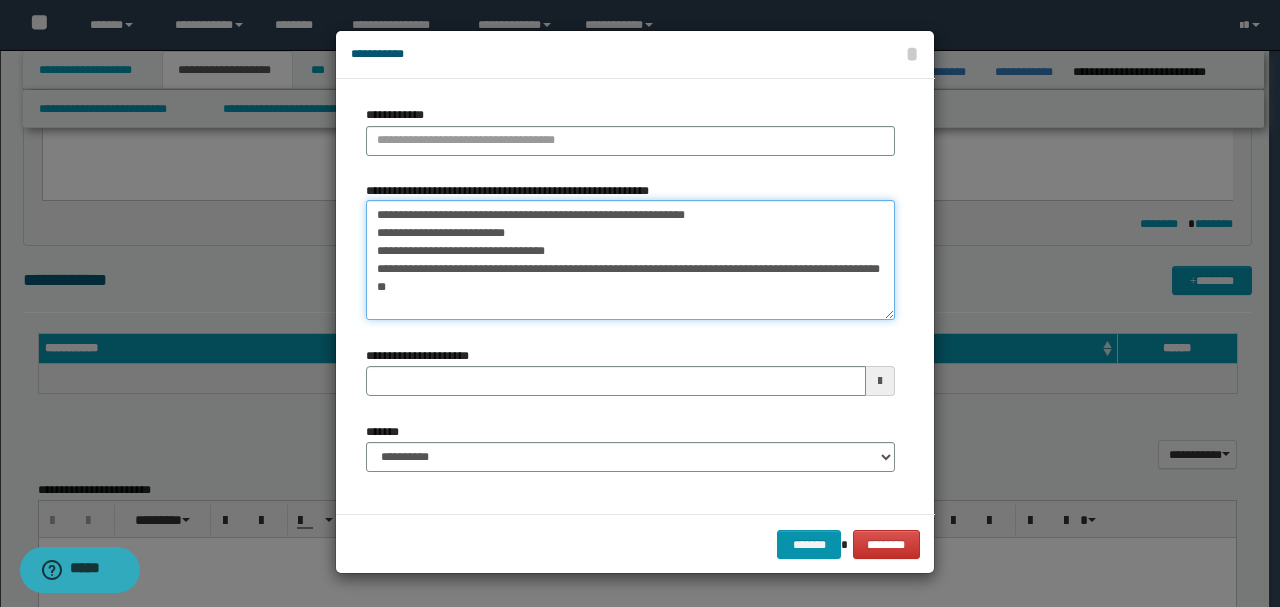 click on "**********" at bounding box center [630, 260] 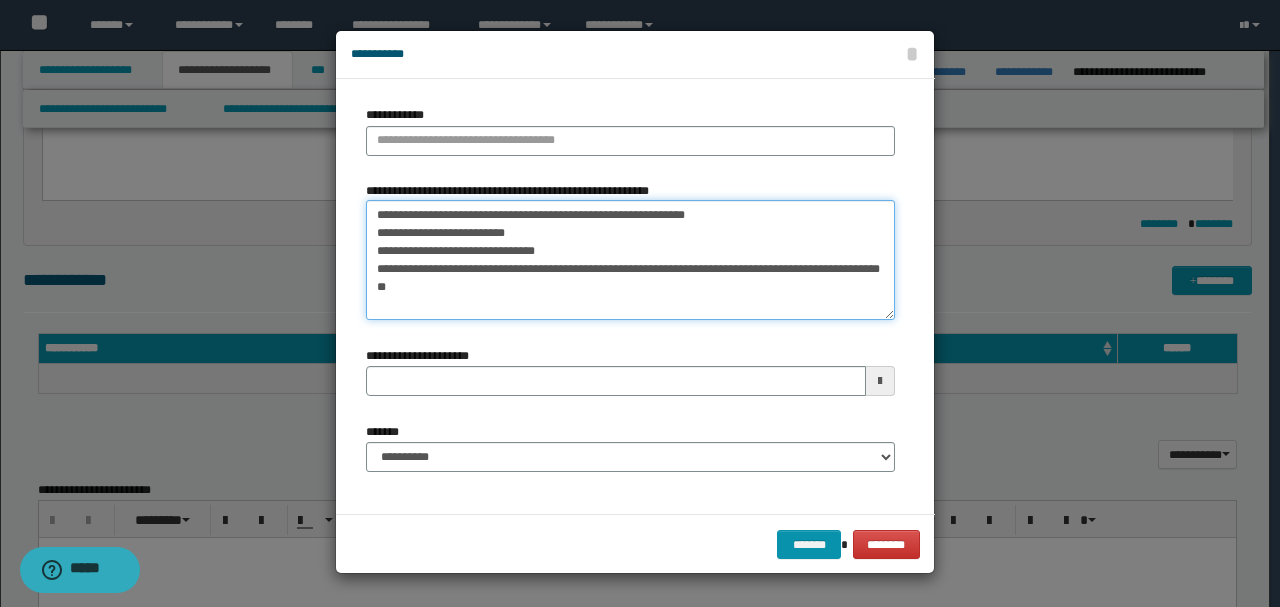 click on "**********" at bounding box center [630, 260] 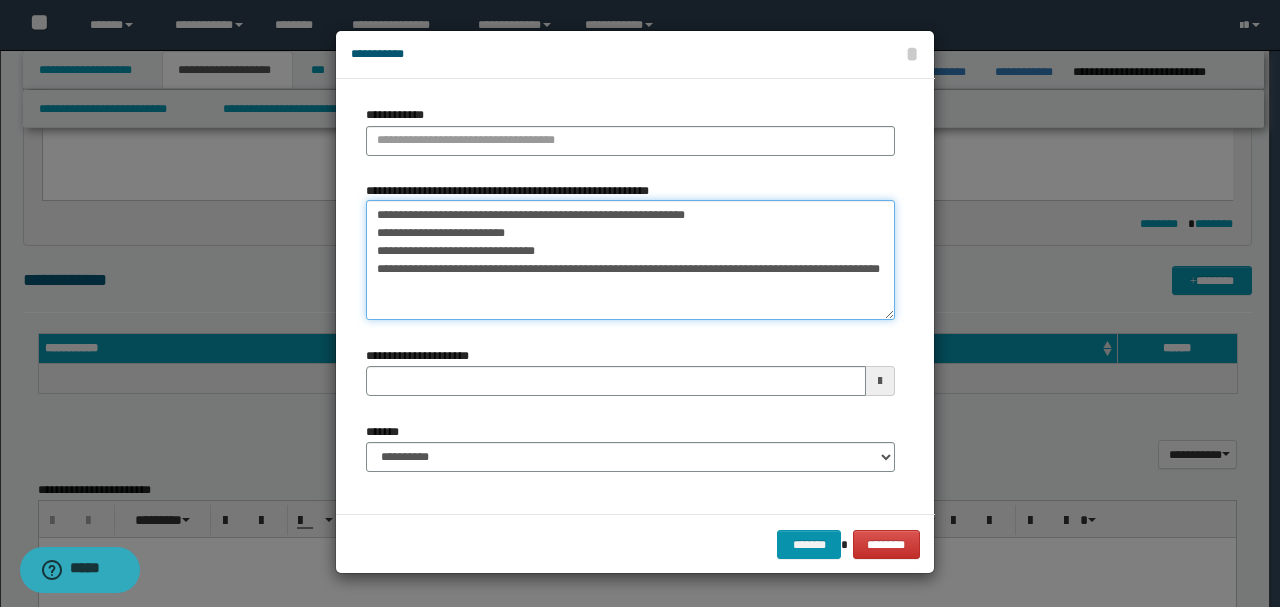 drag, startPoint x: 375, startPoint y: 212, endPoint x: 727, endPoint y: 212, distance: 352 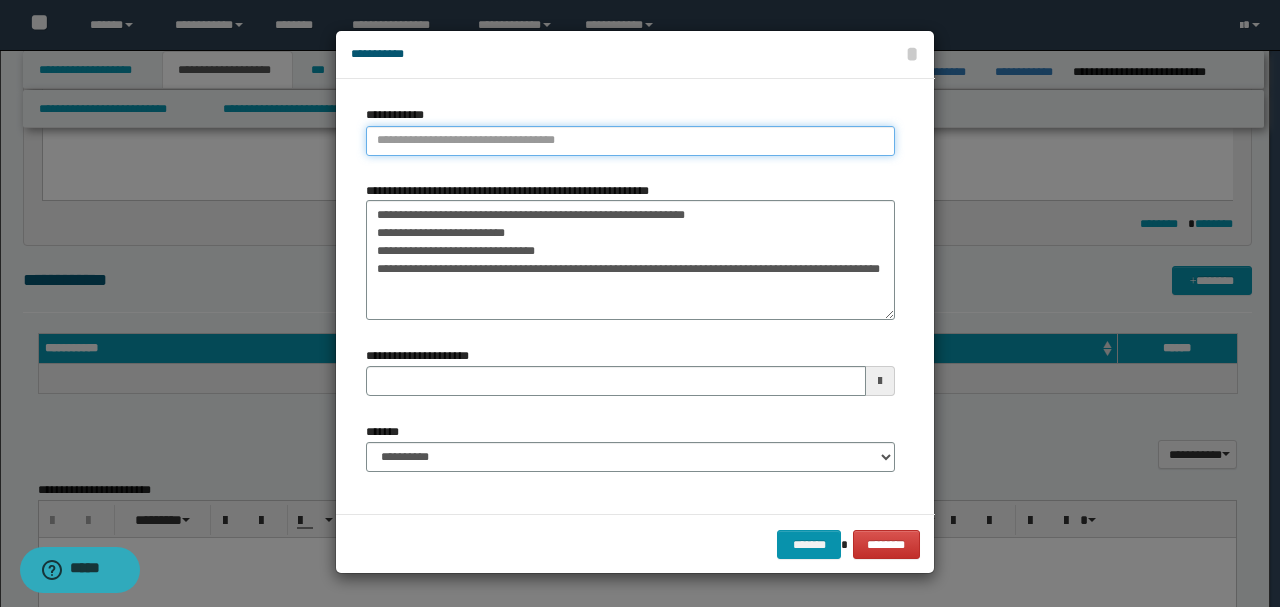 click on "**********" at bounding box center (630, 141) 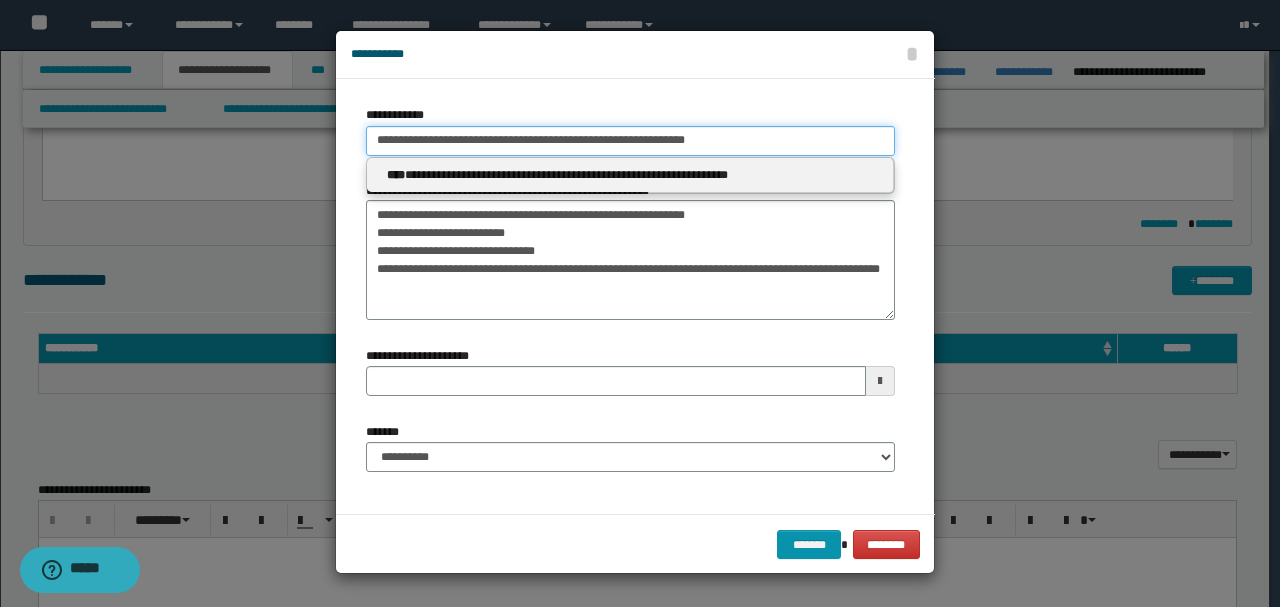 type on "**********" 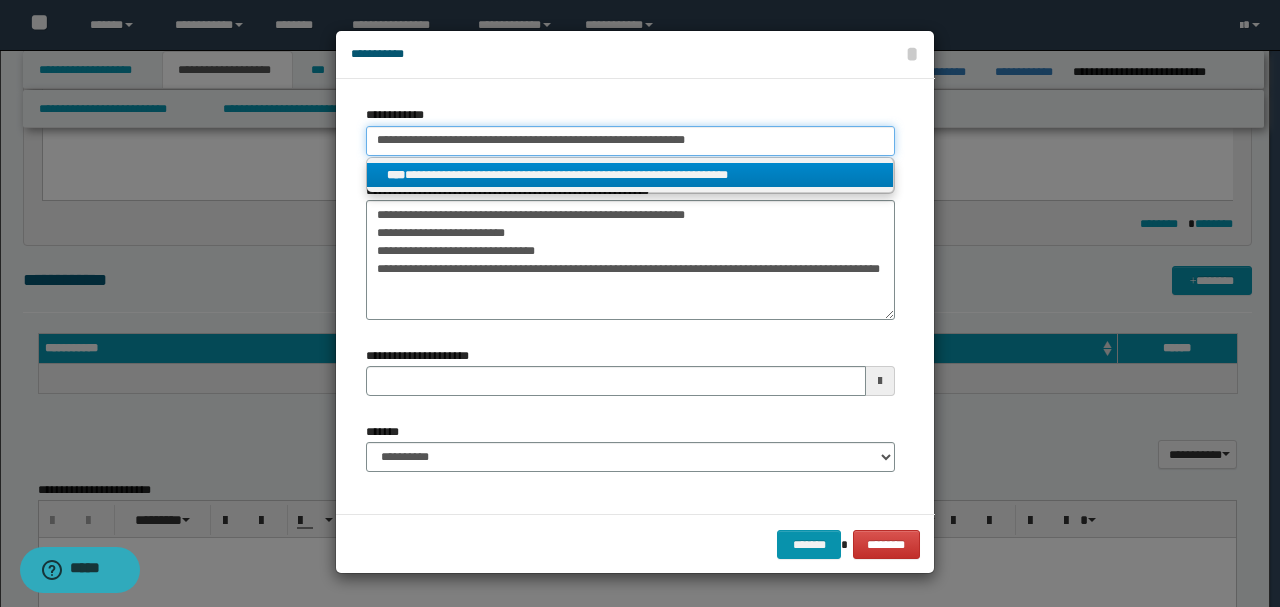type on "**********" 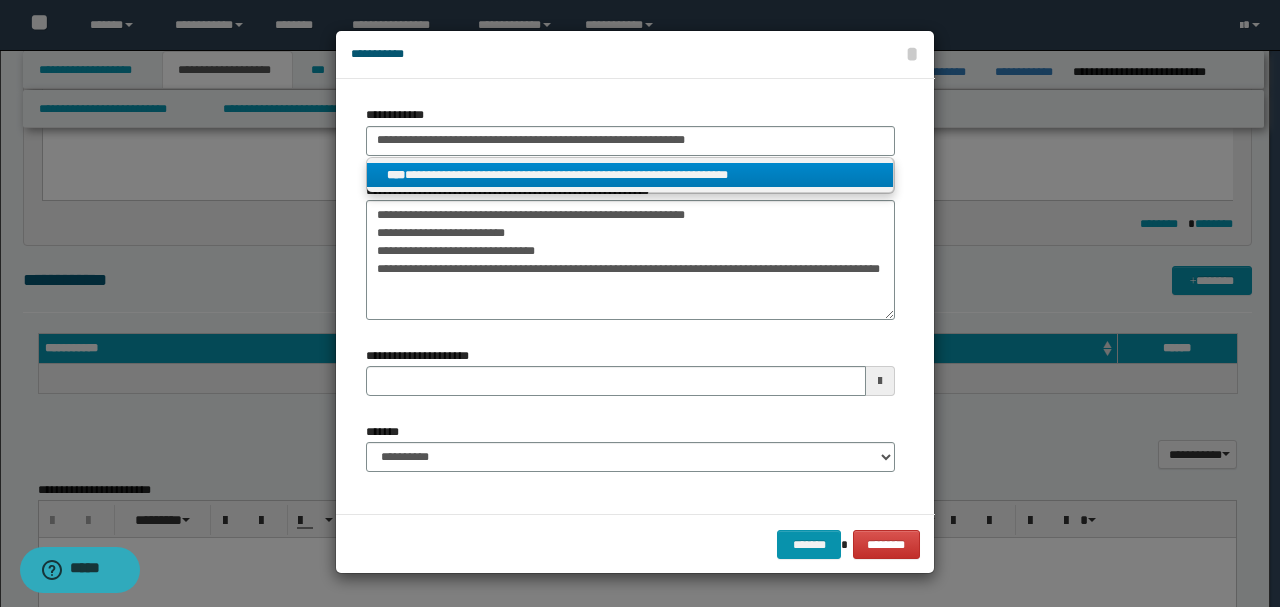 click on "**********" at bounding box center (630, 175) 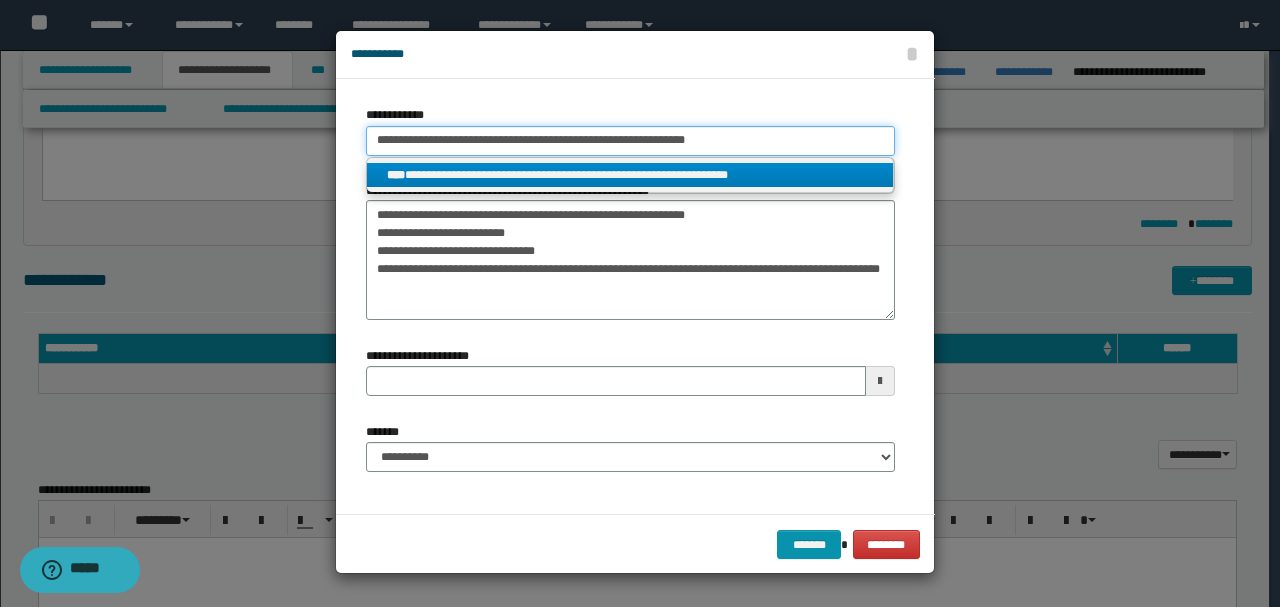 type 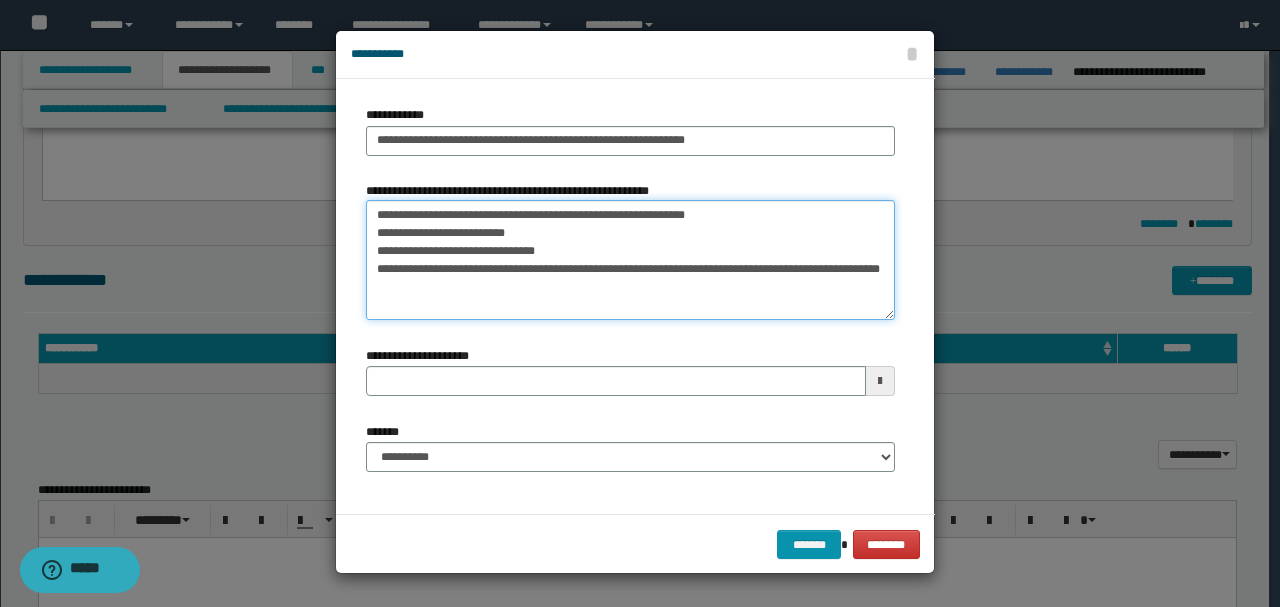 drag, startPoint x: 376, startPoint y: 210, endPoint x: 823, endPoint y: 213, distance: 447.01007 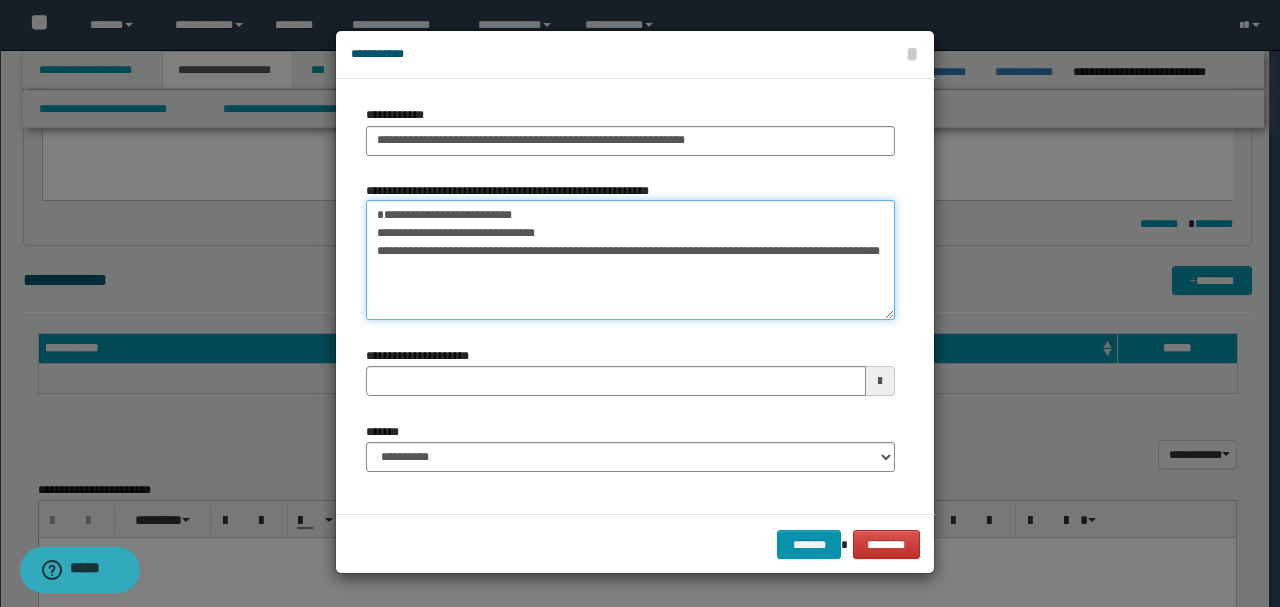 type on "**********" 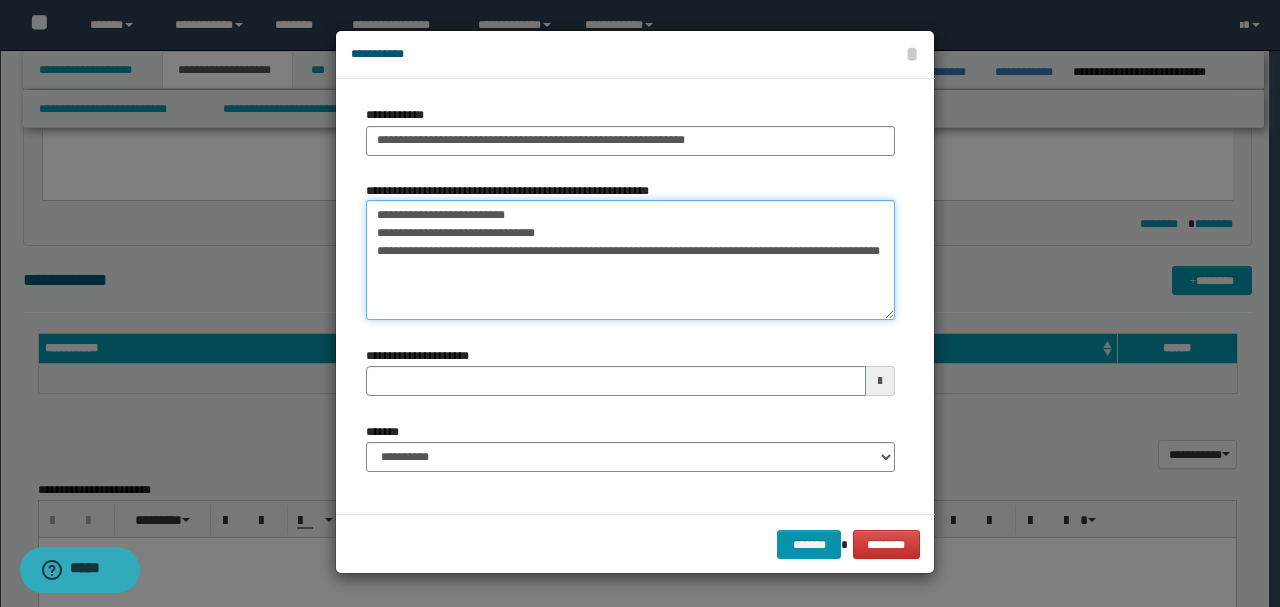 drag, startPoint x: 376, startPoint y: 215, endPoint x: 588, endPoint y: 216, distance: 212.00237 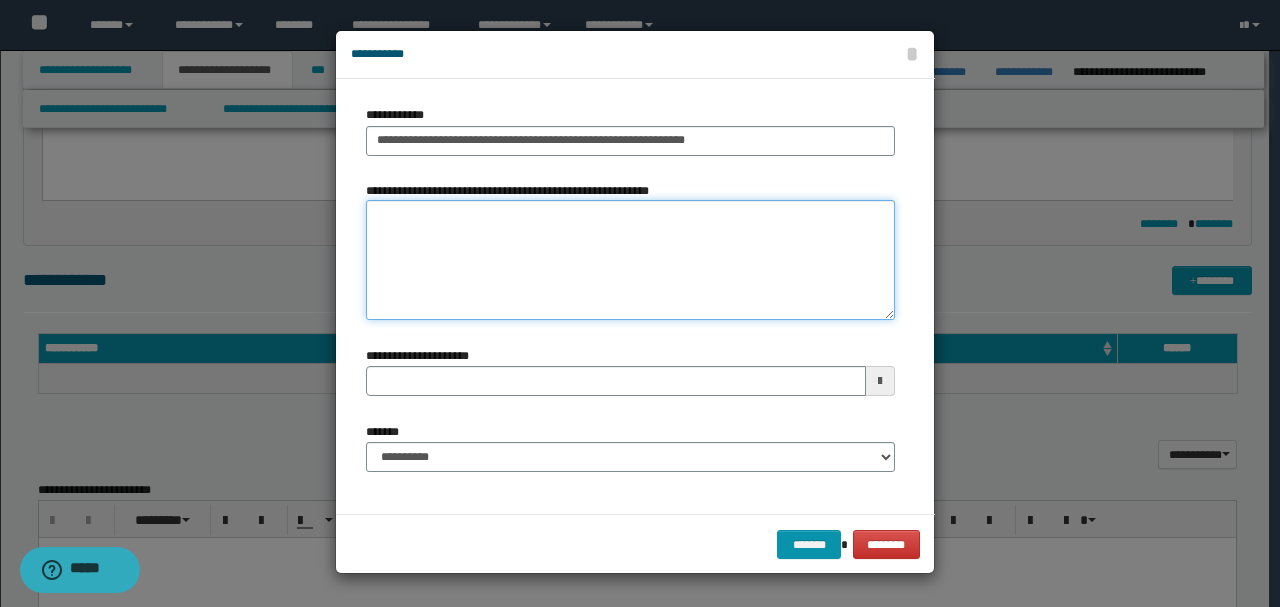 type 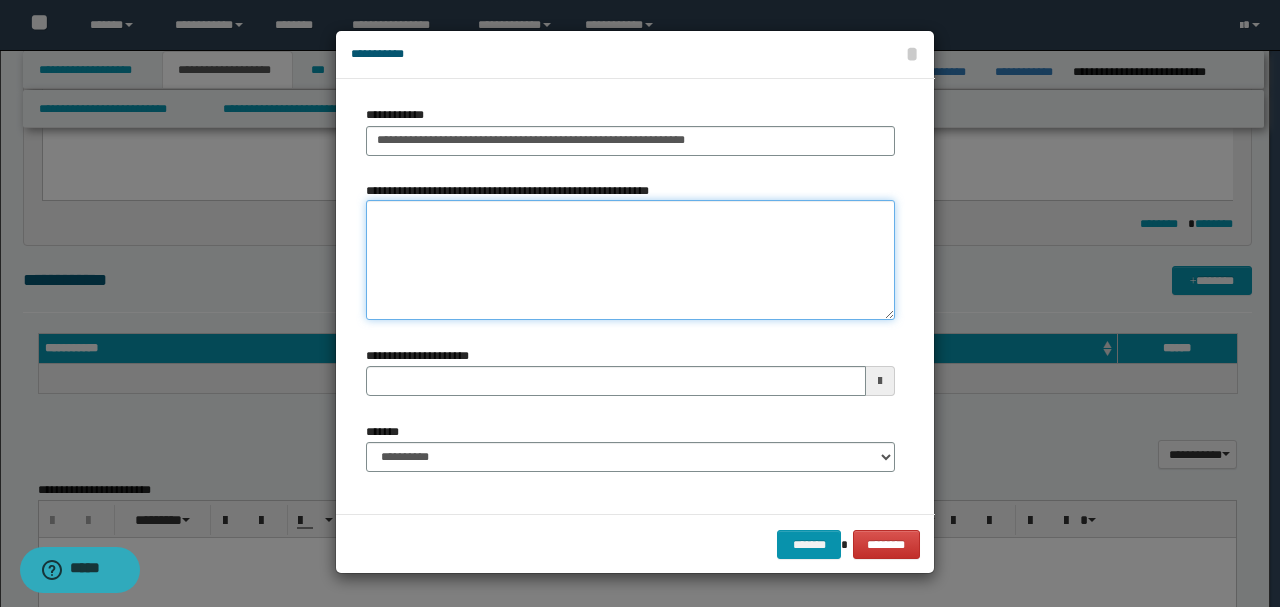 type 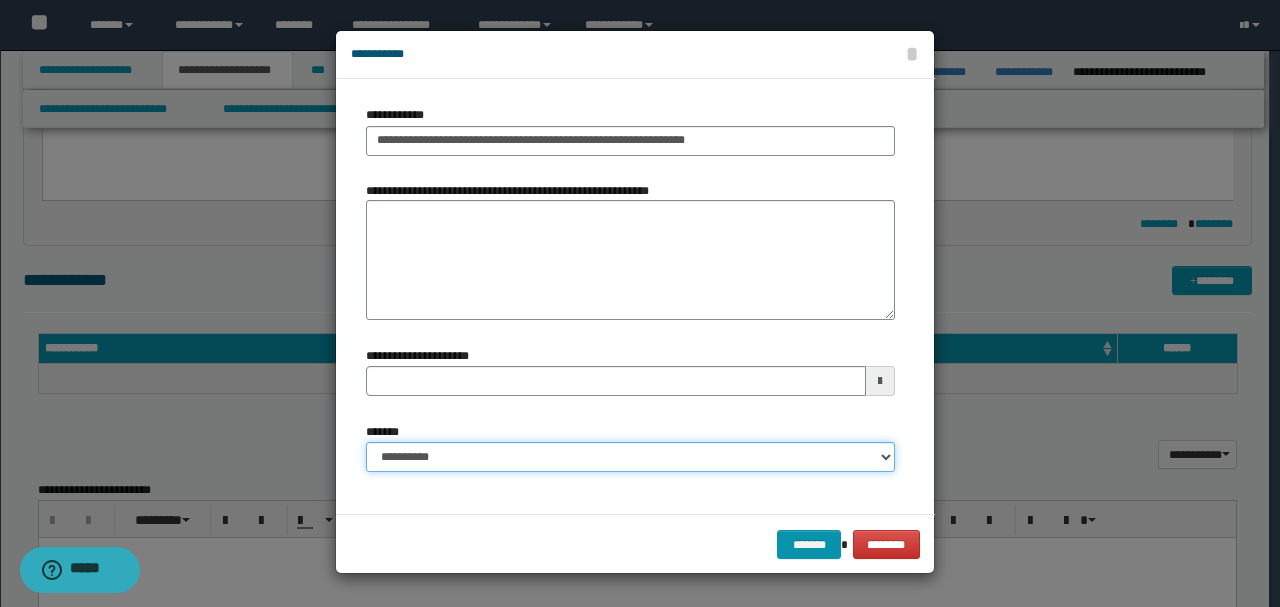 click on "**********" at bounding box center [630, 457] 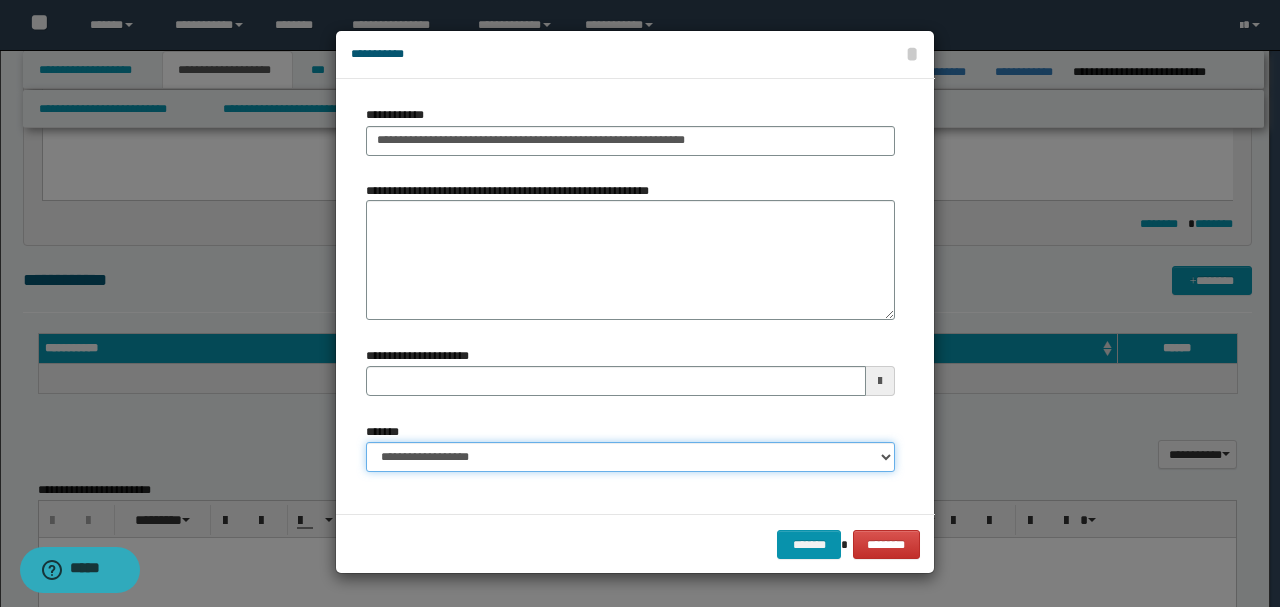 type 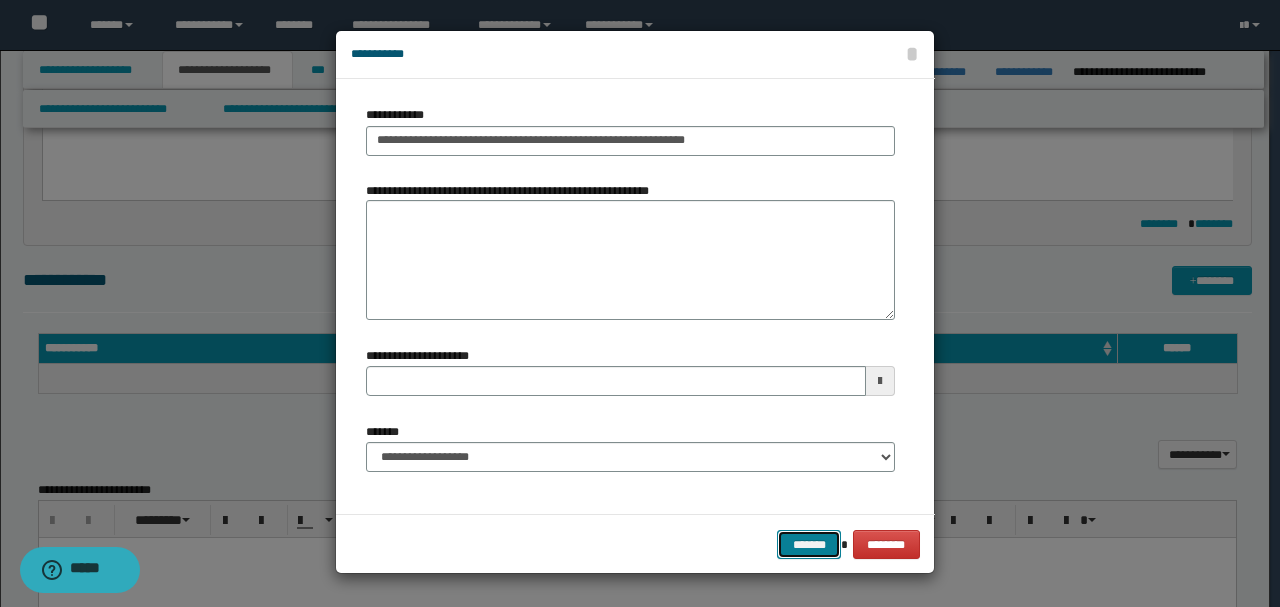 click on "*******" at bounding box center [809, 544] 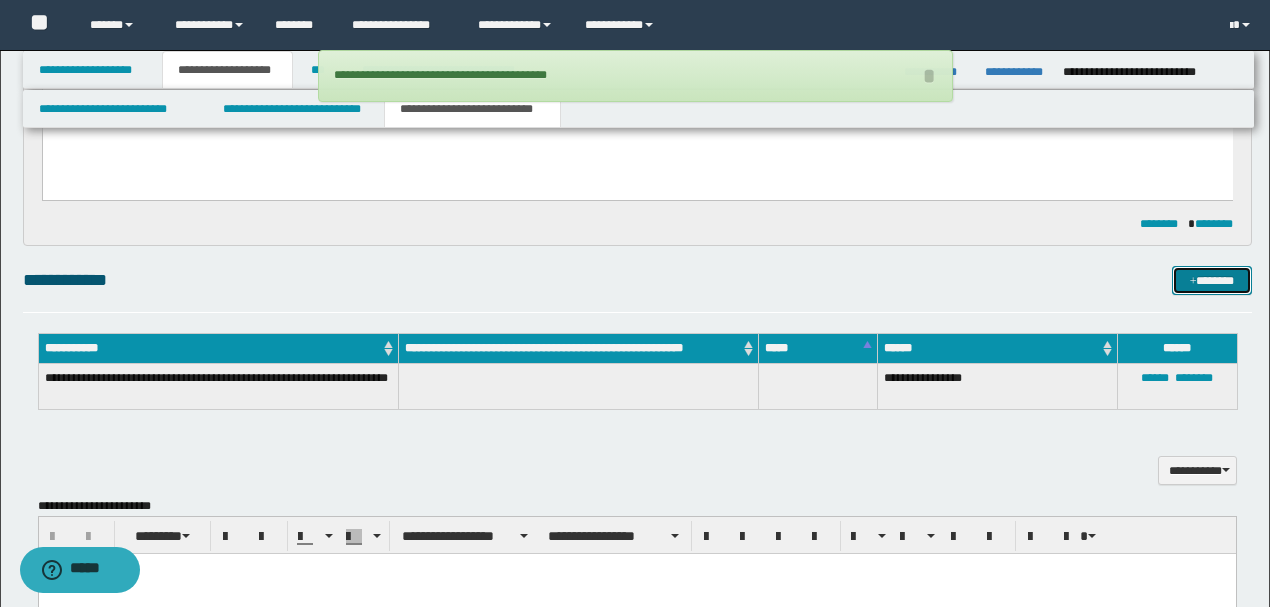 click on "*******" at bounding box center [1211, 280] 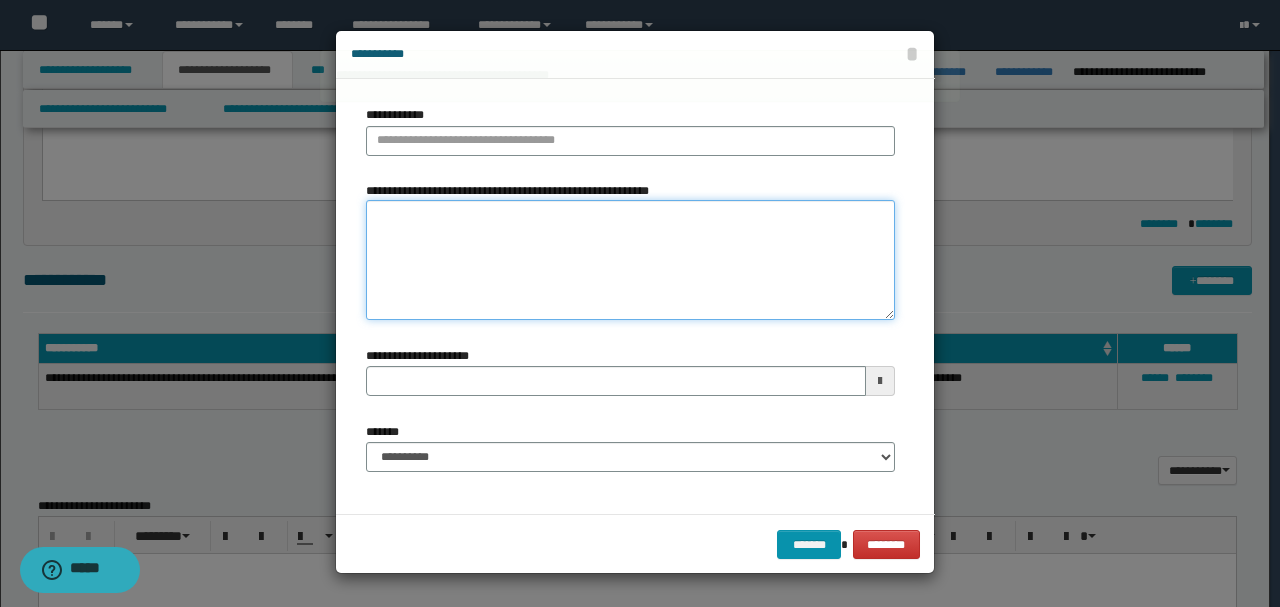 click on "**********" at bounding box center (630, 260) 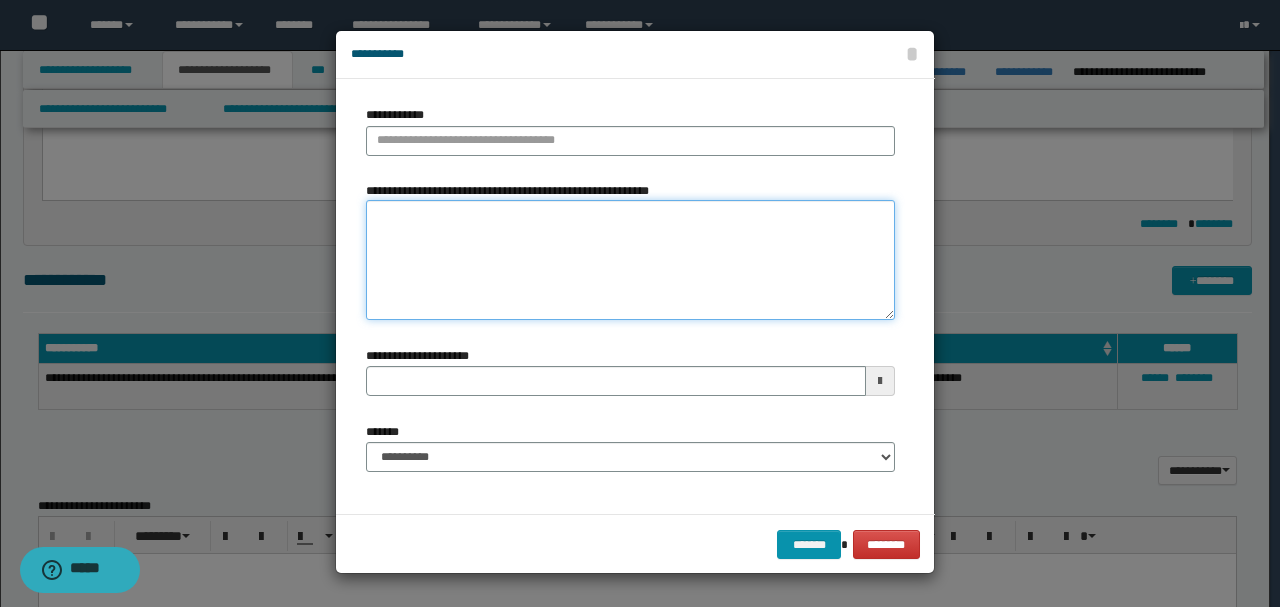 paste on "**********" 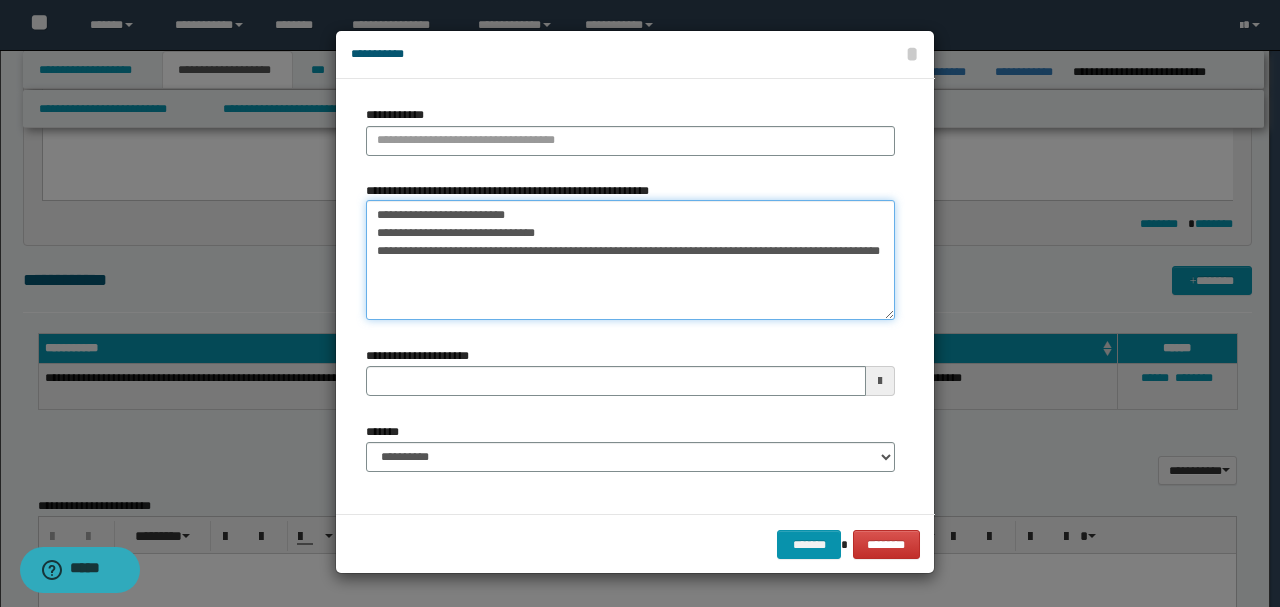 drag, startPoint x: 375, startPoint y: 214, endPoint x: 539, endPoint y: 215, distance: 164.00305 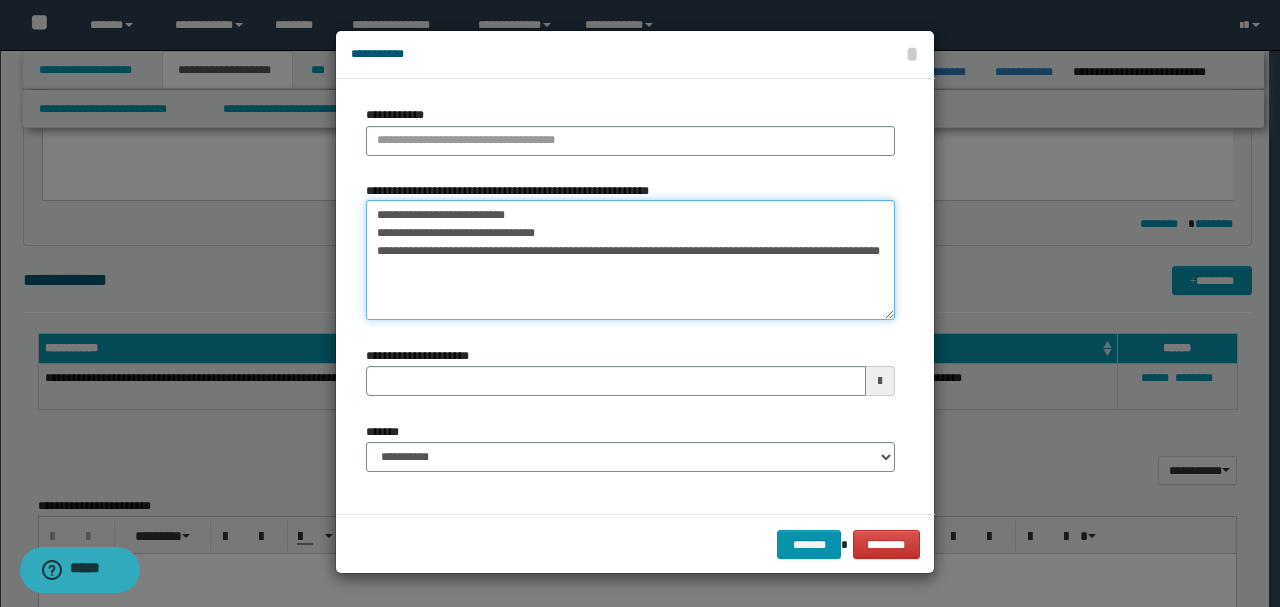 type on "**********" 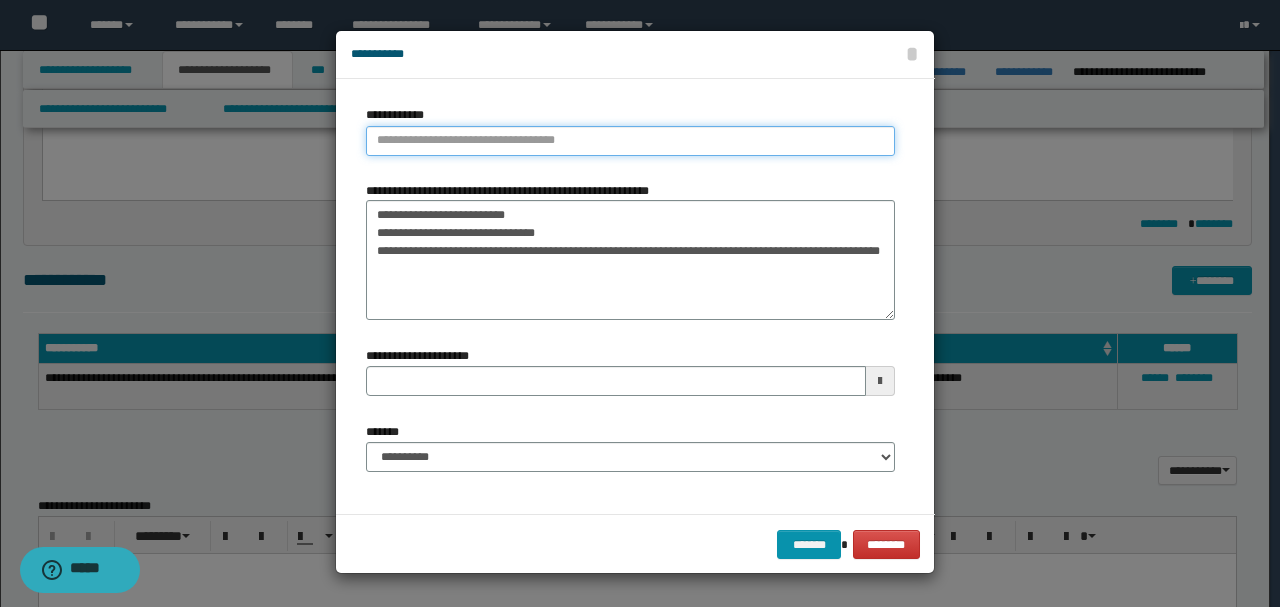 type on "**********" 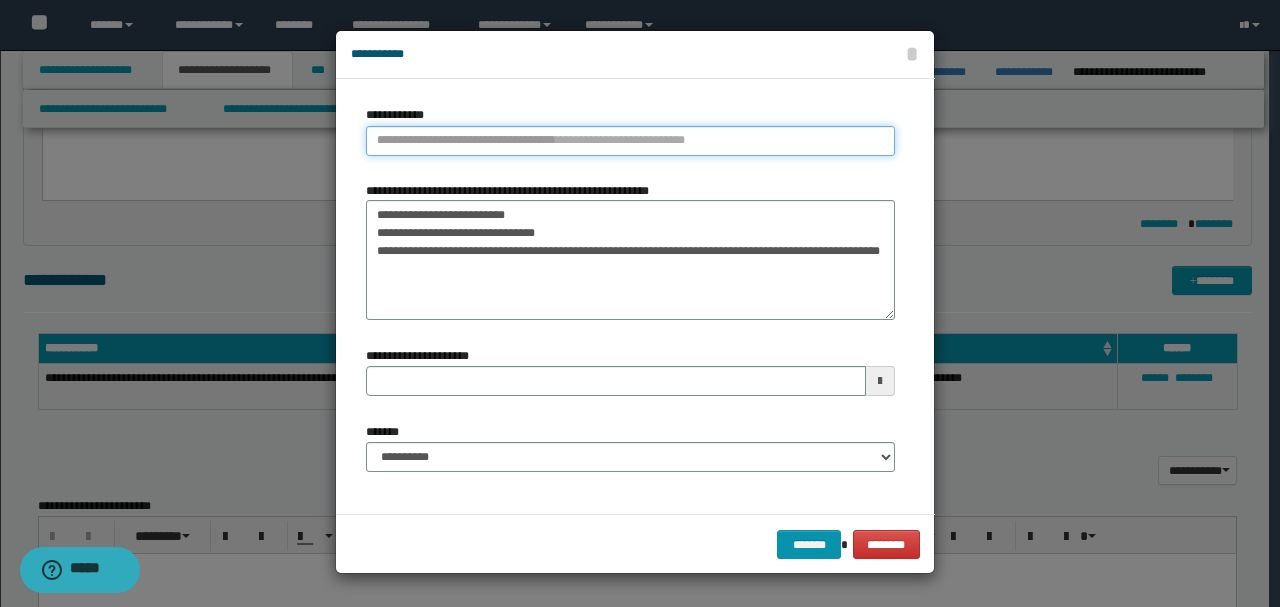 click on "**********" at bounding box center [630, 141] 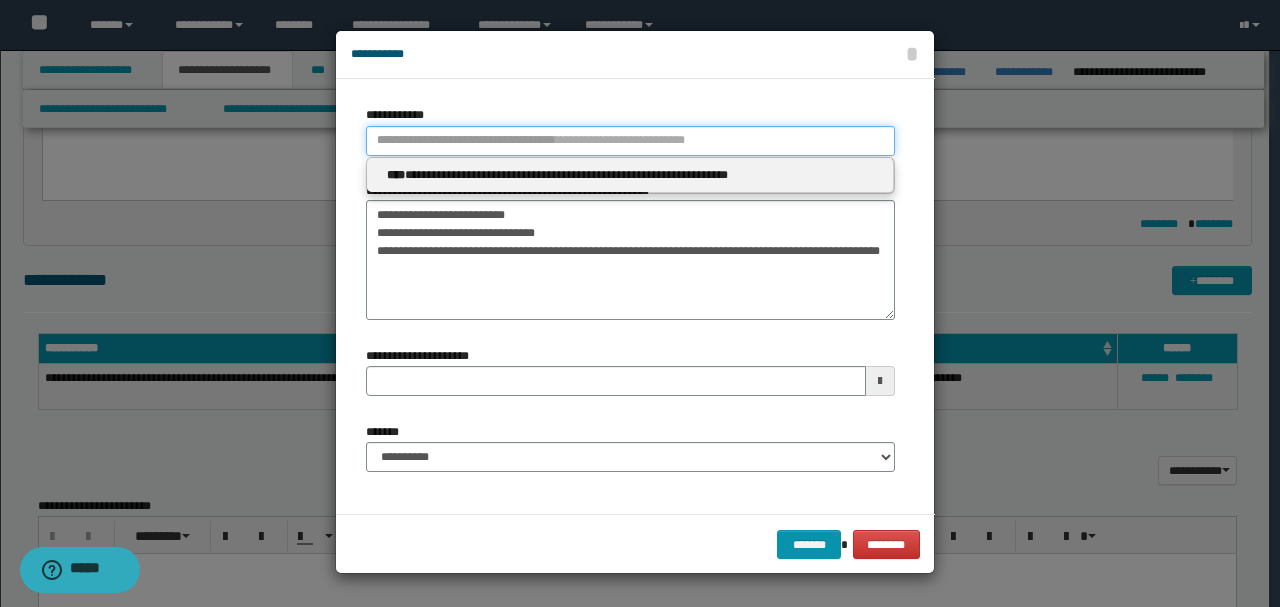 paste on "**********" 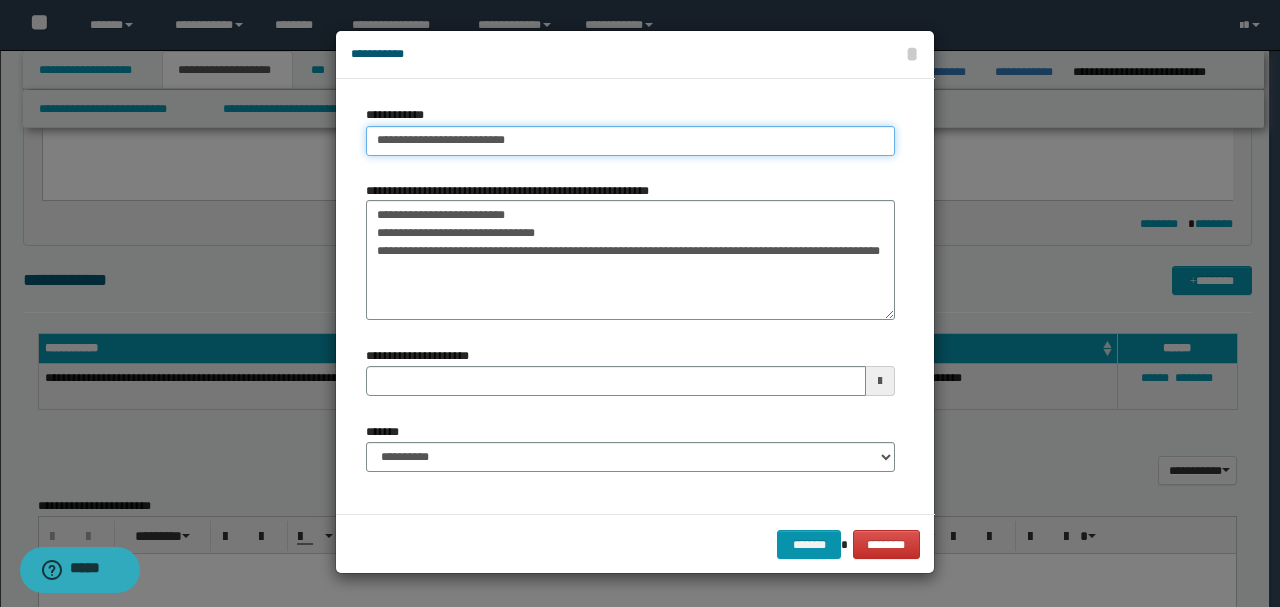 type on "**********" 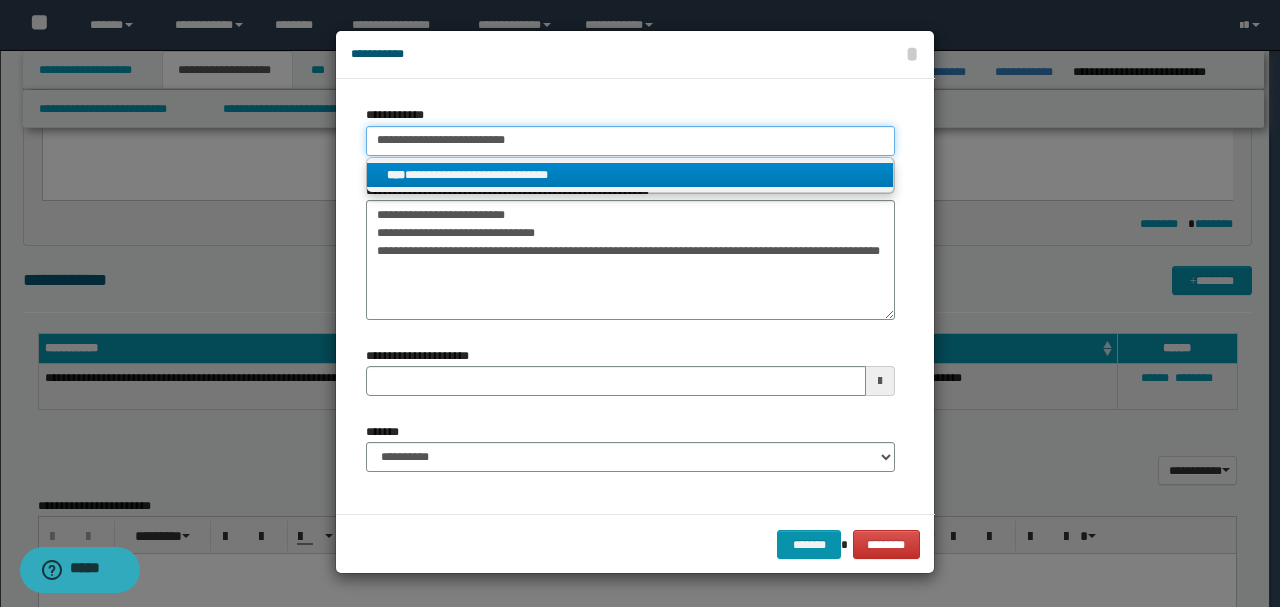 type on "**********" 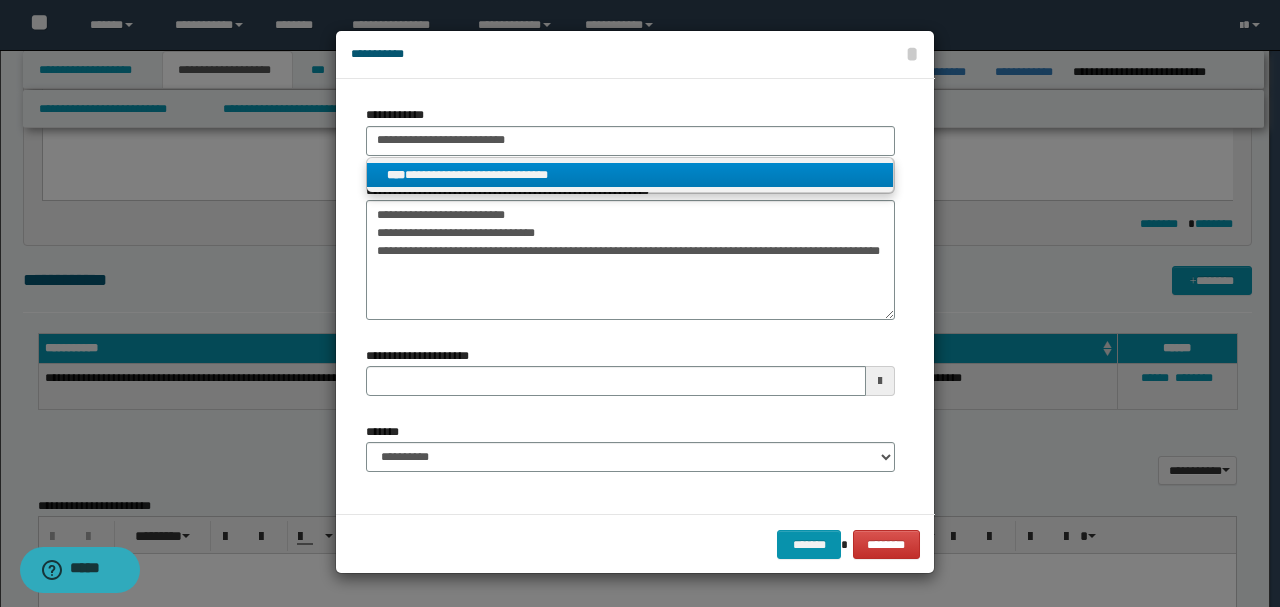 click on "**********" at bounding box center (630, 175) 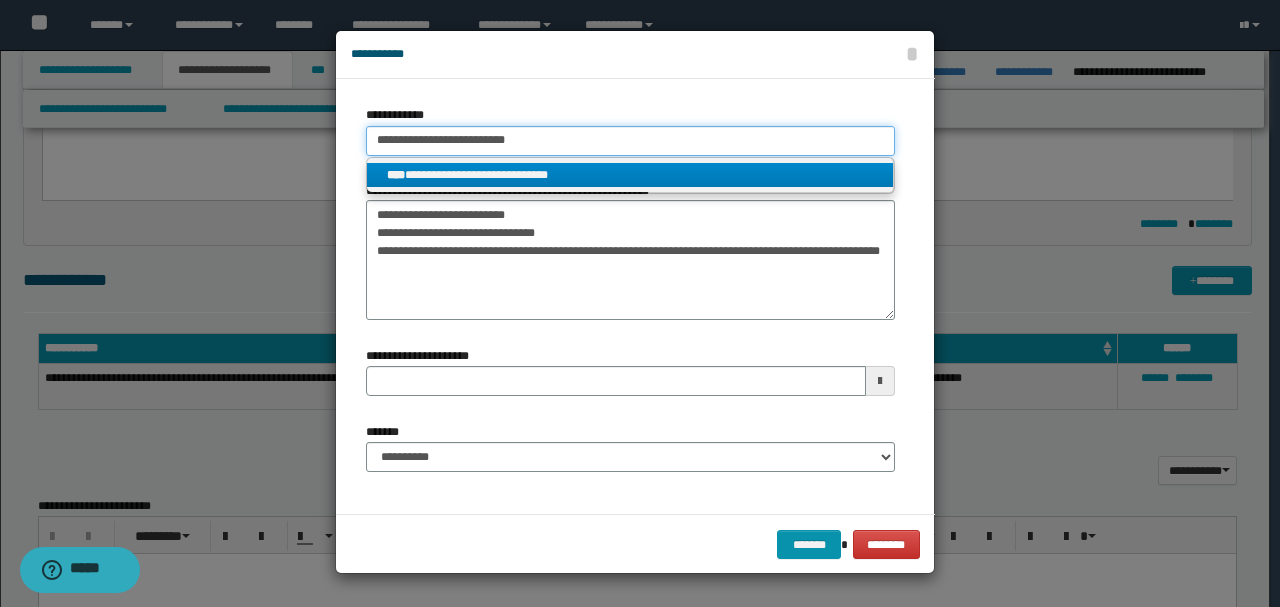 type 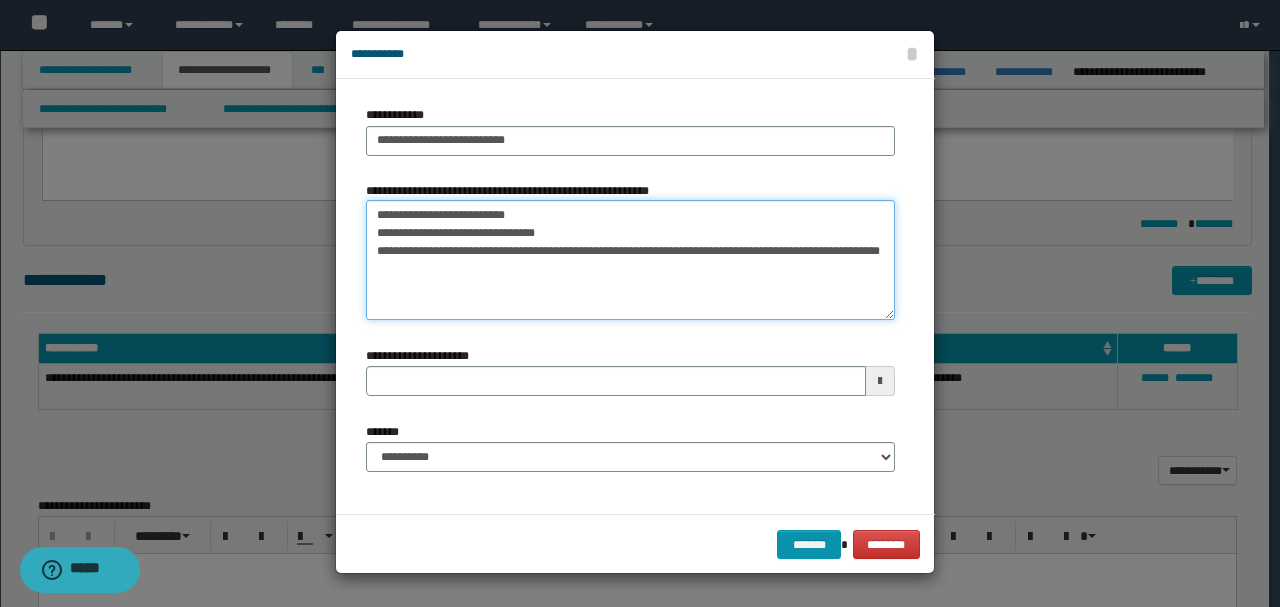 drag, startPoint x: 374, startPoint y: 215, endPoint x: 440, endPoint y: 288, distance: 98.4124 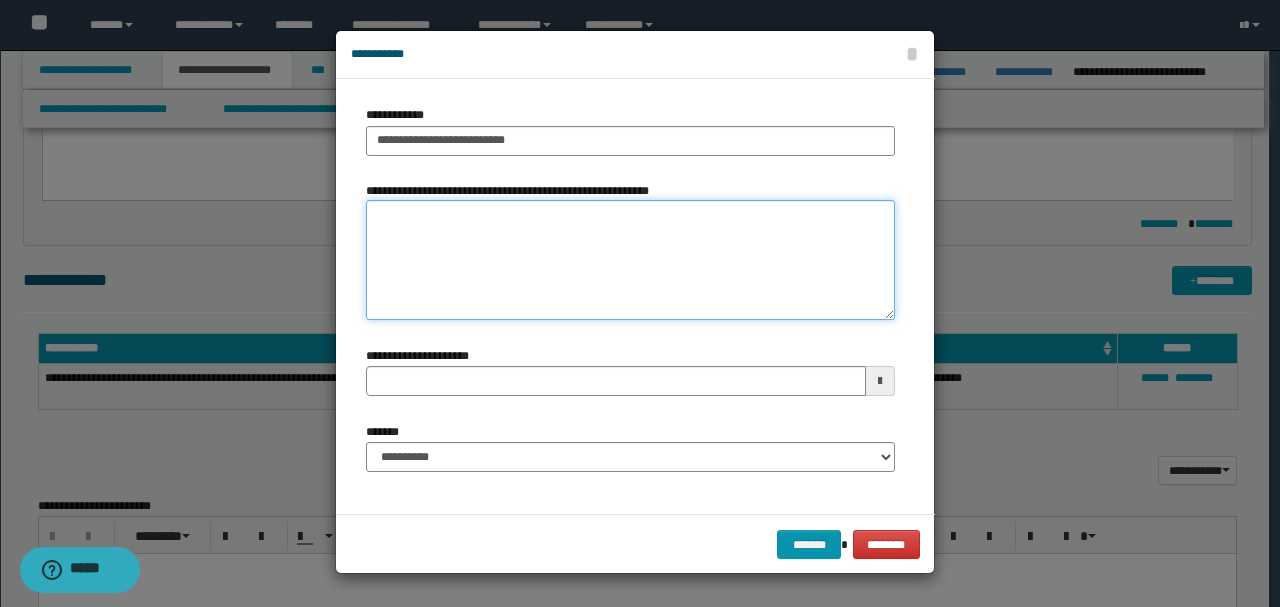 type 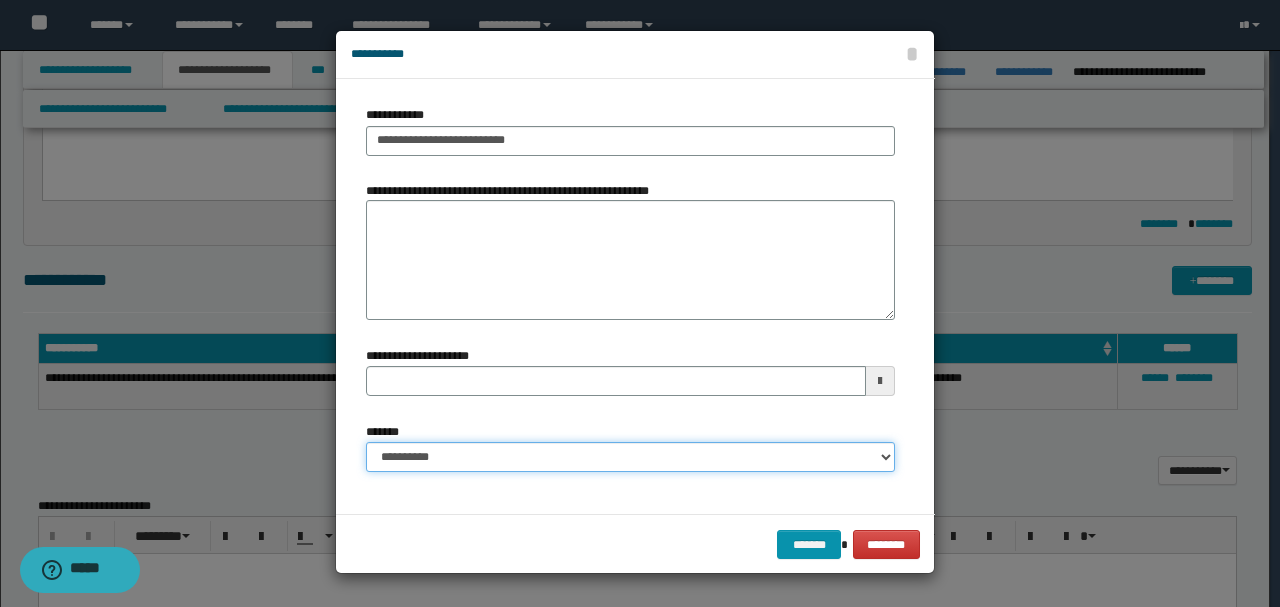 click on "**********" at bounding box center [630, 457] 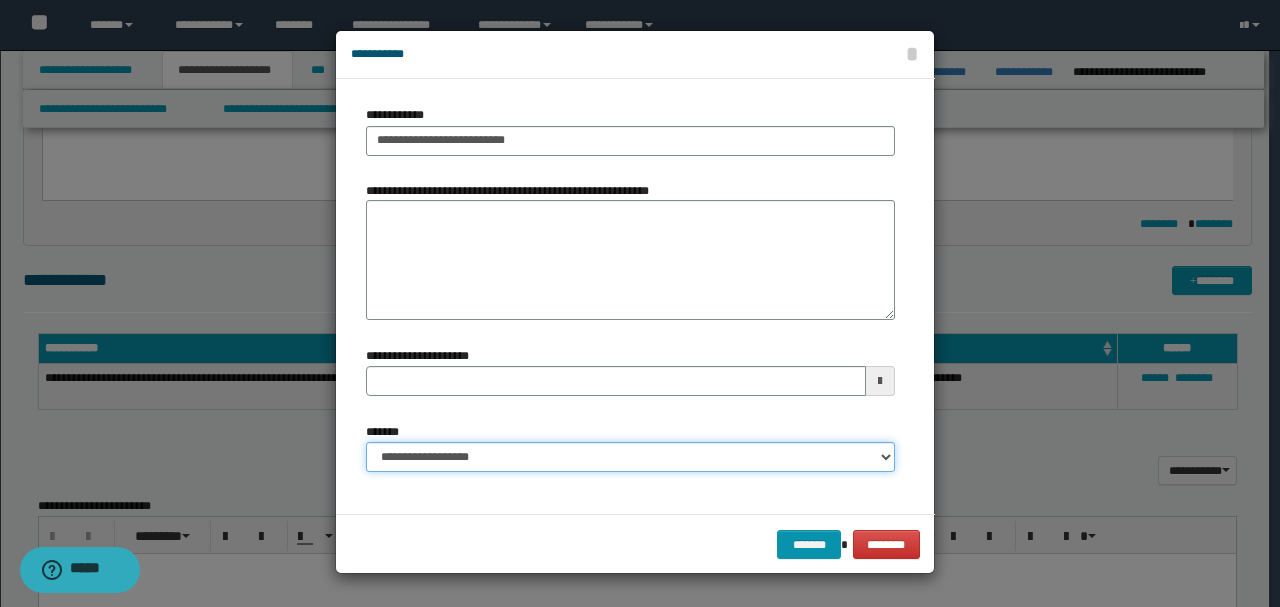 click on "**********" at bounding box center [630, 457] 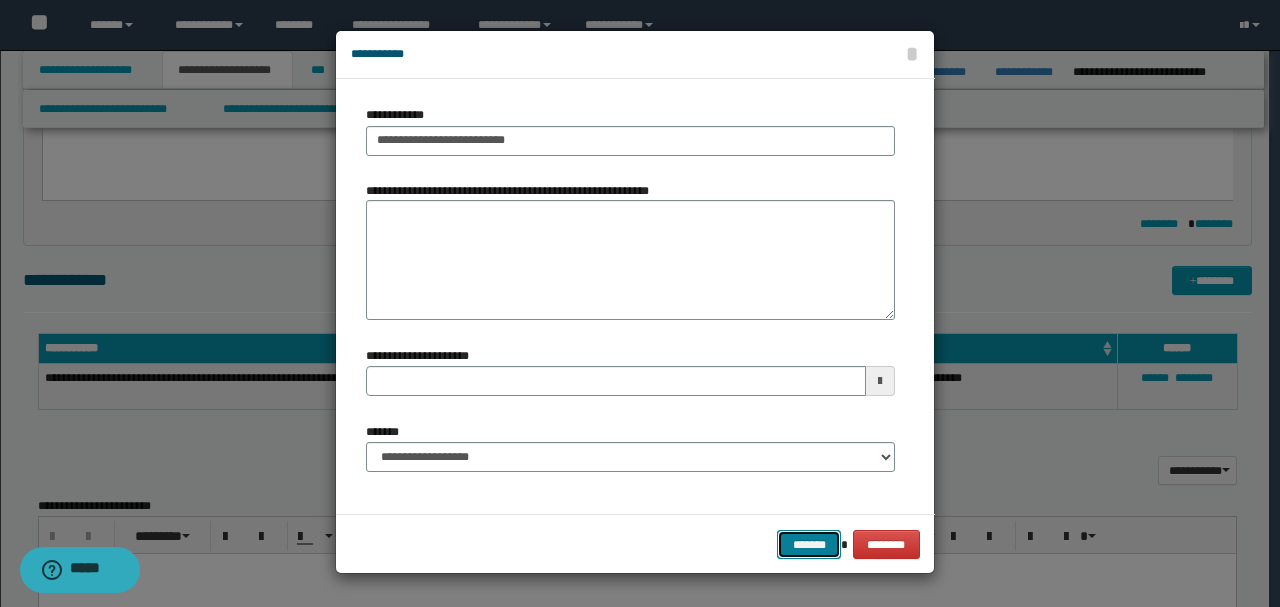 click on "*******" at bounding box center (809, 544) 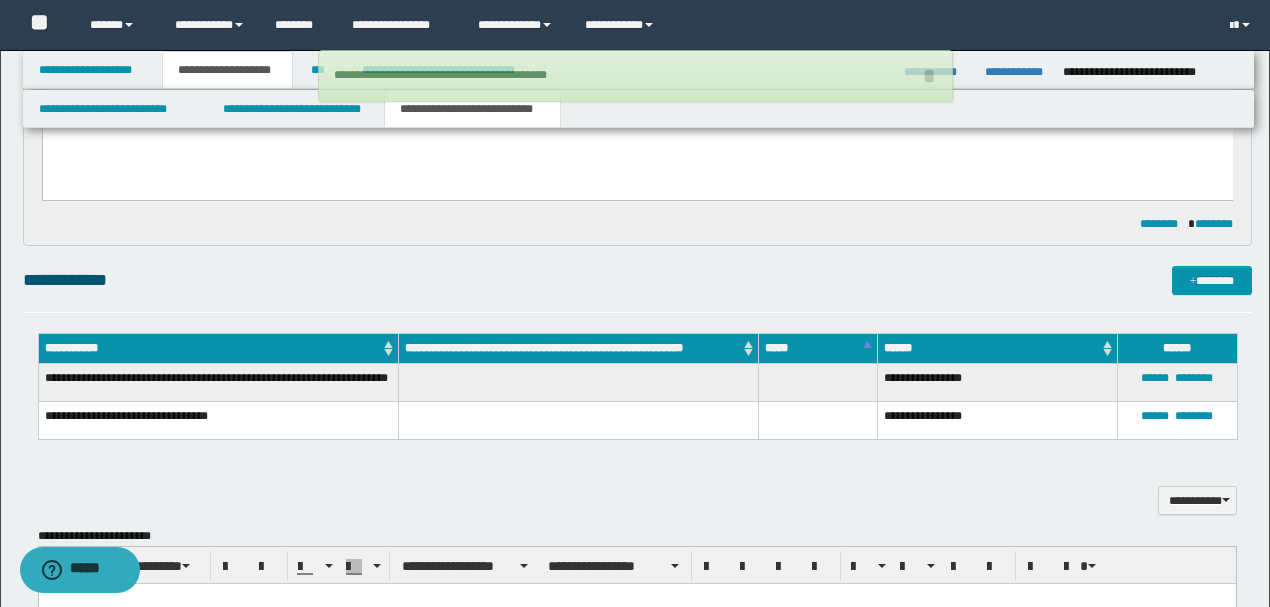 type 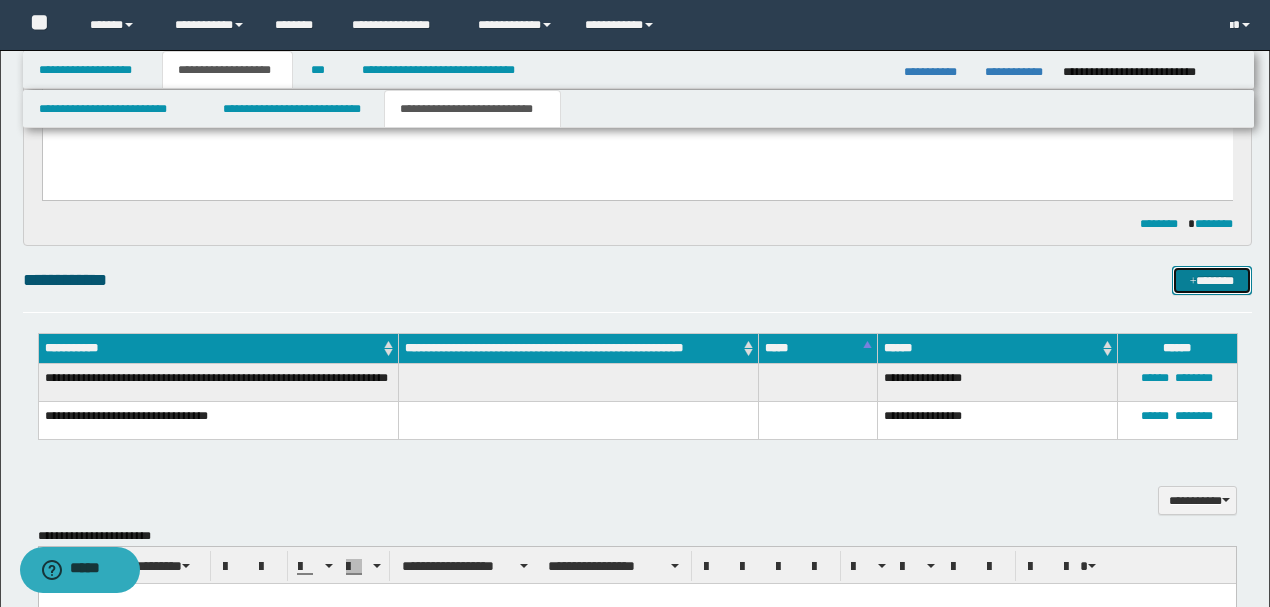click at bounding box center [1193, 282] 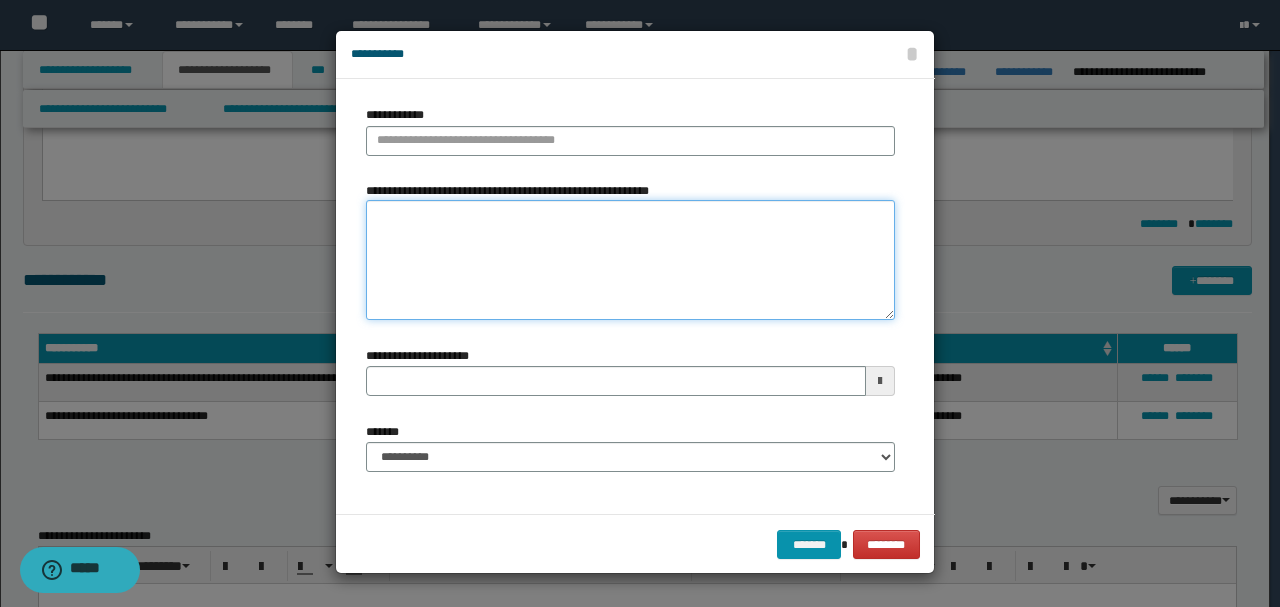 click on "**********" at bounding box center [630, 260] 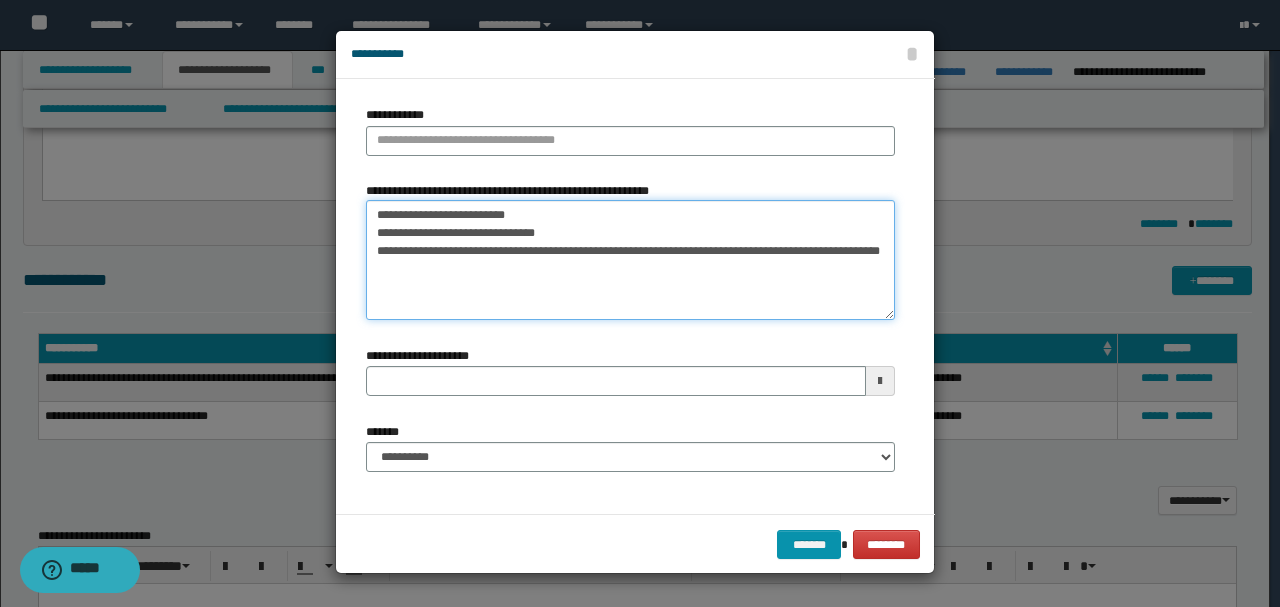 drag, startPoint x: 376, startPoint y: 214, endPoint x: 567, endPoint y: 214, distance: 191 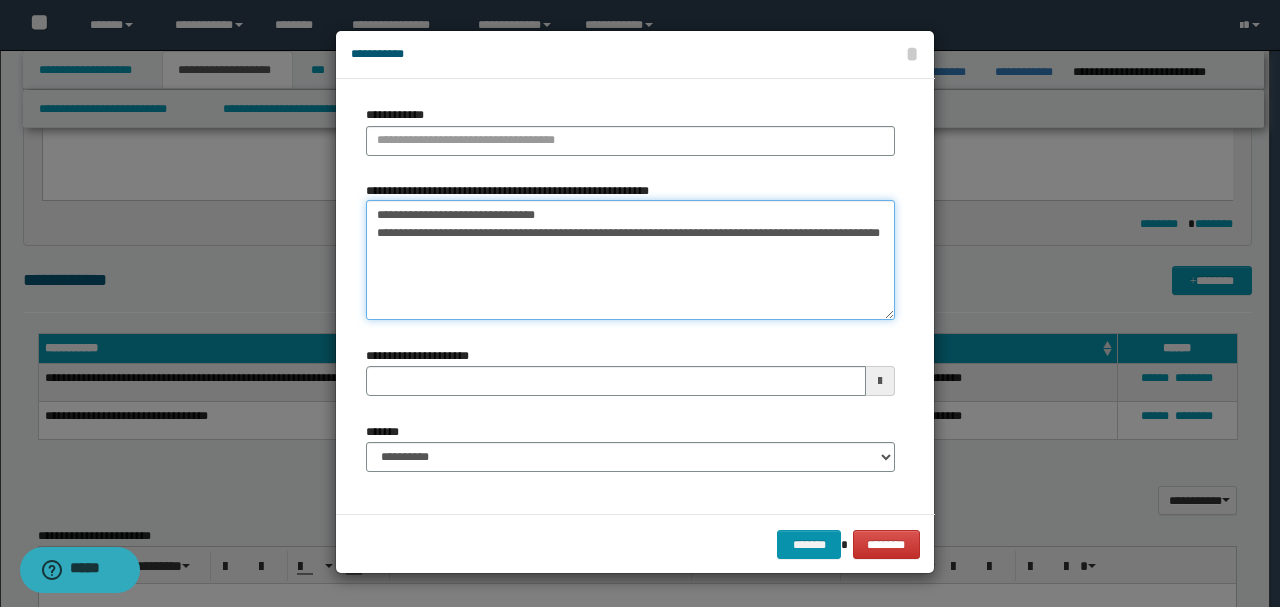 drag, startPoint x: 376, startPoint y: 212, endPoint x: 586, endPoint y: 214, distance: 210.00952 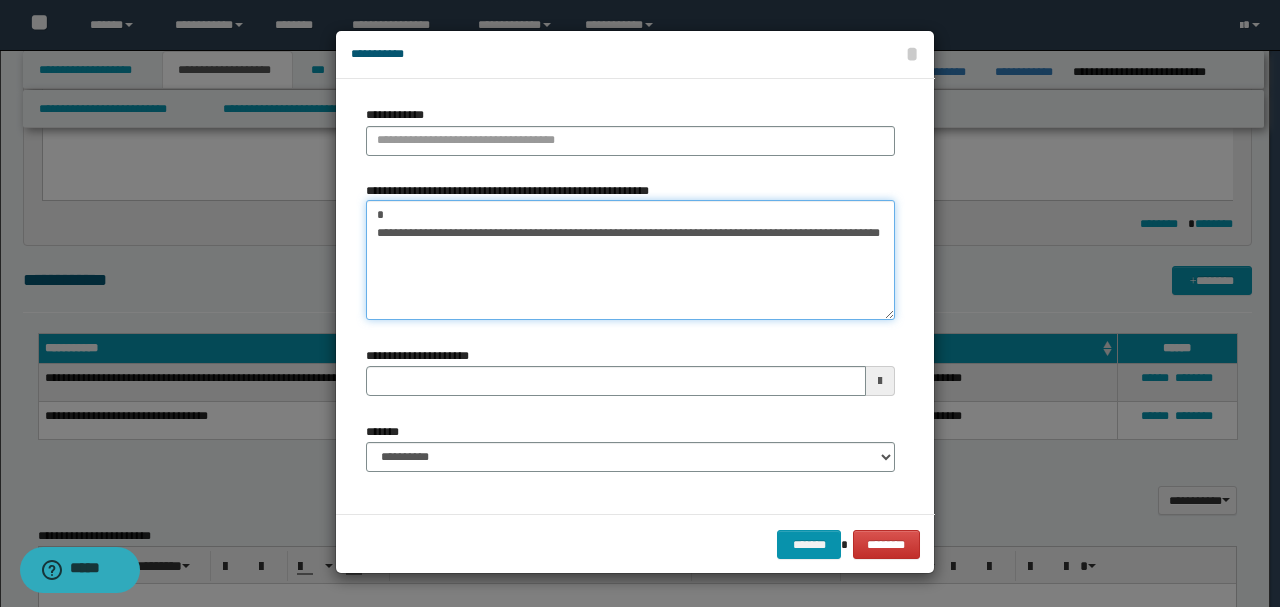 type on "**********" 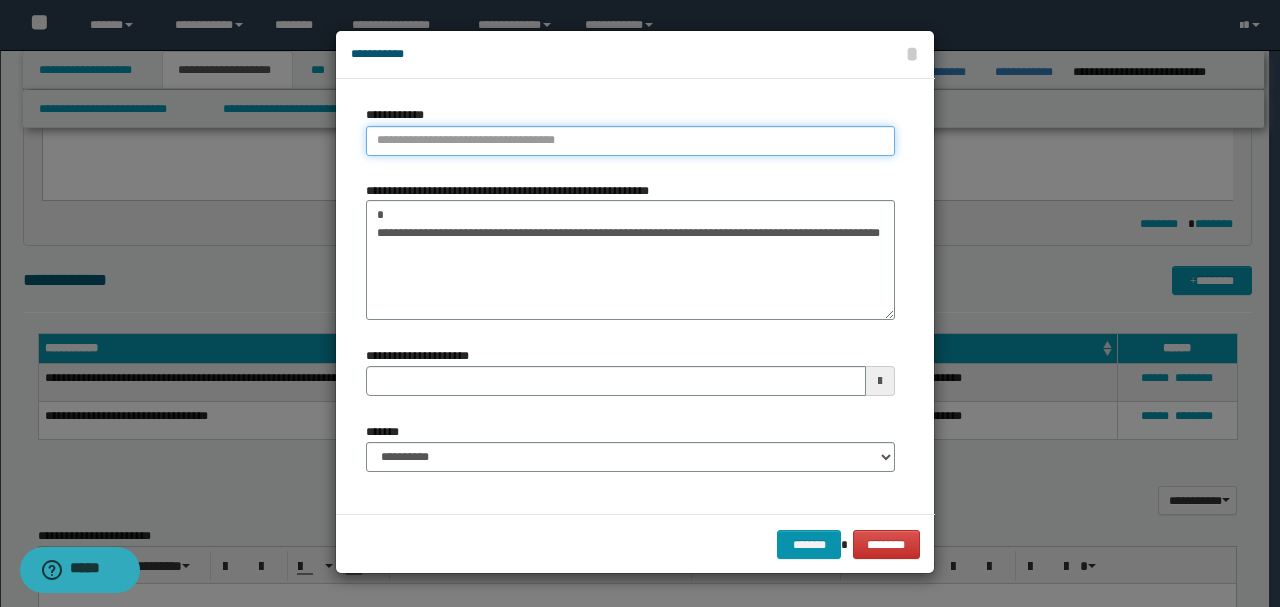 type on "**********" 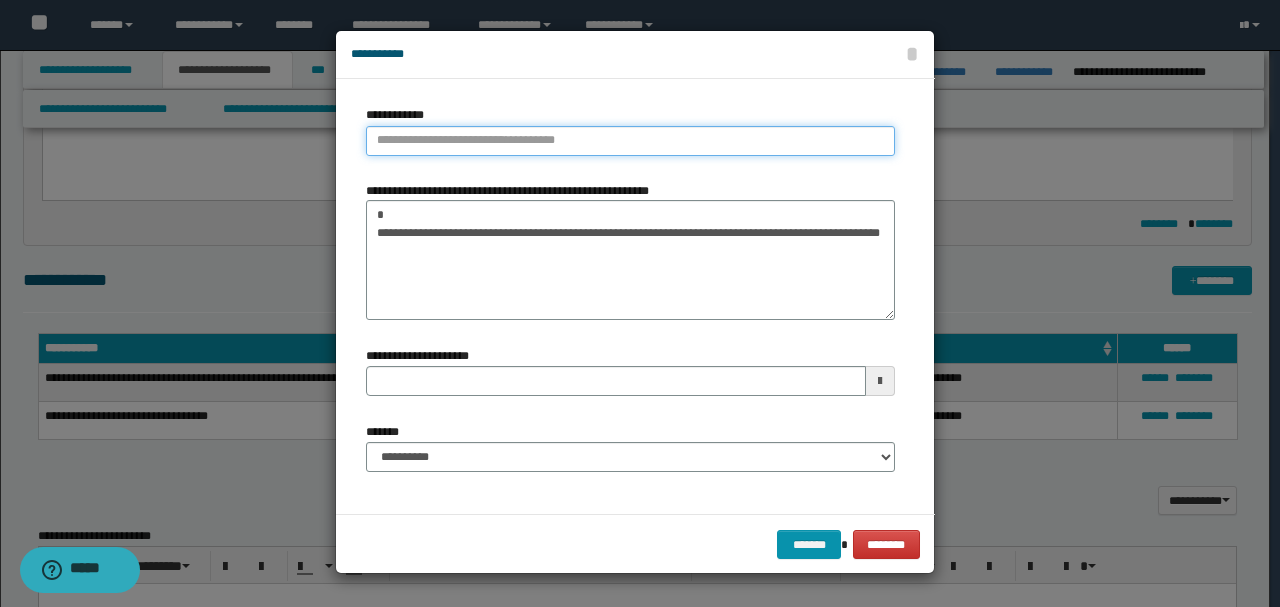 click on "**********" at bounding box center (630, 141) 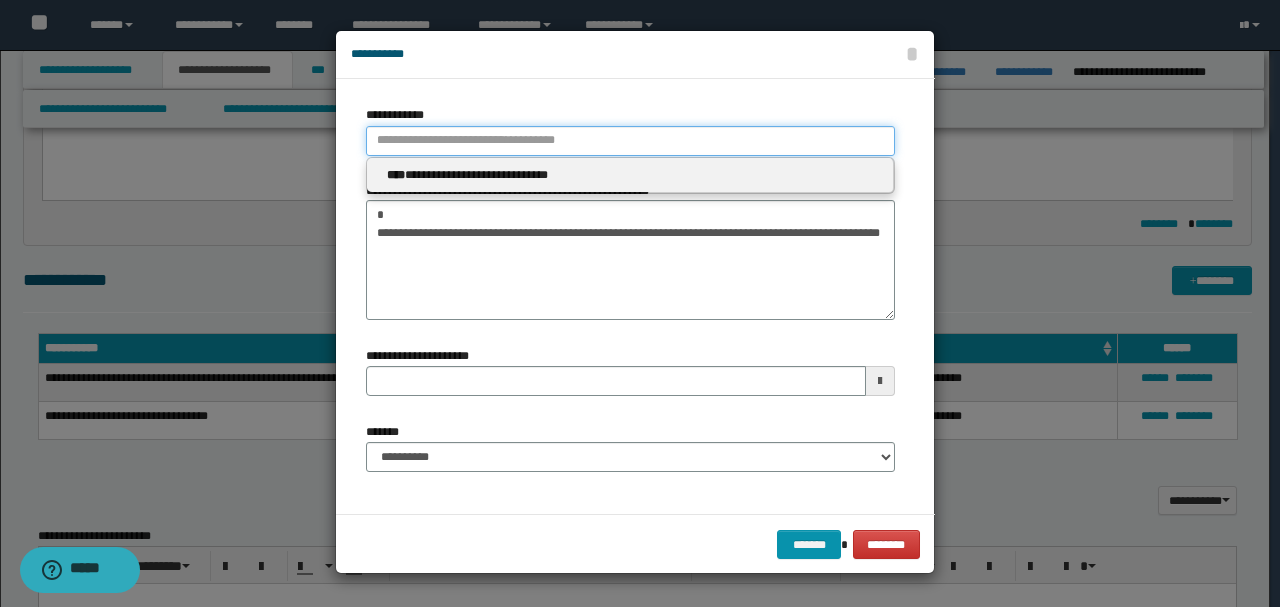 paste on "**********" 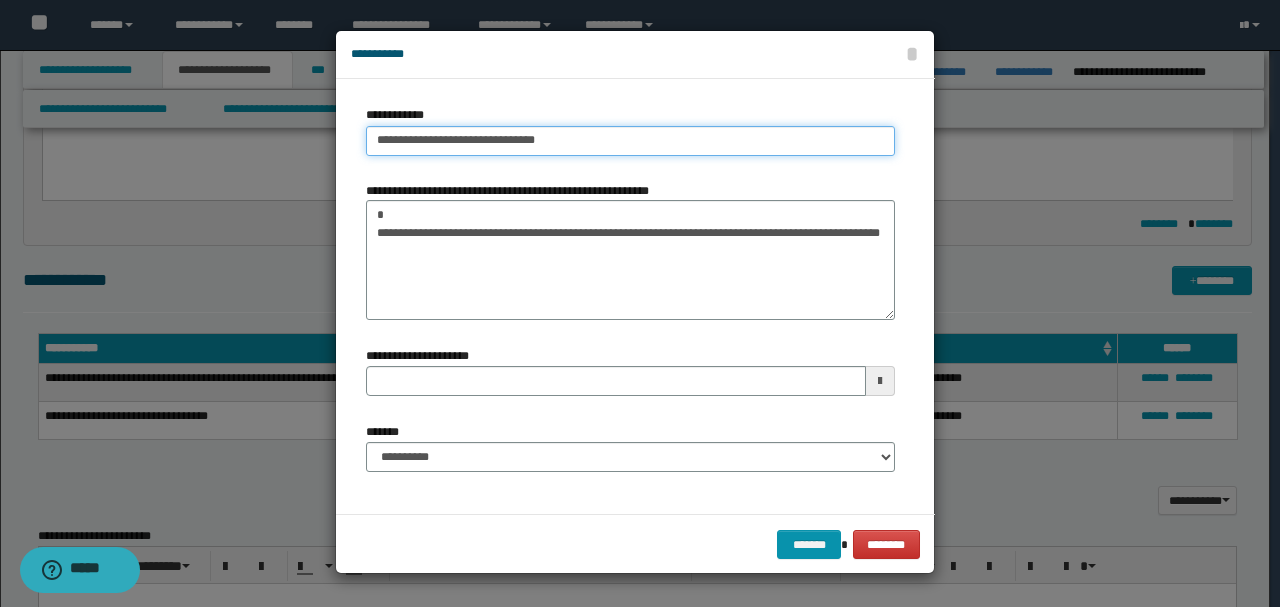 type on "**********" 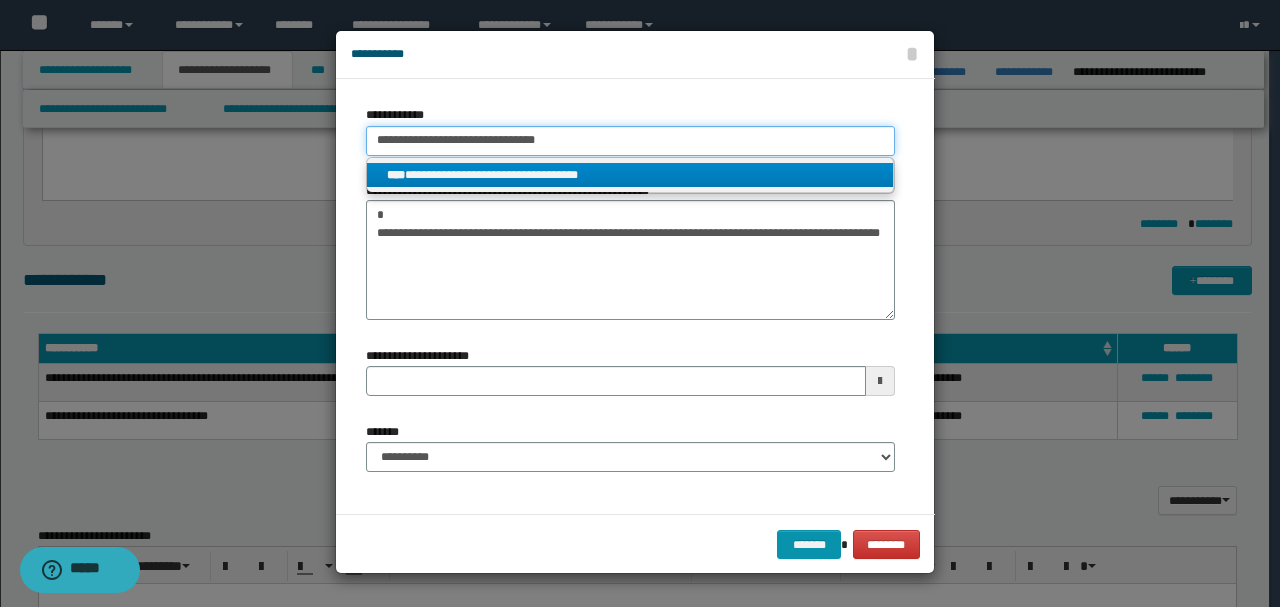 type on "**********" 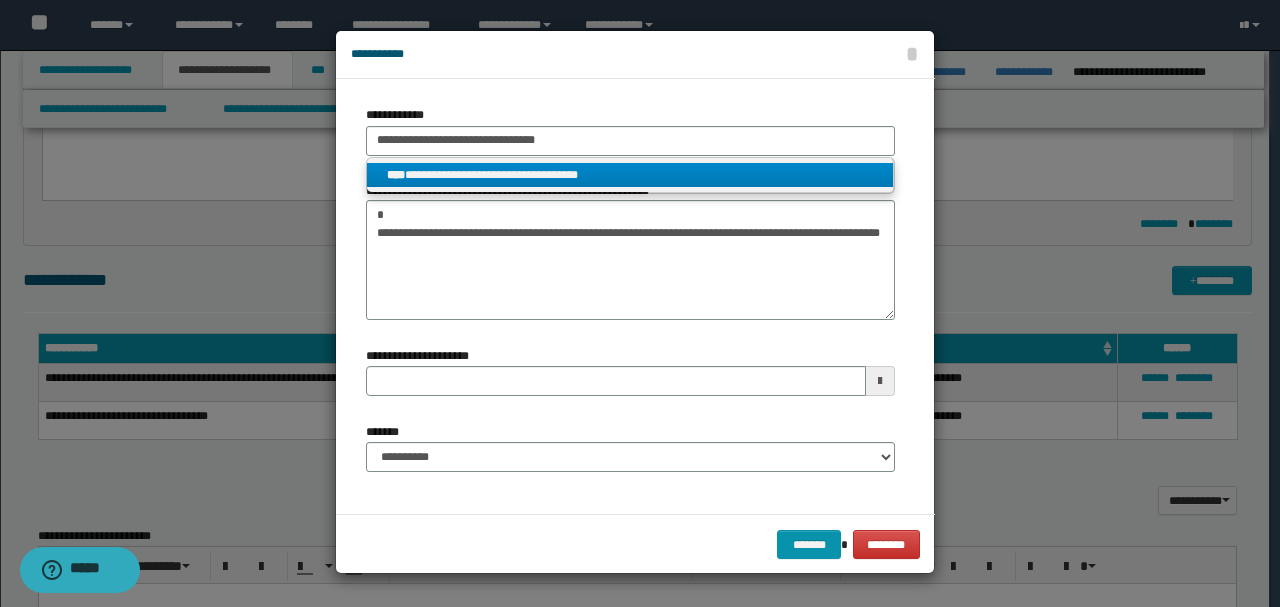click on "**********" at bounding box center (630, 175) 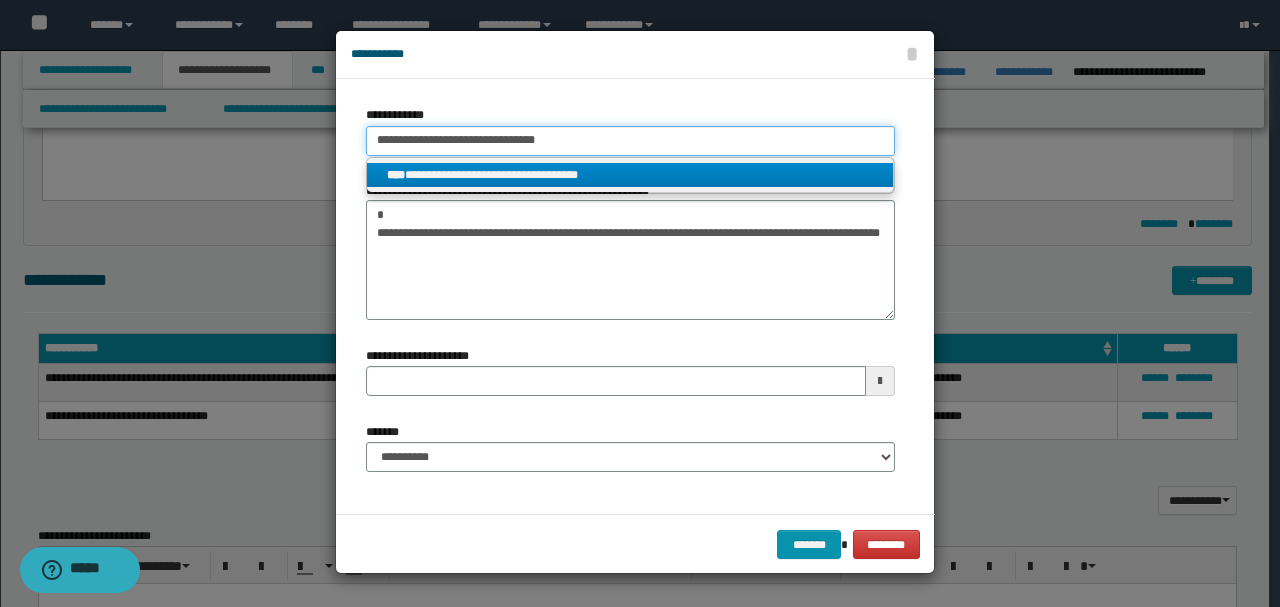 type 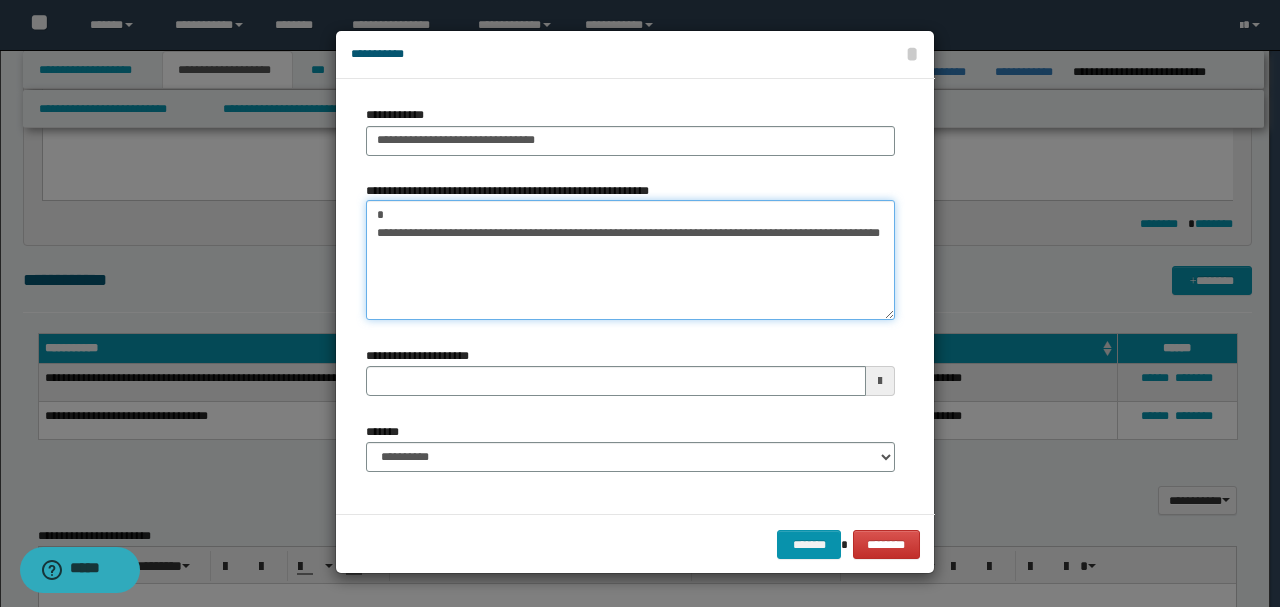 drag, startPoint x: 464, startPoint y: 217, endPoint x: 505, endPoint y: 279, distance: 74.330345 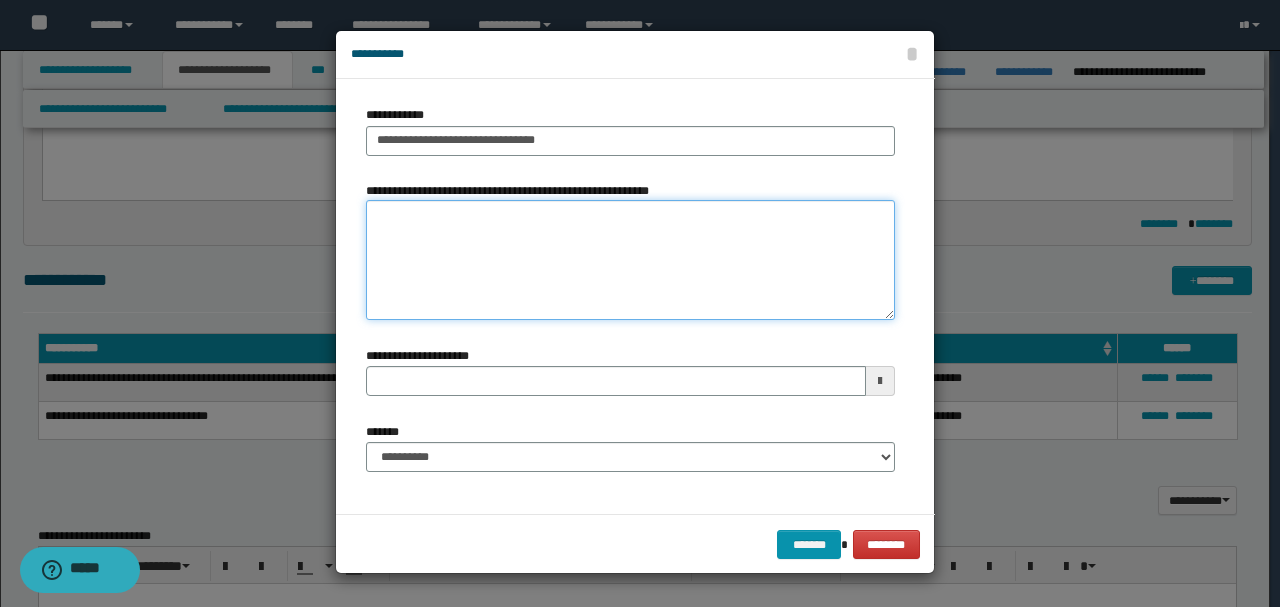 type 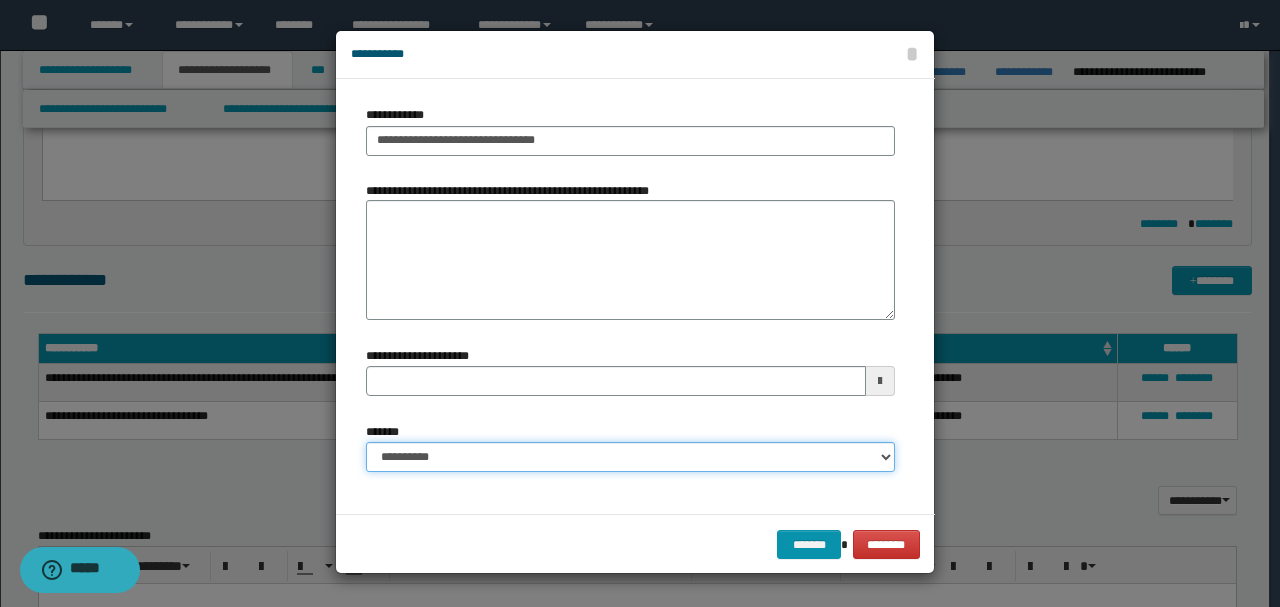 click on "**********" at bounding box center (630, 457) 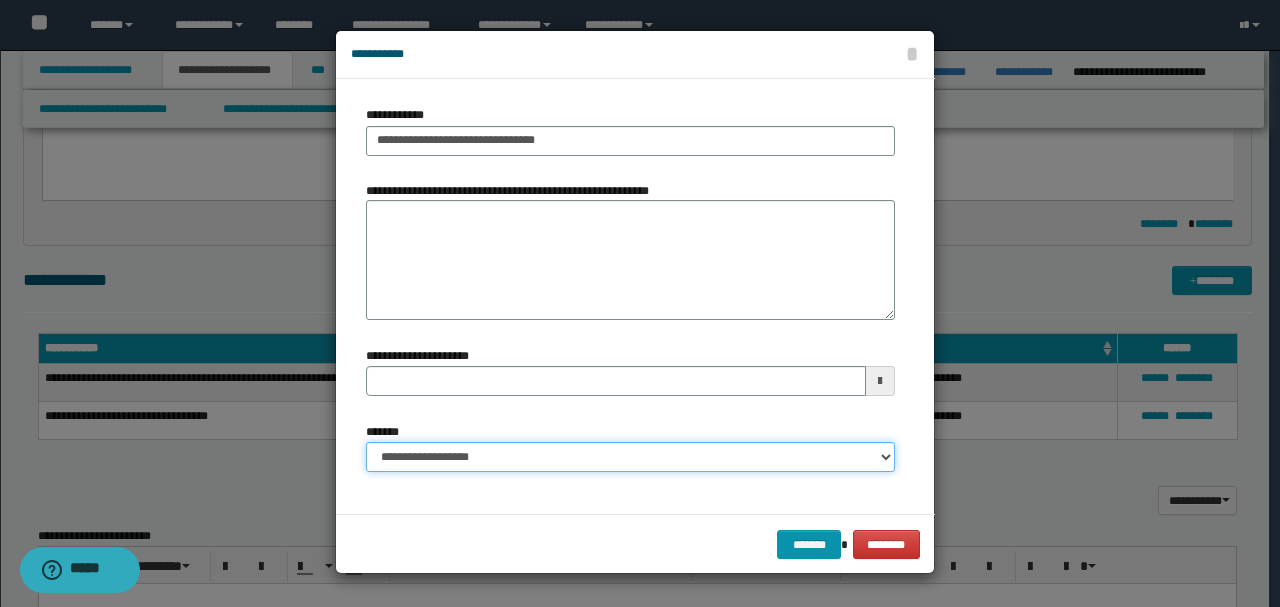 type 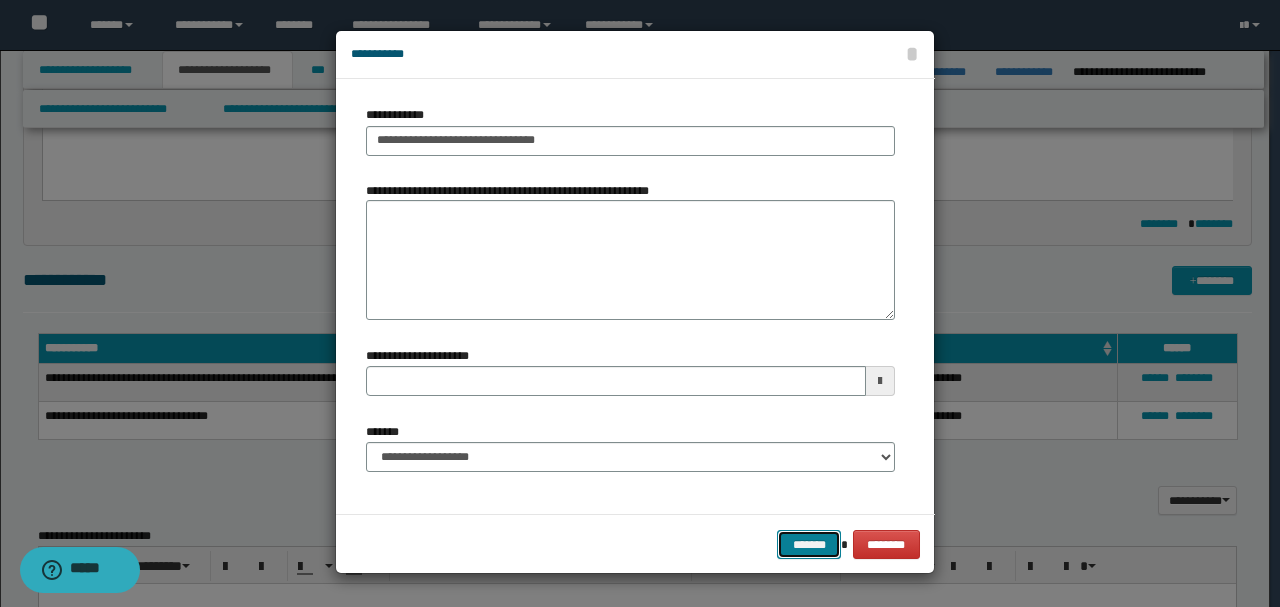 click on "*******" at bounding box center (809, 544) 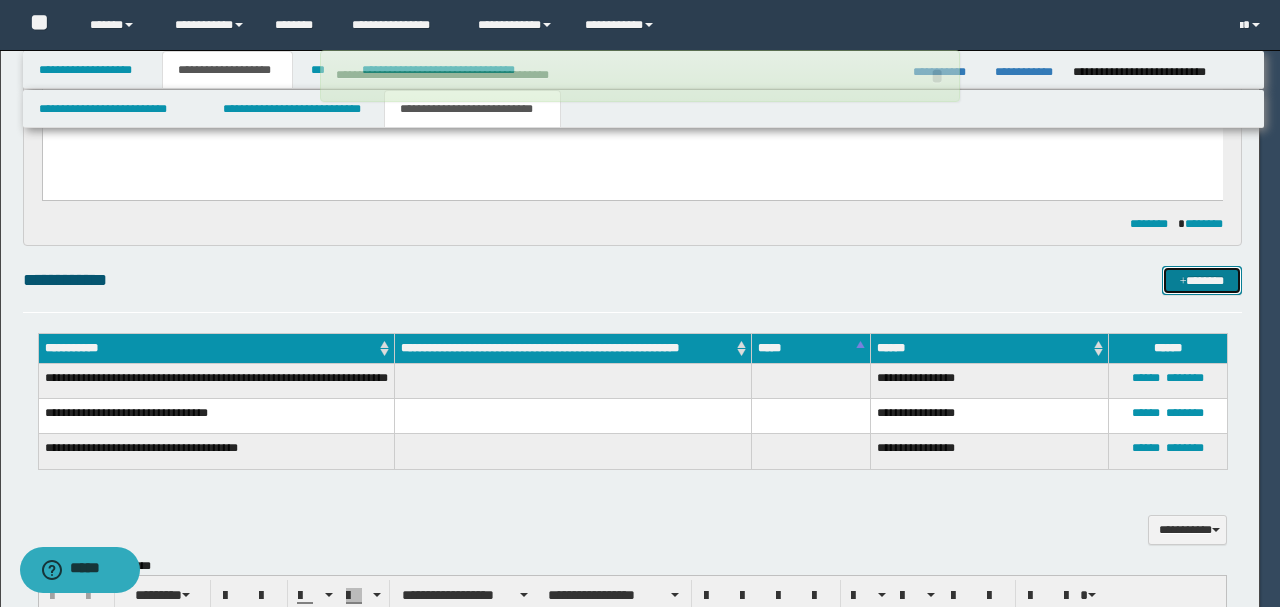 type 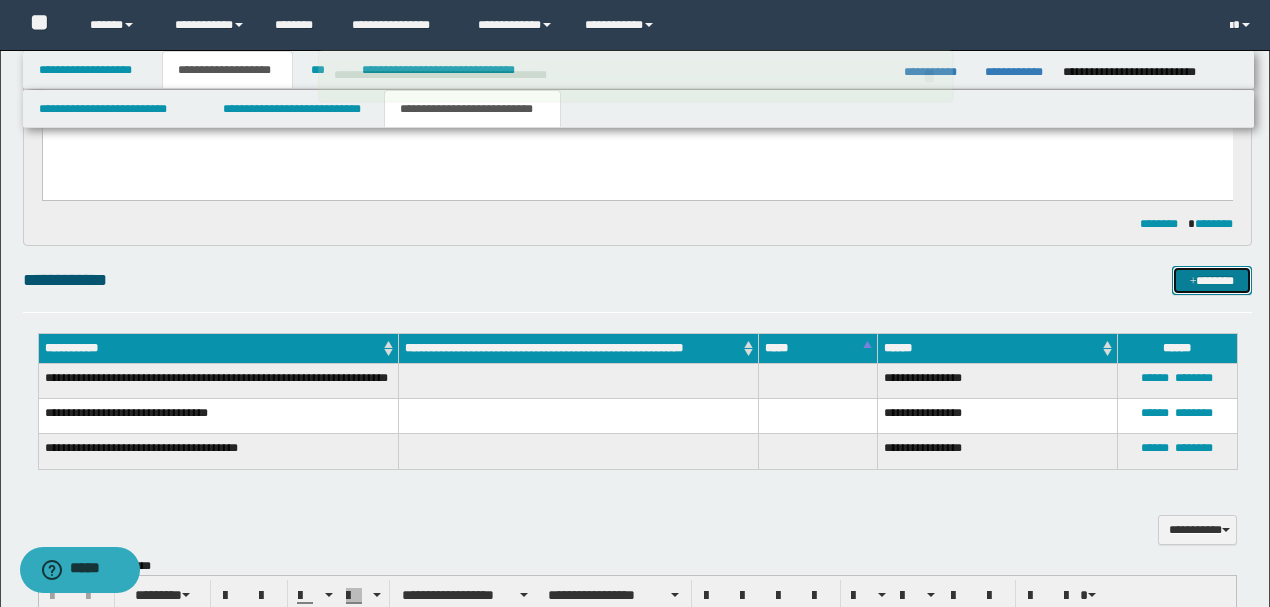 click at bounding box center [1193, 282] 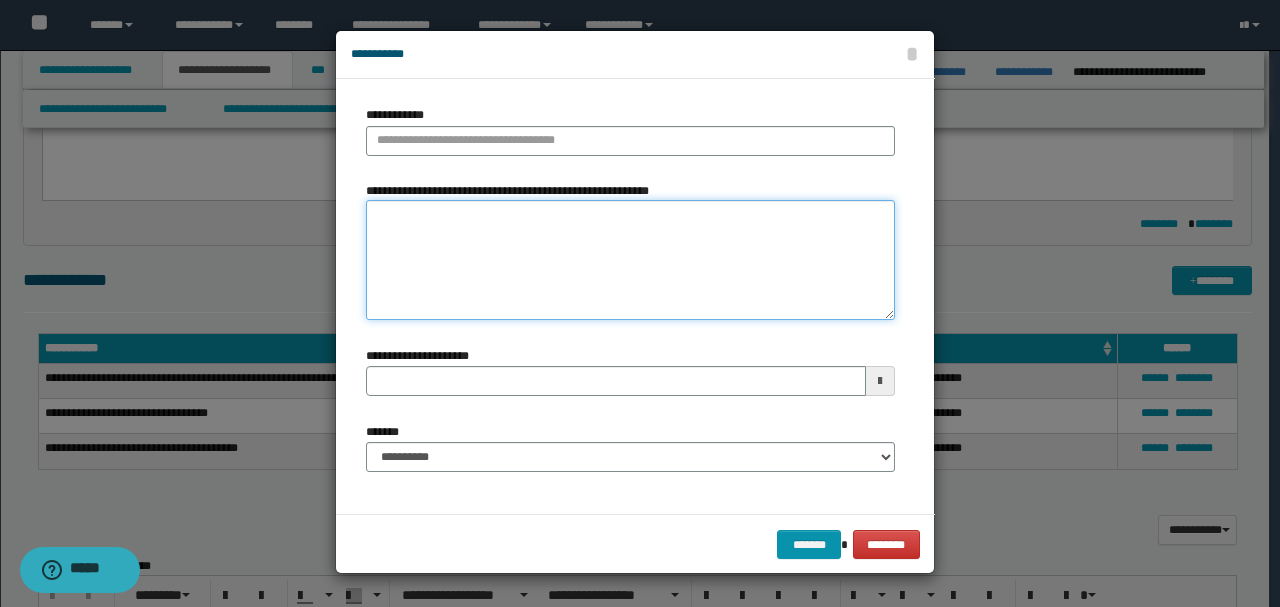 click on "**********" at bounding box center (630, 260) 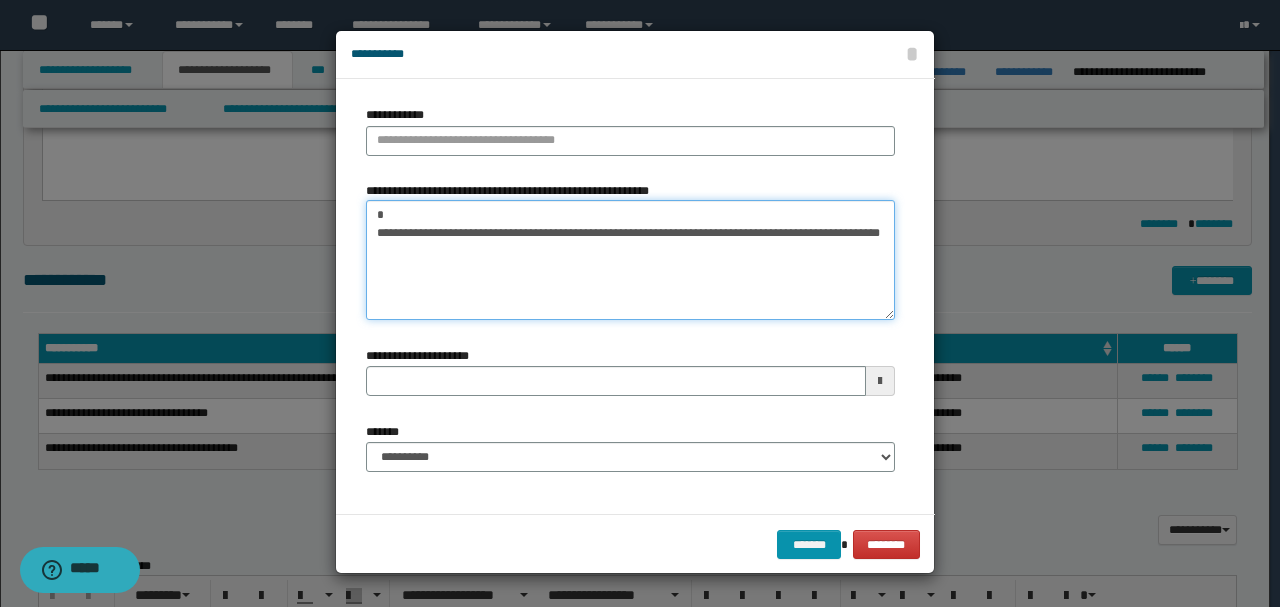 drag, startPoint x: 373, startPoint y: 234, endPoint x: 425, endPoint y: 262, distance: 59.05929 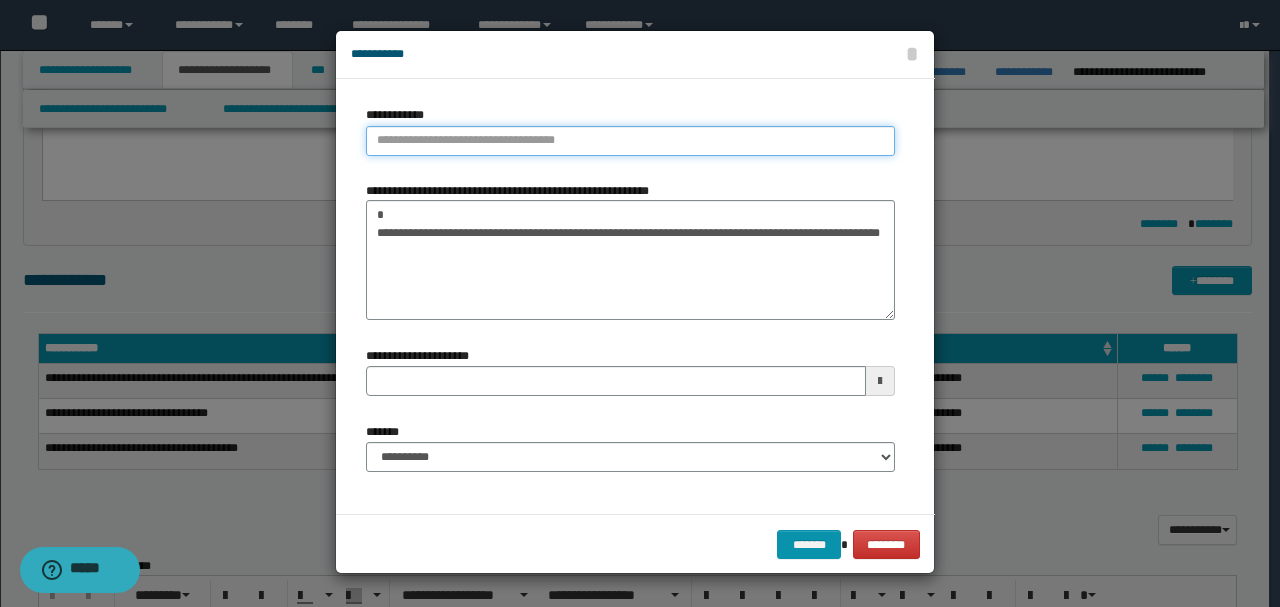 type on "**********" 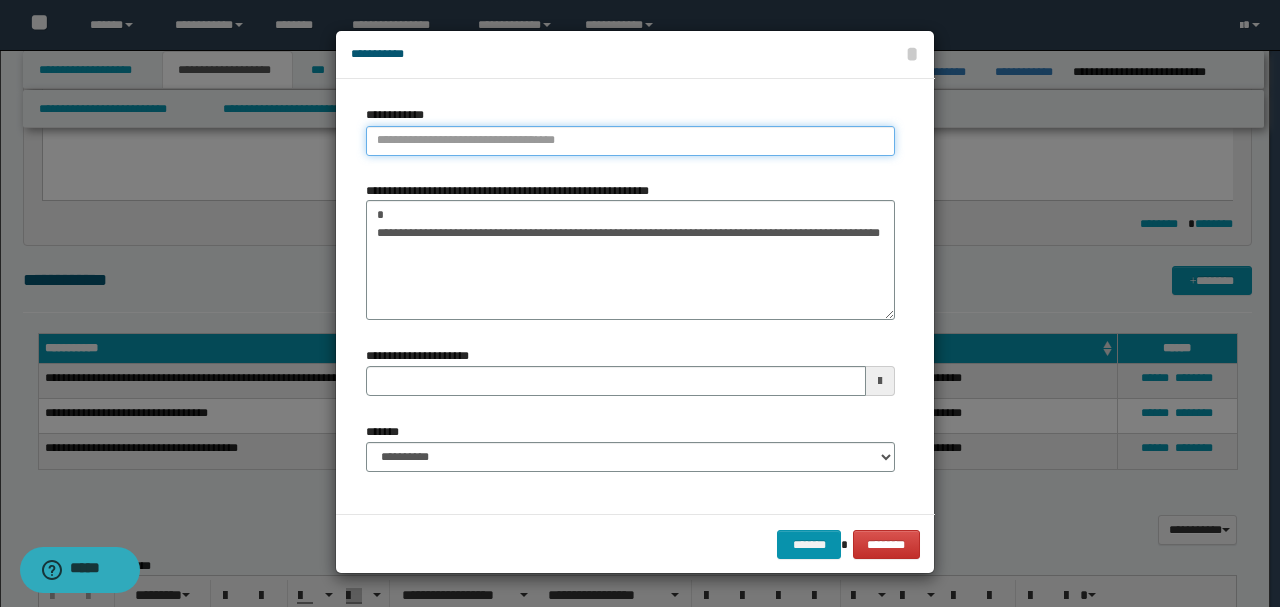 click on "**********" at bounding box center (630, 141) 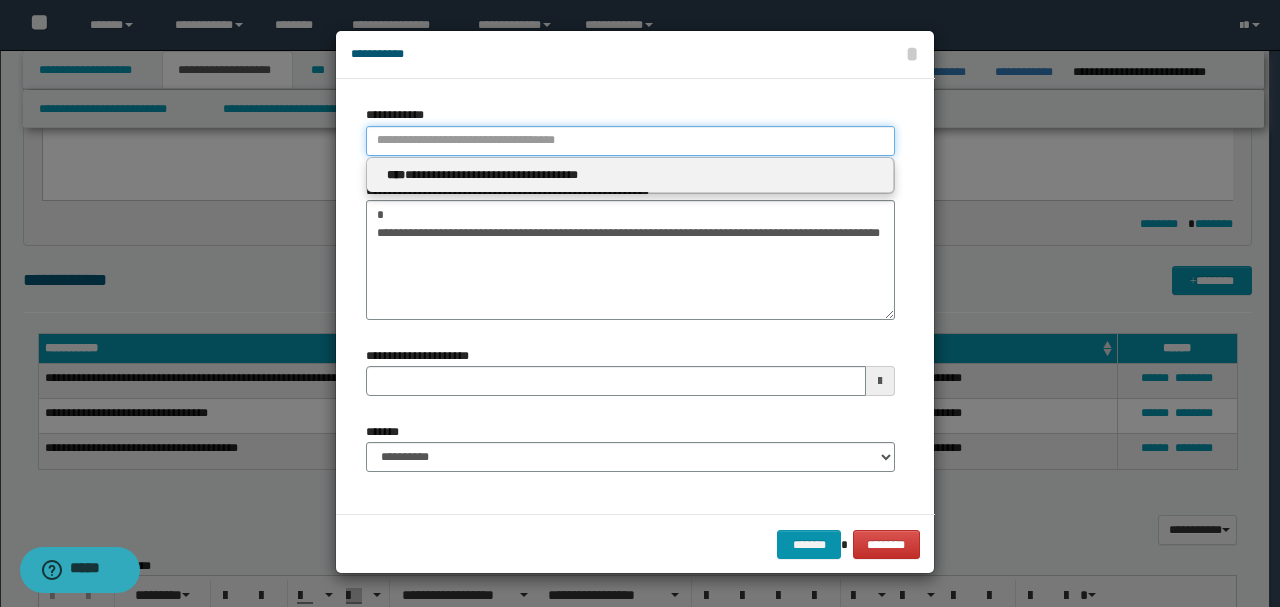 paste on "**********" 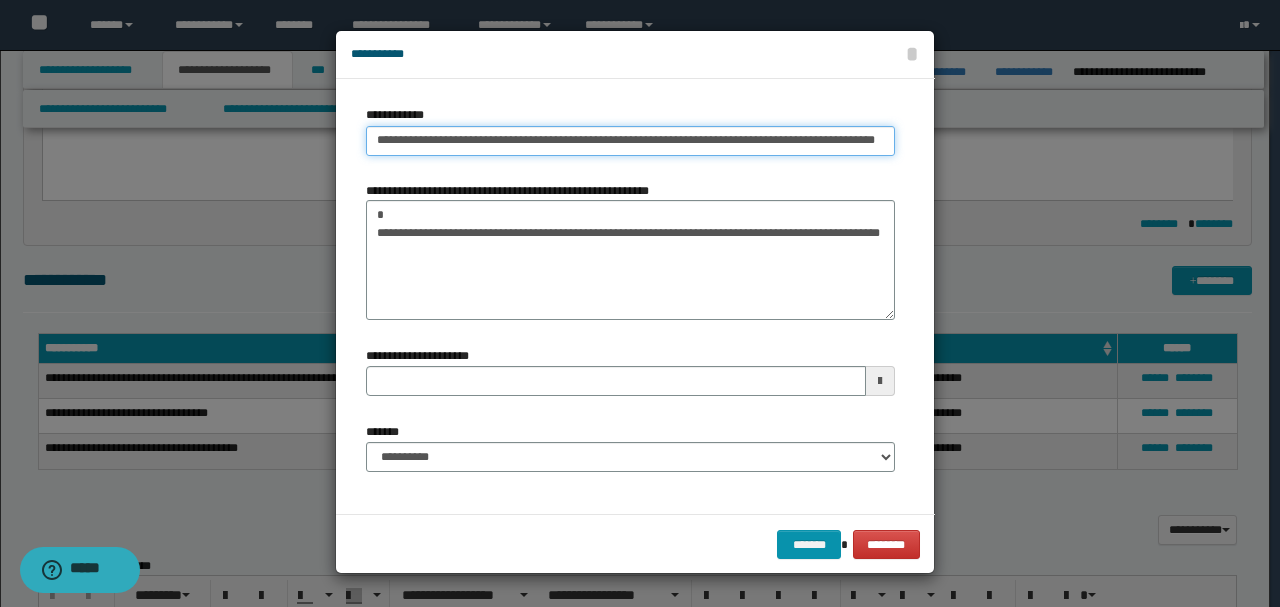 scroll, scrollTop: 0, scrollLeft: 22, axis: horizontal 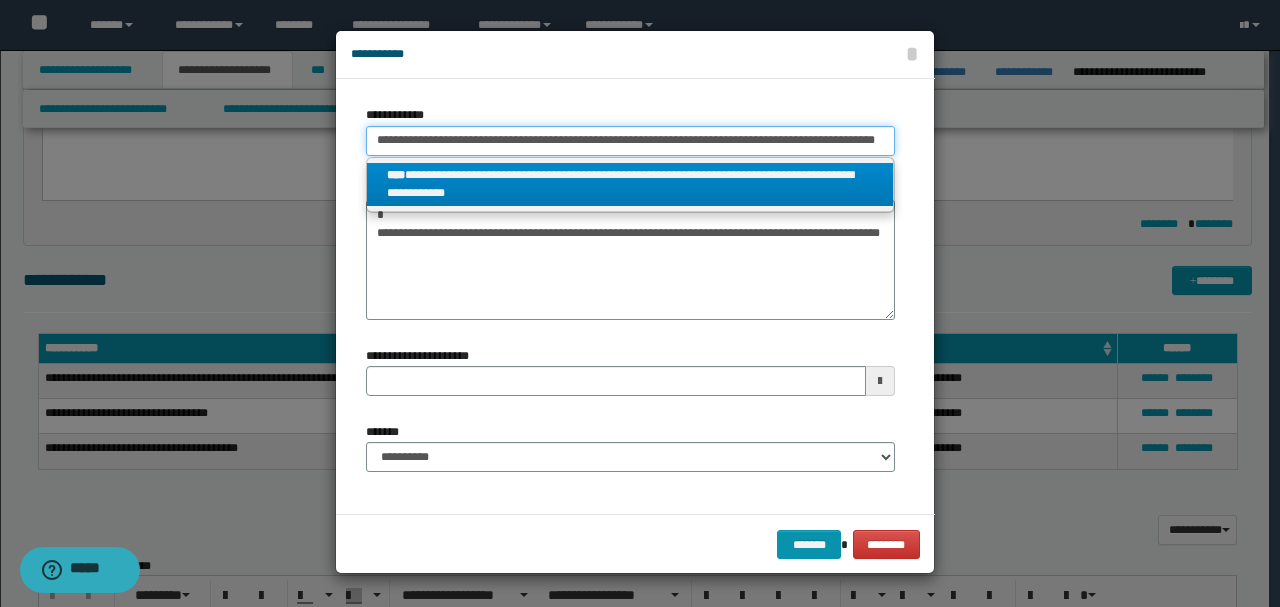type on "**********" 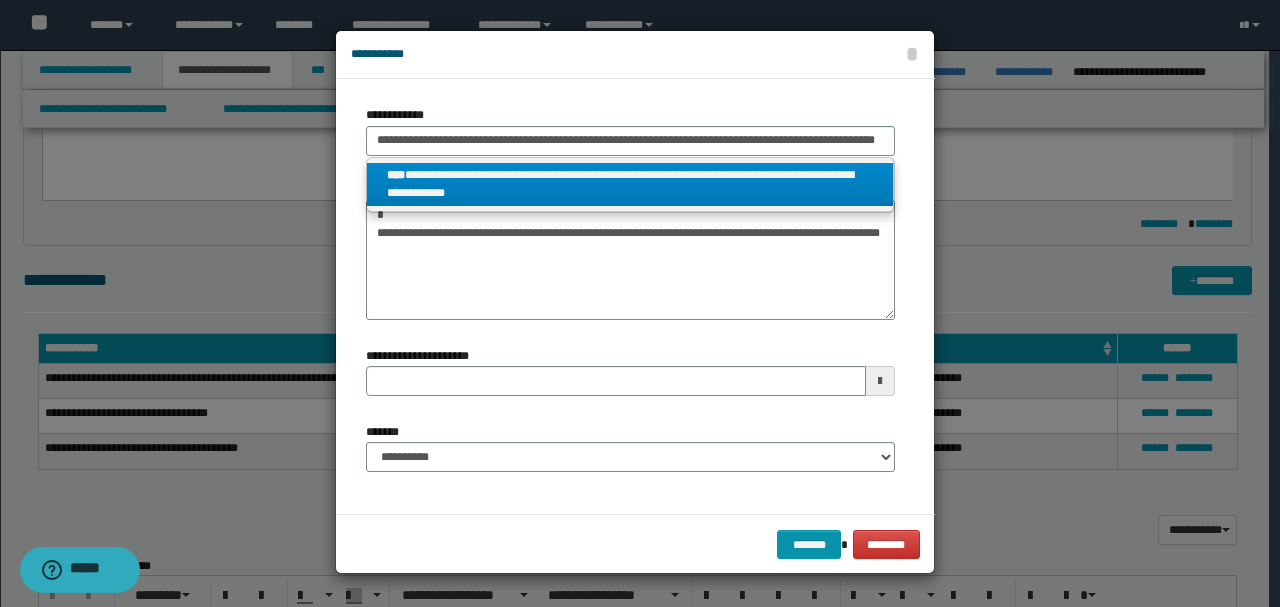 click on "**********" at bounding box center (630, 185) 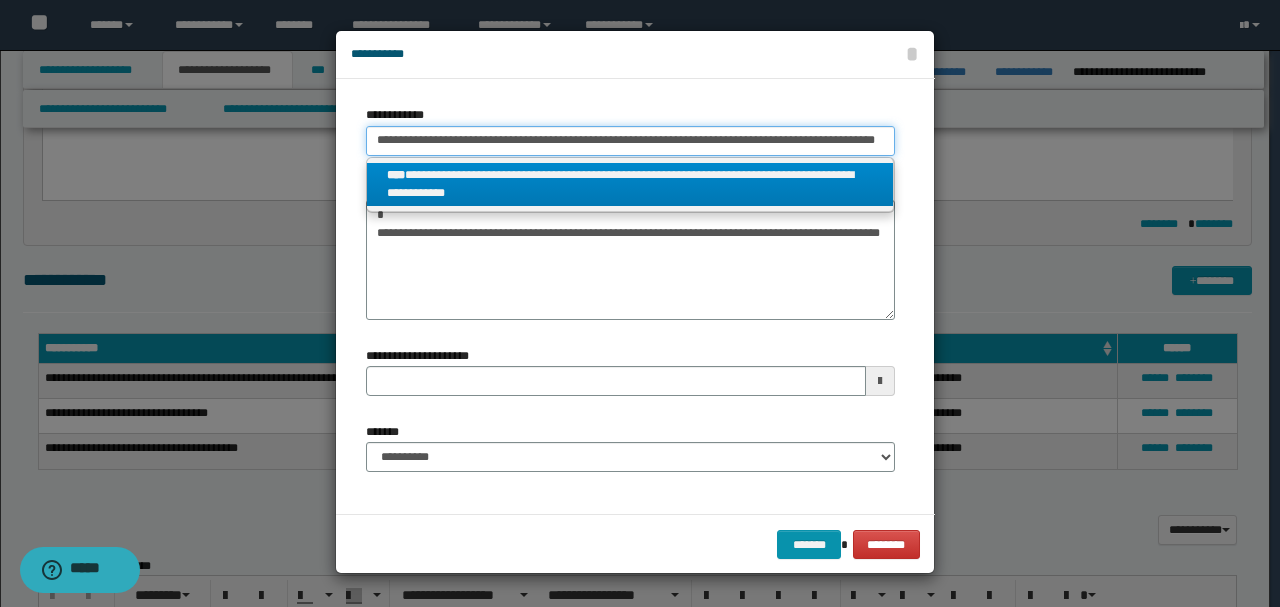 scroll, scrollTop: 0, scrollLeft: 22, axis: horizontal 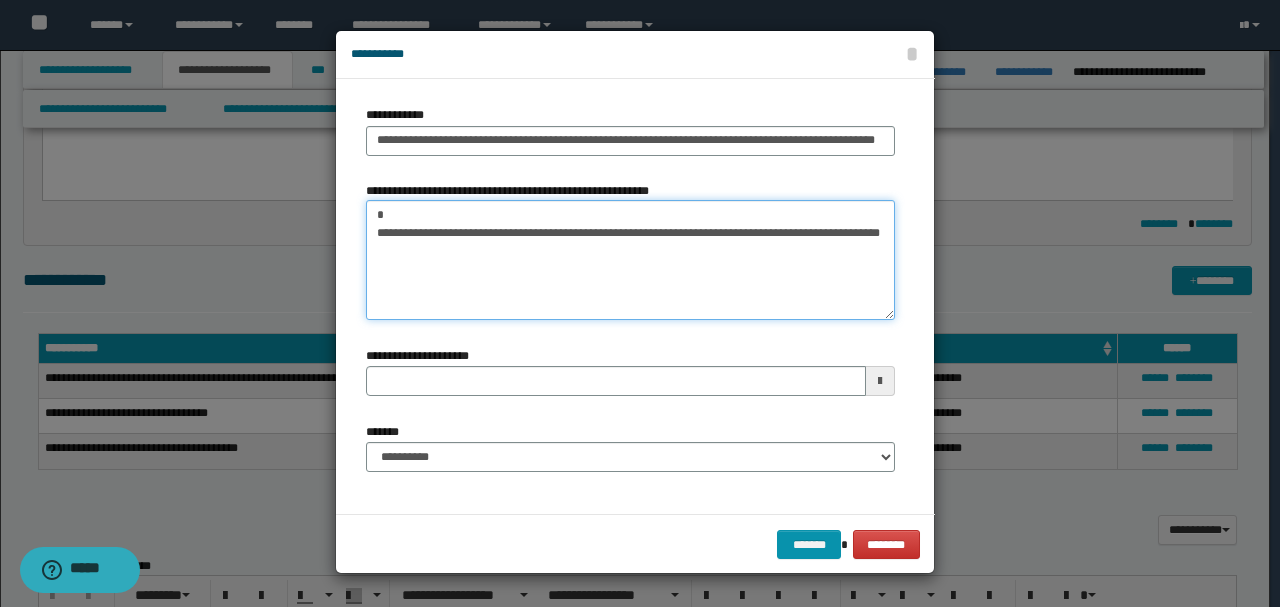 drag, startPoint x: 434, startPoint y: 222, endPoint x: 467, endPoint y: 269, distance: 57.428215 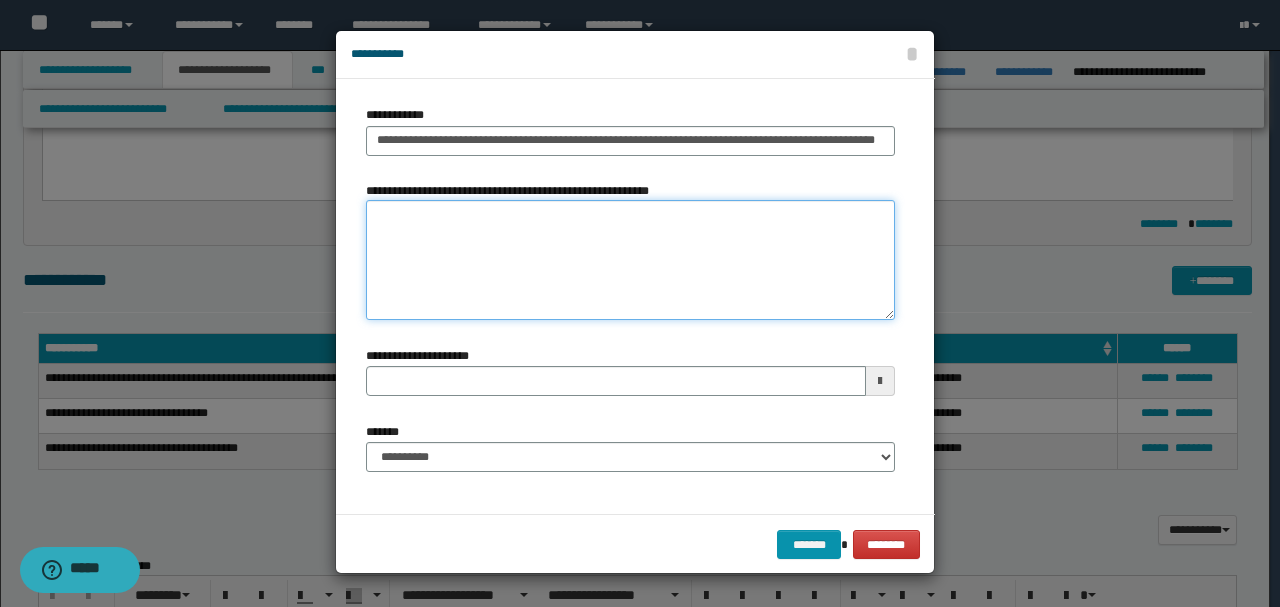 type 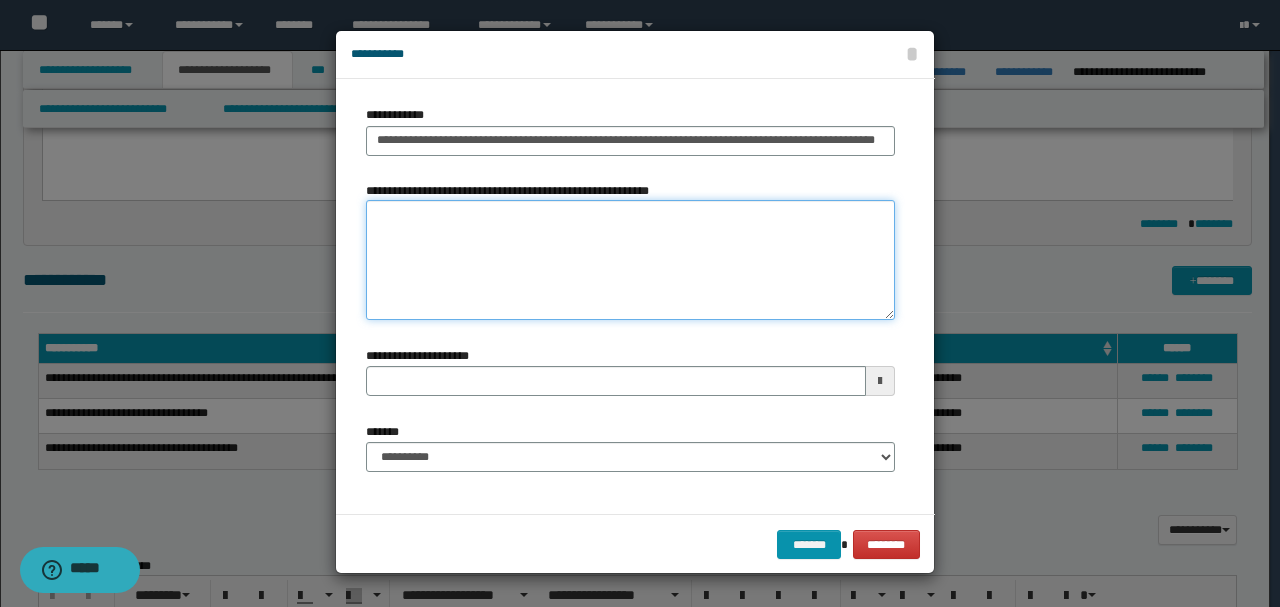 type 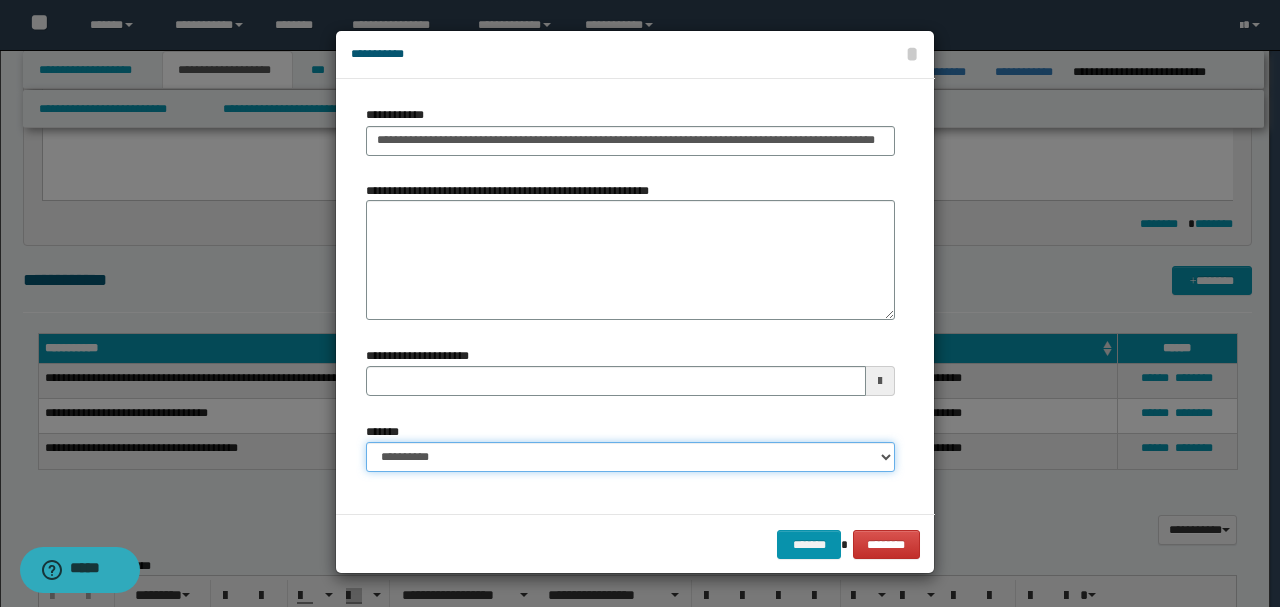 click on "**********" at bounding box center (630, 457) 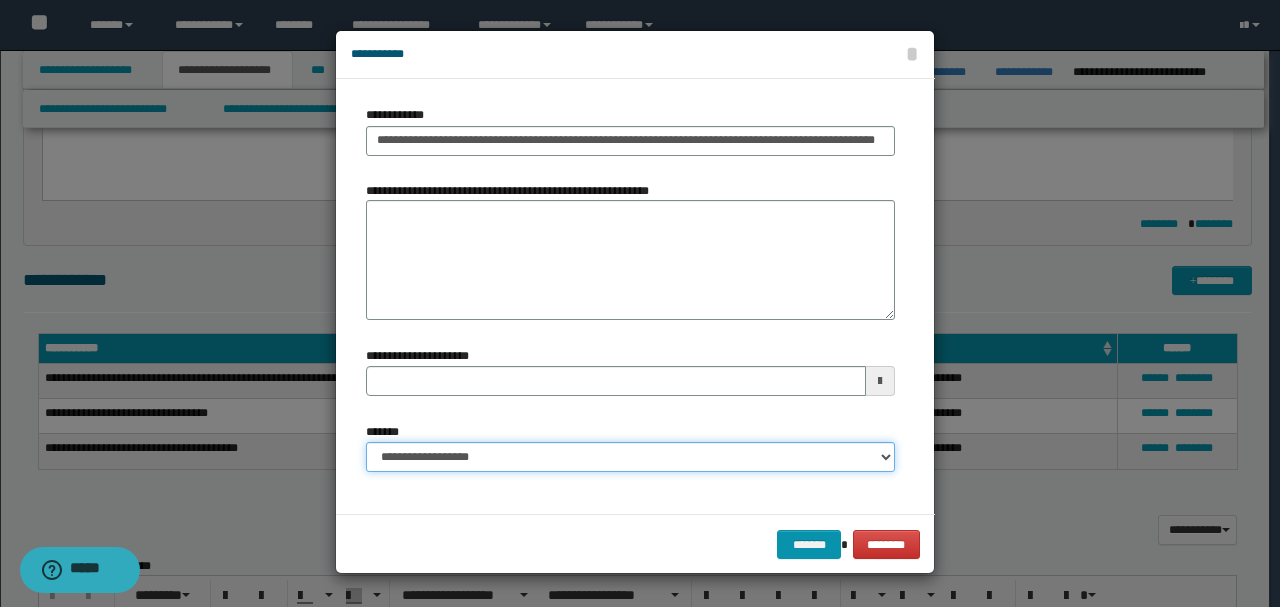 type 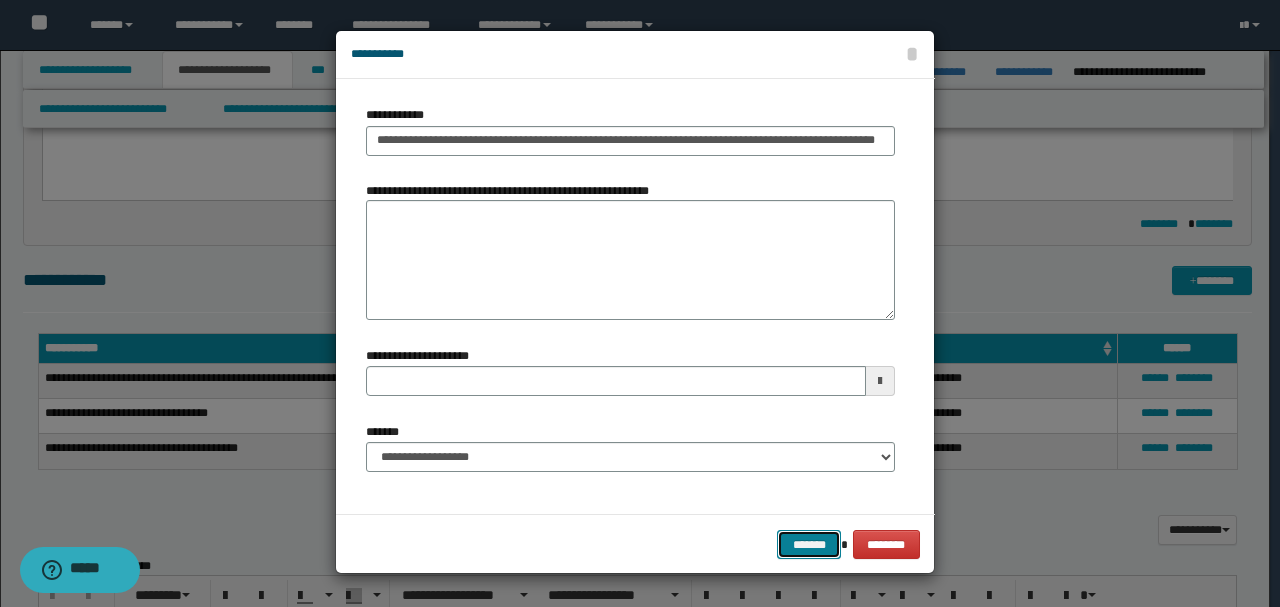 click on "*******" at bounding box center (809, 544) 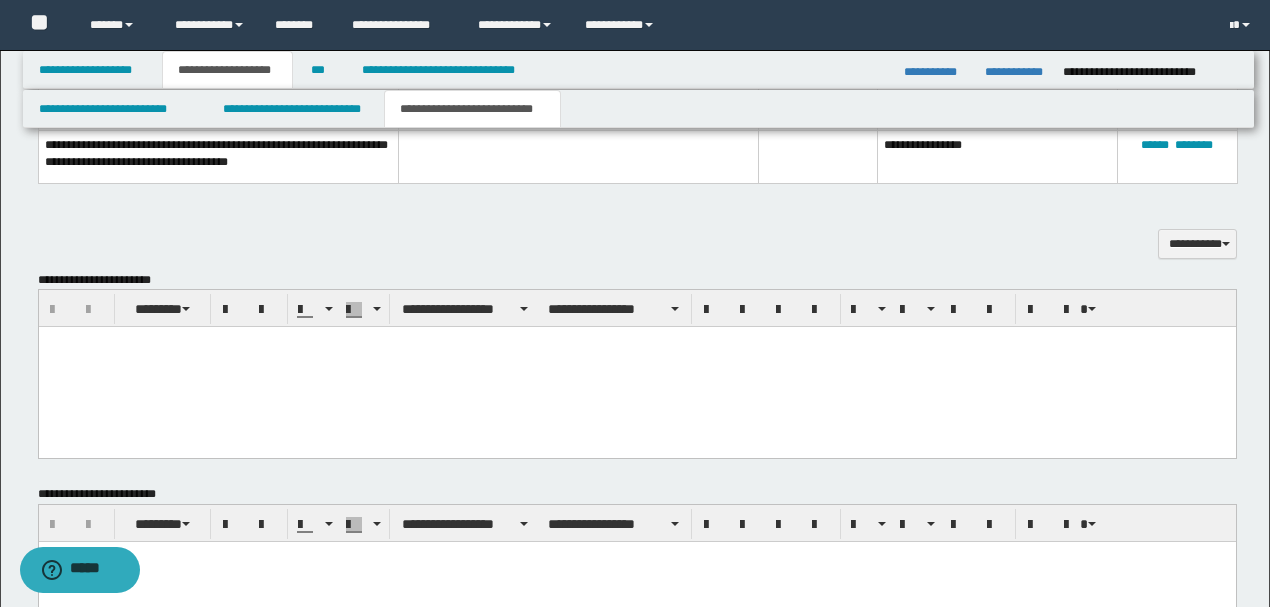 scroll, scrollTop: 1328, scrollLeft: 0, axis: vertical 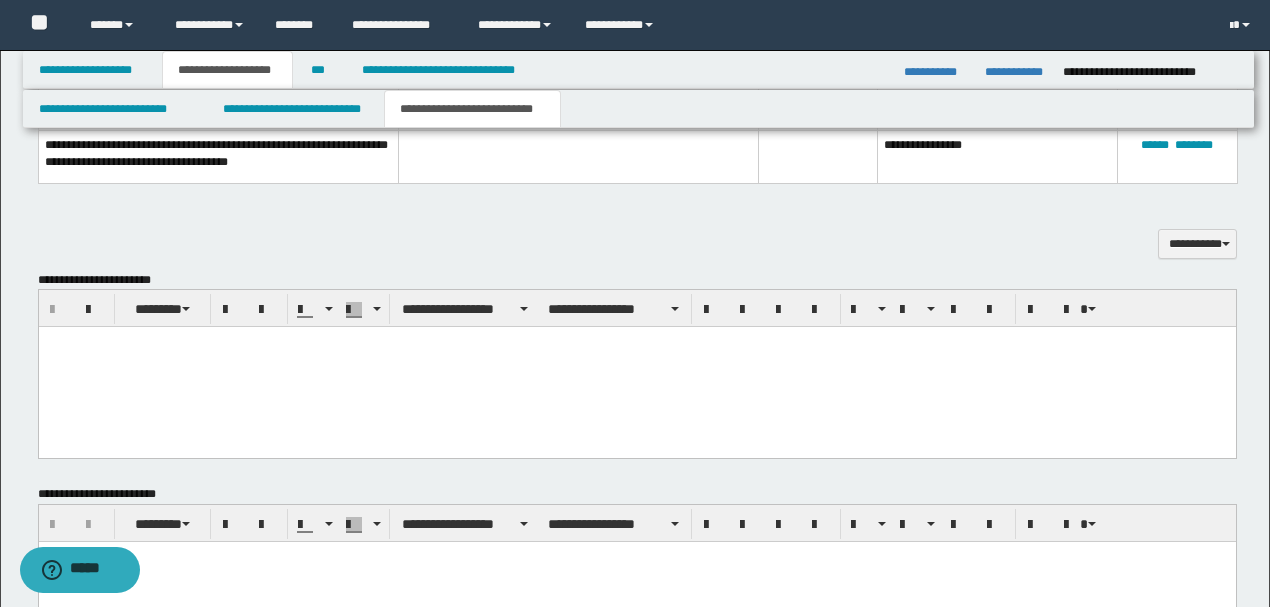 click at bounding box center (636, 342) 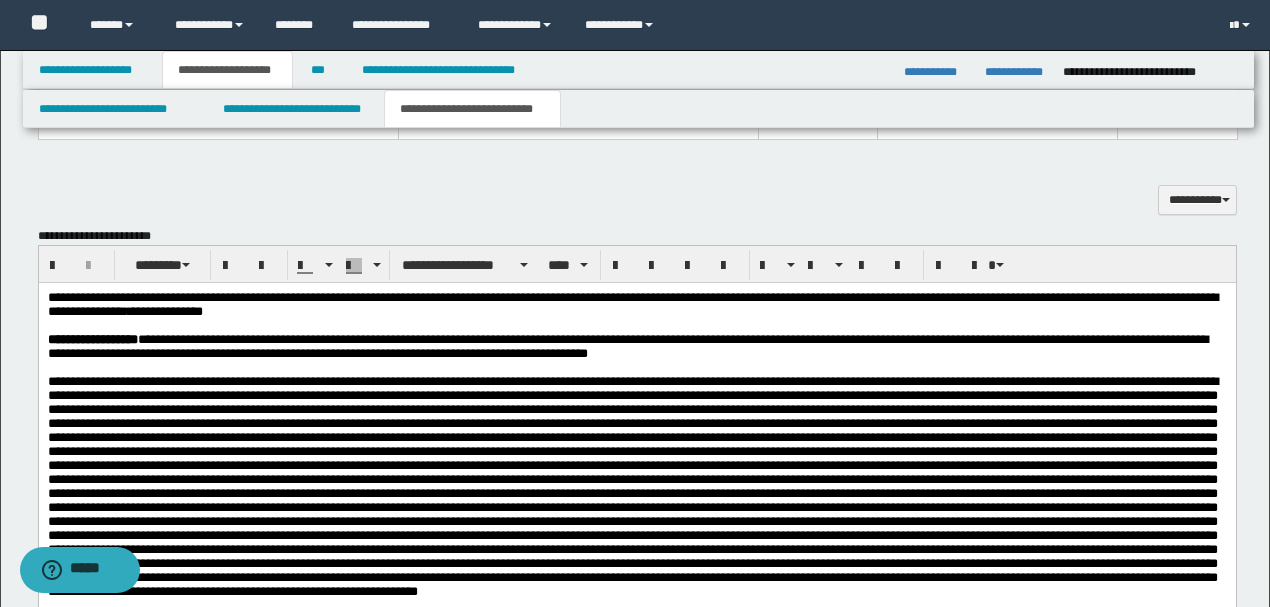 scroll, scrollTop: 1395, scrollLeft: 0, axis: vertical 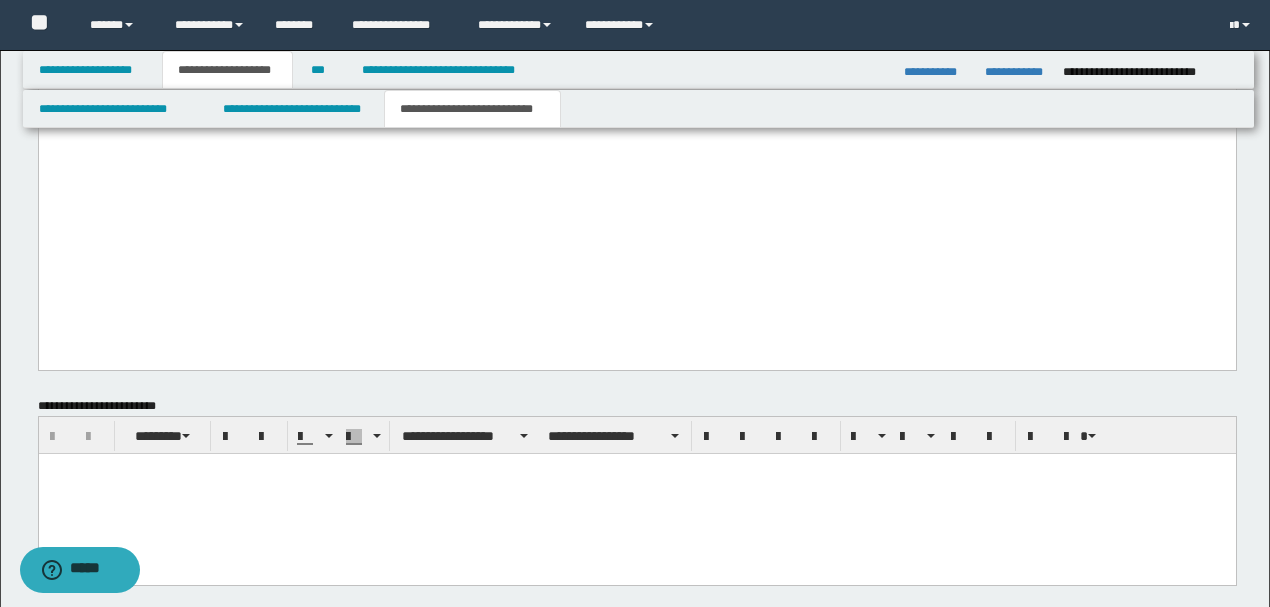 drag, startPoint x: 487, startPoint y: -3474, endPoint x: 603, endPoint y: 497, distance: 3972.6938 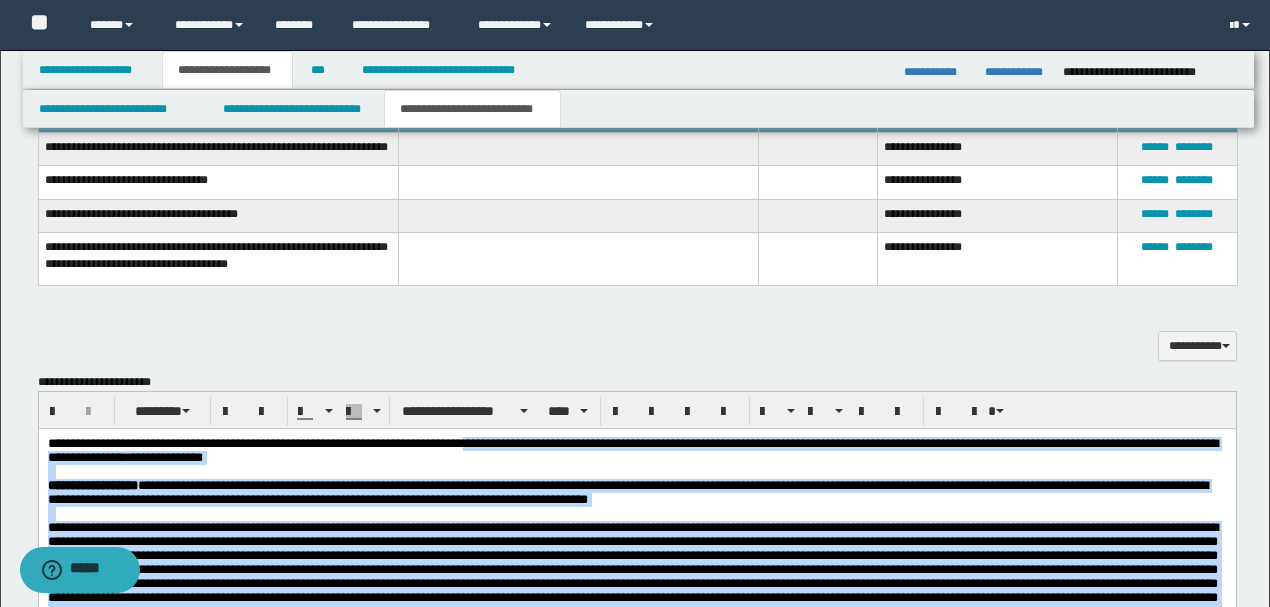 scroll, scrollTop: 1410, scrollLeft: 0, axis: vertical 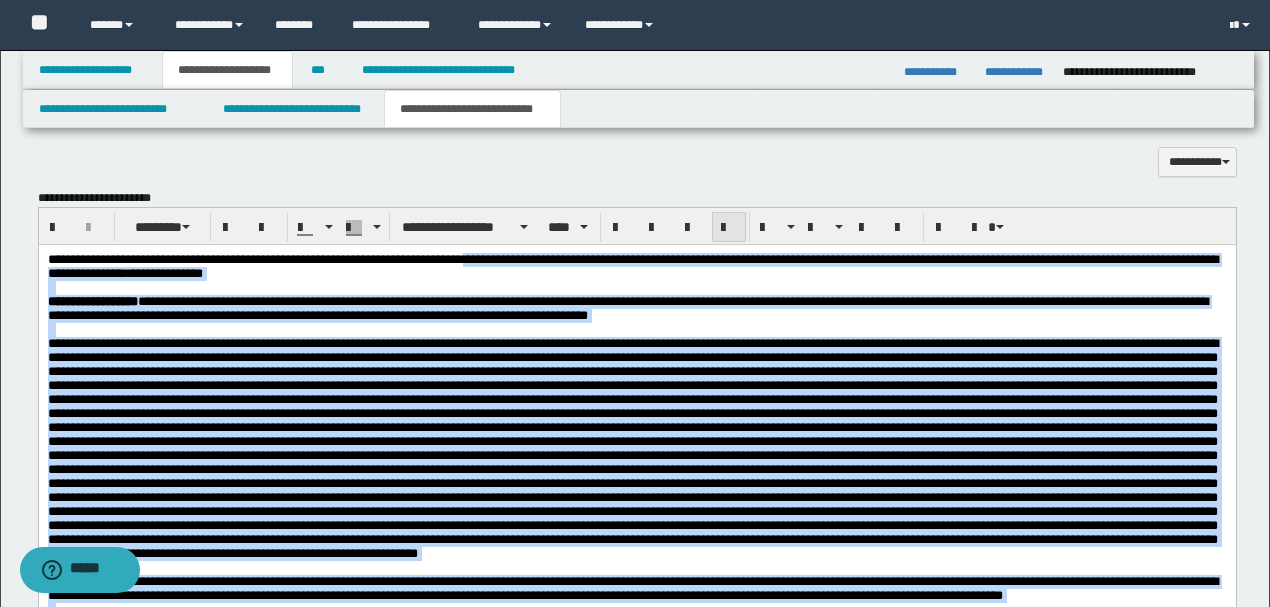 click at bounding box center [729, 227] 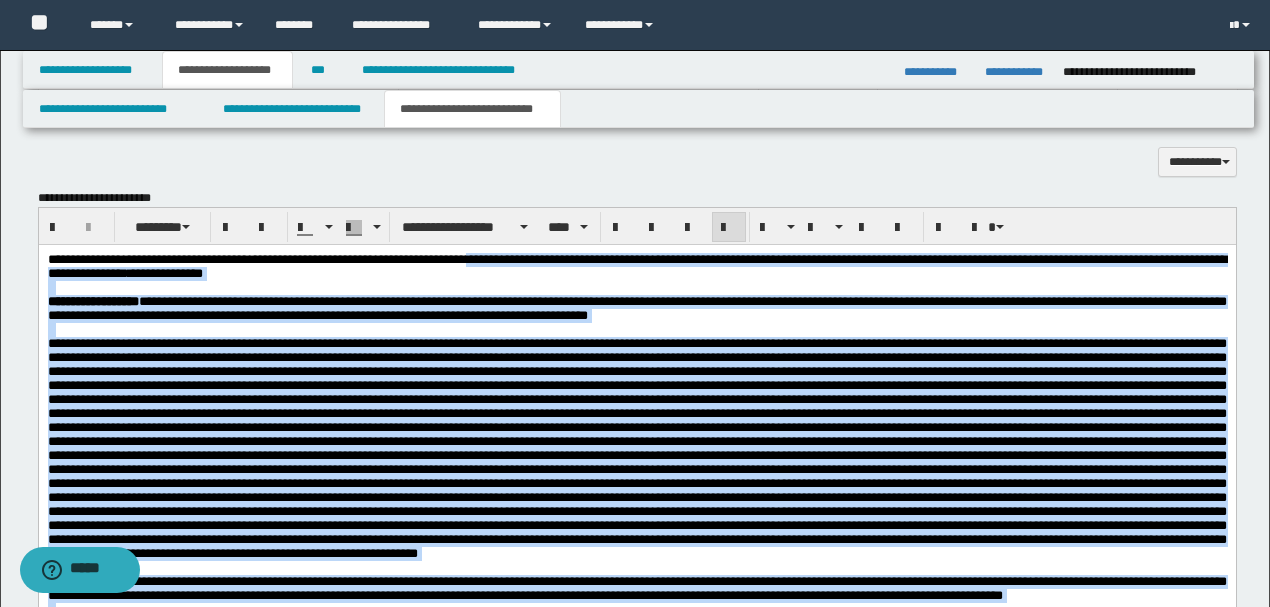 click at bounding box center (636, 448) 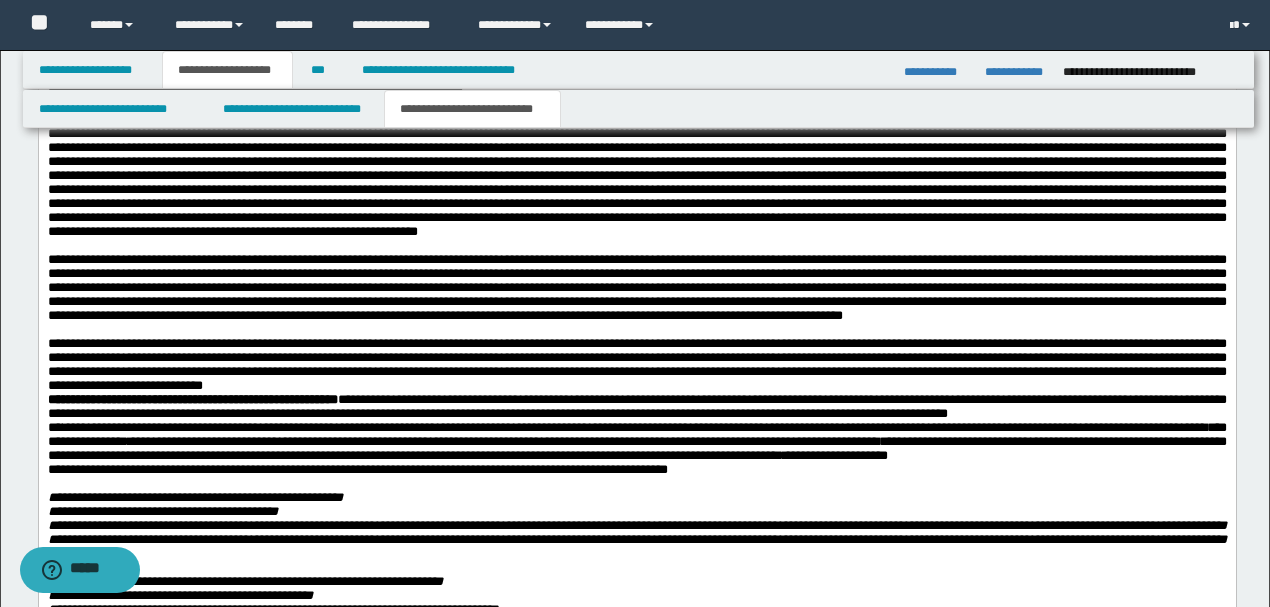 scroll, scrollTop: 3343, scrollLeft: 0, axis: vertical 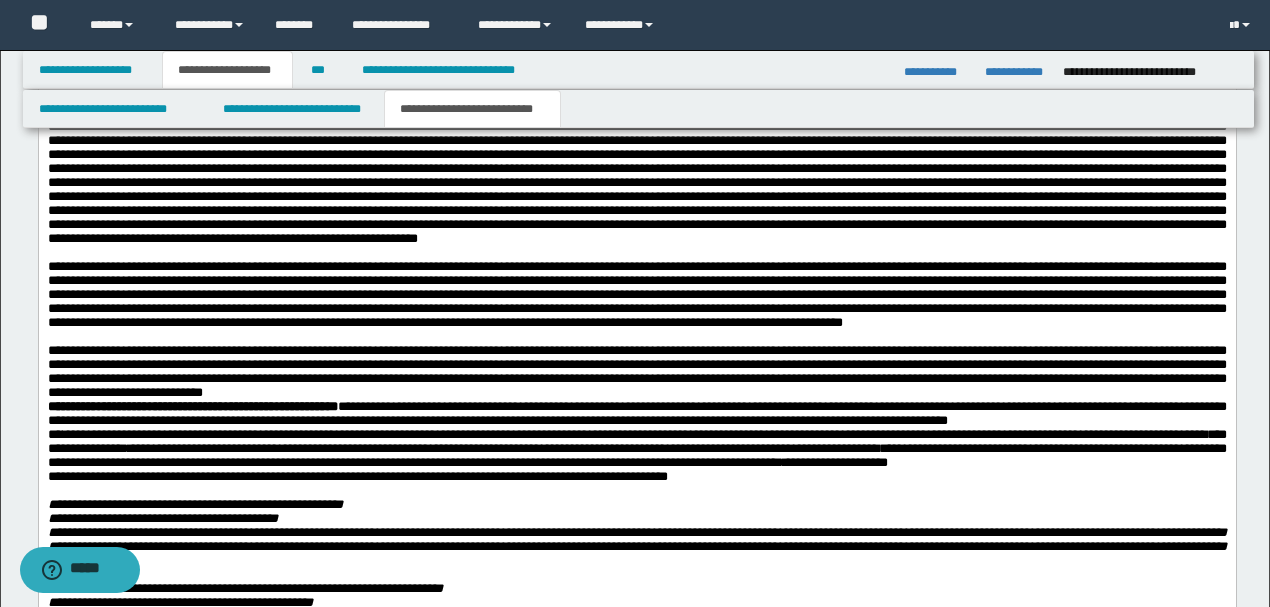 drag, startPoint x: 110, startPoint y: 241, endPoint x: 213, endPoint y: 244, distance: 103.04368 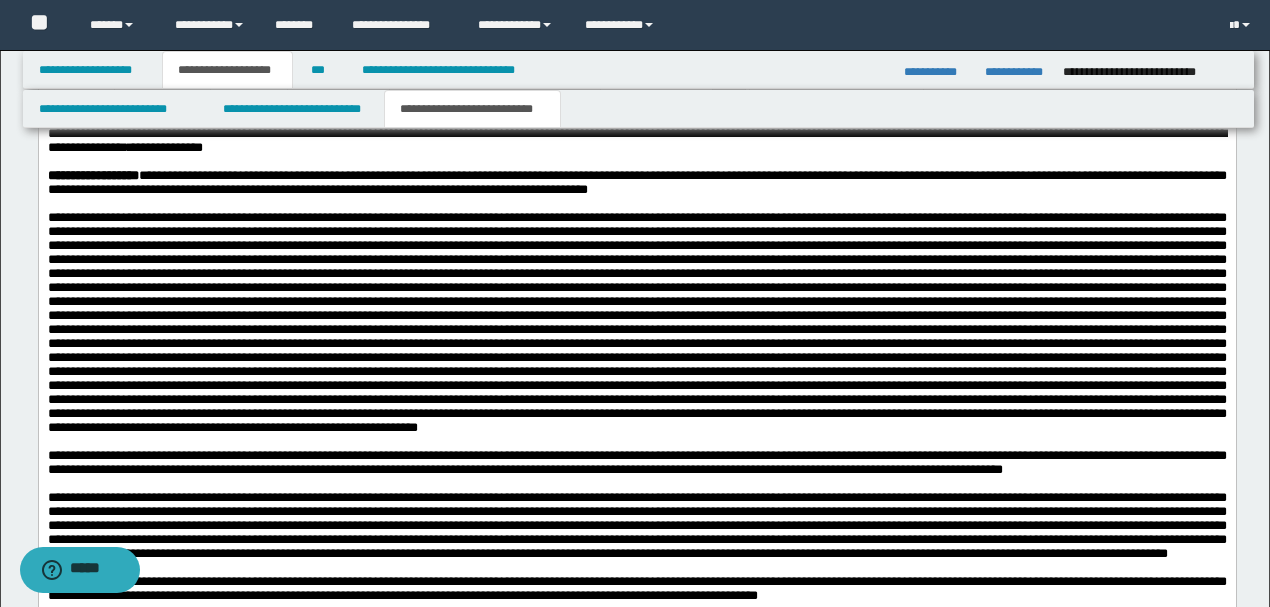 scroll, scrollTop: 1476, scrollLeft: 0, axis: vertical 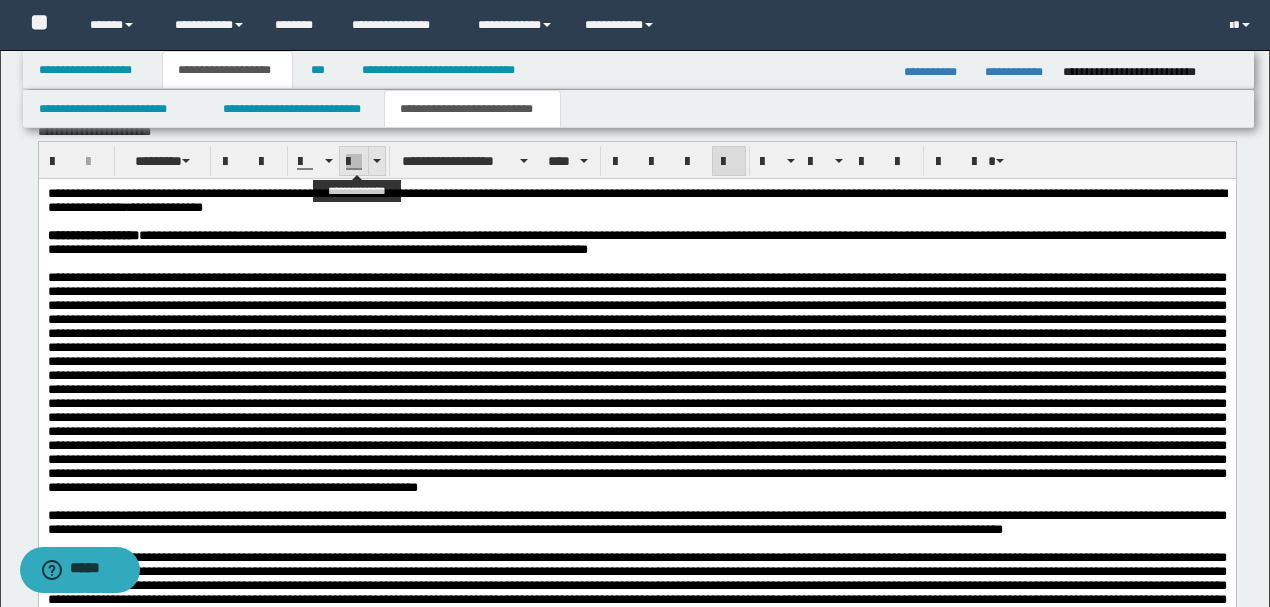 click at bounding box center (376, 161) 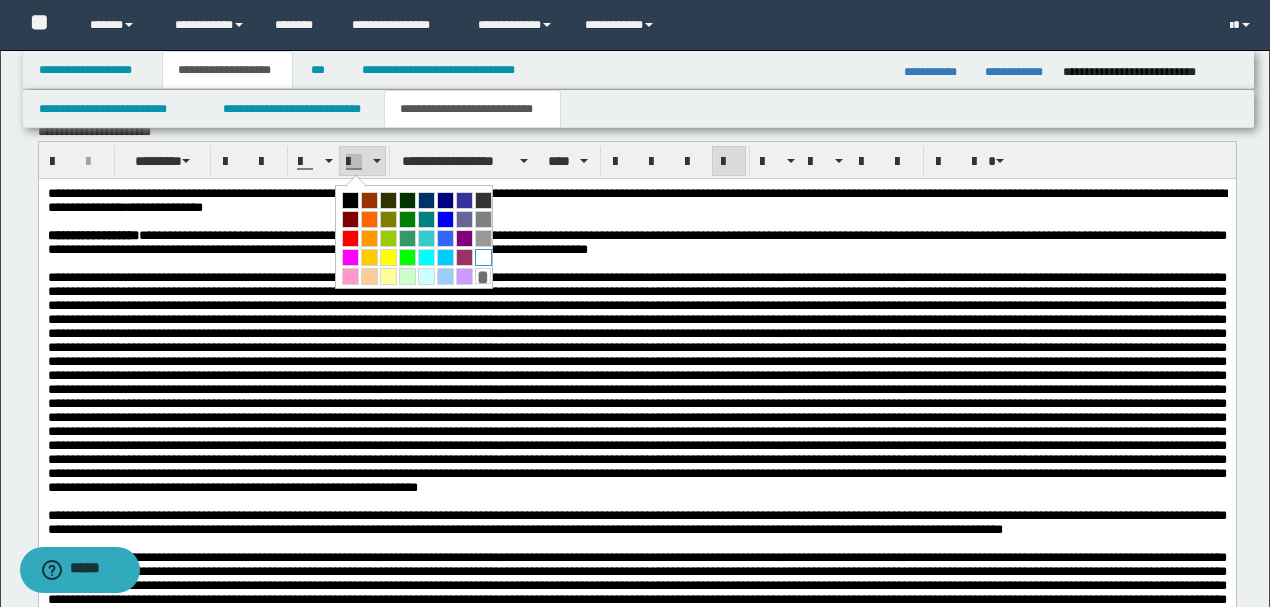 click at bounding box center (483, 257) 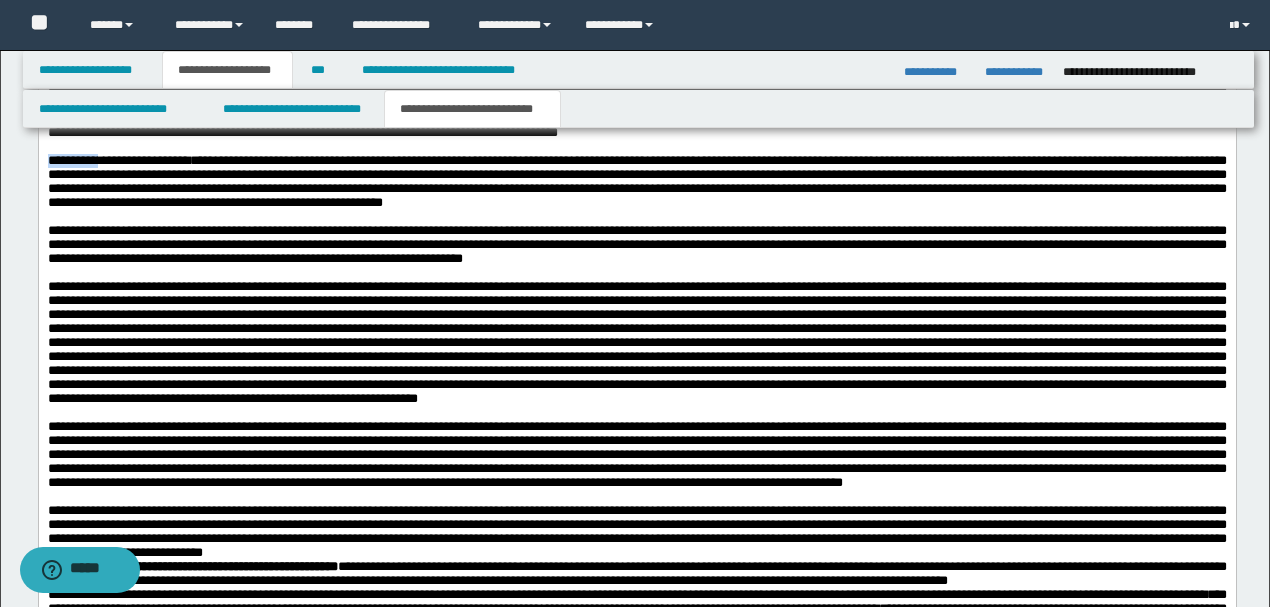 scroll, scrollTop: 3210, scrollLeft: 0, axis: vertical 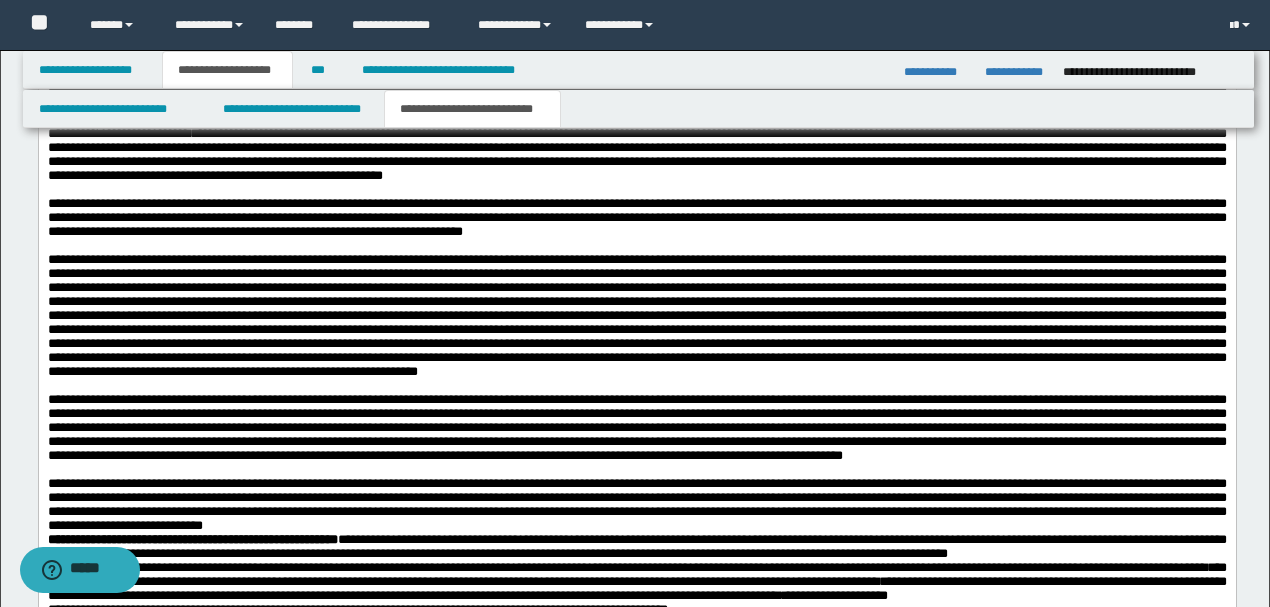click at bounding box center [636, 64] 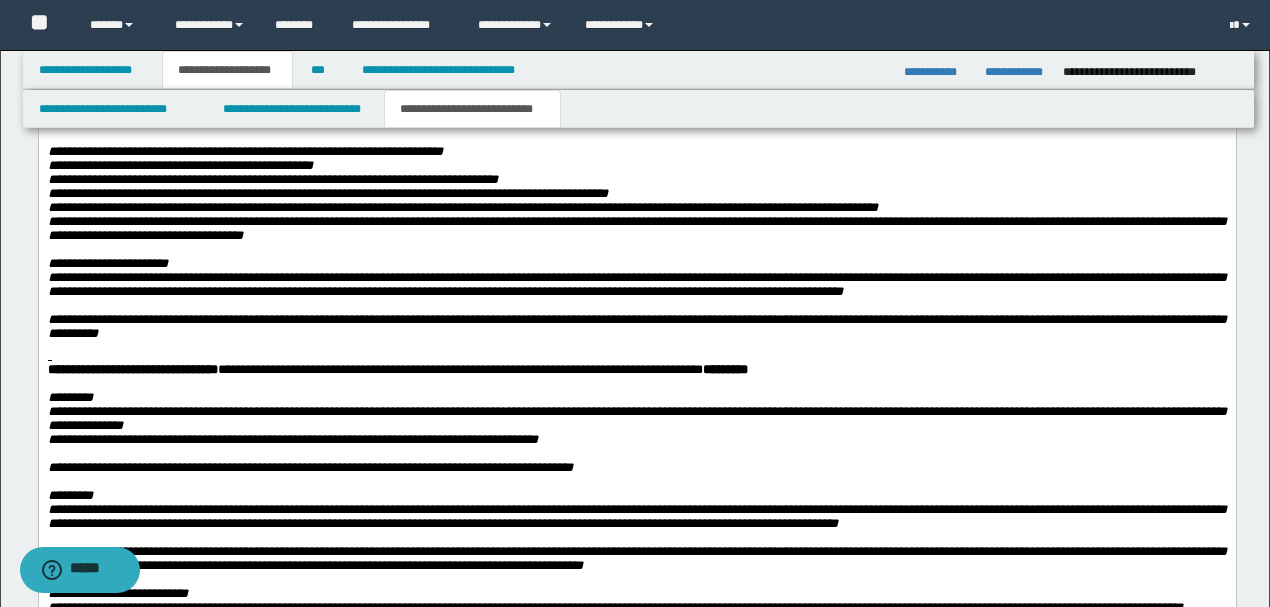 scroll, scrollTop: 3810, scrollLeft: 0, axis: vertical 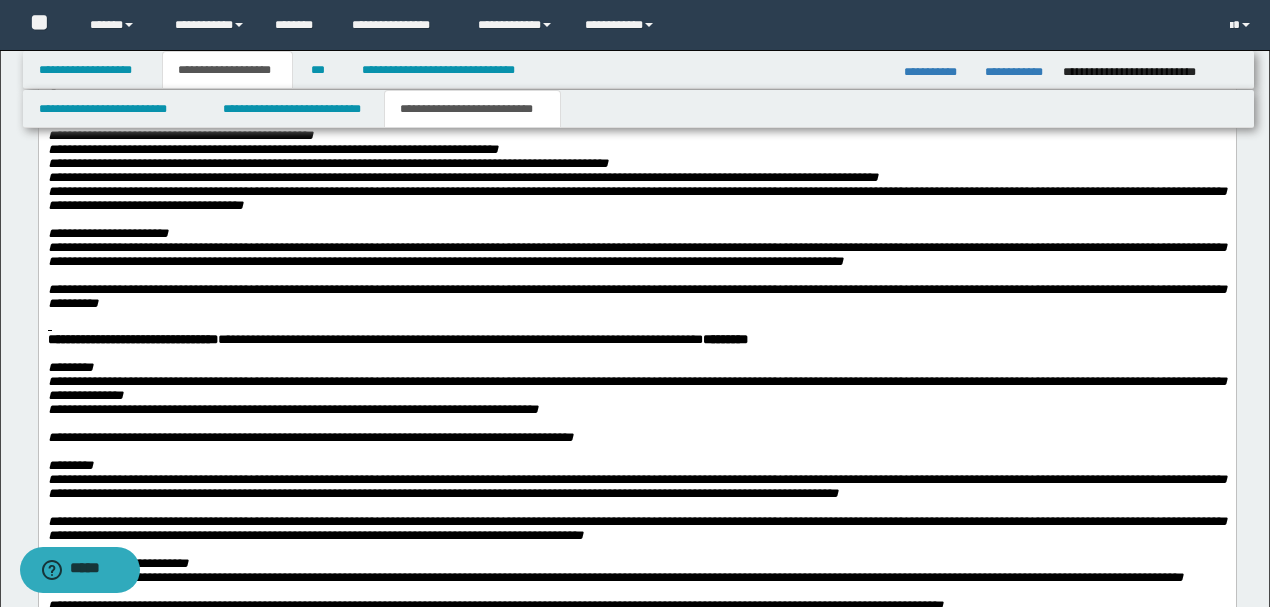 click on "**********" at bounding box center [636, -94] 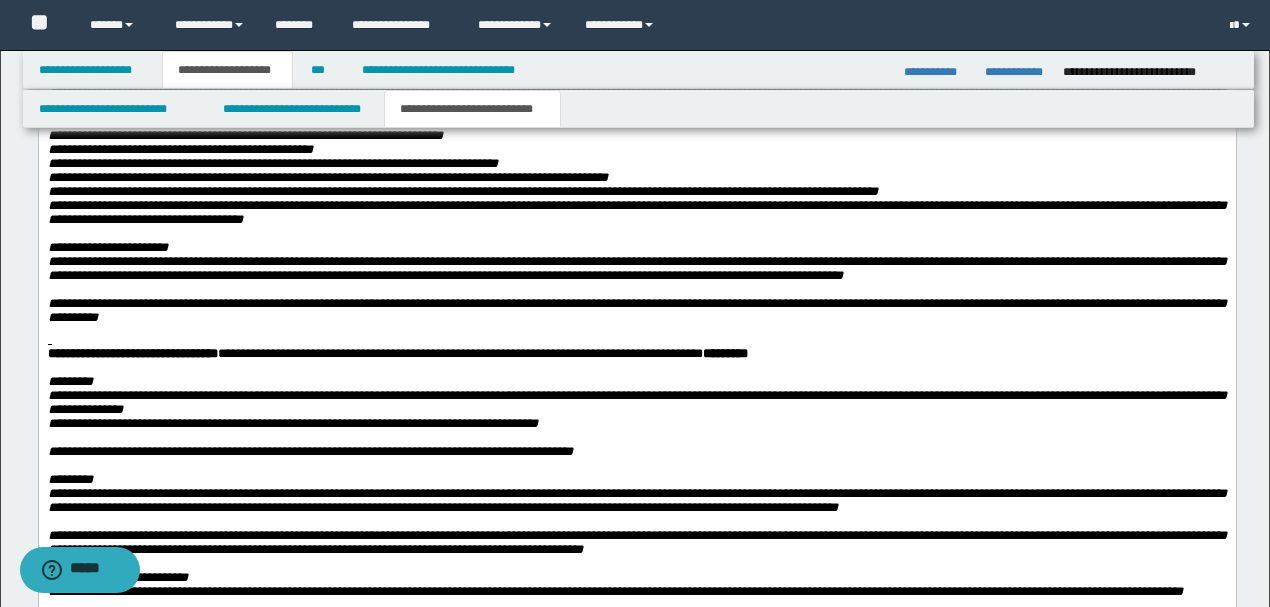 click on "**********" at bounding box center (636, -38) 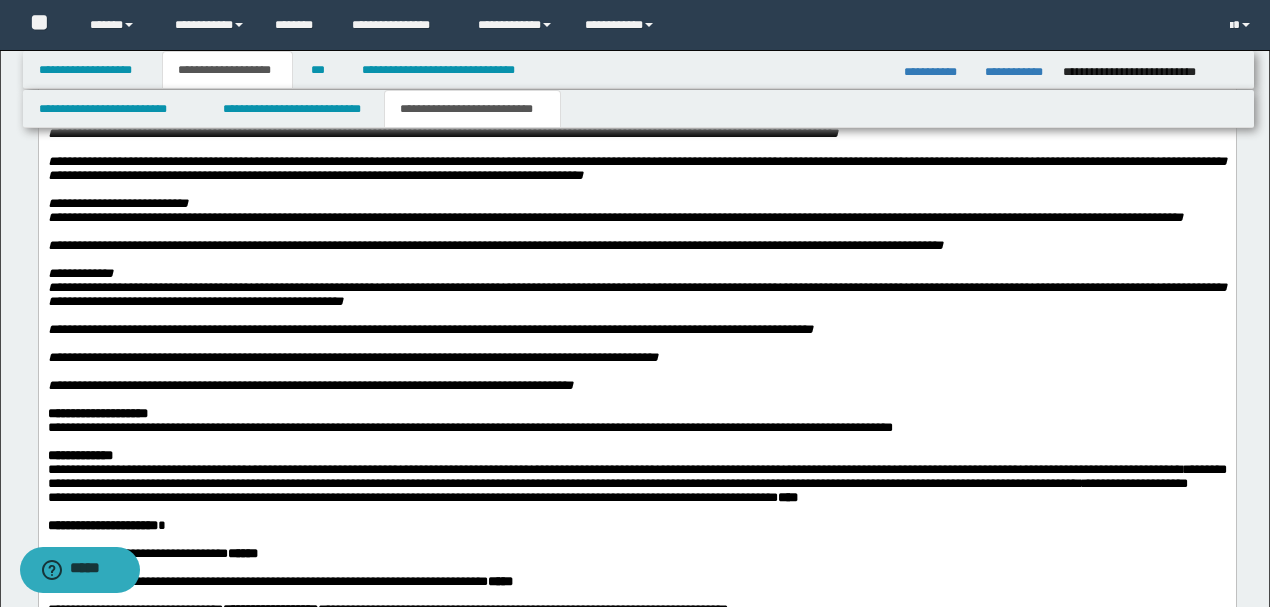 scroll, scrollTop: 4210, scrollLeft: 0, axis: vertical 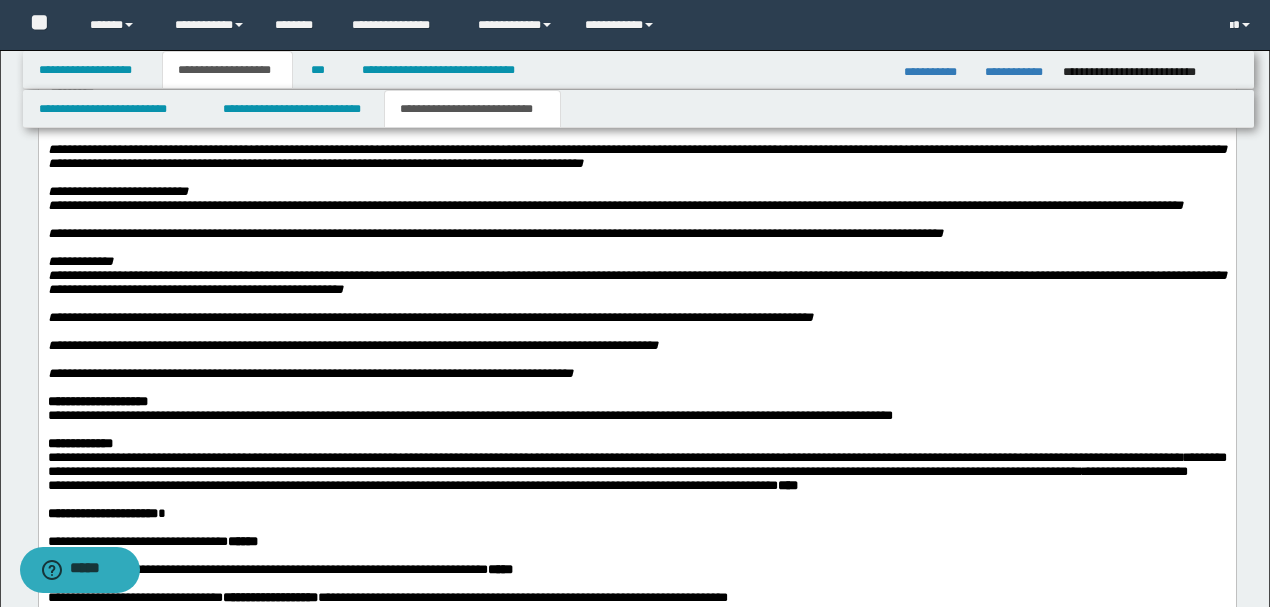 click at bounding box center [636, -45] 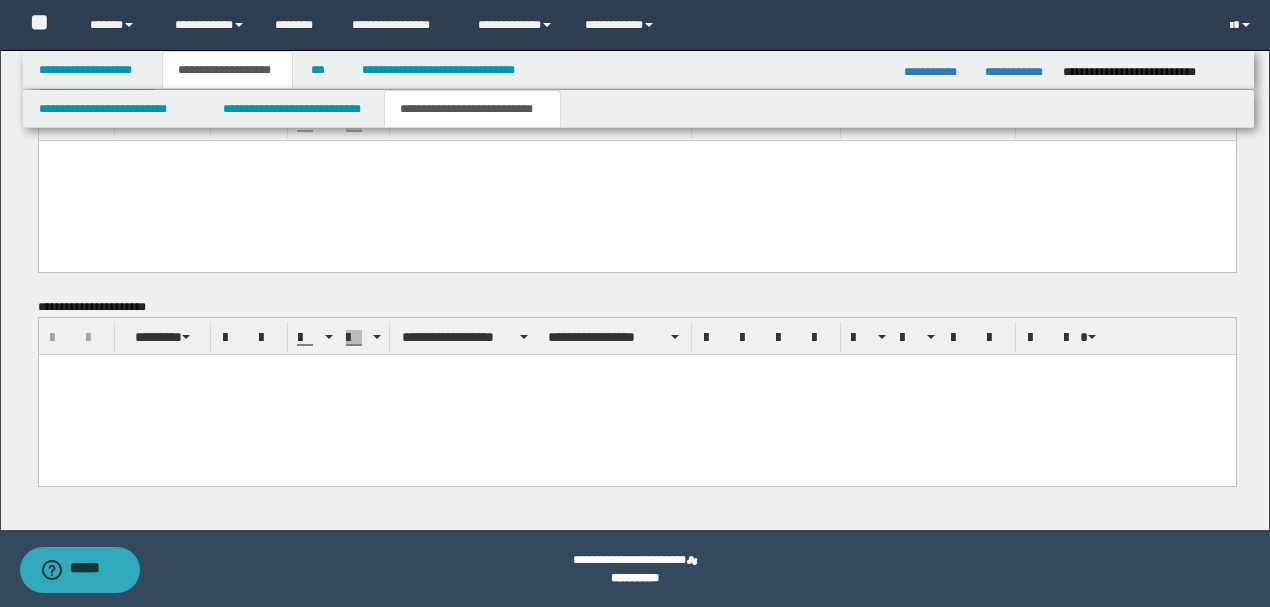 scroll, scrollTop: 5488, scrollLeft: 0, axis: vertical 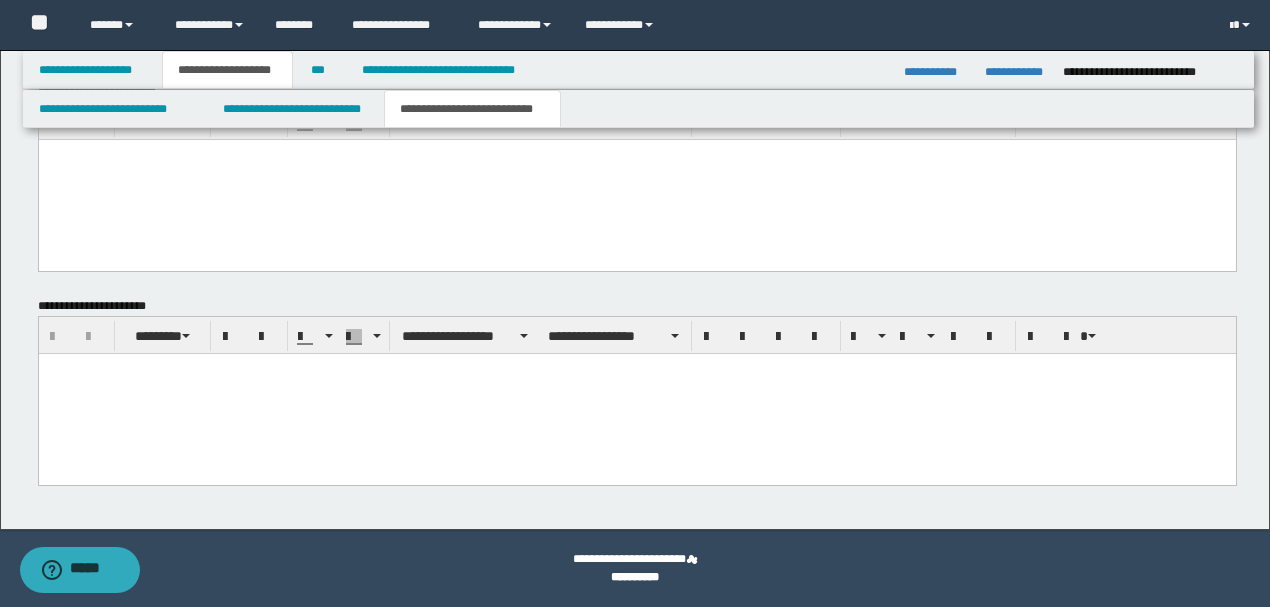 click at bounding box center [636, 368] 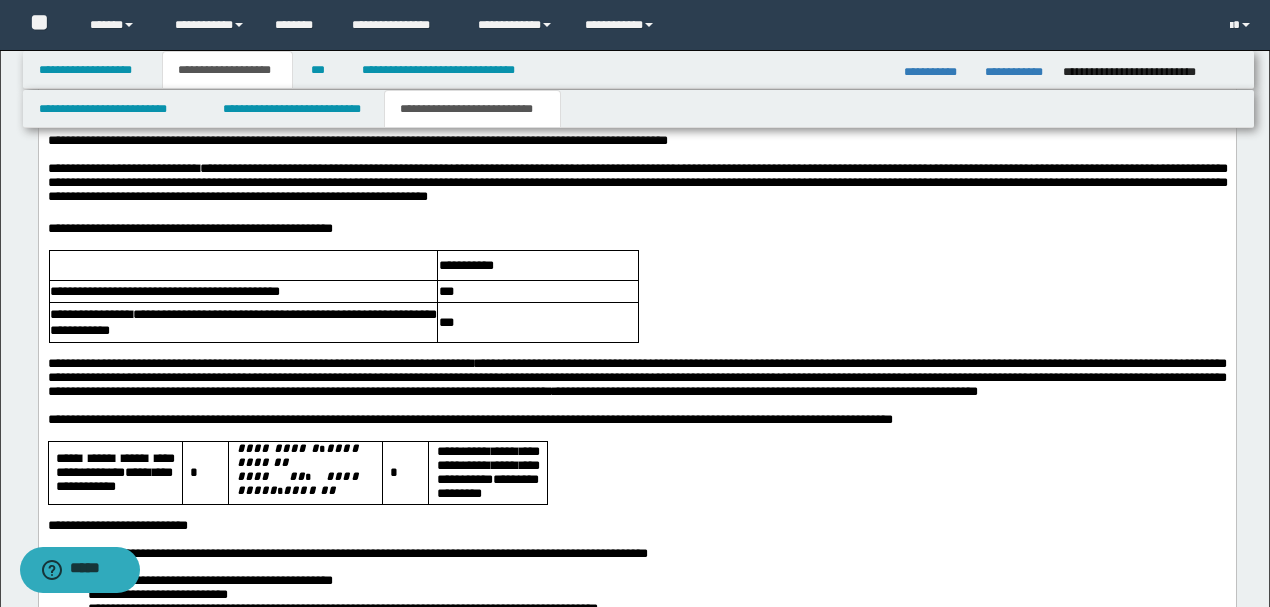 scroll, scrollTop: 5708, scrollLeft: 0, axis: vertical 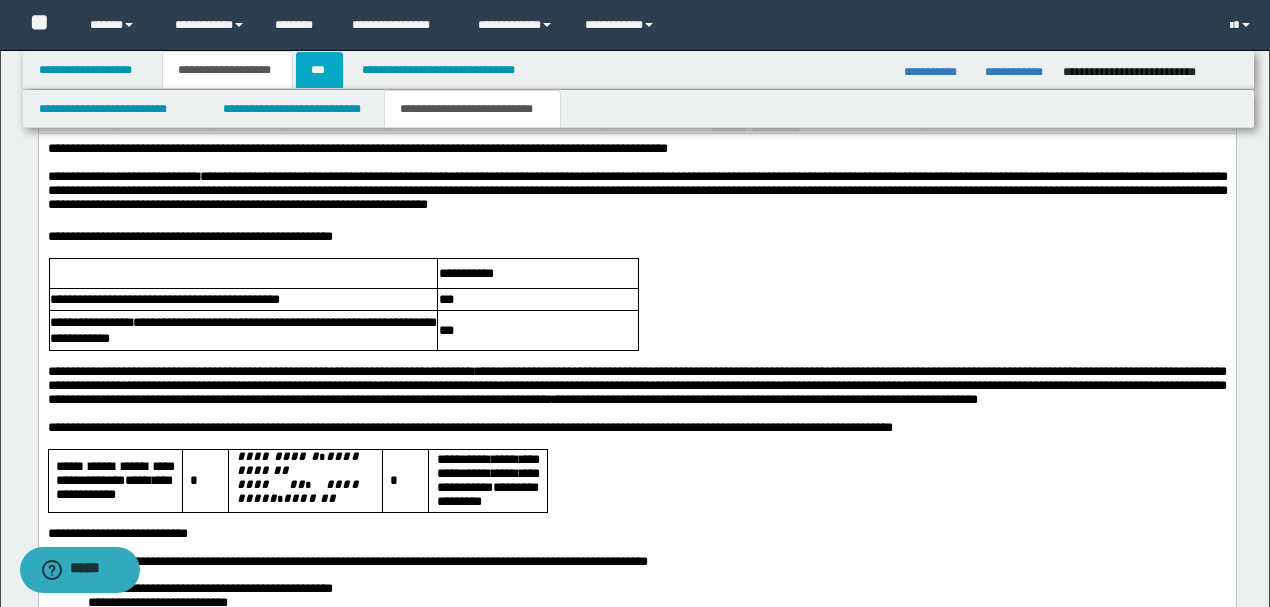 click on "***" at bounding box center [319, 70] 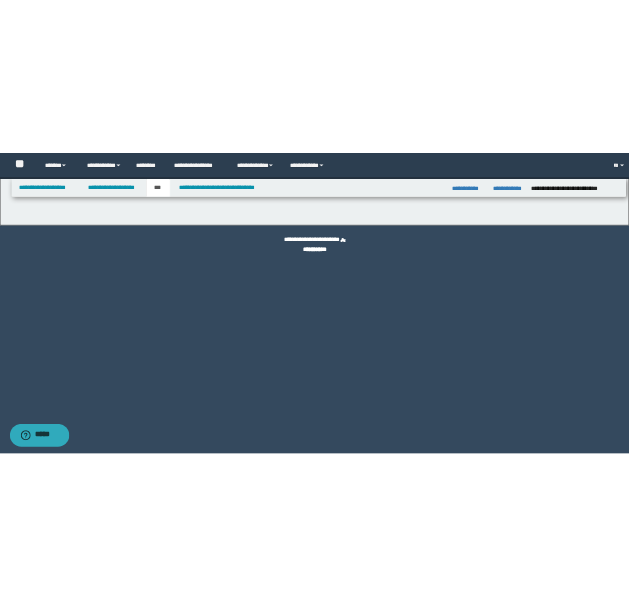scroll, scrollTop: 0, scrollLeft: 0, axis: both 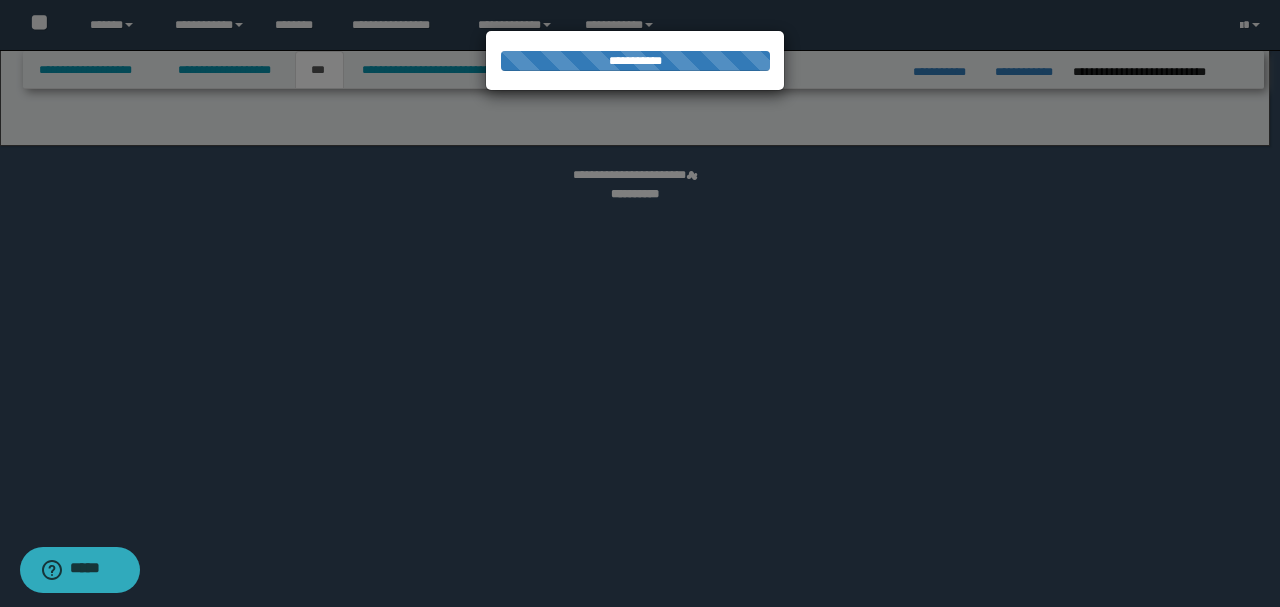 select on "***" 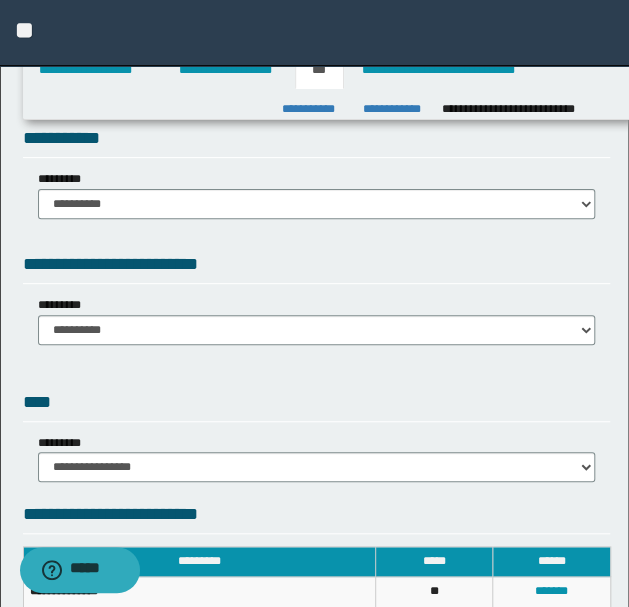scroll, scrollTop: 0, scrollLeft: 0, axis: both 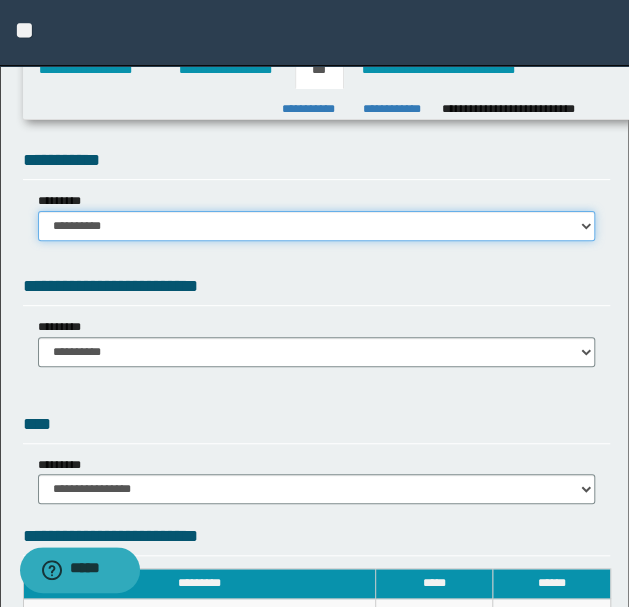 click on "**********" at bounding box center (317, 226) 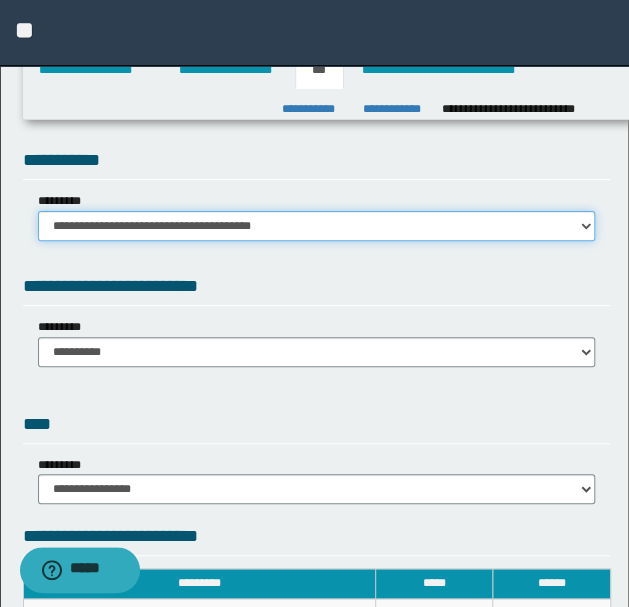 click on "**********" at bounding box center (317, 226) 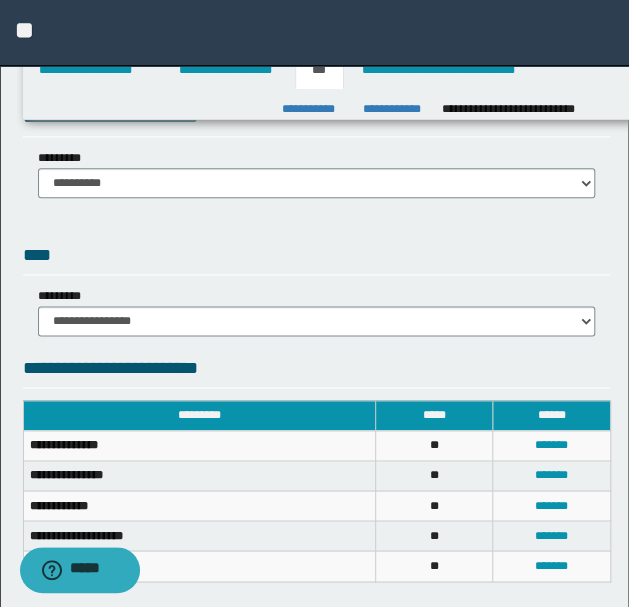 scroll, scrollTop: 466, scrollLeft: 0, axis: vertical 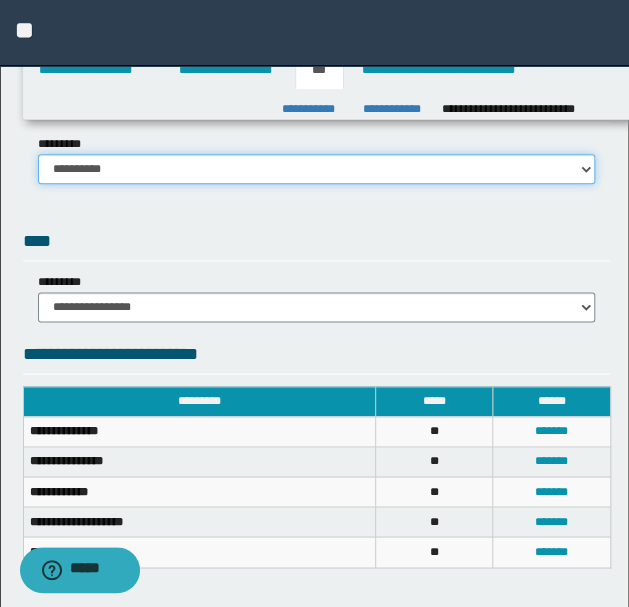 click on "**********" at bounding box center (317, 169) 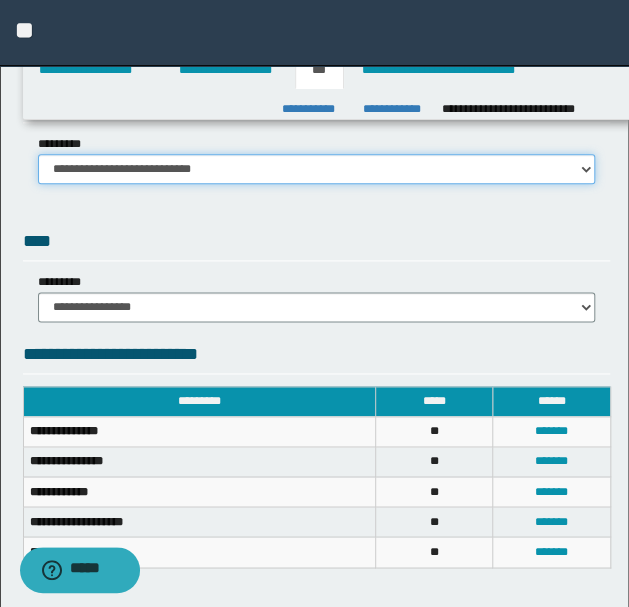 click on "**********" at bounding box center (317, 169) 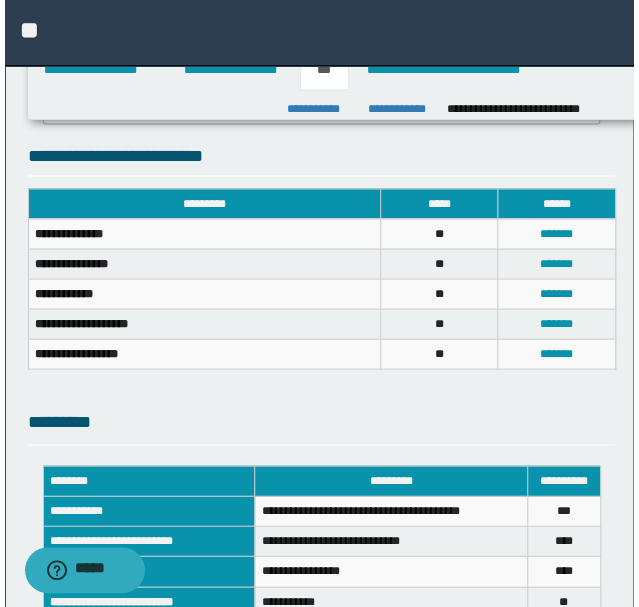 scroll, scrollTop: 800, scrollLeft: 0, axis: vertical 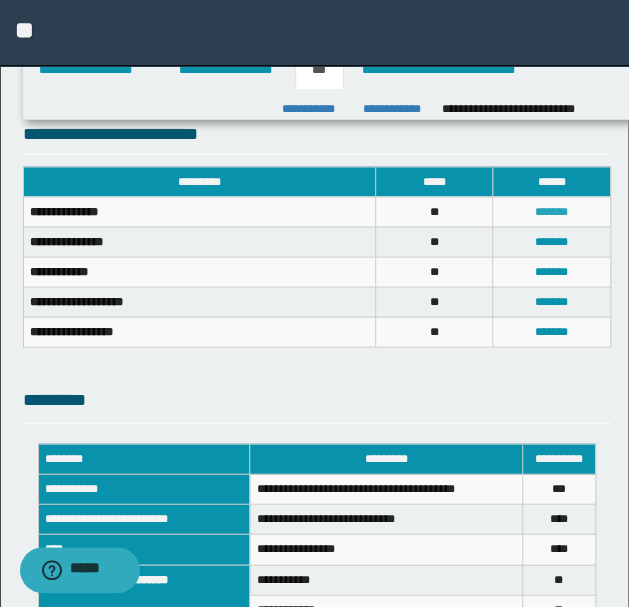 click on "*******" at bounding box center (551, 211) 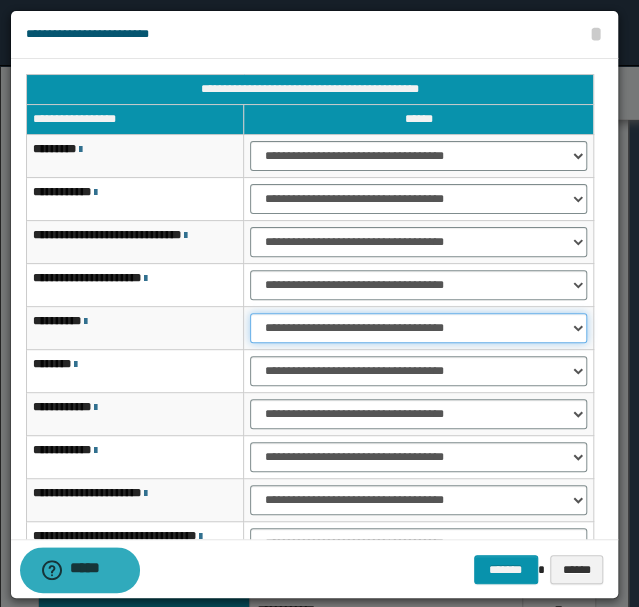 click on "**********" at bounding box center (418, 328) 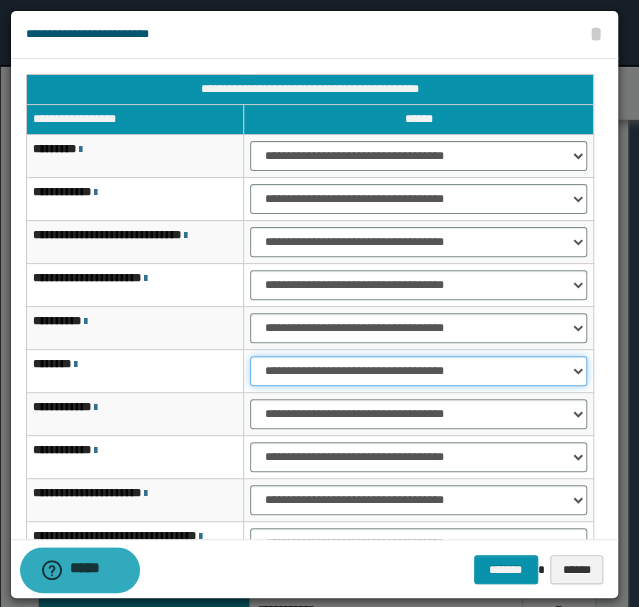 click on "**********" at bounding box center [418, 371] 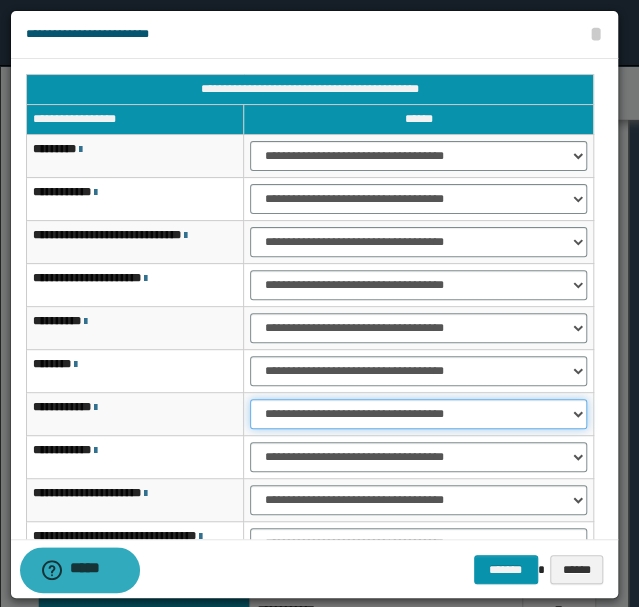 click on "**********" at bounding box center [418, 414] 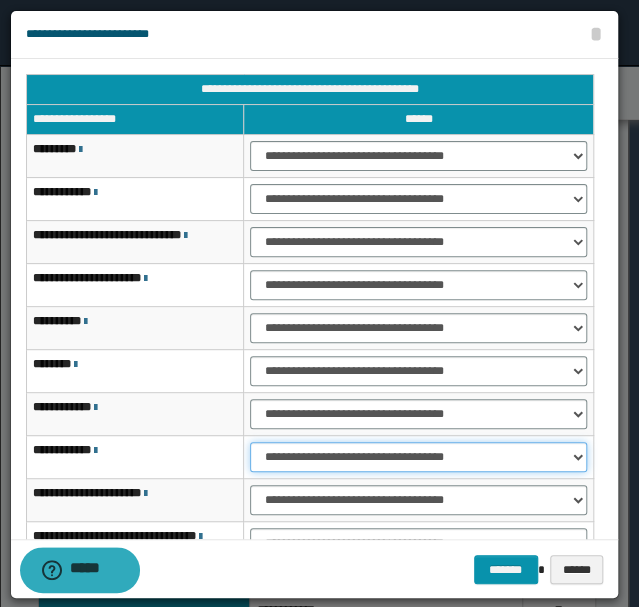 click on "**********" at bounding box center (418, 457) 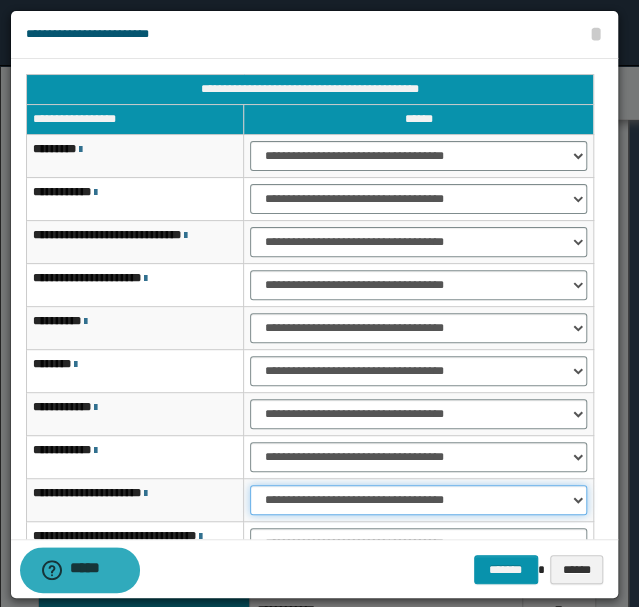click on "**********" at bounding box center (418, 500) 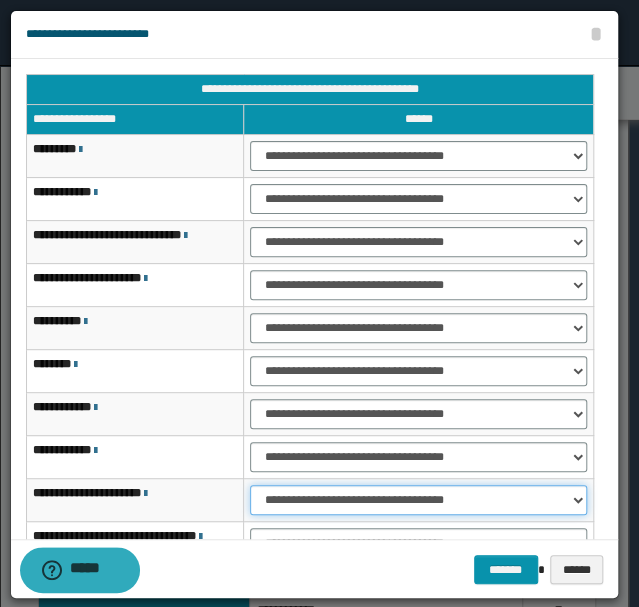 scroll, scrollTop: 116, scrollLeft: 0, axis: vertical 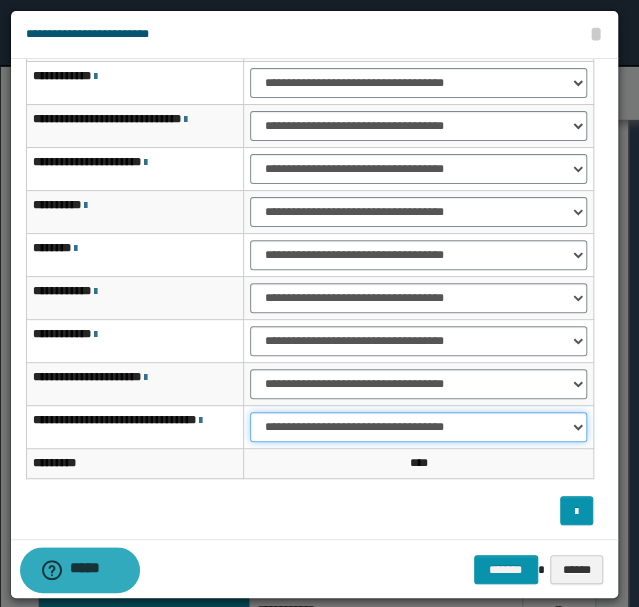 click on "**********" at bounding box center (418, 427) 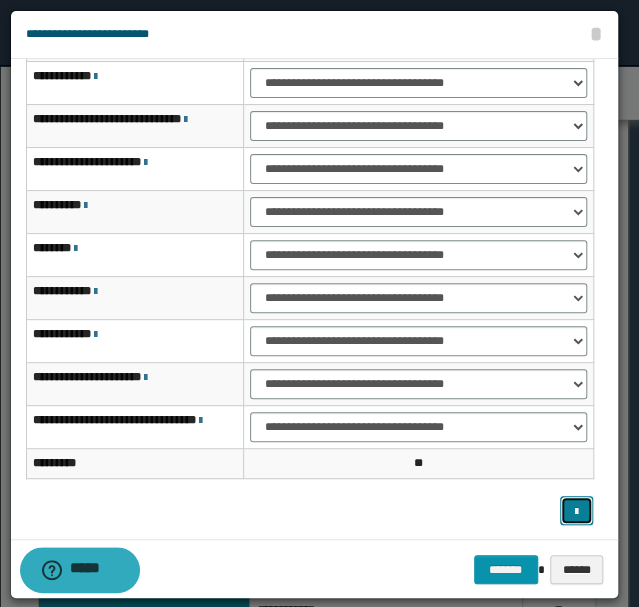 click at bounding box center (576, 510) 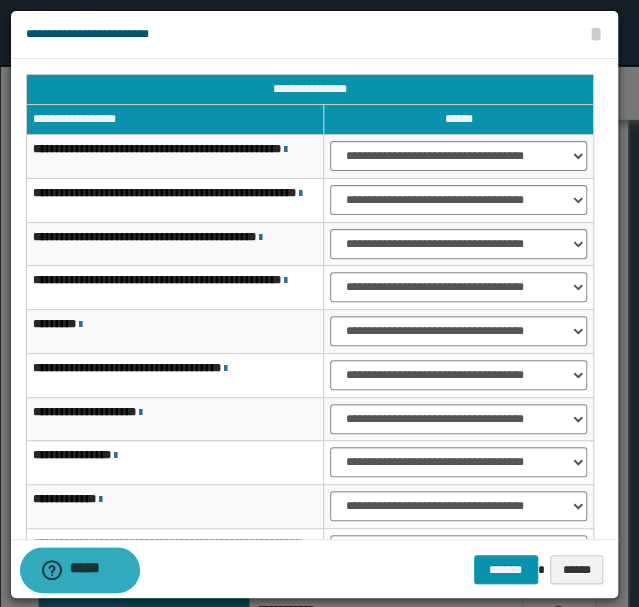 scroll, scrollTop: 0, scrollLeft: 0, axis: both 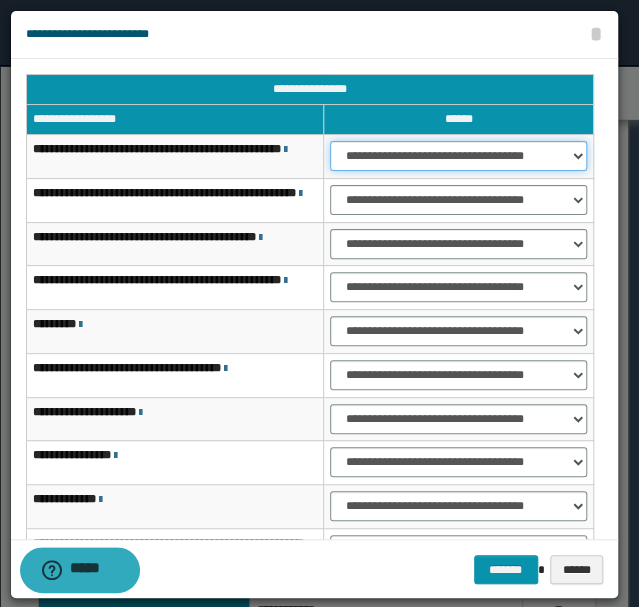 click on "**********" at bounding box center [458, 156] 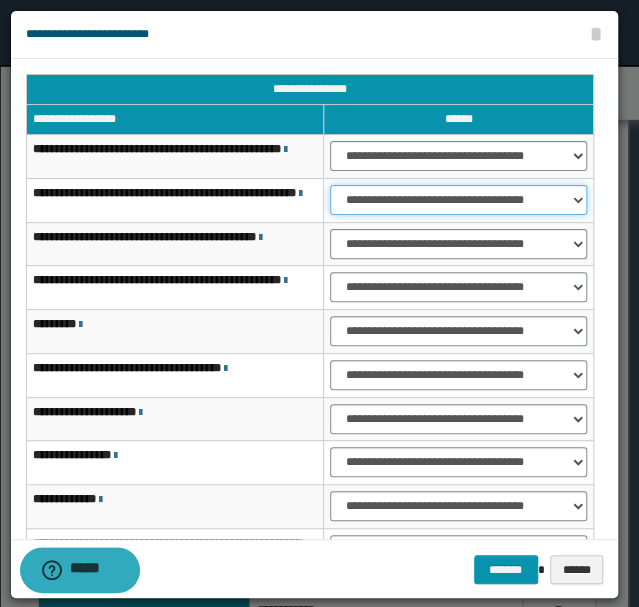 click on "**********" at bounding box center (458, 200) 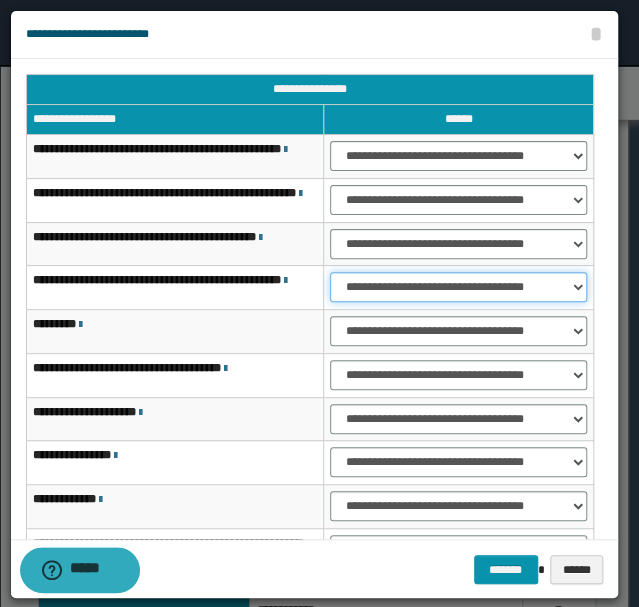 click on "**********" at bounding box center (458, 287) 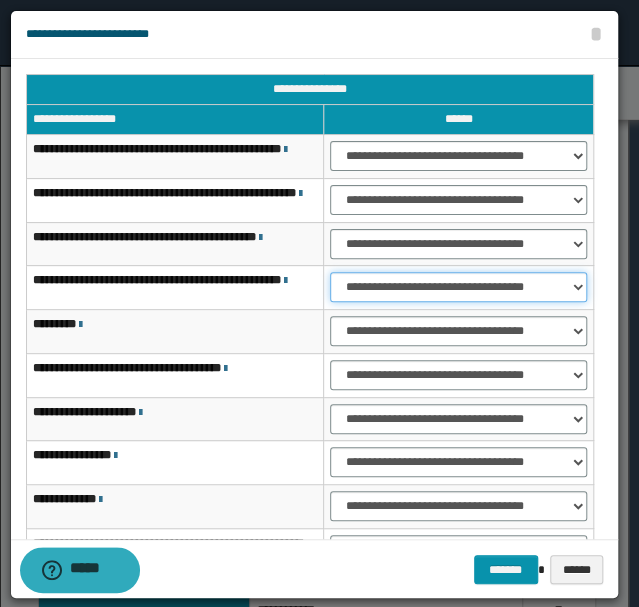 select on "***" 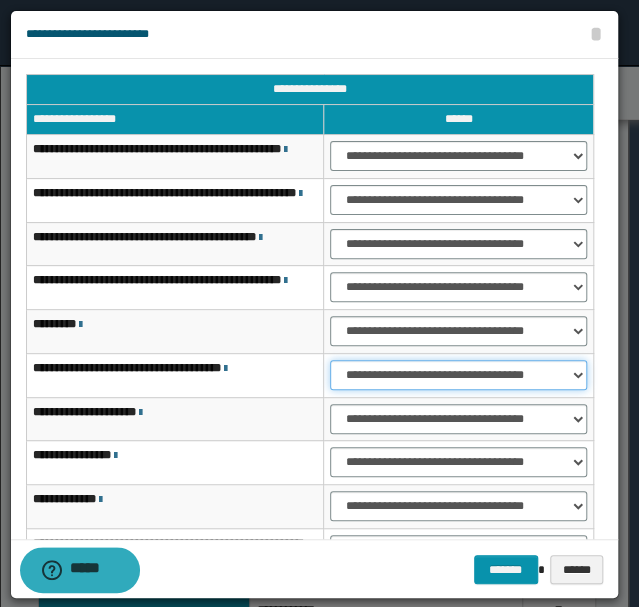 click on "**********" at bounding box center [458, 375] 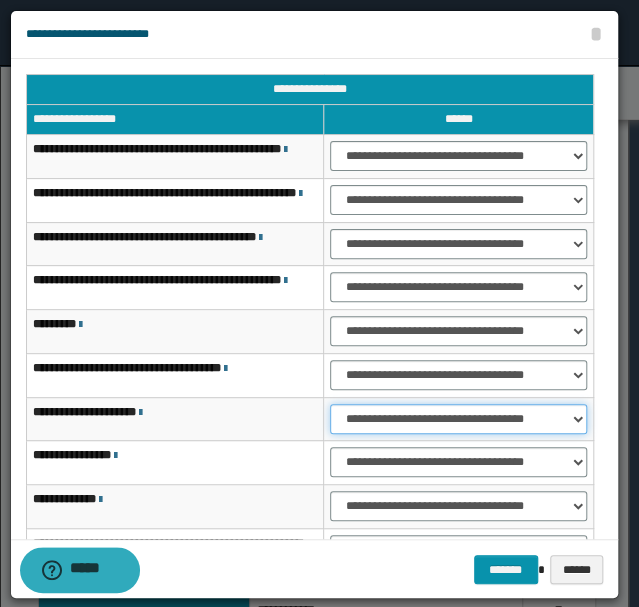 click on "**********" at bounding box center [458, 419] 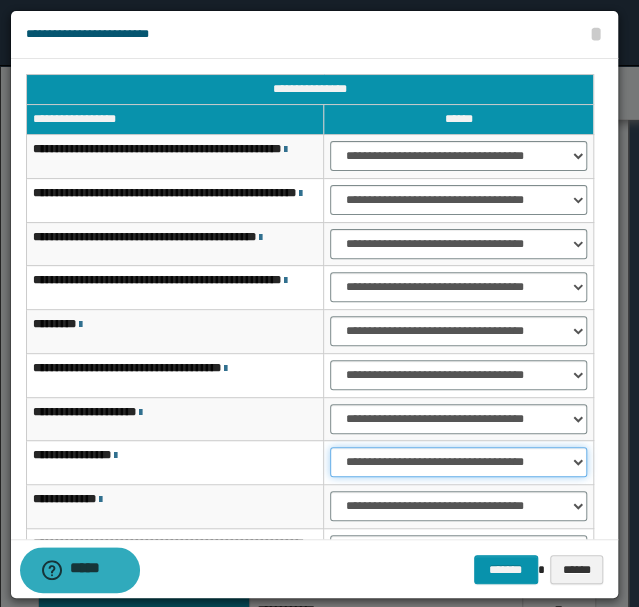 click on "**********" at bounding box center [458, 462] 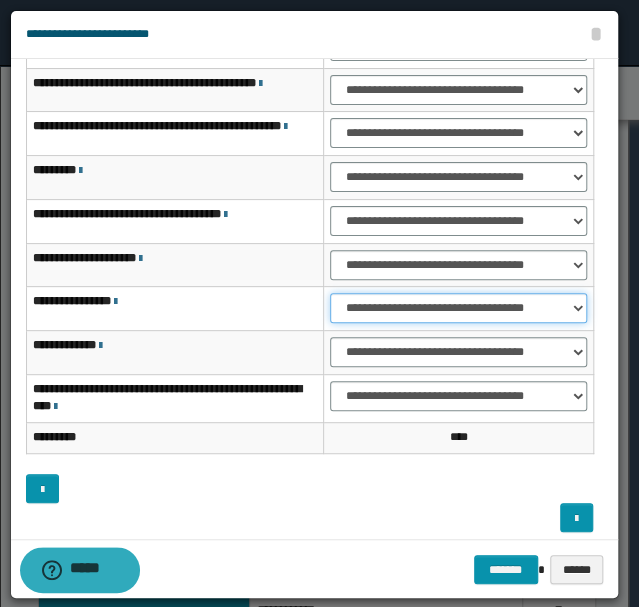 scroll, scrollTop: 162, scrollLeft: 0, axis: vertical 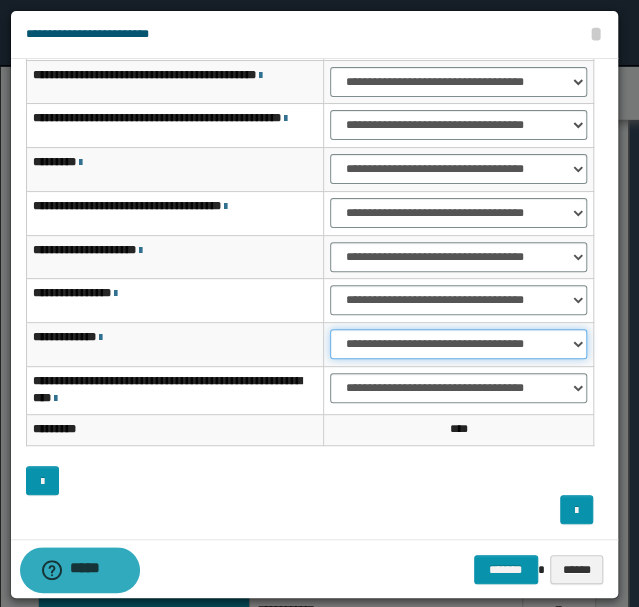 click on "**********" at bounding box center [458, 344] 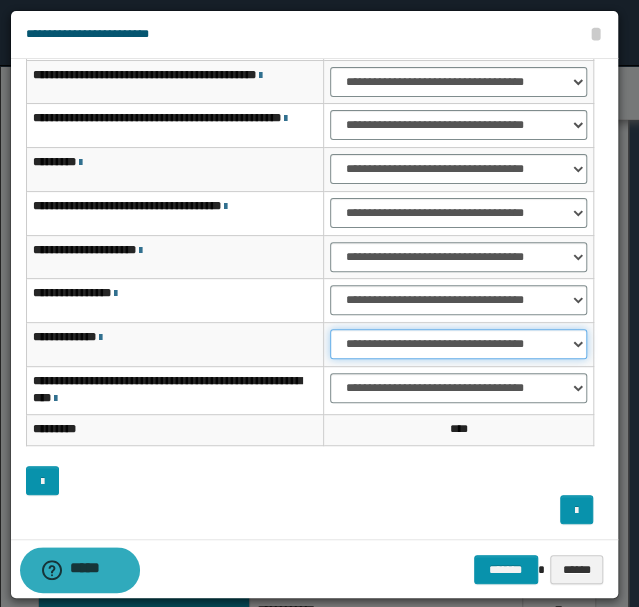 select on "***" 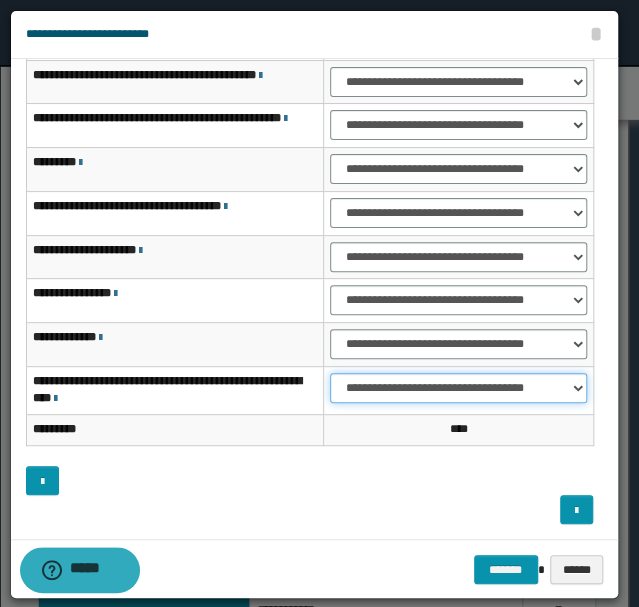 click on "**********" at bounding box center [458, 388] 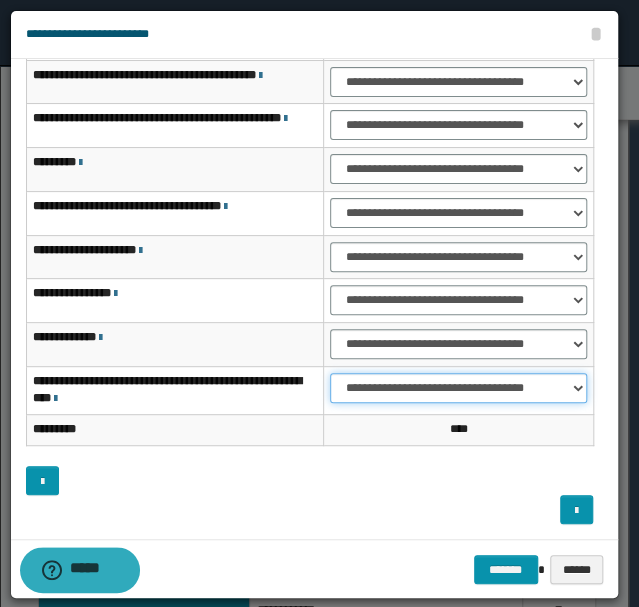 select on "***" 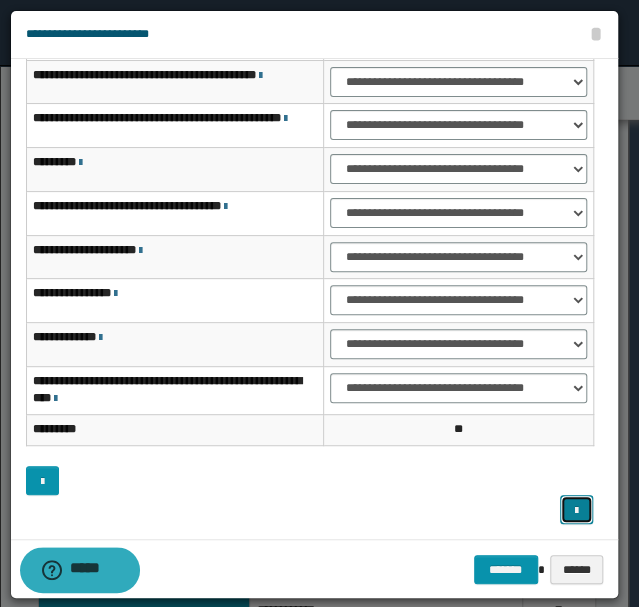 click at bounding box center (576, 511) 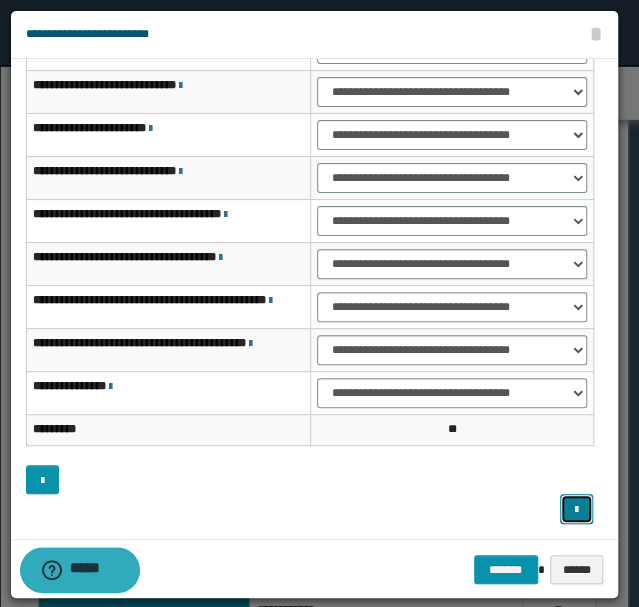 click at bounding box center [576, 510] 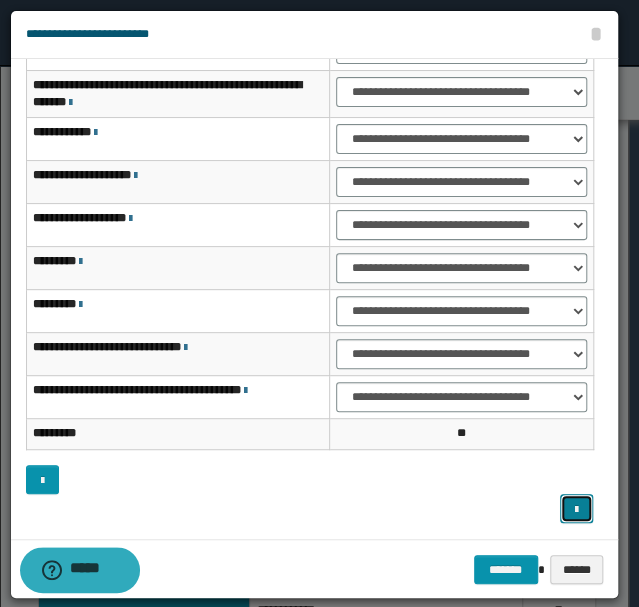scroll, scrollTop: 150, scrollLeft: 0, axis: vertical 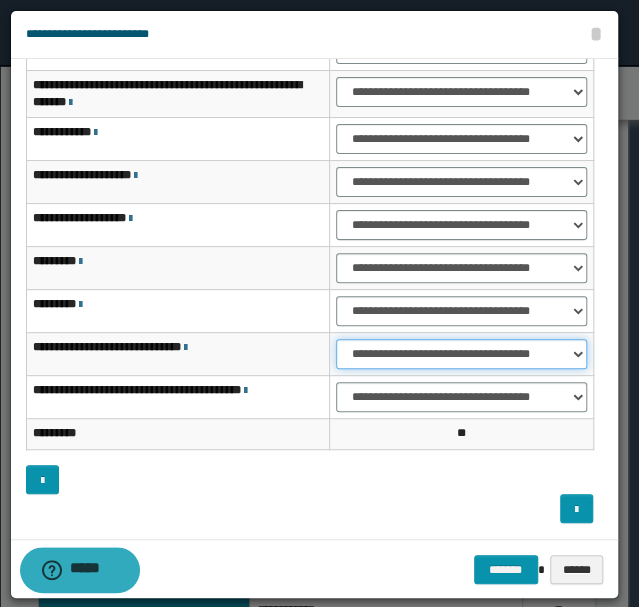 click on "**********" at bounding box center (461, 354) 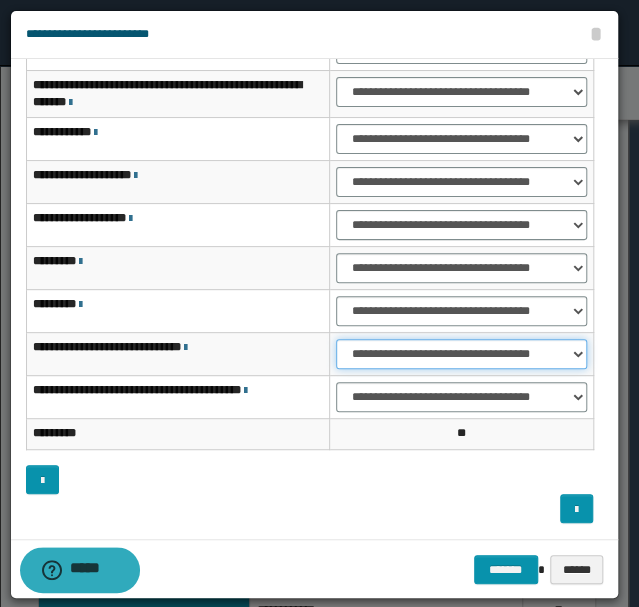 select on "***" 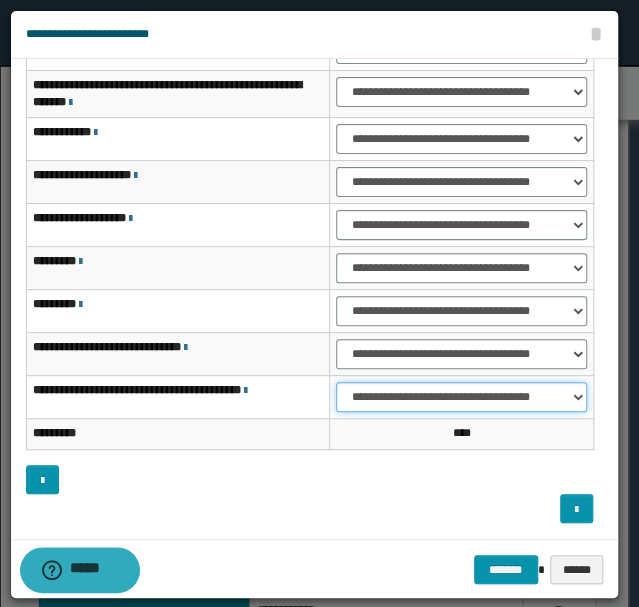 drag, startPoint x: 362, startPoint y: 387, endPoint x: 364, endPoint y: 401, distance: 14.142136 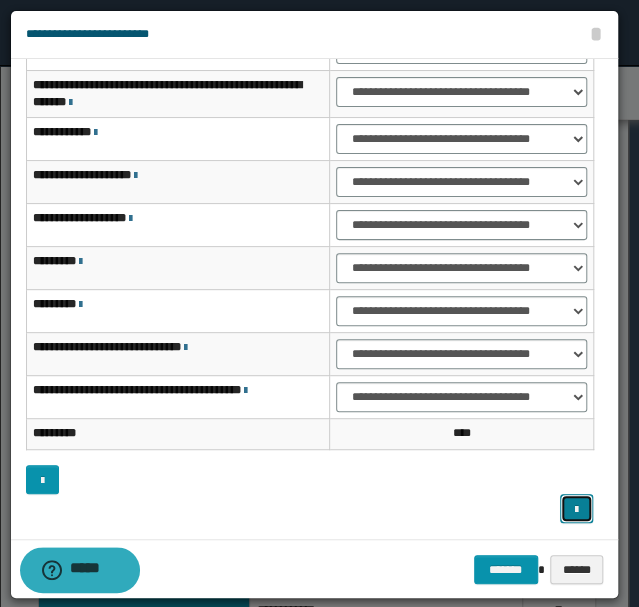 click at bounding box center (576, 510) 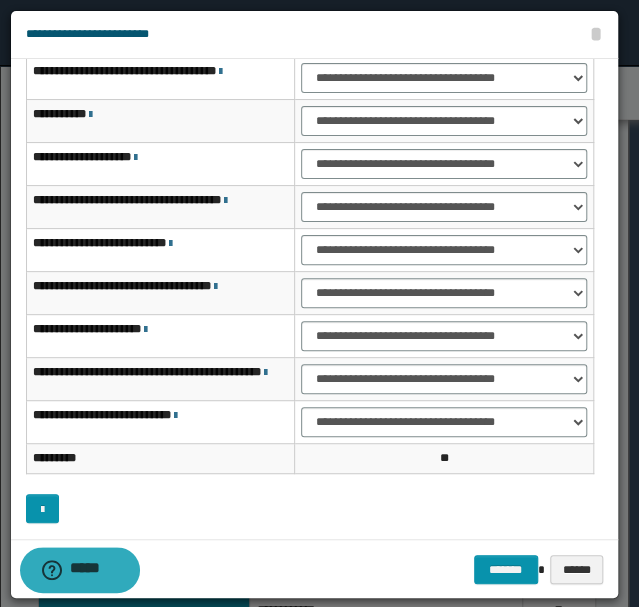 scroll, scrollTop: 54, scrollLeft: 0, axis: vertical 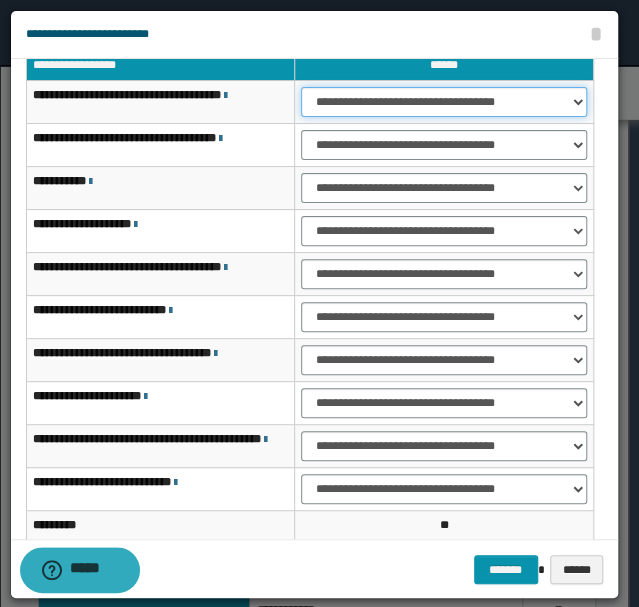 click on "**********" at bounding box center (444, 102) 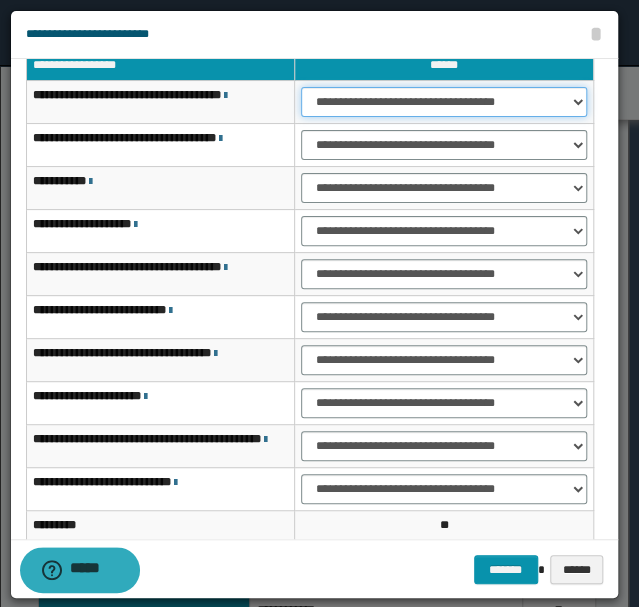 select on "***" 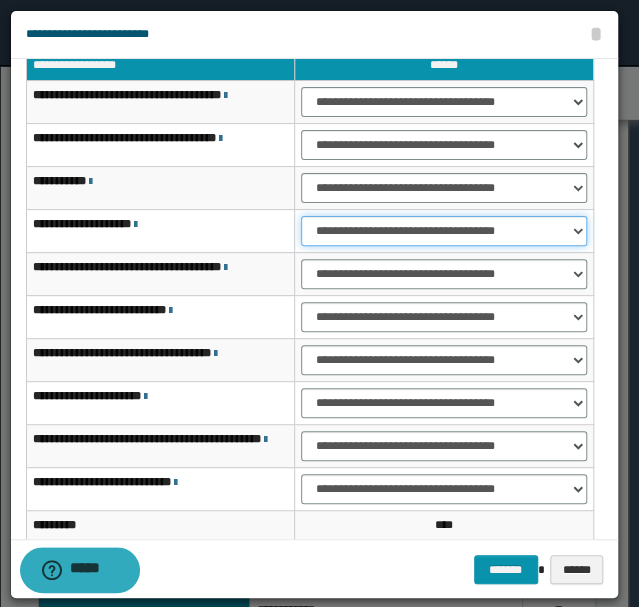 click on "**********" at bounding box center [444, 231] 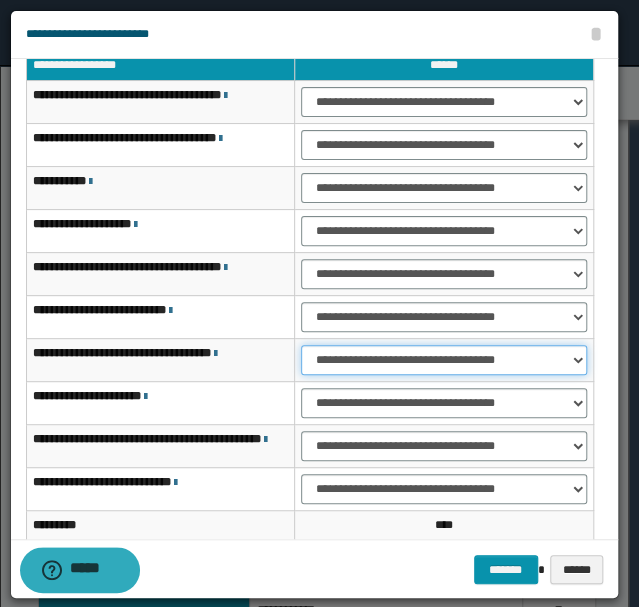 click on "**********" at bounding box center [444, 360] 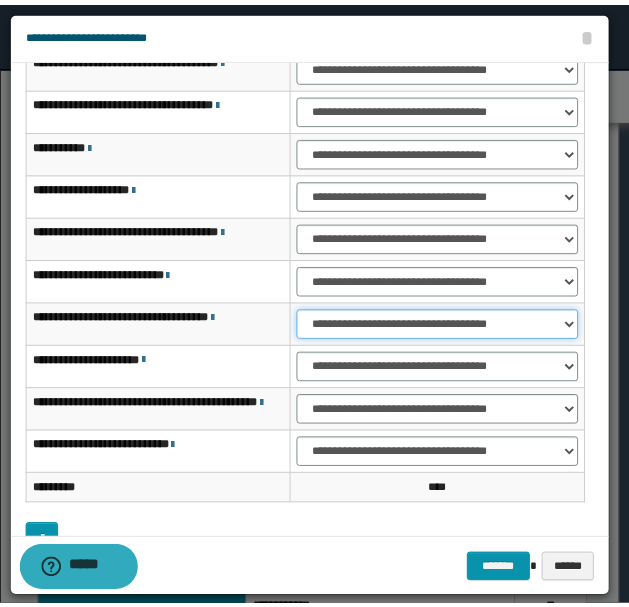 scroll, scrollTop: 121, scrollLeft: 0, axis: vertical 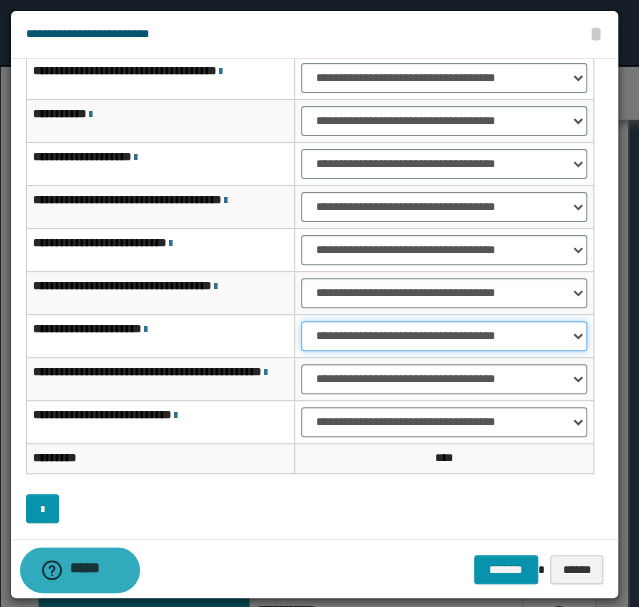 click on "**********" at bounding box center [444, 336] 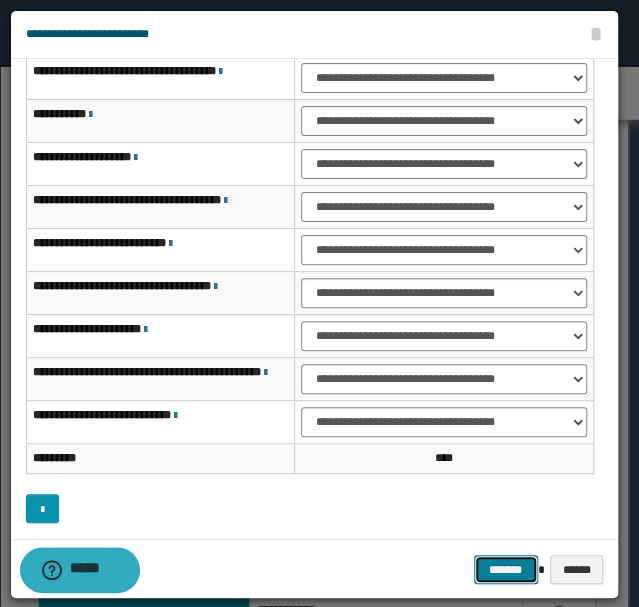 click on "*******" at bounding box center (506, 569) 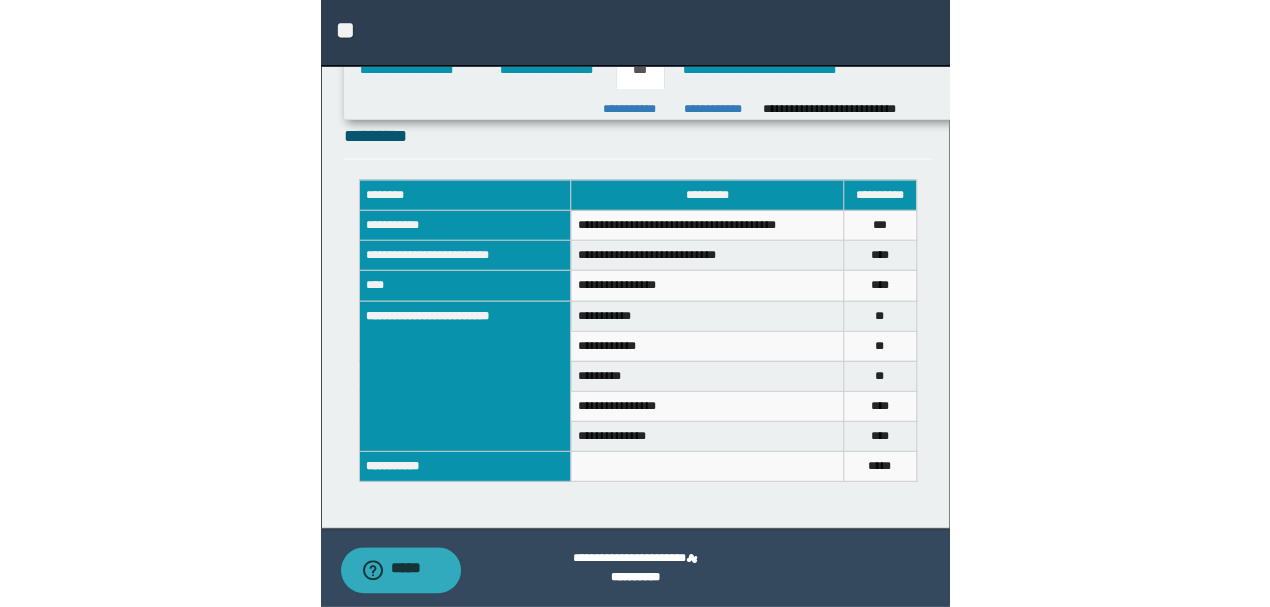 scroll, scrollTop: 710, scrollLeft: 0, axis: vertical 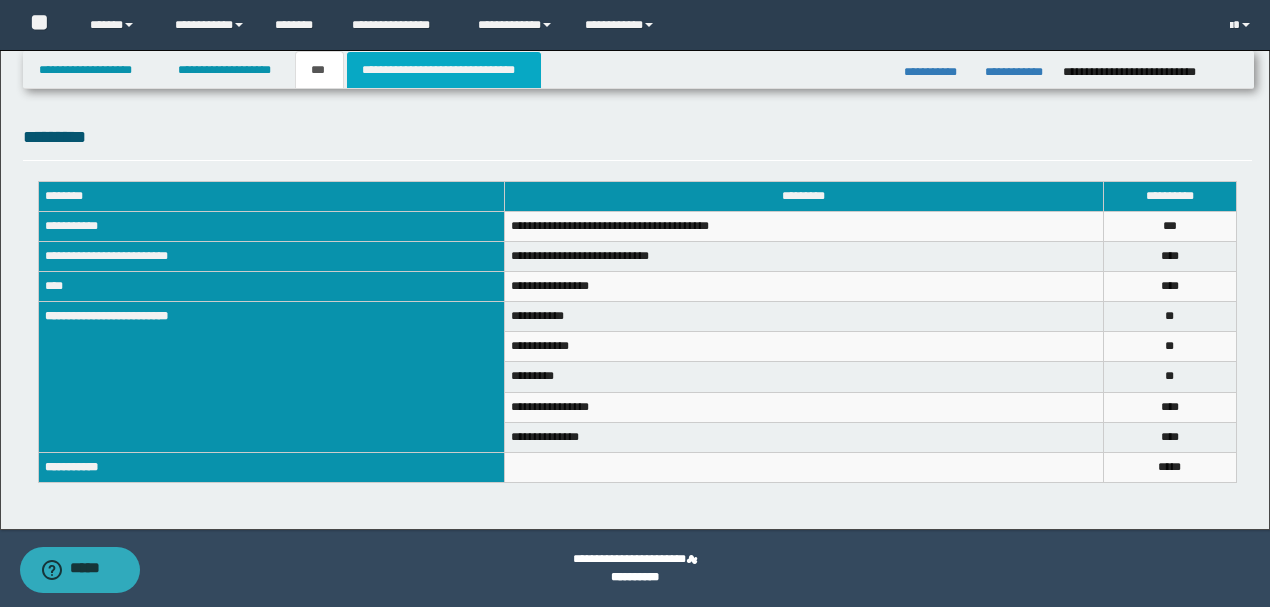click on "**********" at bounding box center (444, 70) 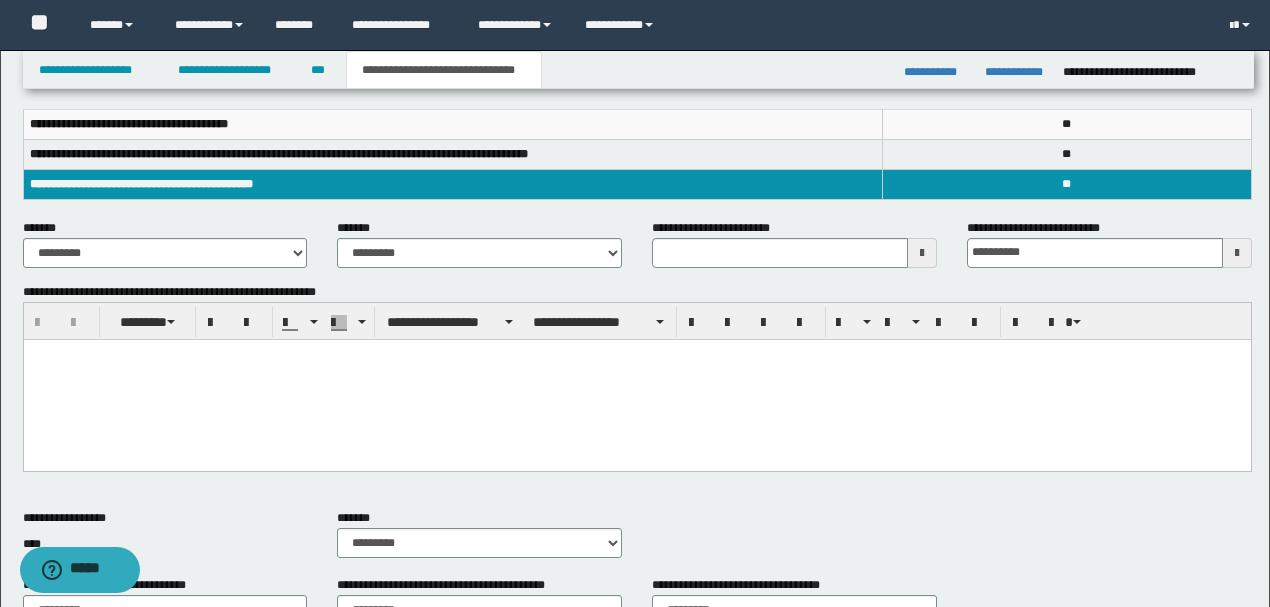 scroll, scrollTop: 266, scrollLeft: 0, axis: vertical 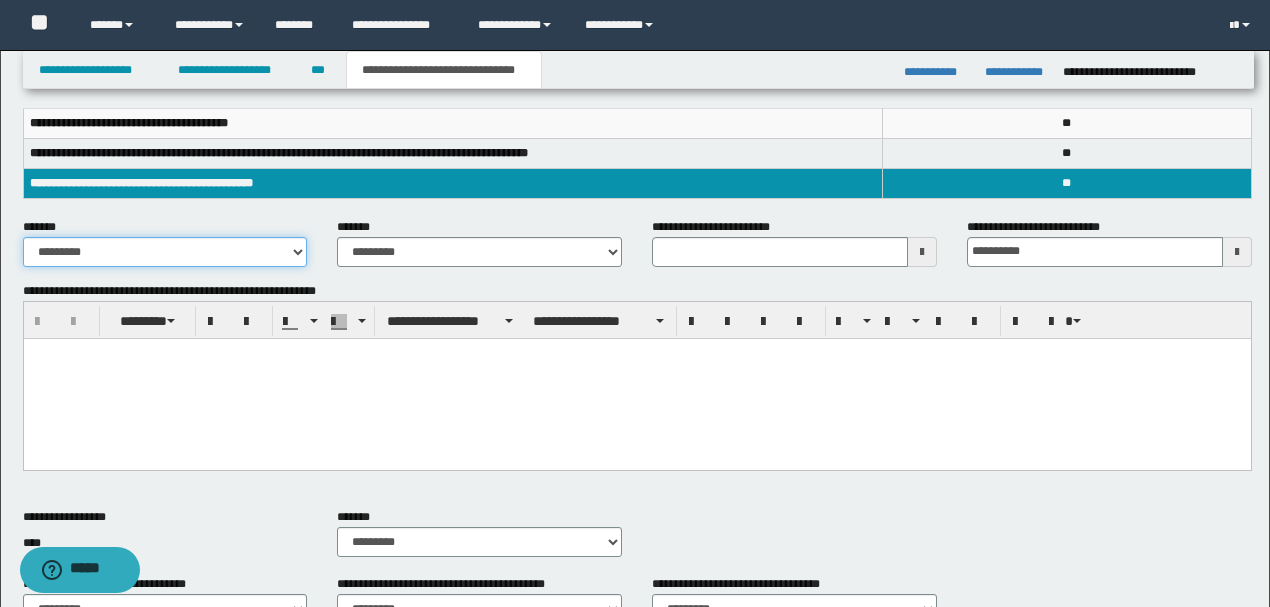 click on "**********" at bounding box center (165, 252) 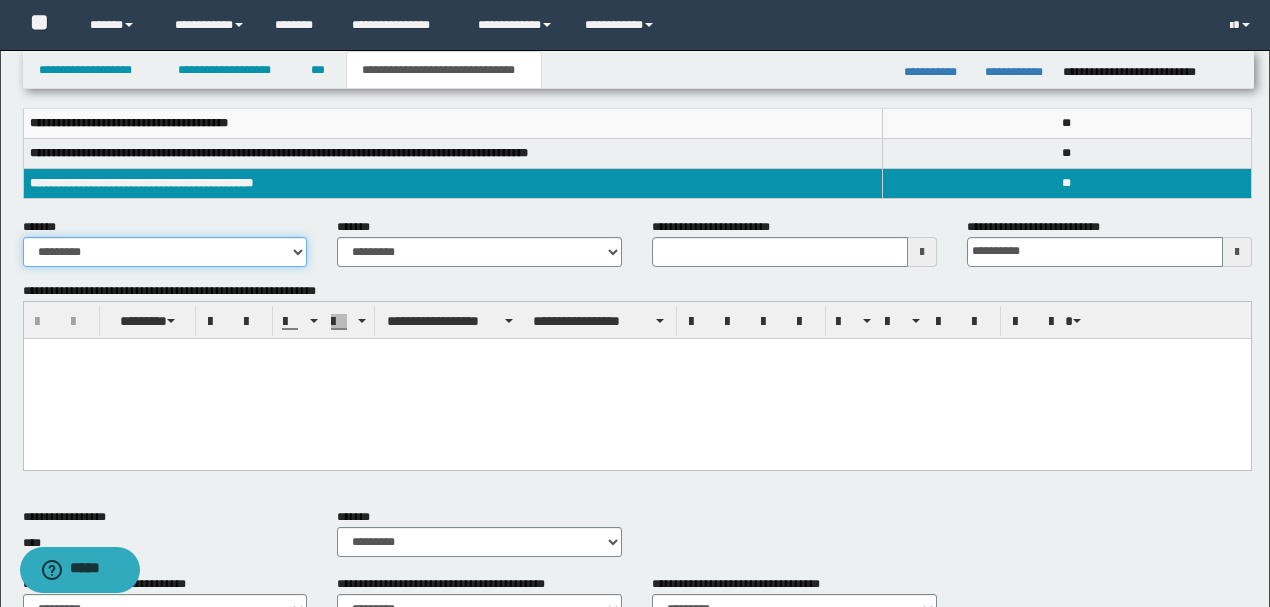 select on "*" 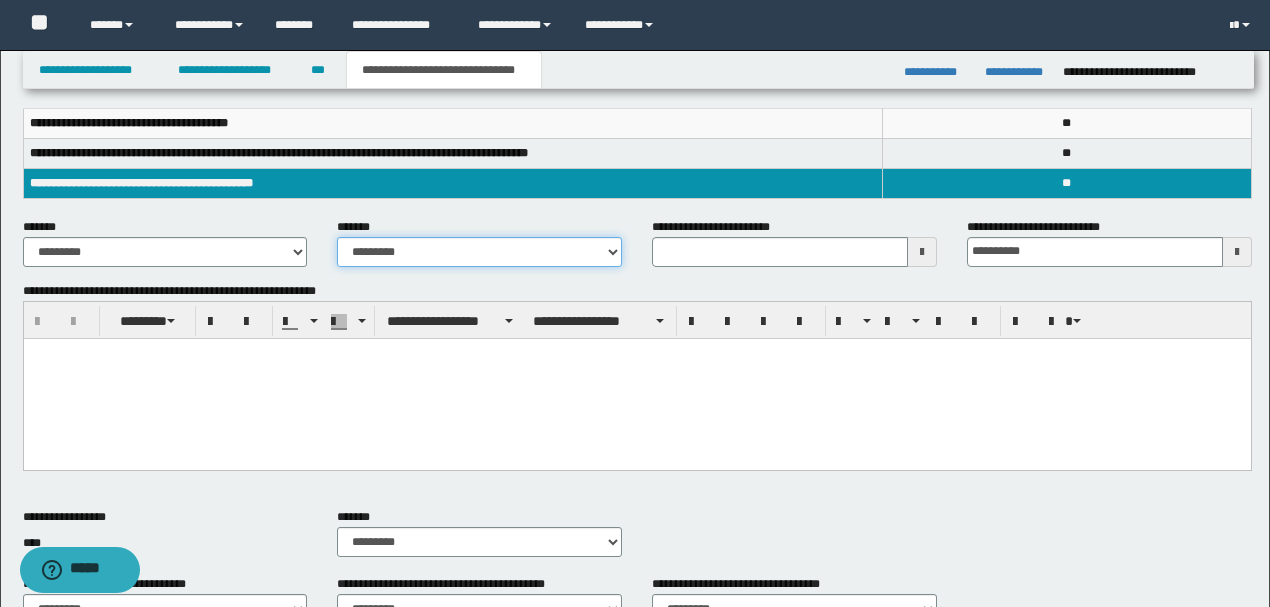 click on "**********" at bounding box center (479, 252) 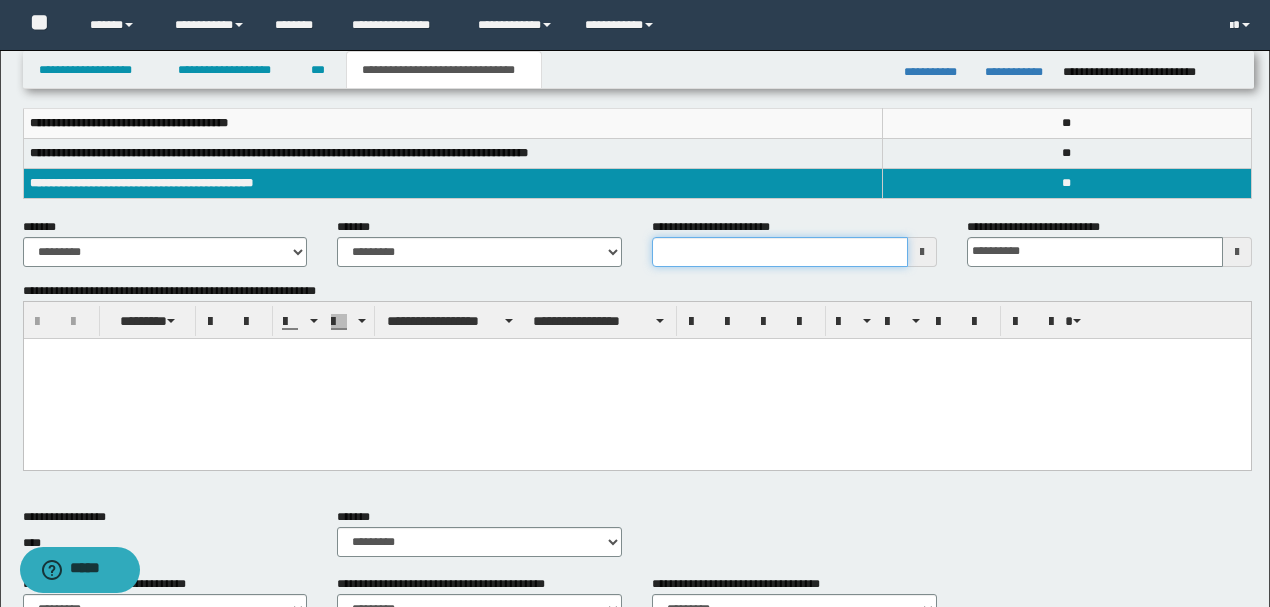 click on "**********" at bounding box center [780, 252] 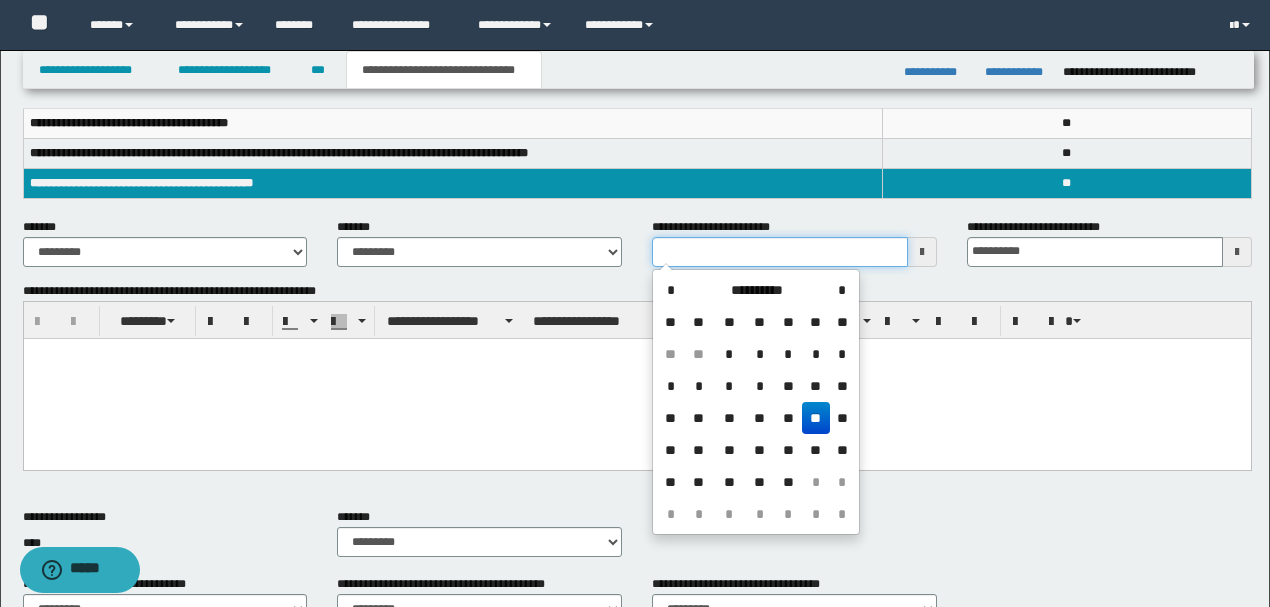 click on "**********" at bounding box center (780, 252) 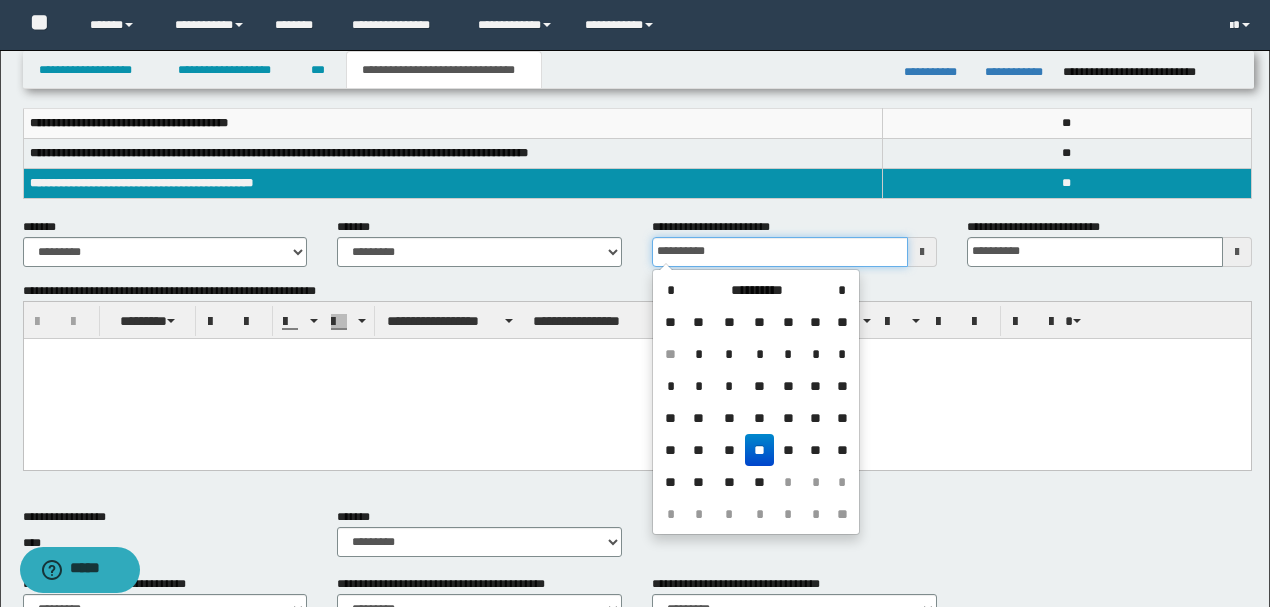 type on "**********" 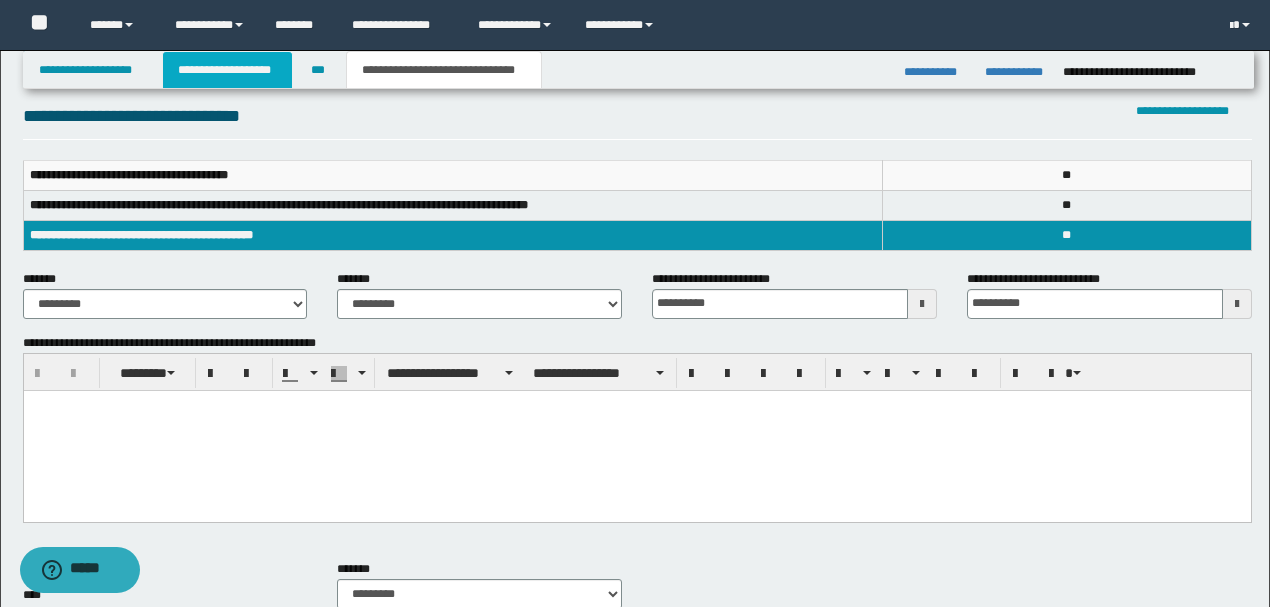click on "**********" at bounding box center (227, 70) 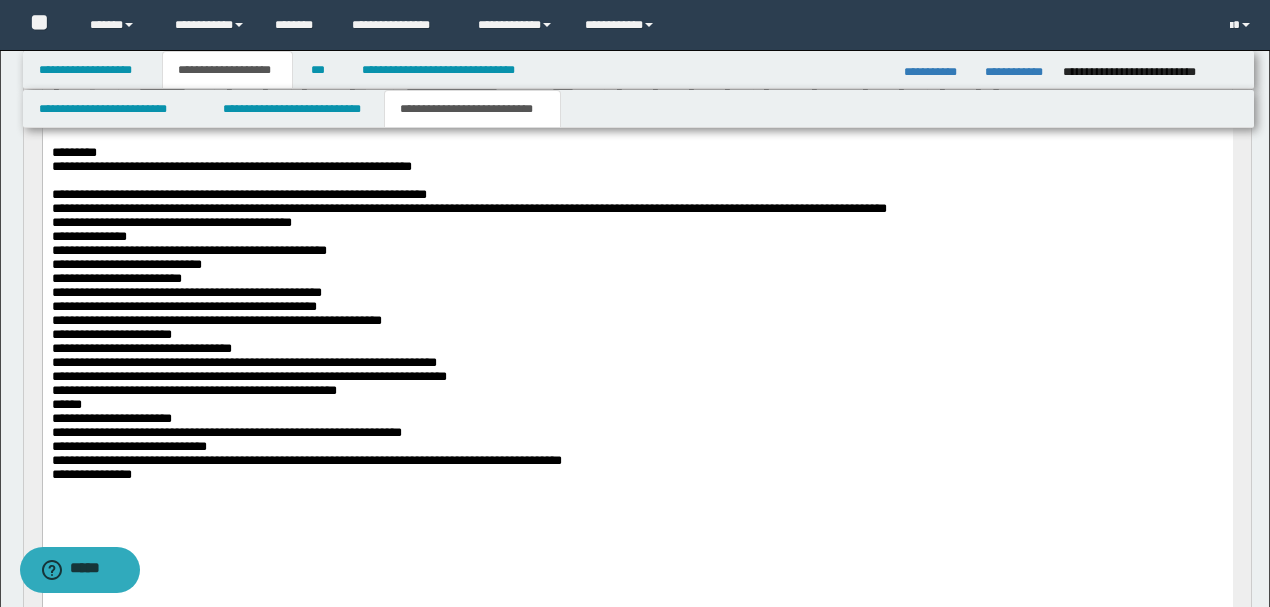 scroll, scrollTop: 512, scrollLeft: 0, axis: vertical 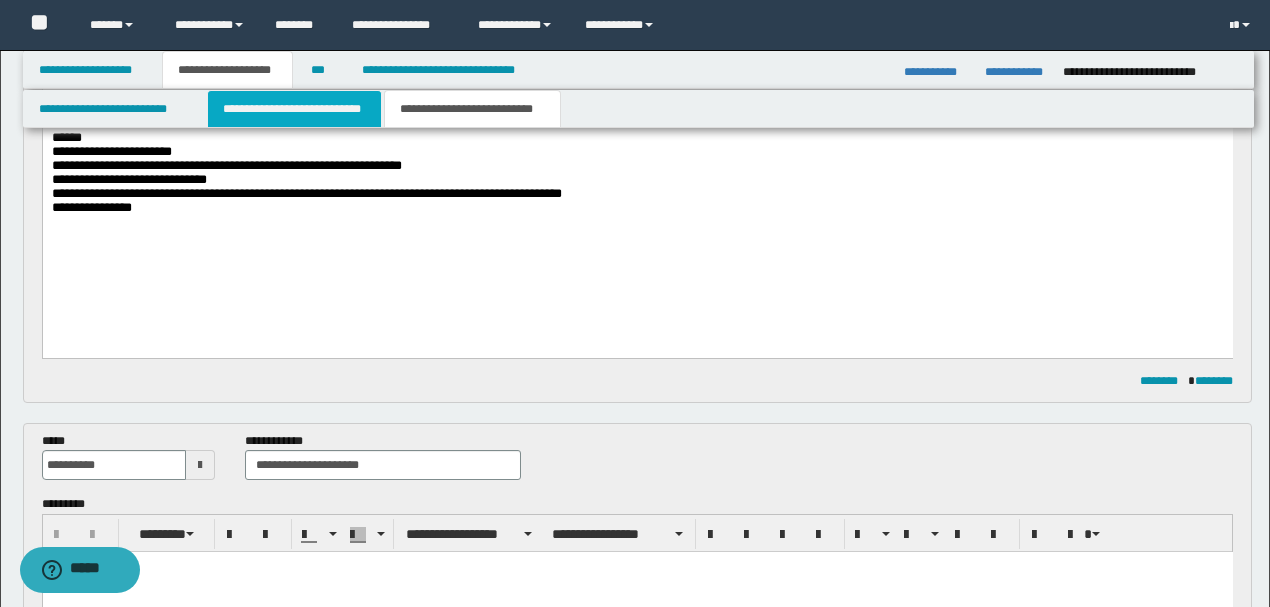 click on "**********" at bounding box center [294, 109] 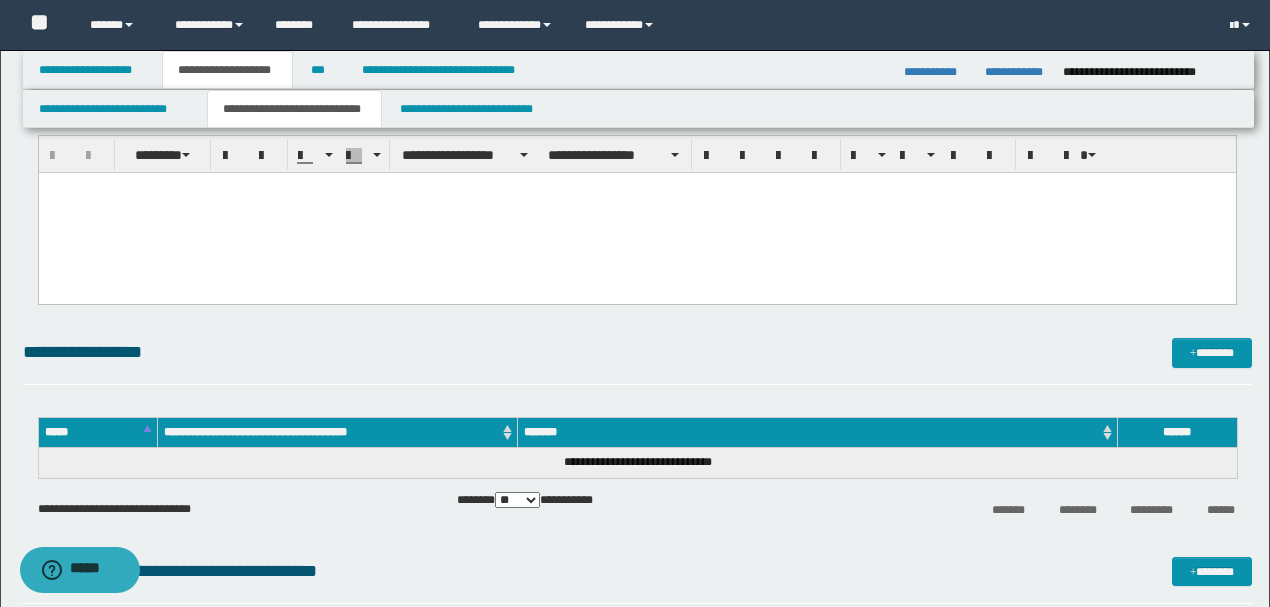 scroll, scrollTop: 2645, scrollLeft: 0, axis: vertical 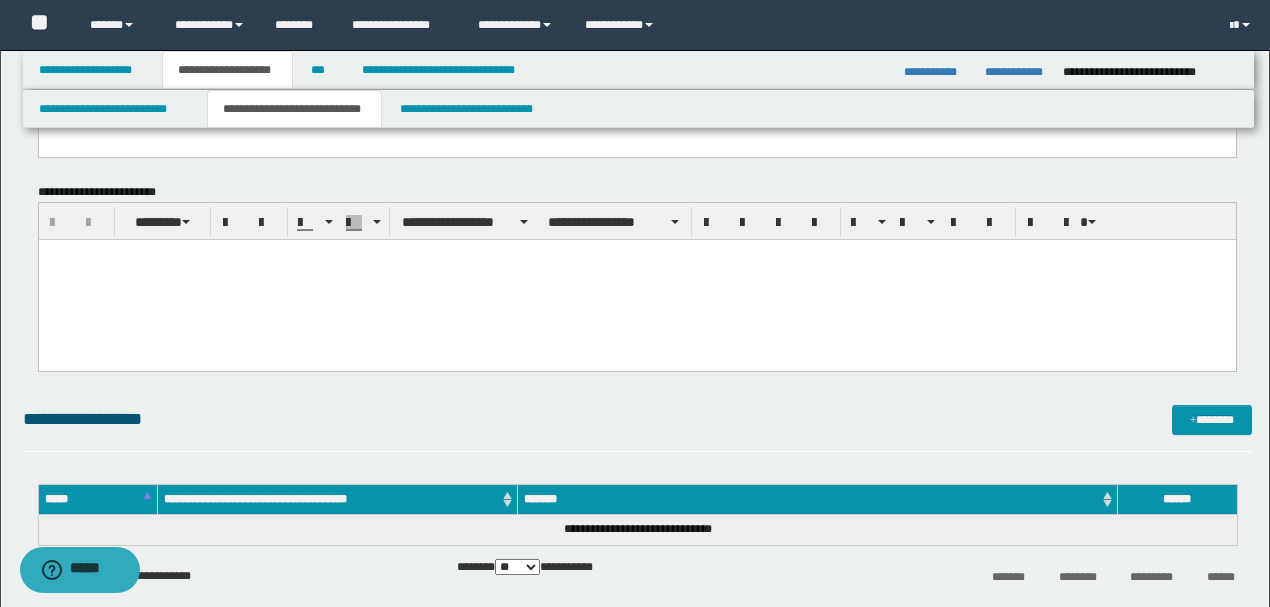 click at bounding box center (636, 280) 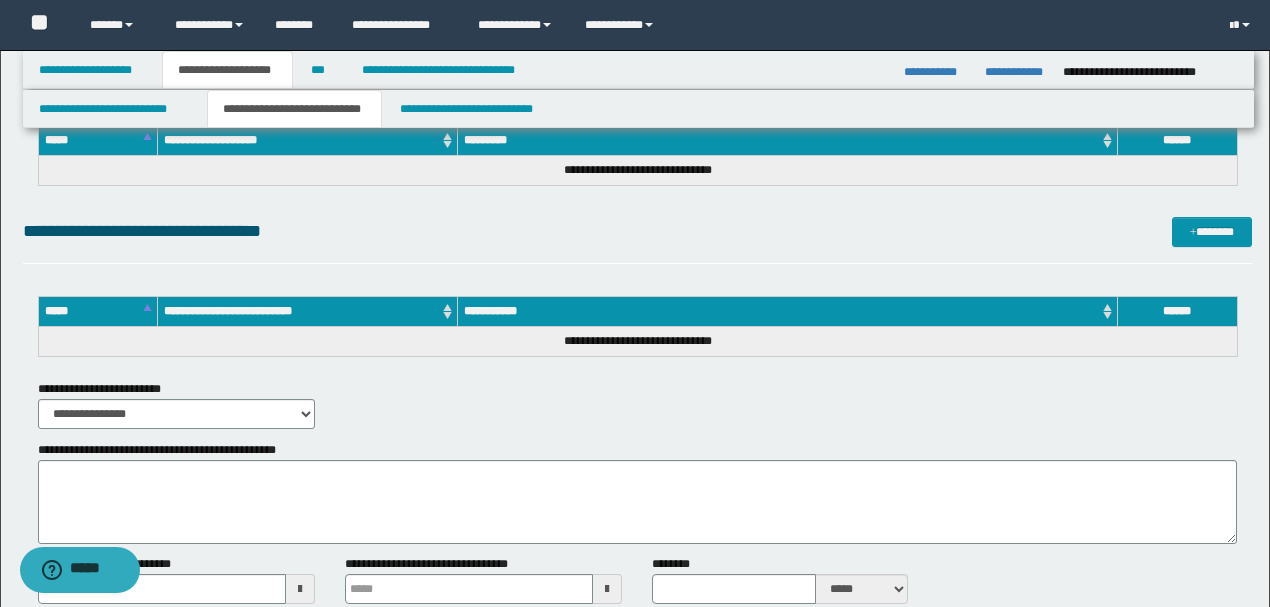 drag, startPoint x: 648, startPoint y: -2811, endPoint x: 678, endPoint y: -1898, distance: 913.49274 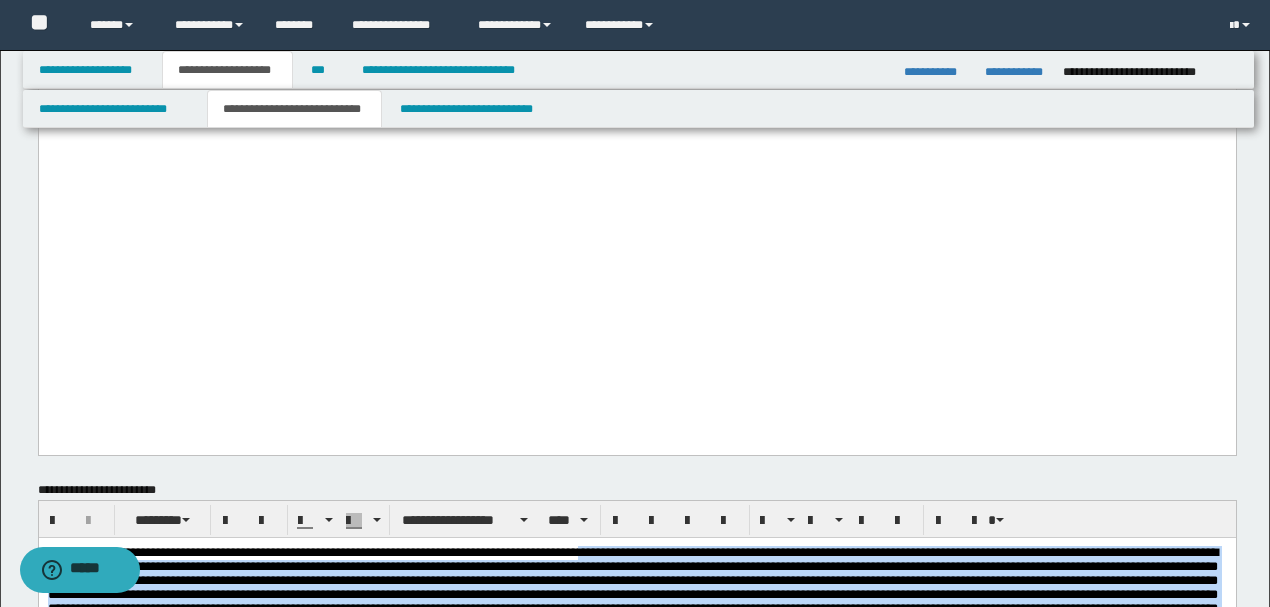 scroll, scrollTop: 2680, scrollLeft: 0, axis: vertical 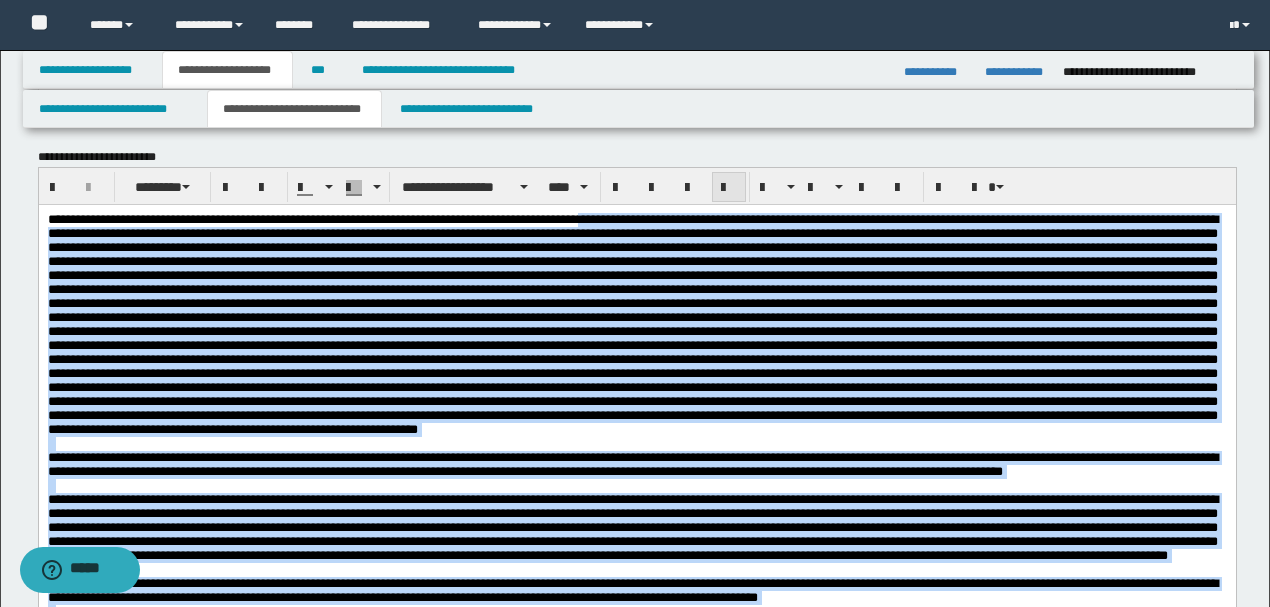 click at bounding box center (729, 188) 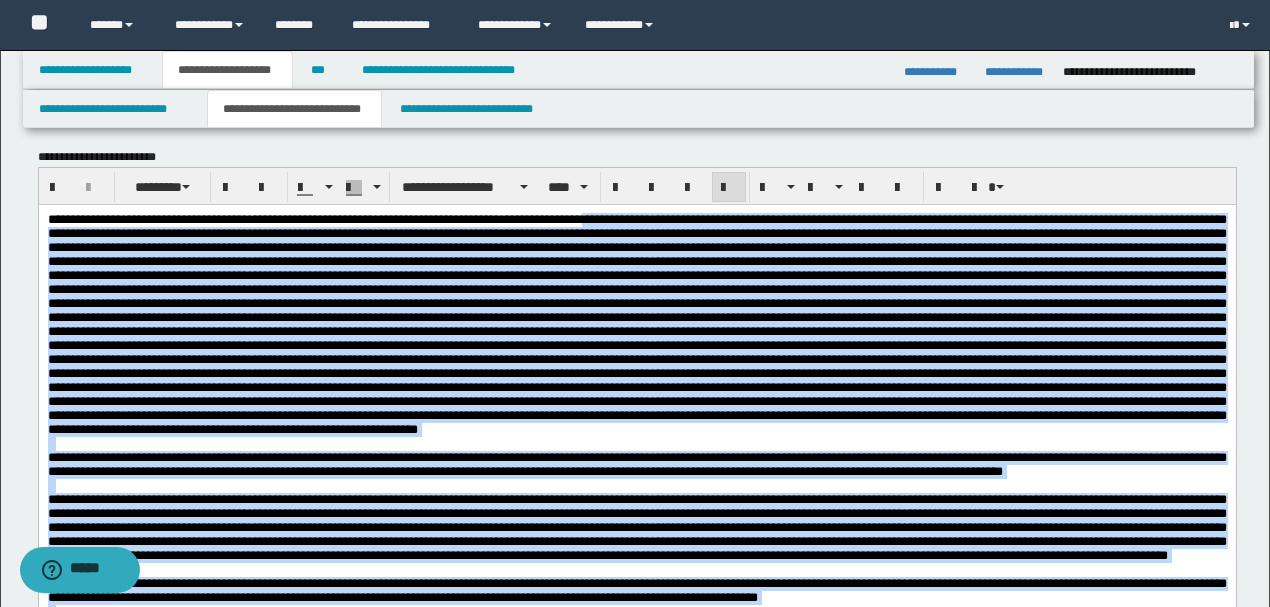 click at bounding box center (636, 324) 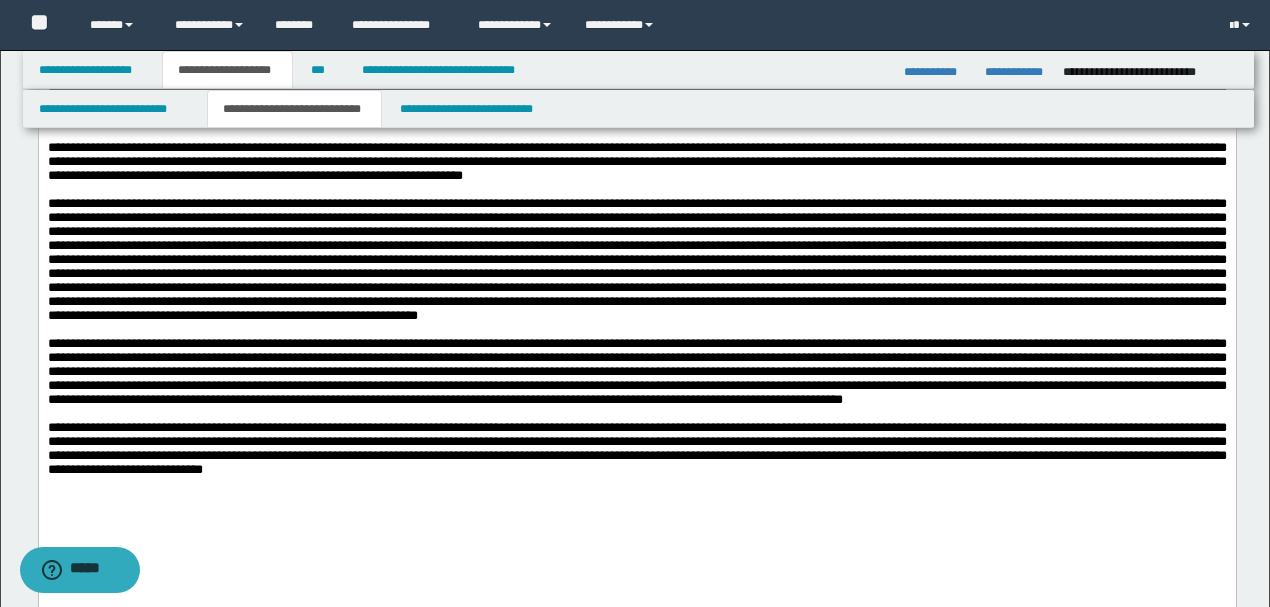 scroll, scrollTop: 4414, scrollLeft: 0, axis: vertical 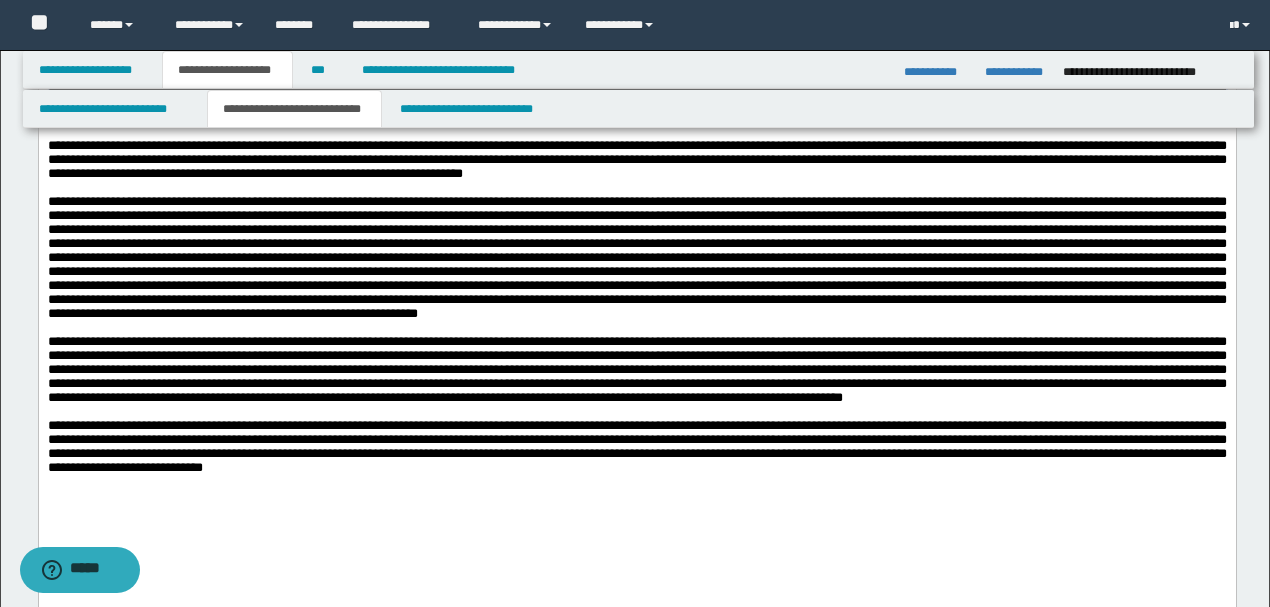 drag, startPoint x: 47, startPoint y: 313, endPoint x: 879, endPoint y: 361, distance: 833.3835 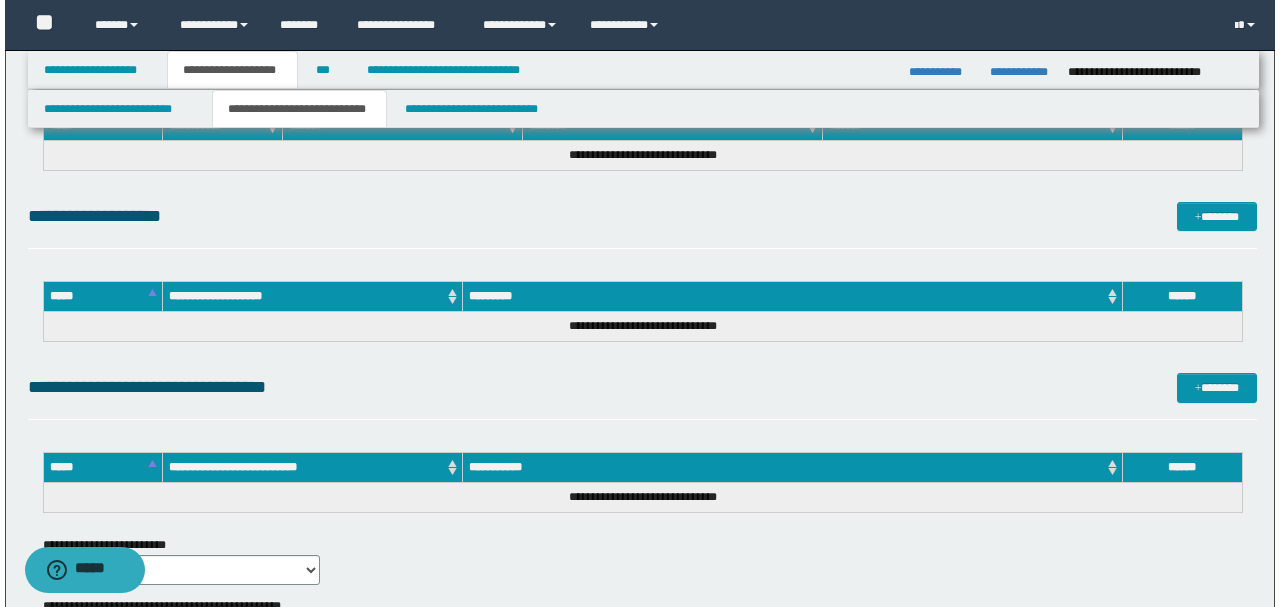 scroll, scrollTop: 5414, scrollLeft: 0, axis: vertical 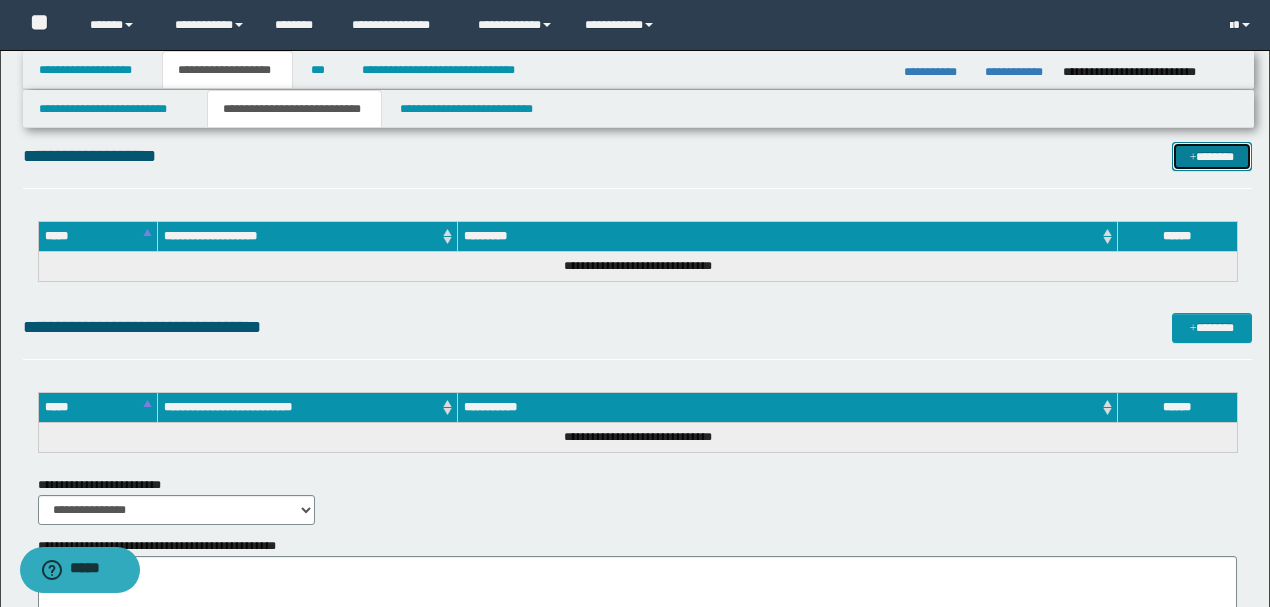 click on "*******" at bounding box center [1211, 156] 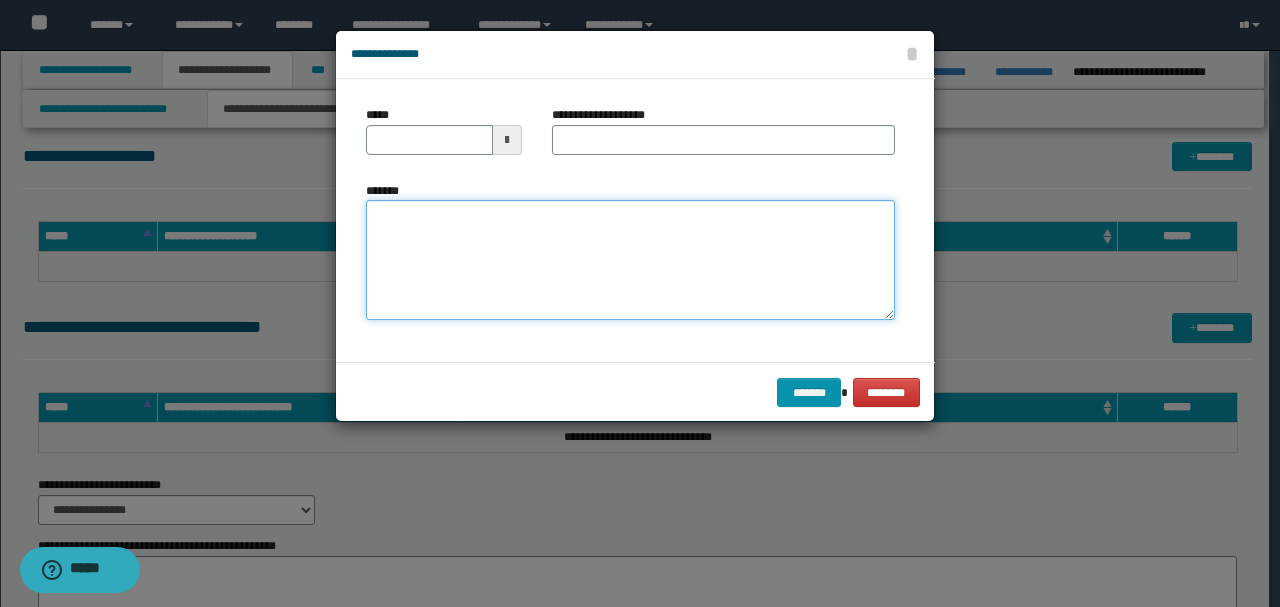click on "*******" at bounding box center [630, 260] 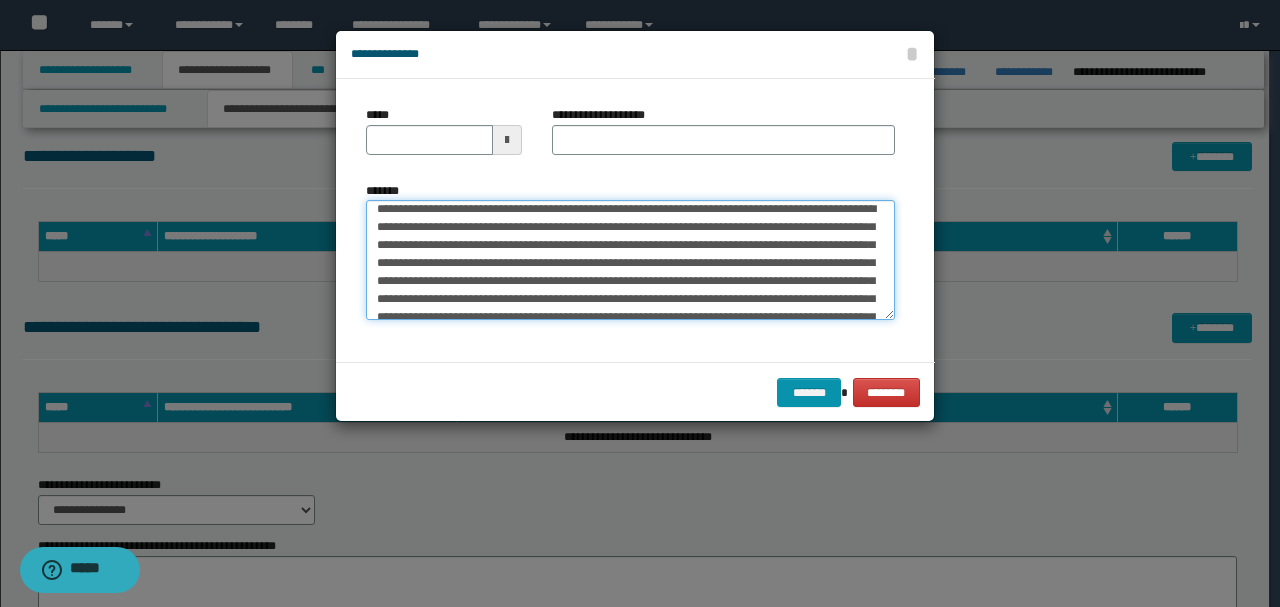 scroll, scrollTop: 0, scrollLeft: 0, axis: both 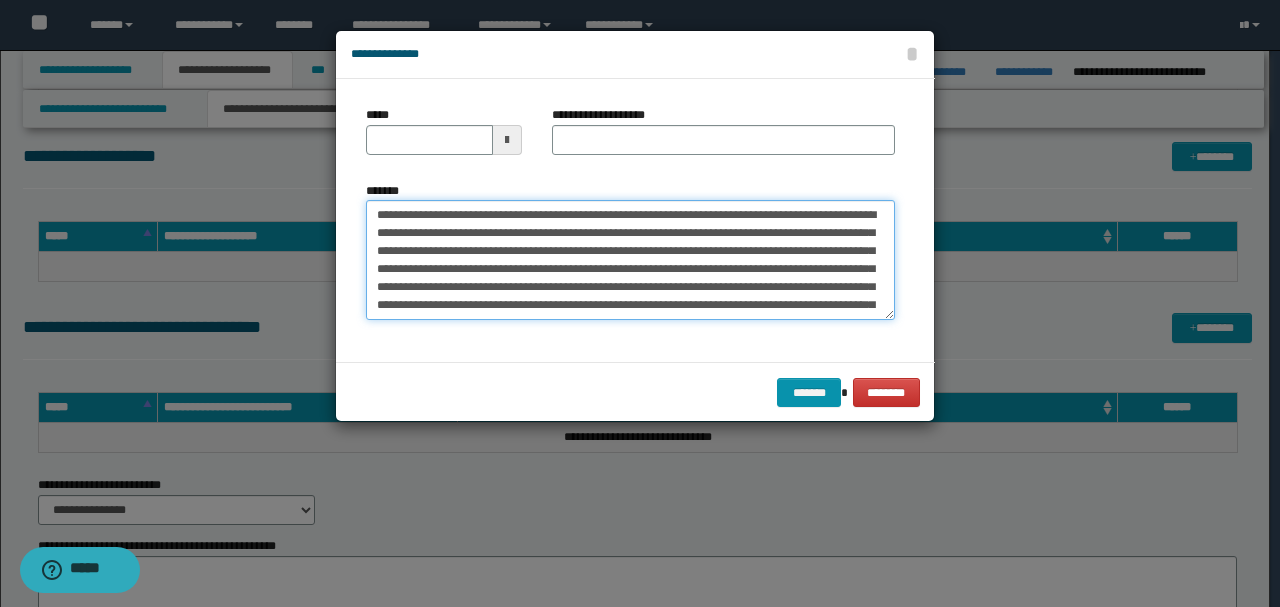 drag, startPoint x: 440, startPoint y: 212, endPoint x: 339, endPoint y: 197, distance: 102.10779 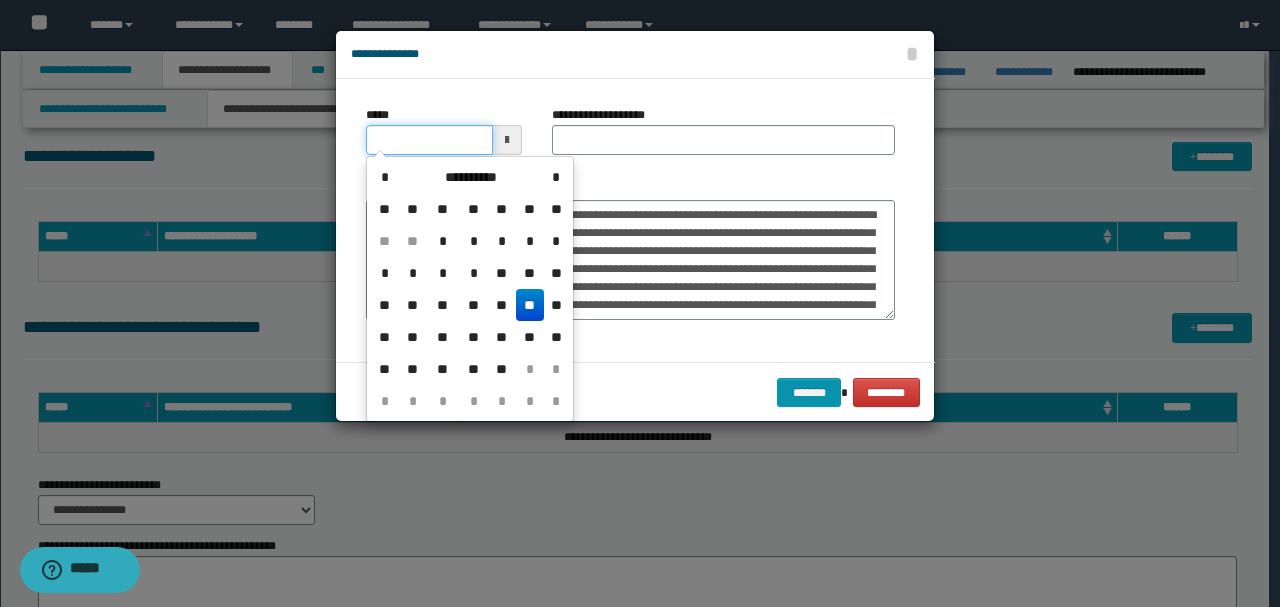 click on "*****" at bounding box center (429, 140) 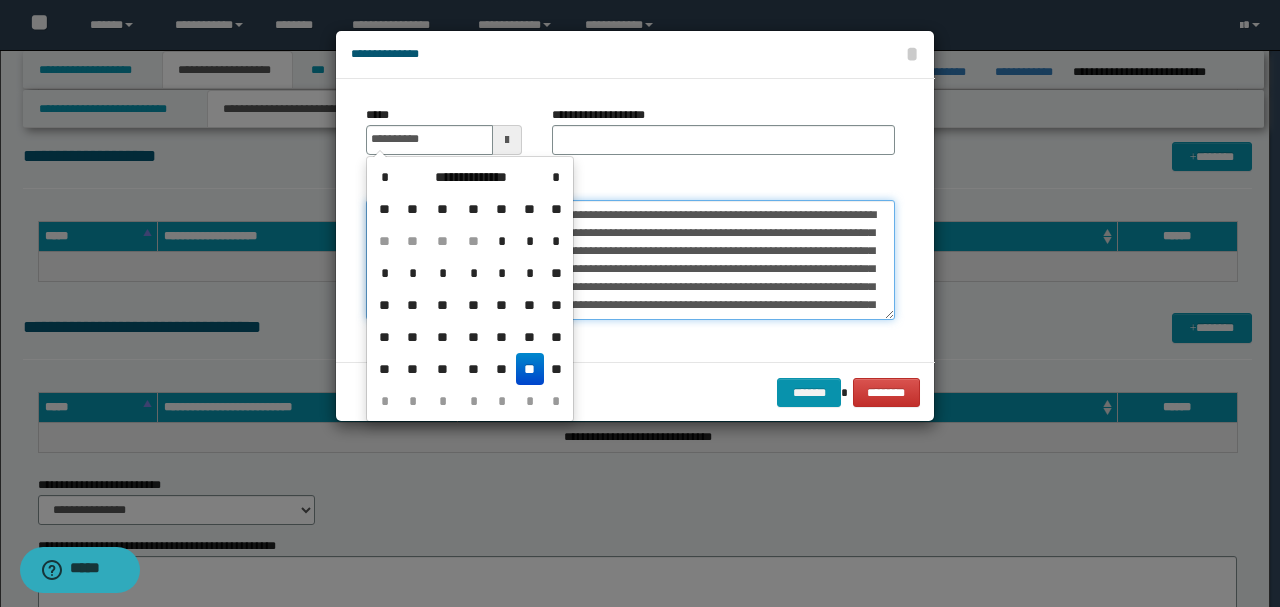 type on "**********" 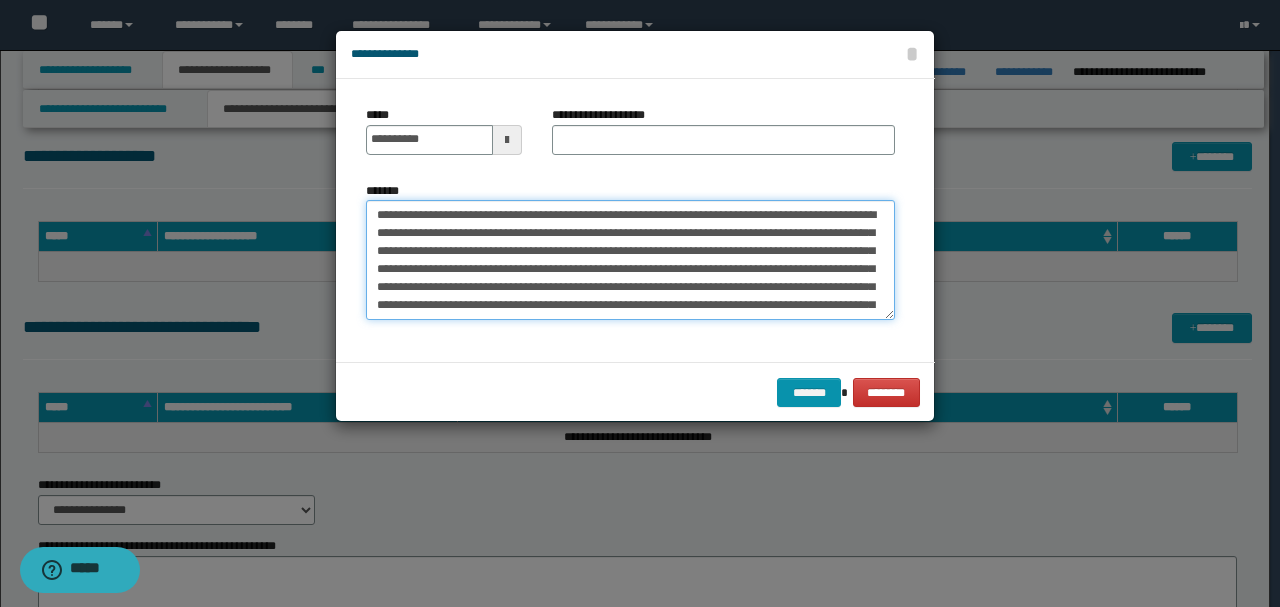 click on "*******" at bounding box center [630, 259] 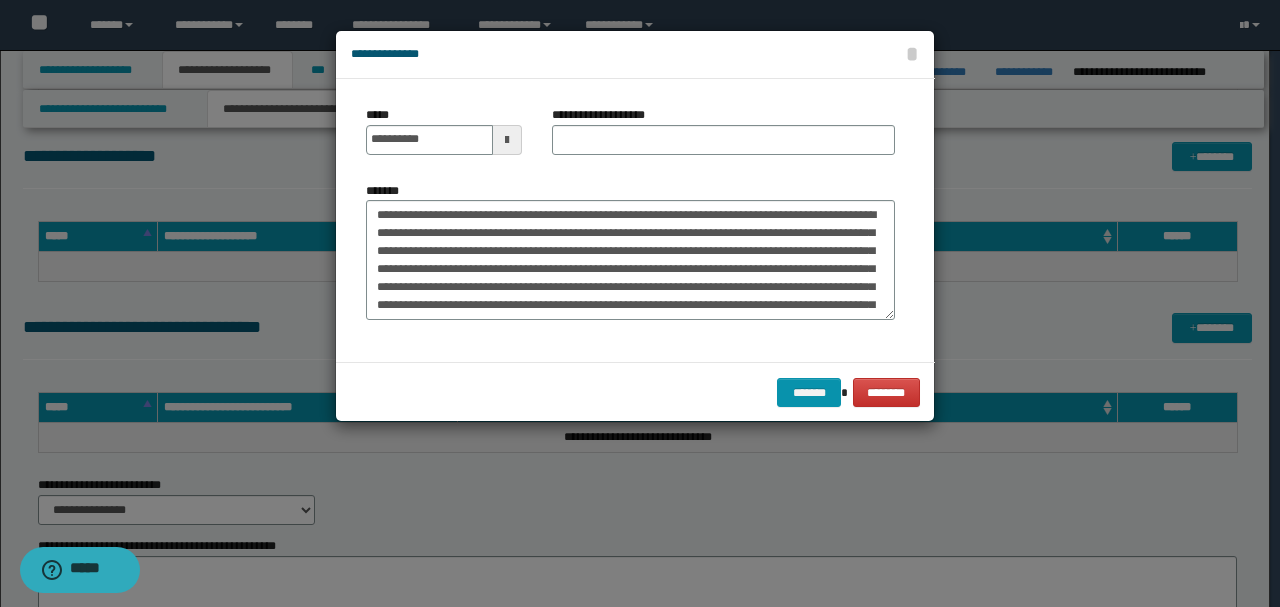 click on "**********" at bounding box center [609, 115] 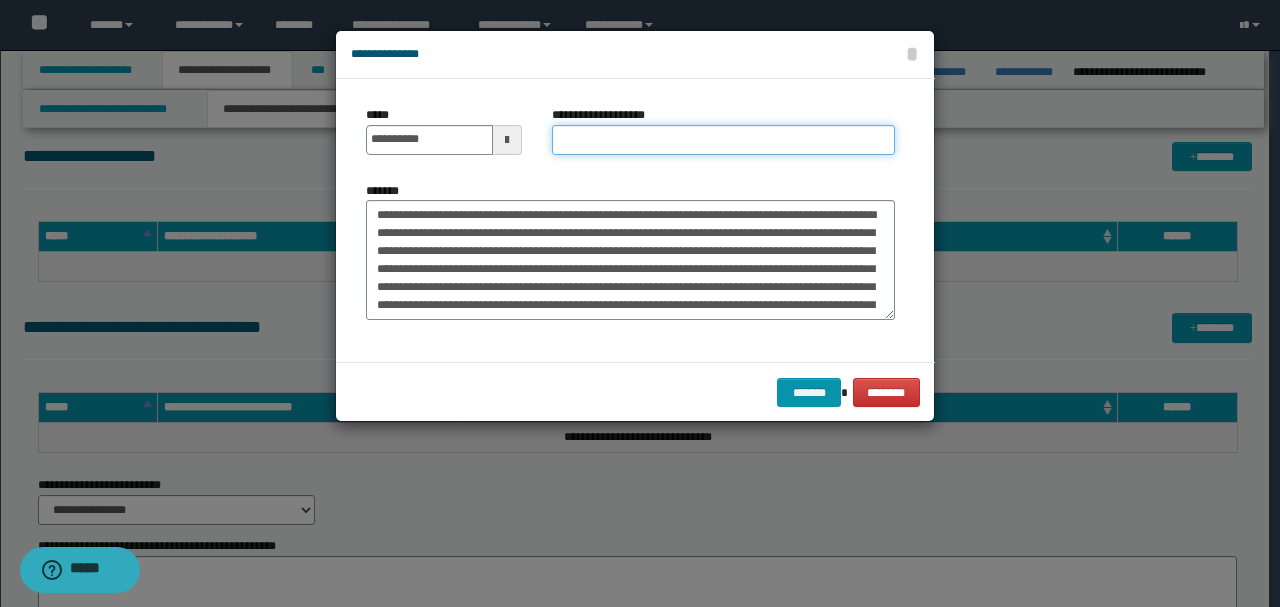 click on "**********" at bounding box center (723, 140) 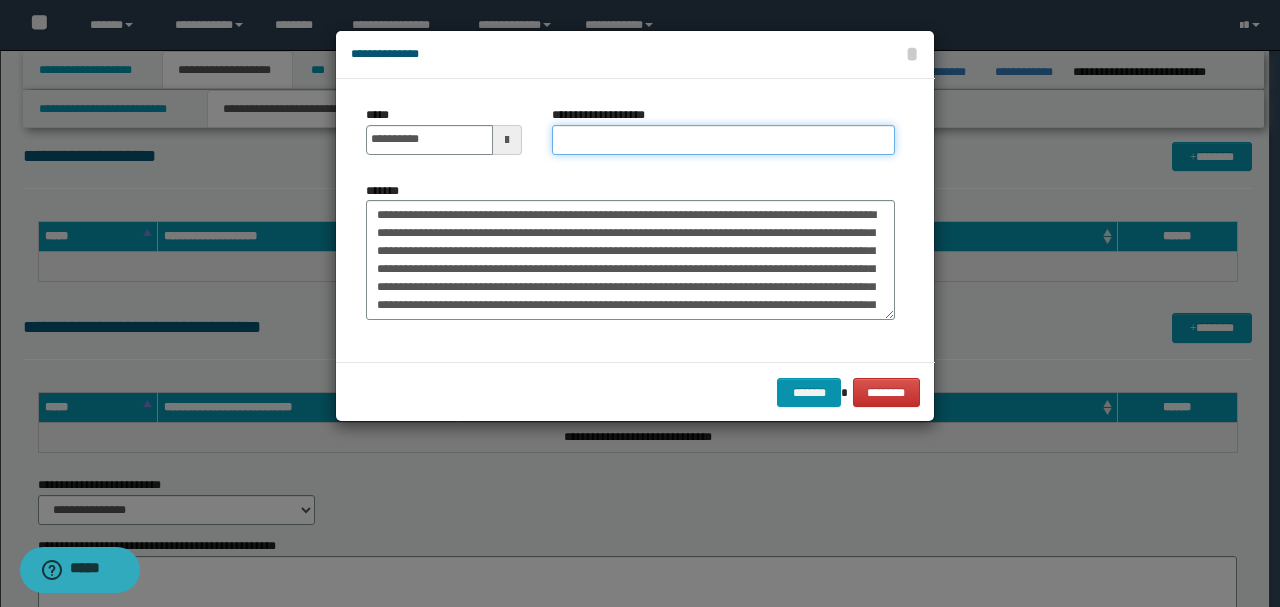 paste on "**********" 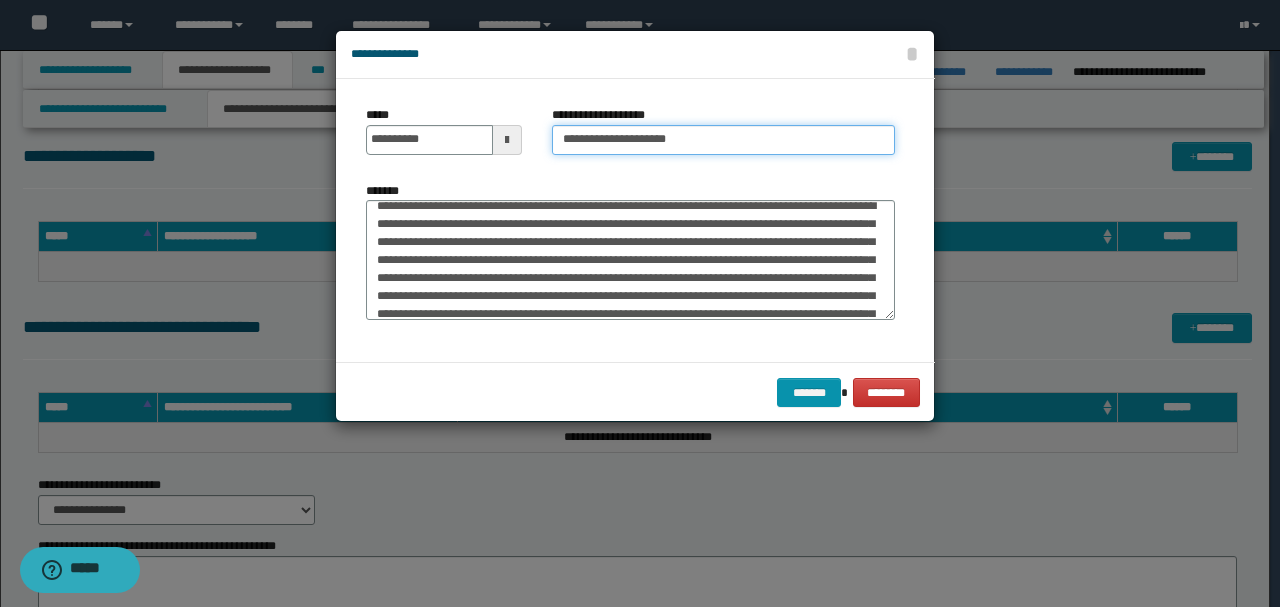 type on "**********" 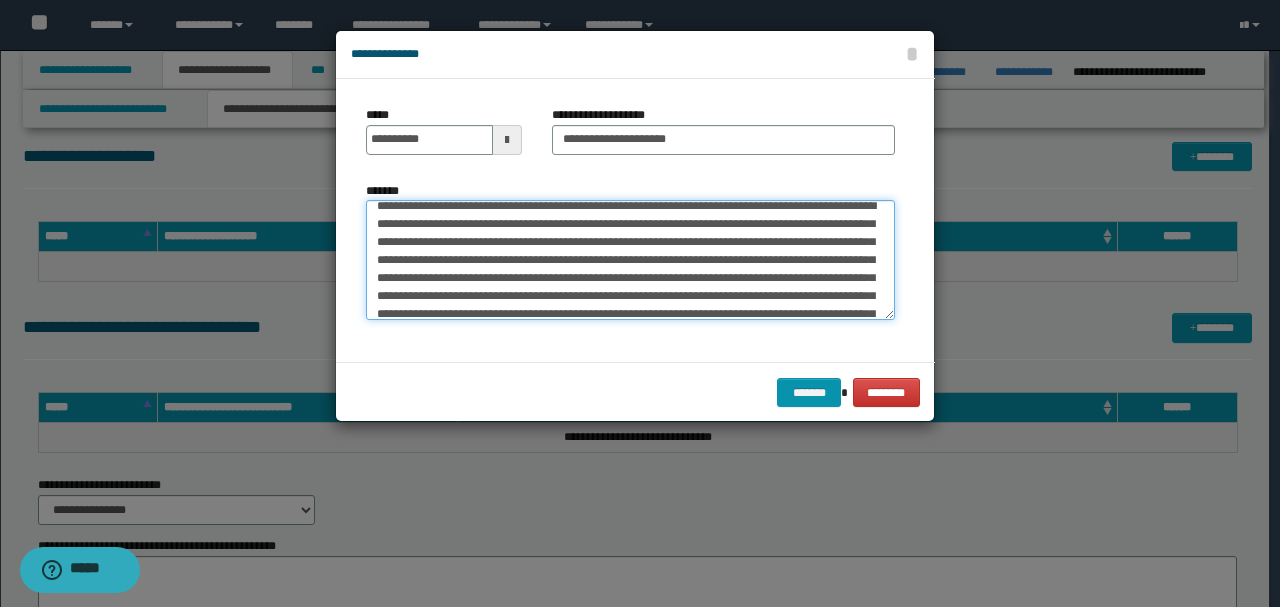 scroll, scrollTop: 414, scrollLeft: 0, axis: vertical 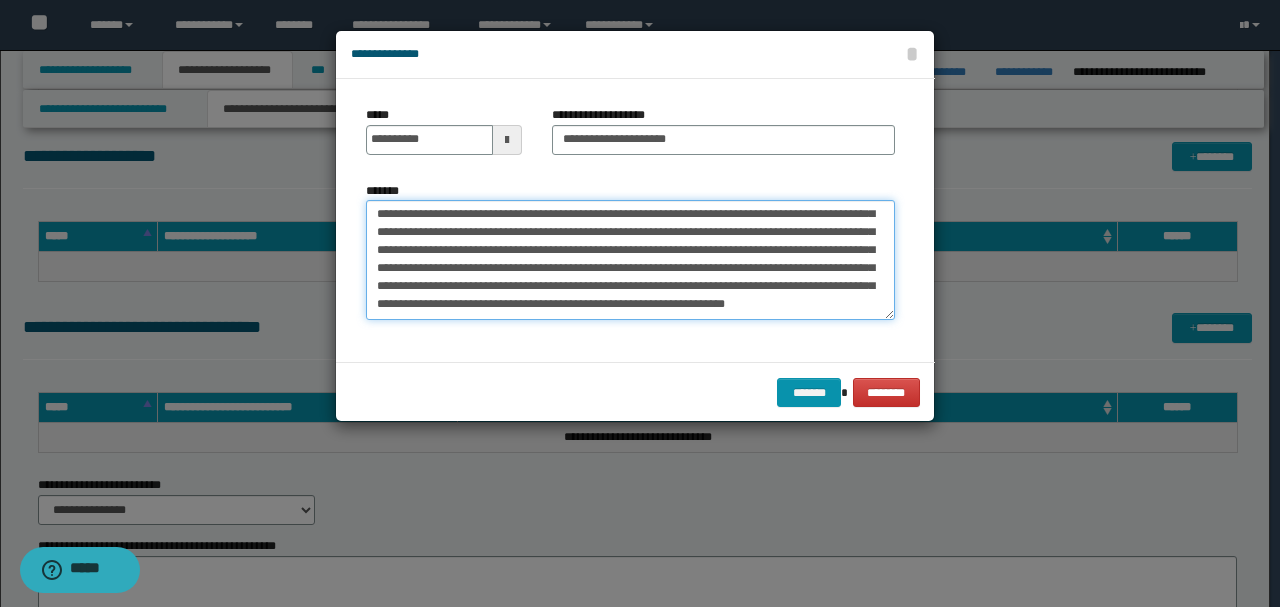 drag, startPoint x: 442, startPoint y: 225, endPoint x: 706, endPoint y: 326, distance: 282.66058 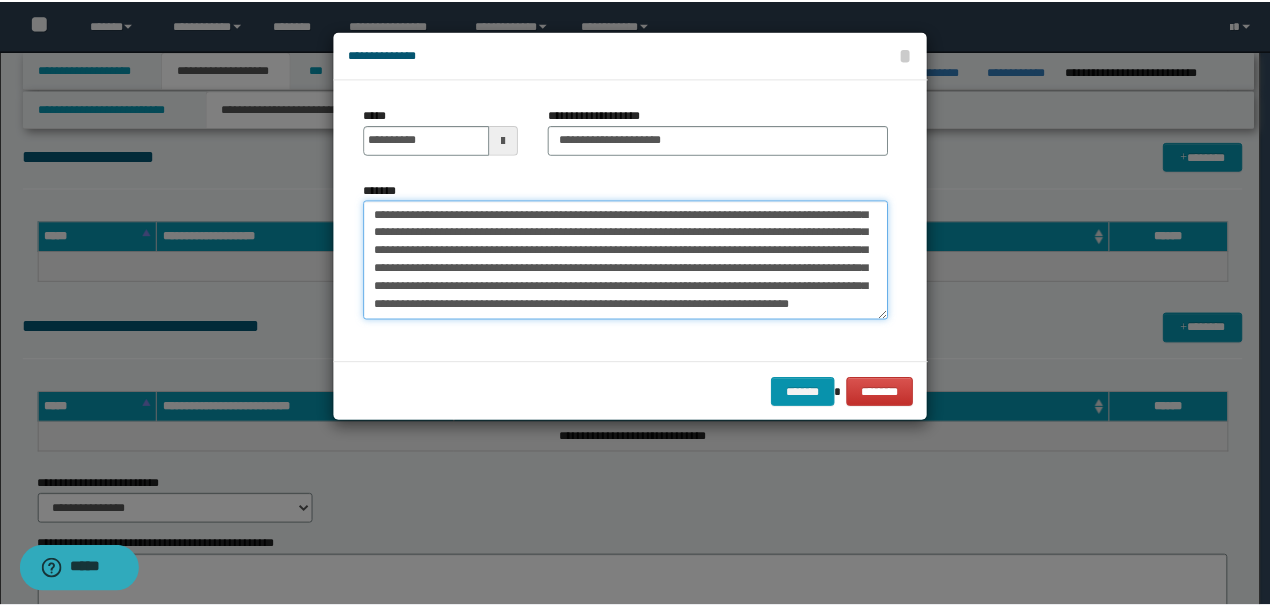 scroll, scrollTop: 252, scrollLeft: 0, axis: vertical 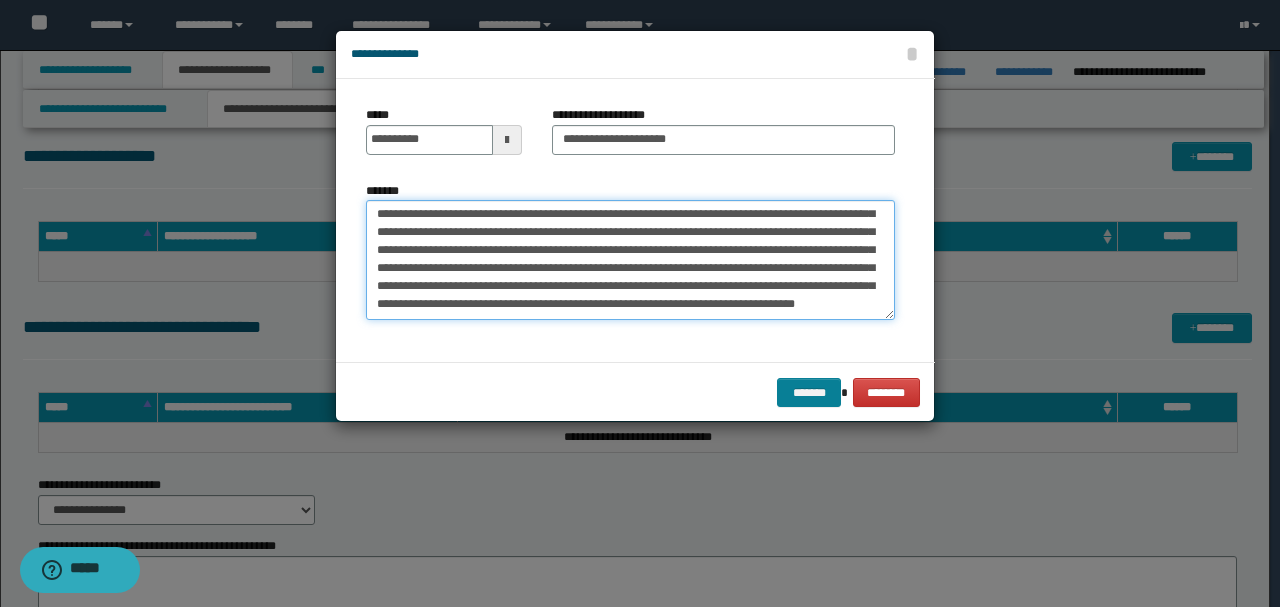 type on "**********" 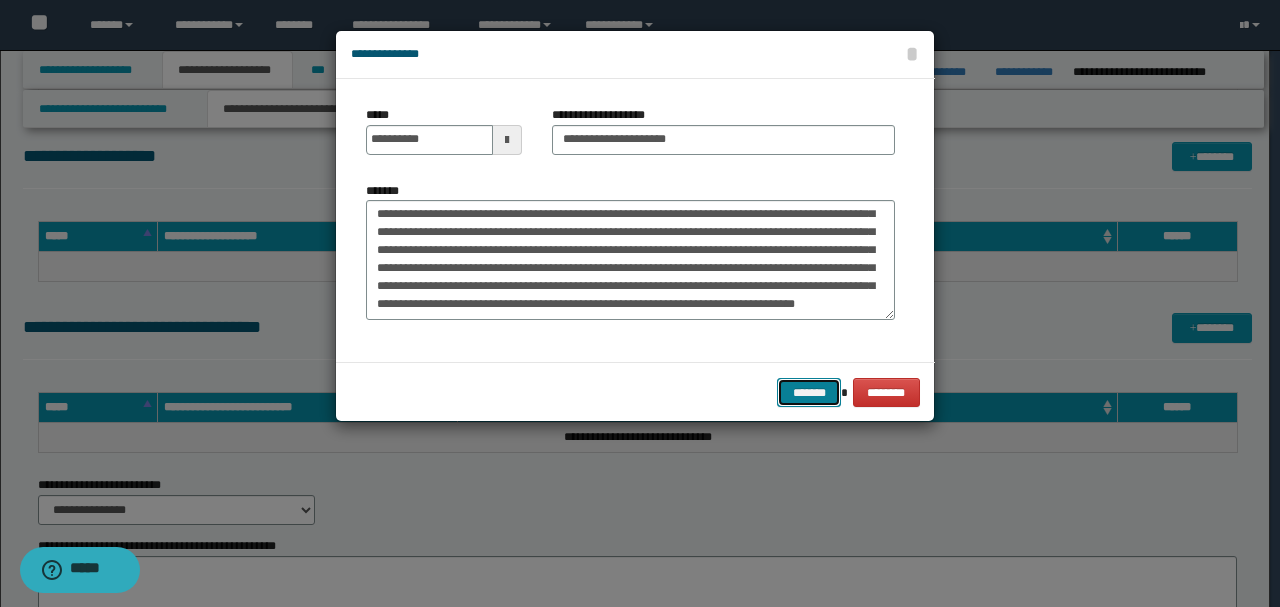 click on "*******" at bounding box center [809, 392] 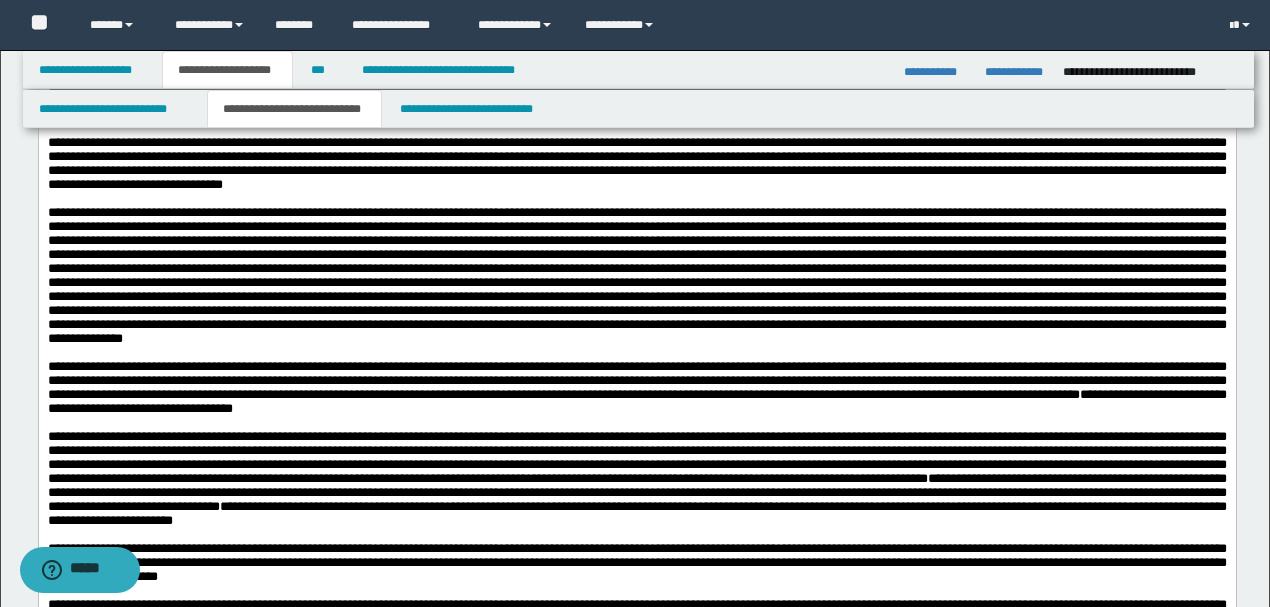 scroll, scrollTop: 3414, scrollLeft: 0, axis: vertical 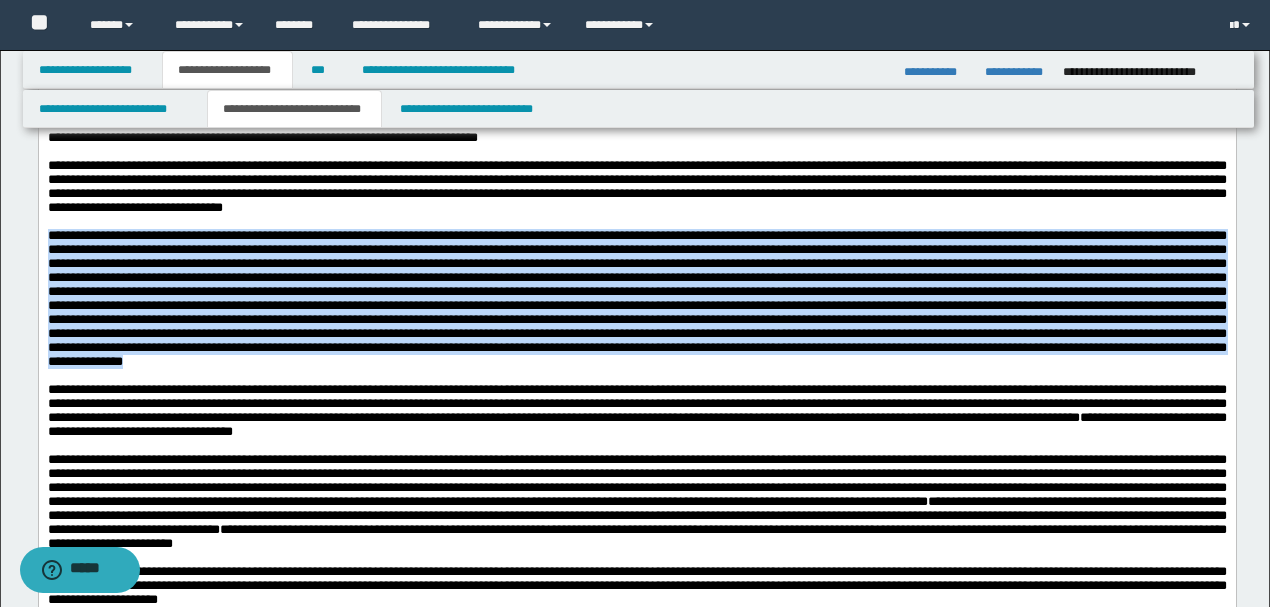 drag, startPoint x: 47, startPoint y: 329, endPoint x: 156, endPoint y: 487, distance: 191.95052 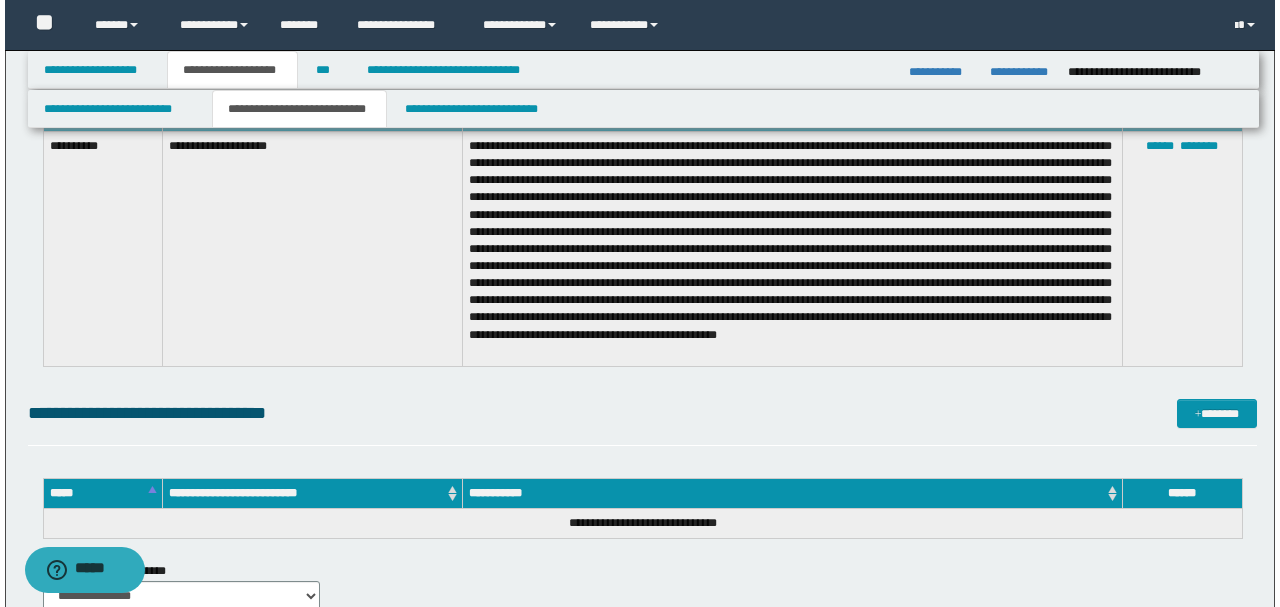 scroll, scrollTop: 5414, scrollLeft: 0, axis: vertical 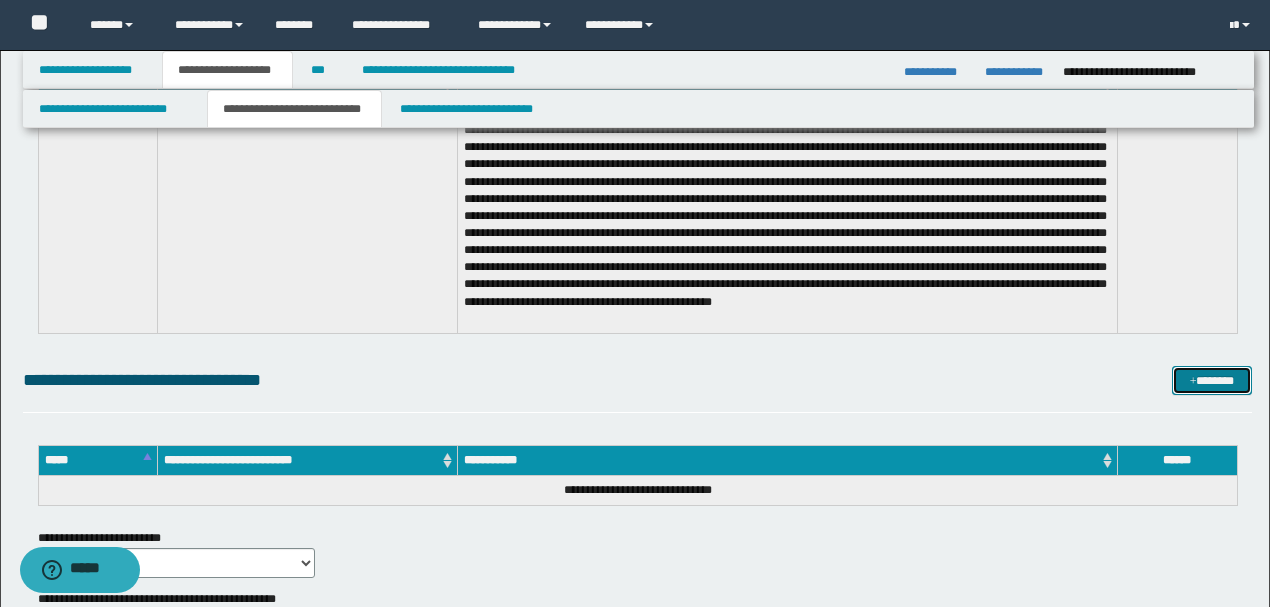 click on "*******" at bounding box center (1211, 380) 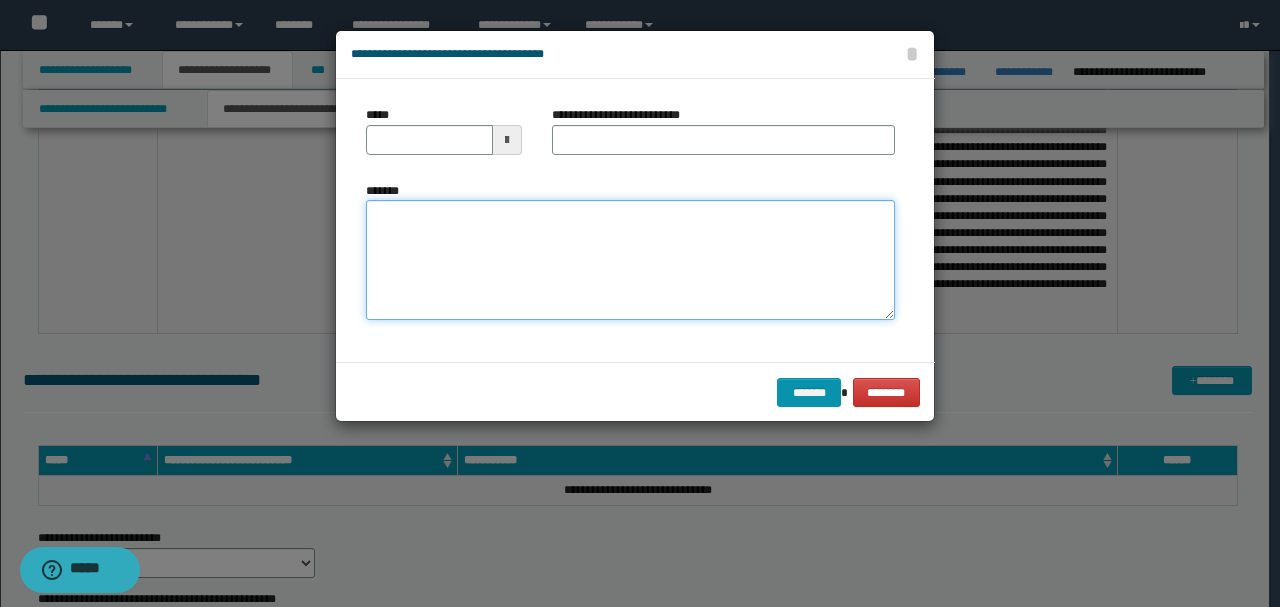click on "*******" at bounding box center [630, 260] 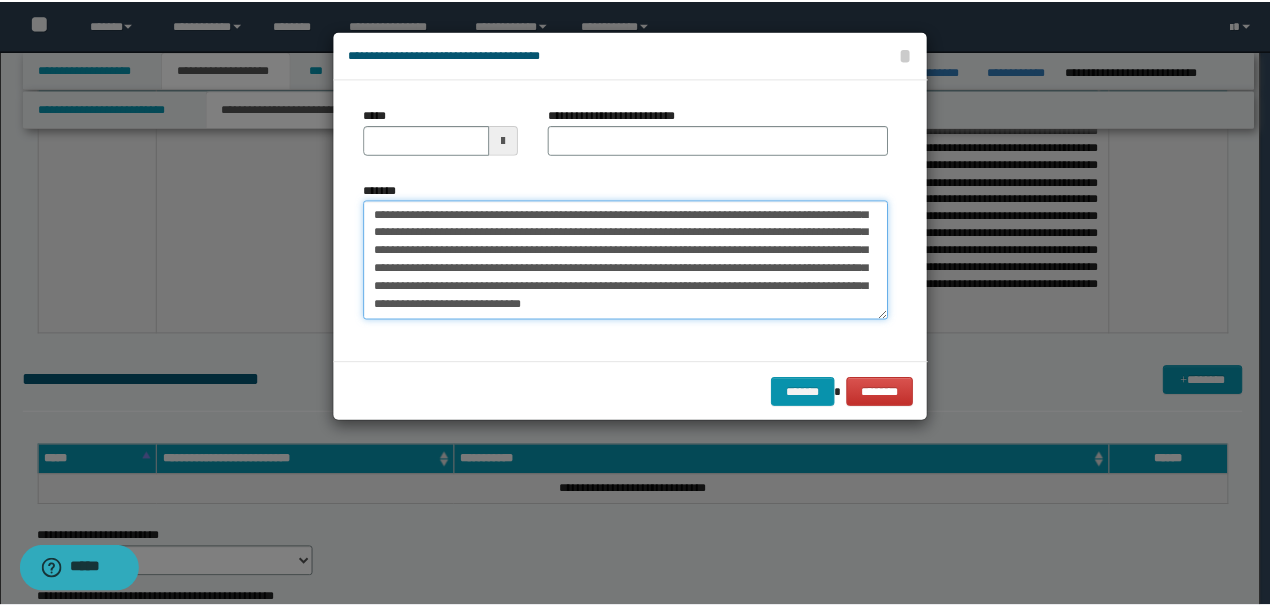 scroll, scrollTop: 0, scrollLeft: 0, axis: both 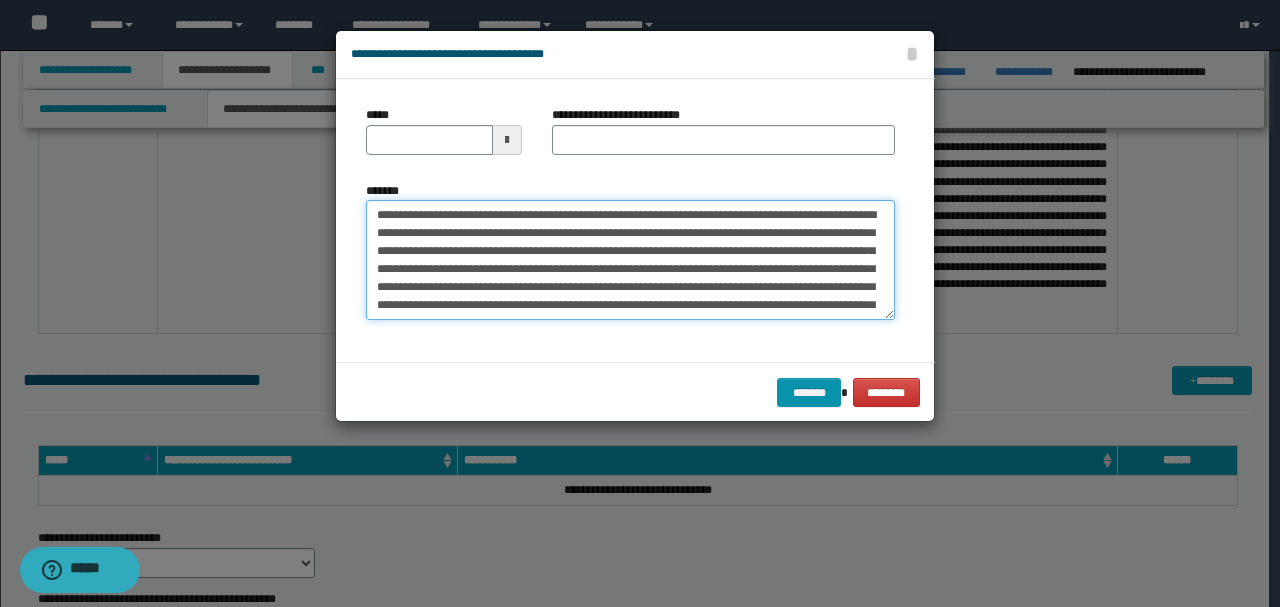 drag, startPoint x: 440, startPoint y: 214, endPoint x: 259, endPoint y: 212, distance: 181.01105 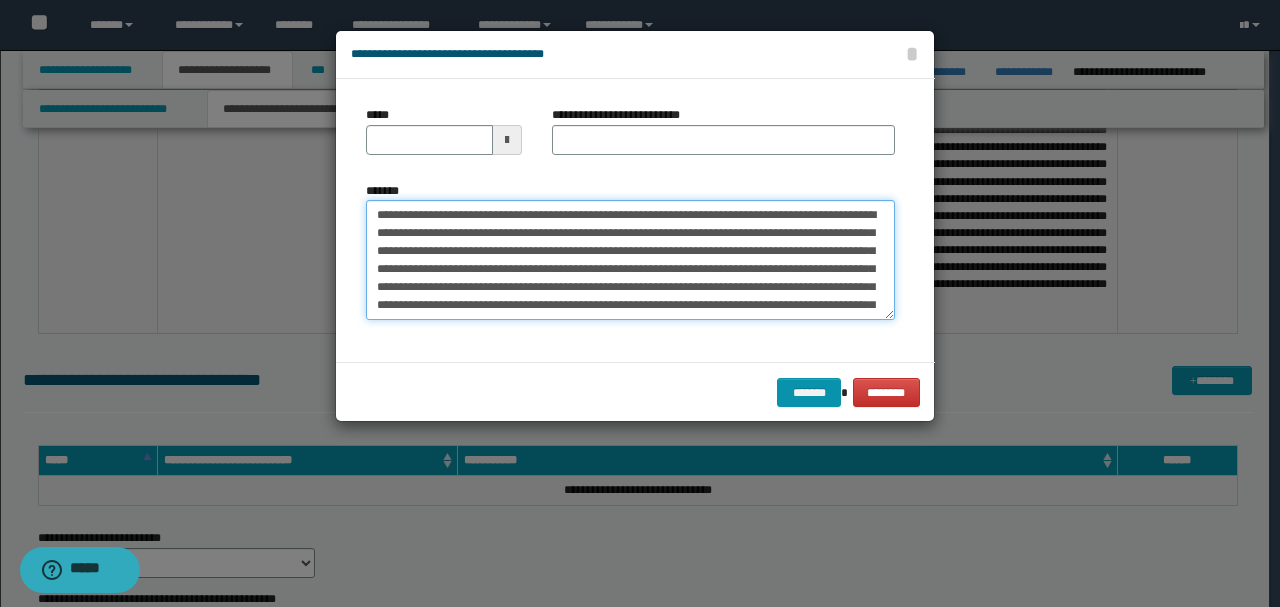 type 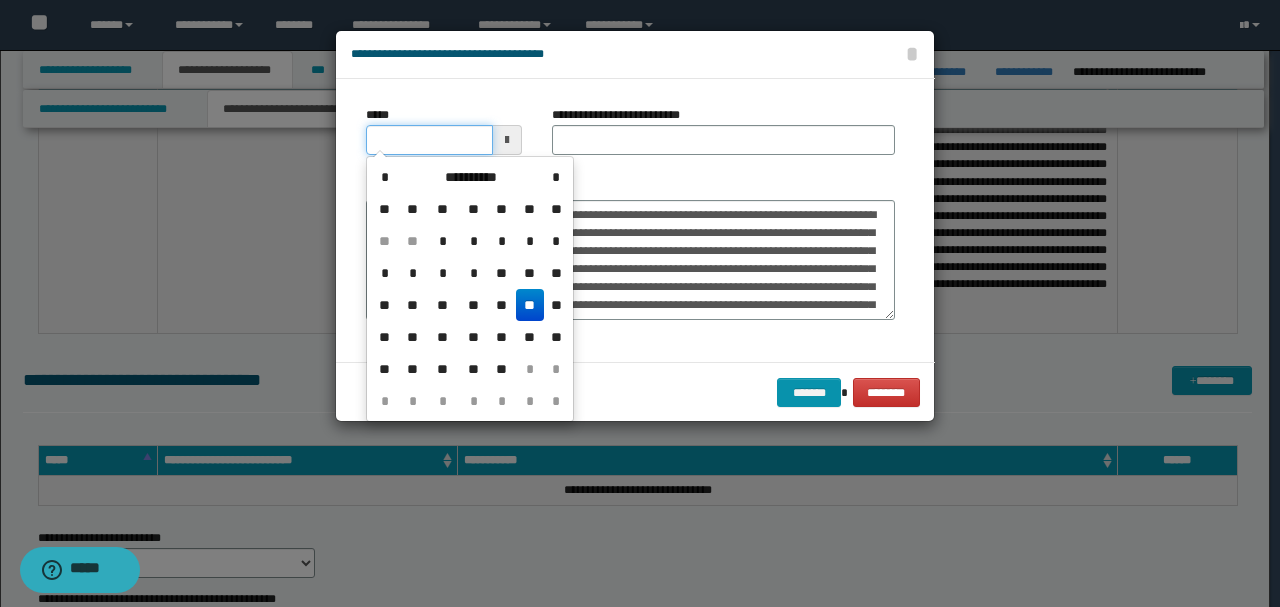 click on "*****" at bounding box center [429, 140] 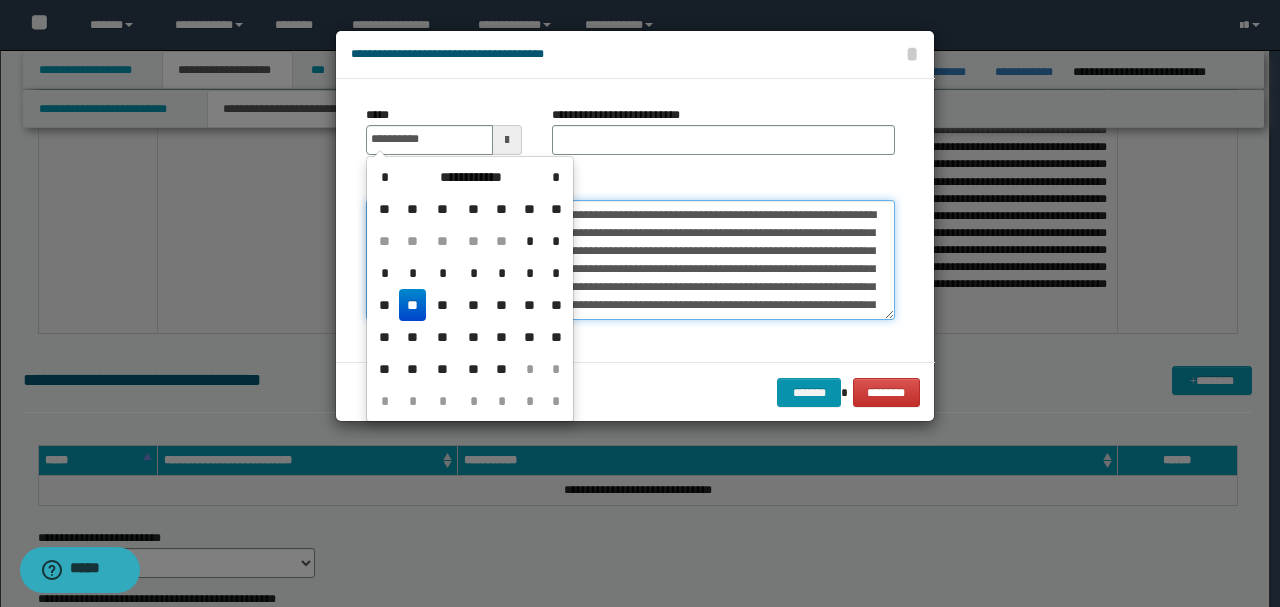 type on "**********" 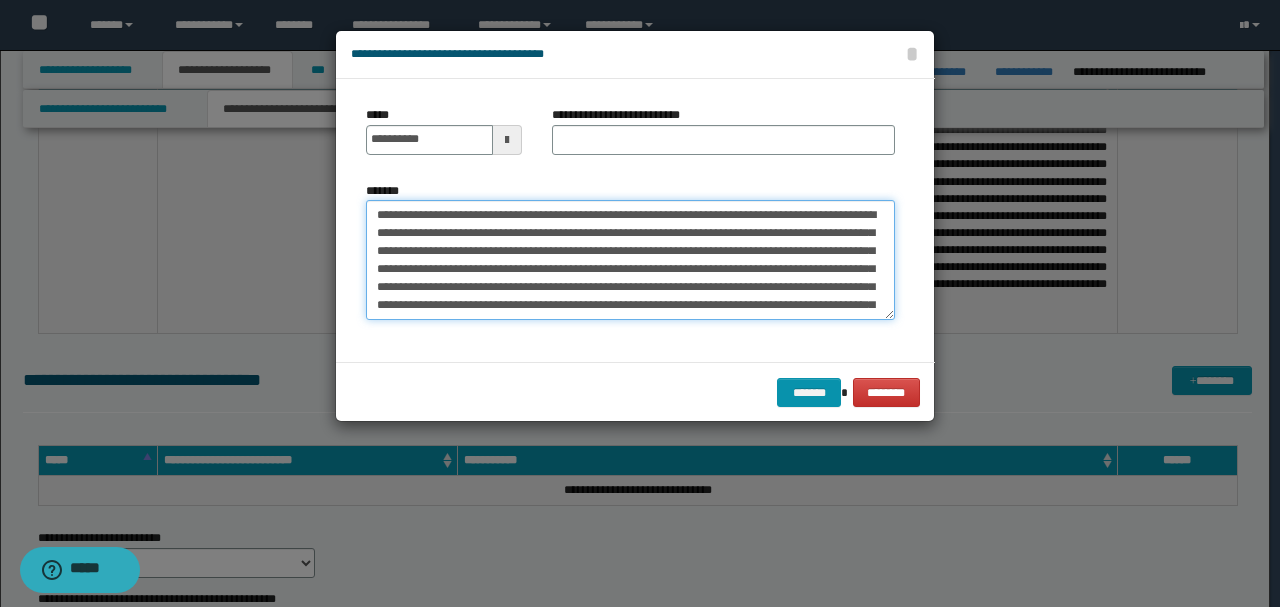 drag, startPoint x: 431, startPoint y: 208, endPoint x: 306, endPoint y: 208, distance: 125 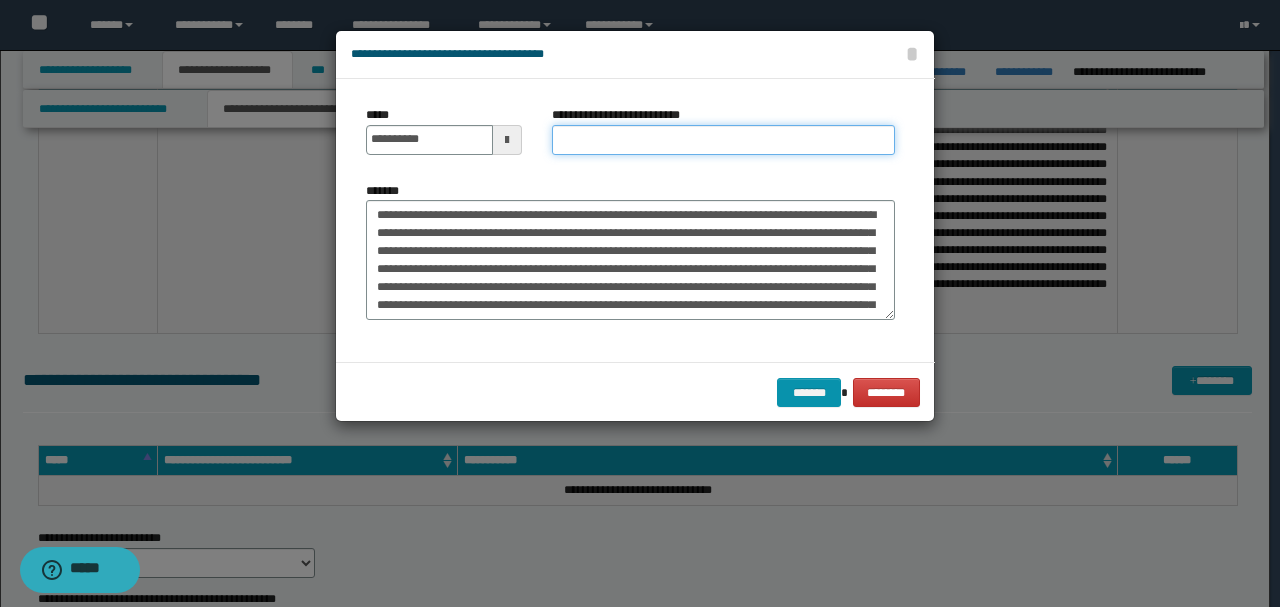 click on "**********" at bounding box center (723, 140) 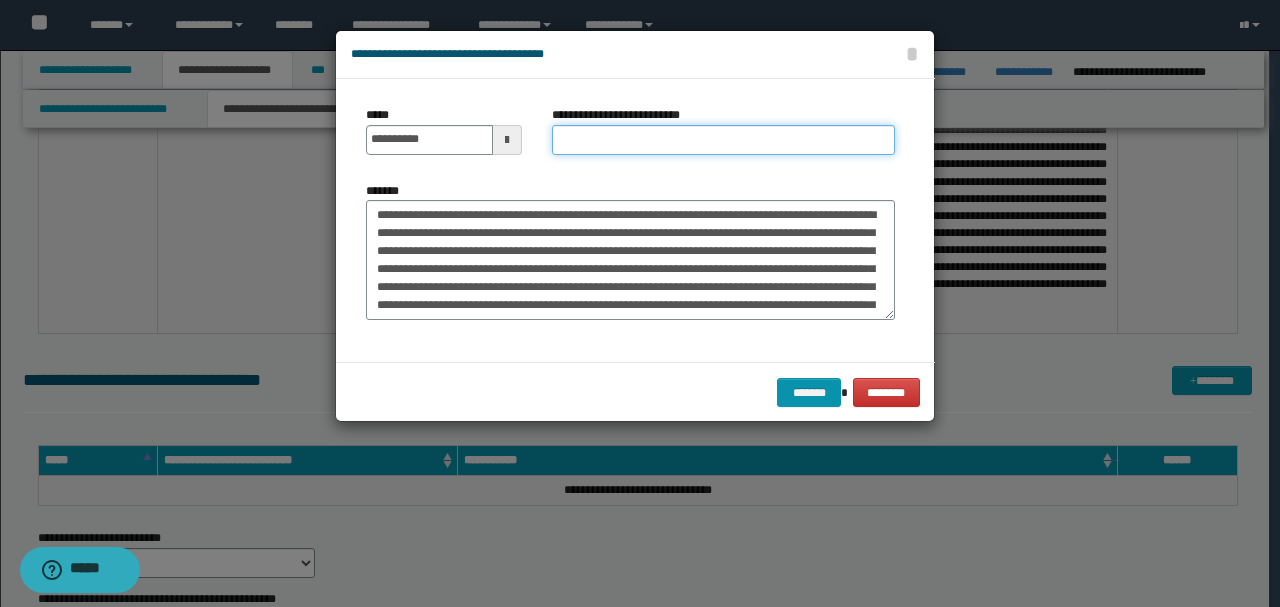 paste on "**********" 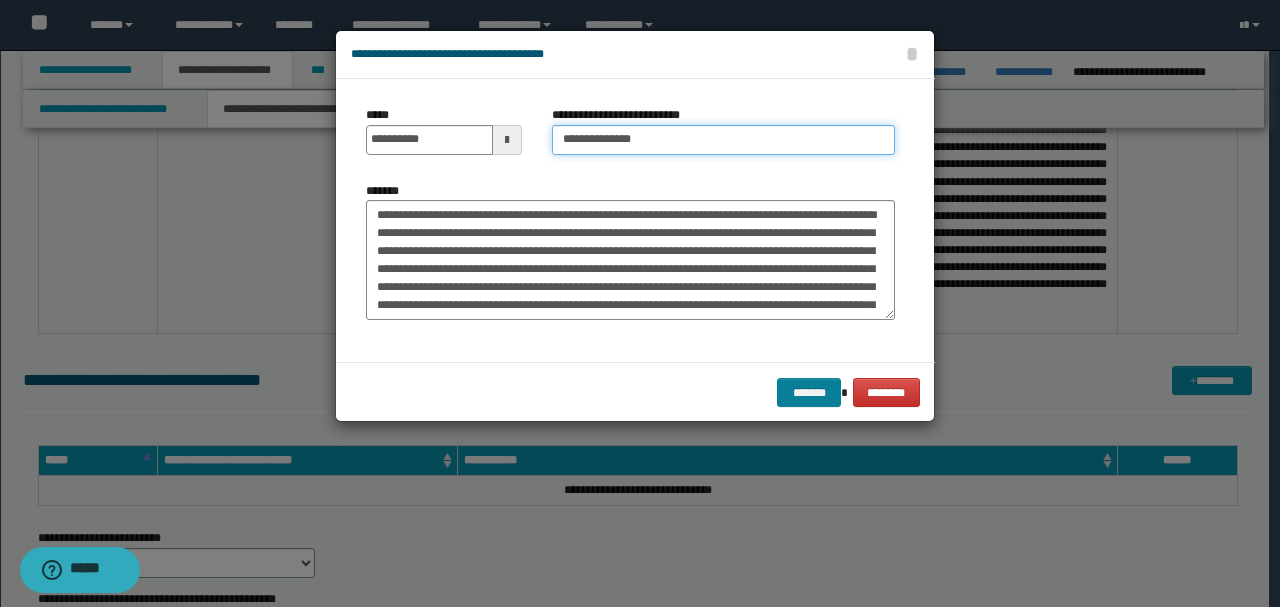 type on "**********" 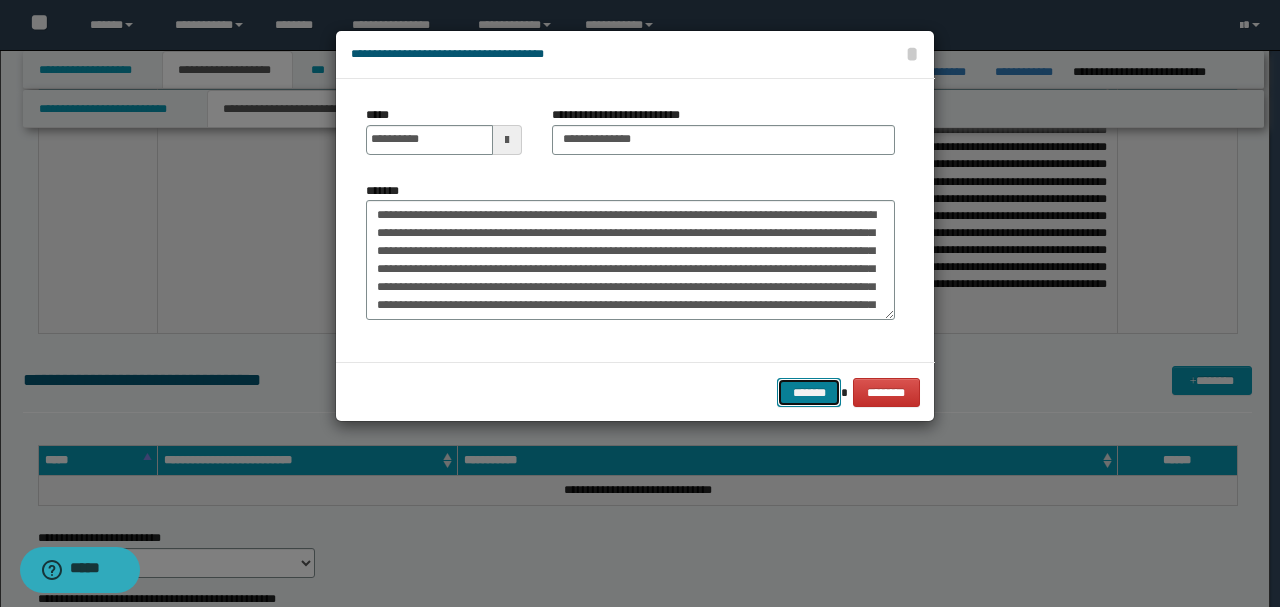 click on "*******" at bounding box center (809, 392) 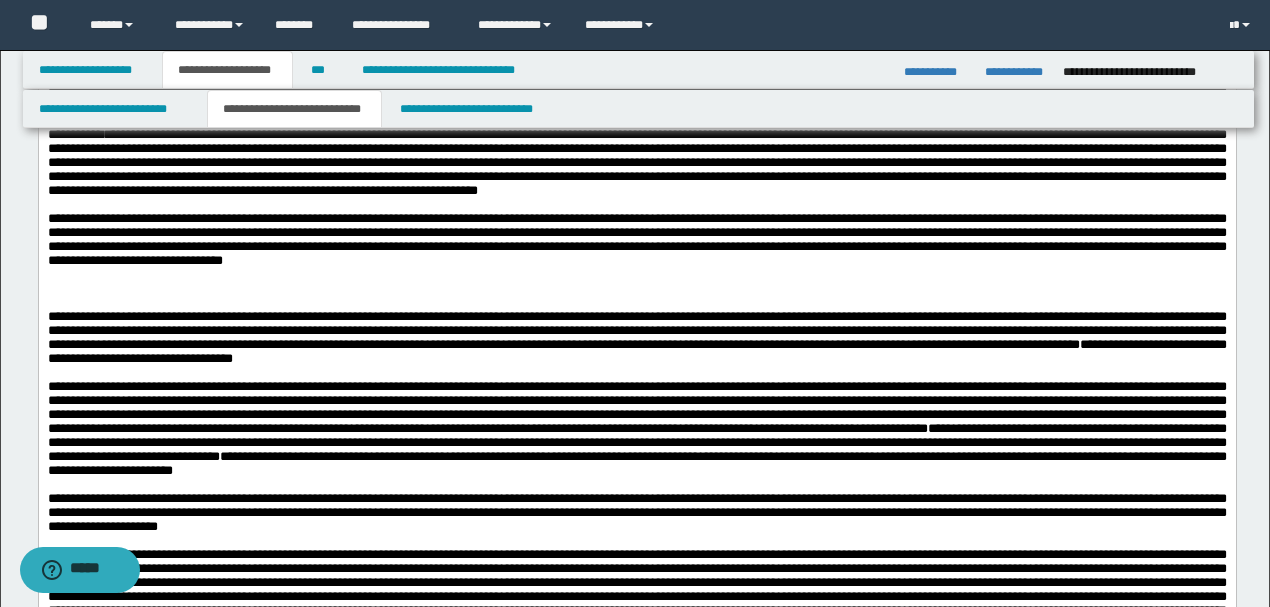 scroll, scrollTop: 3280, scrollLeft: 0, axis: vertical 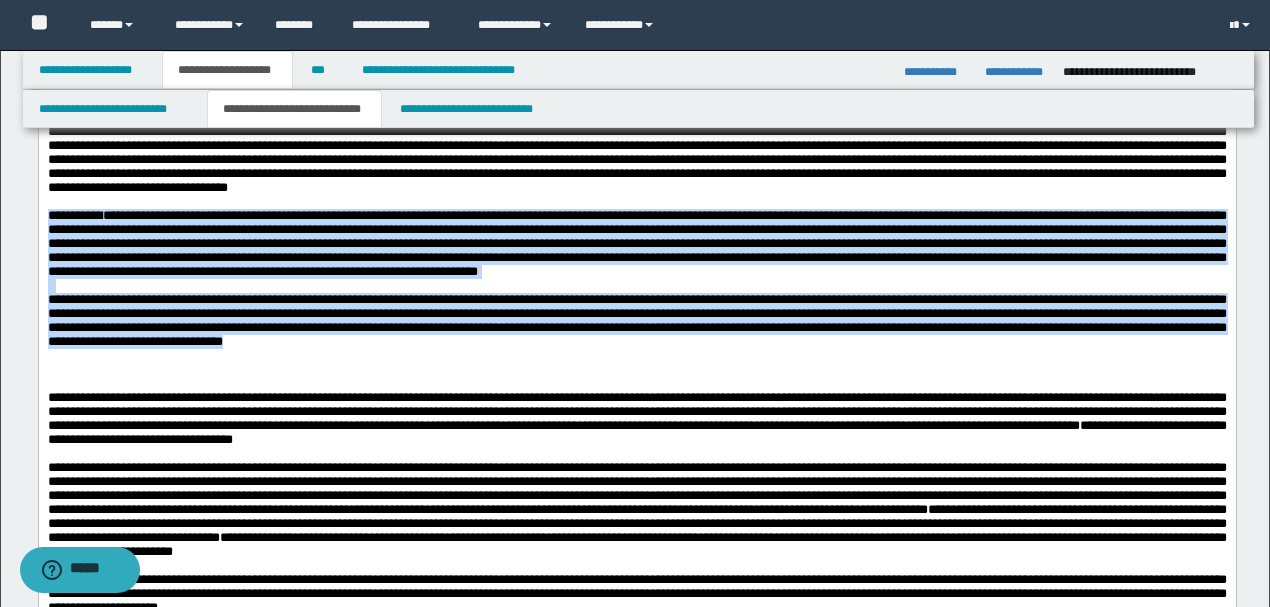 drag, startPoint x: 48, startPoint y: 294, endPoint x: 643, endPoint y: 439, distance: 612.41327 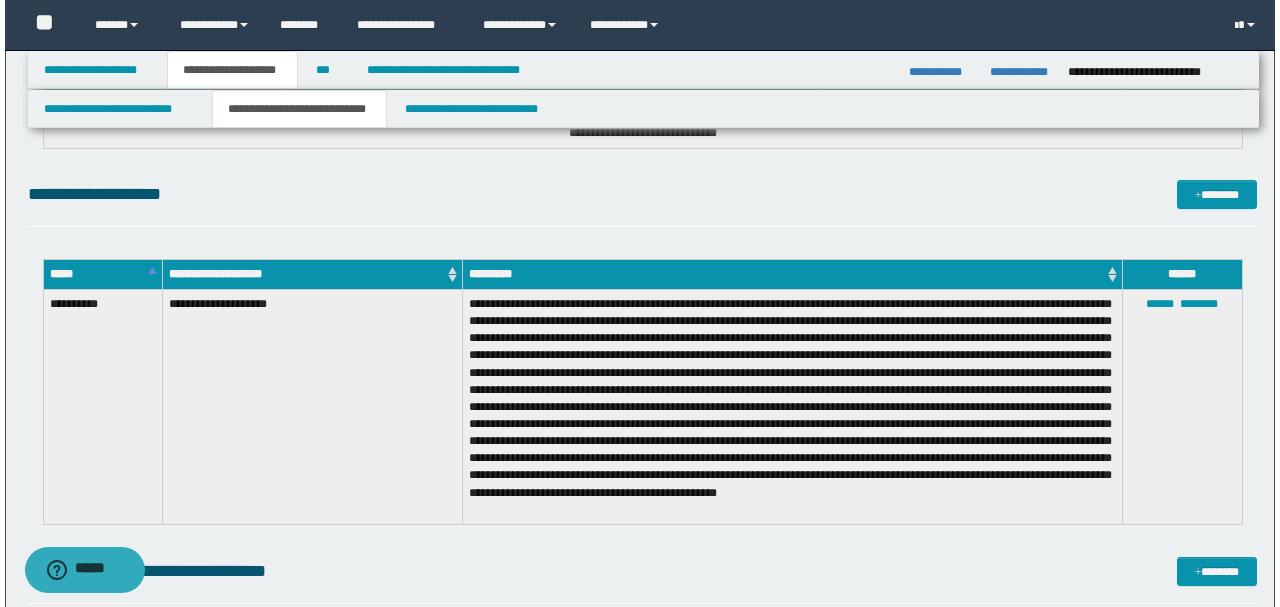 scroll, scrollTop: 5080, scrollLeft: 0, axis: vertical 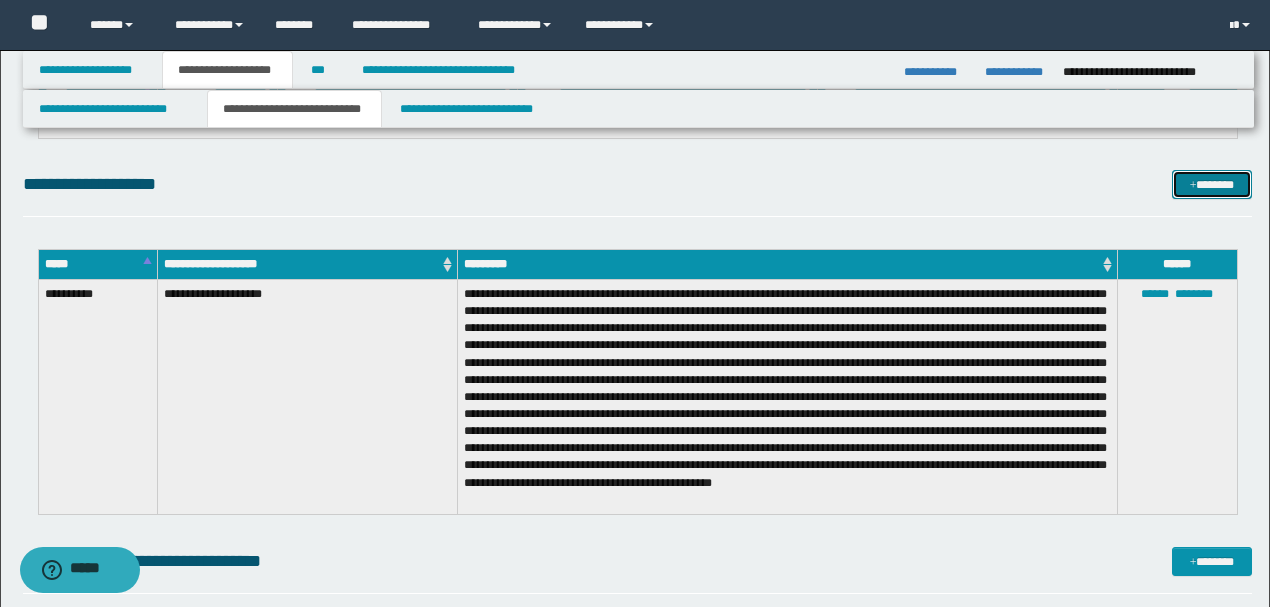 click at bounding box center (1193, 186) 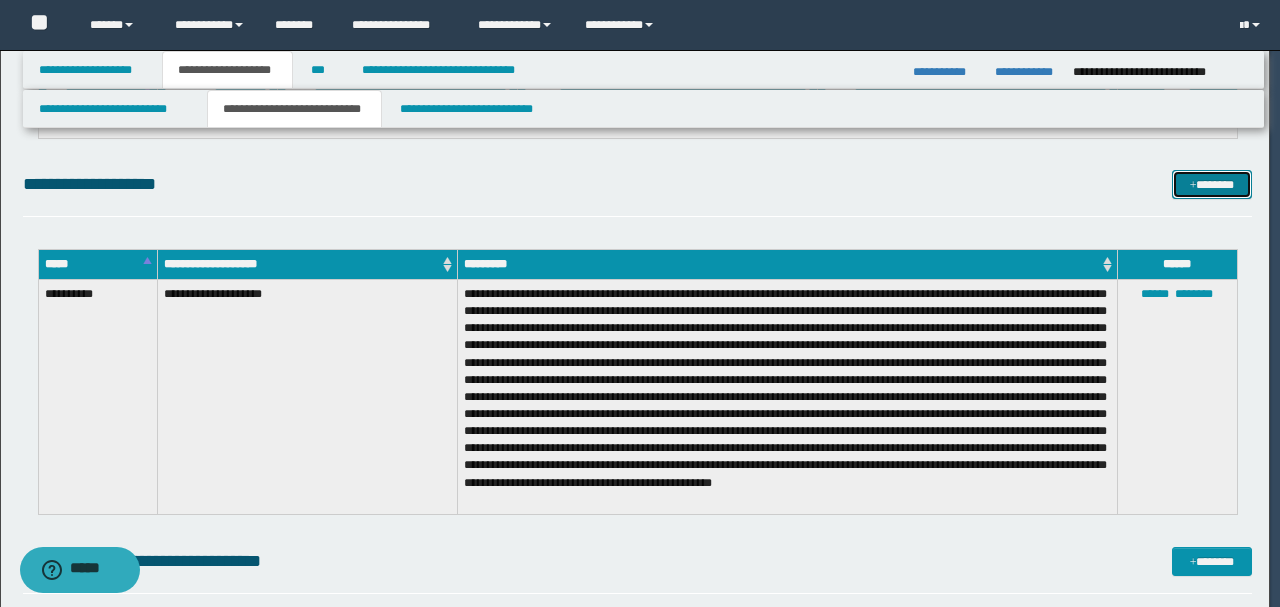 scroll, scrollTop: 0, scrollLeft: 0, axis: both 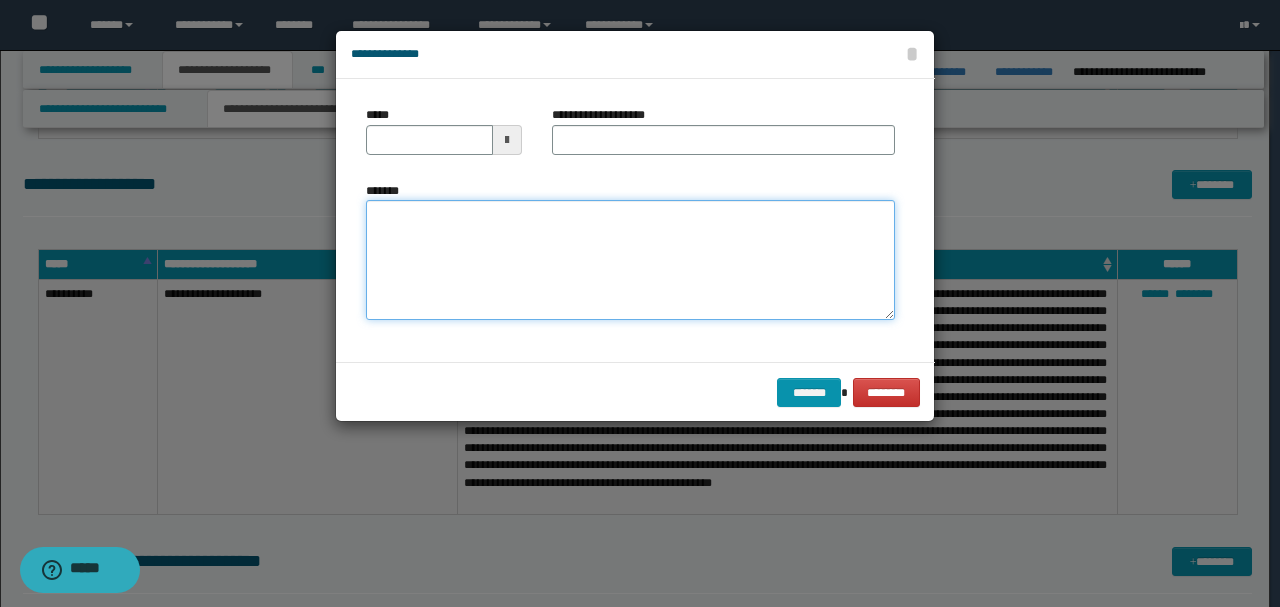 click on "*******" at bounding box center (630, 259) 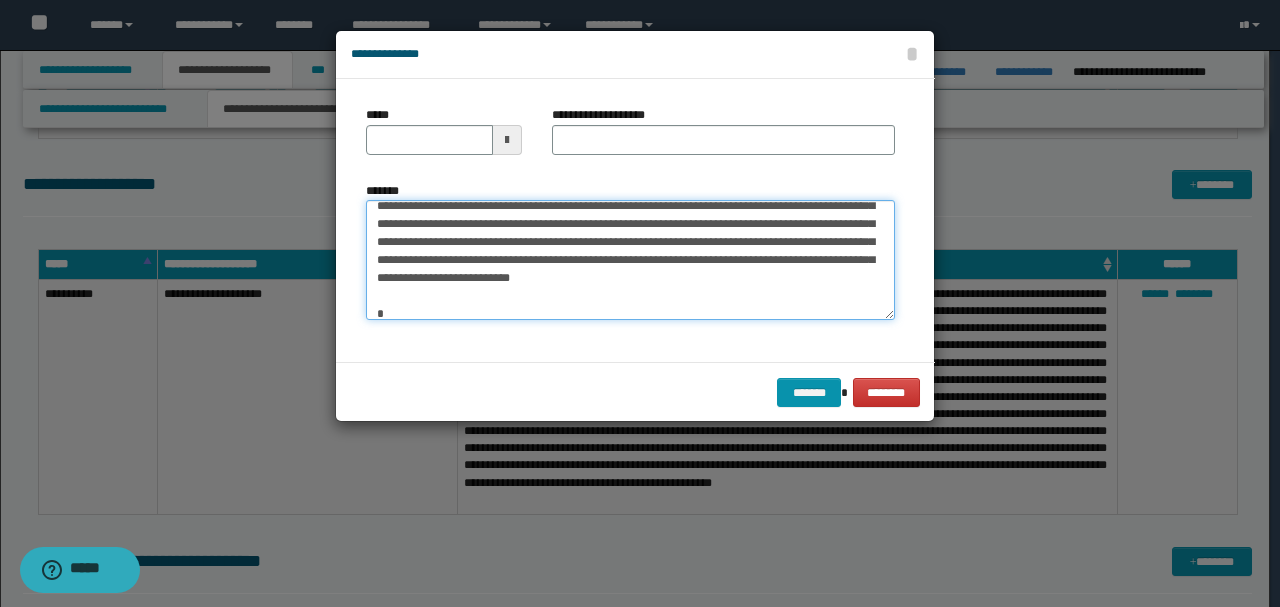 scroll, scrollTop: 0, scrollLeft: 0, axis: both 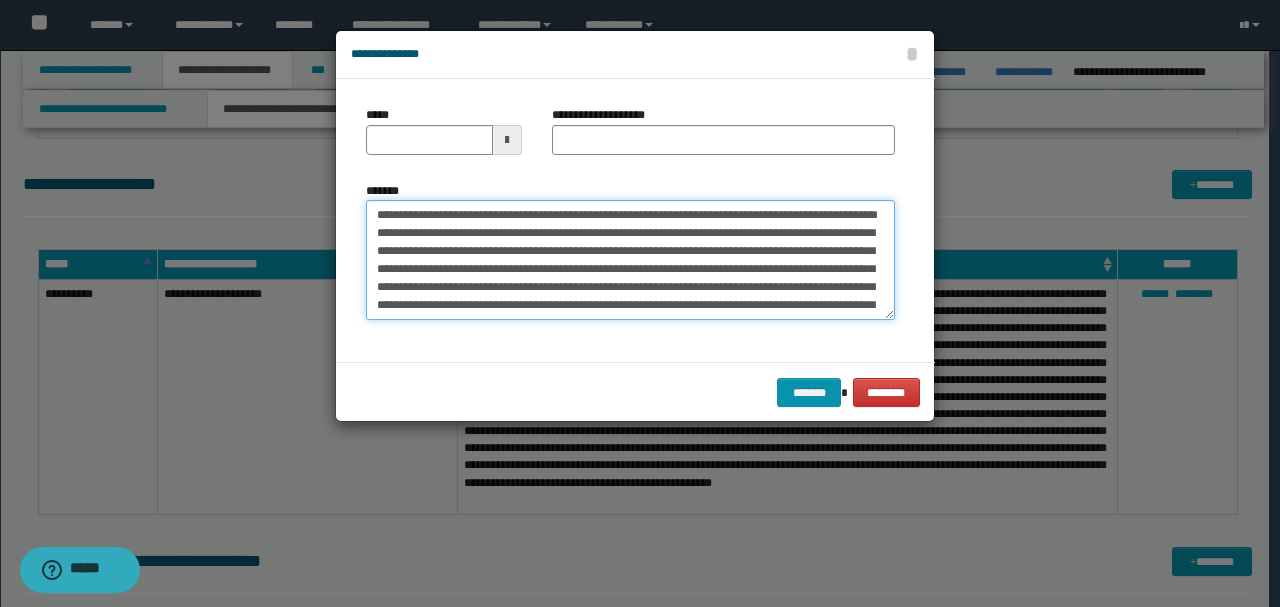 drag, startPoint x: 440, startPoint y: 216, endPoint x: 266, endPoint y: 200, distance: 174.73409 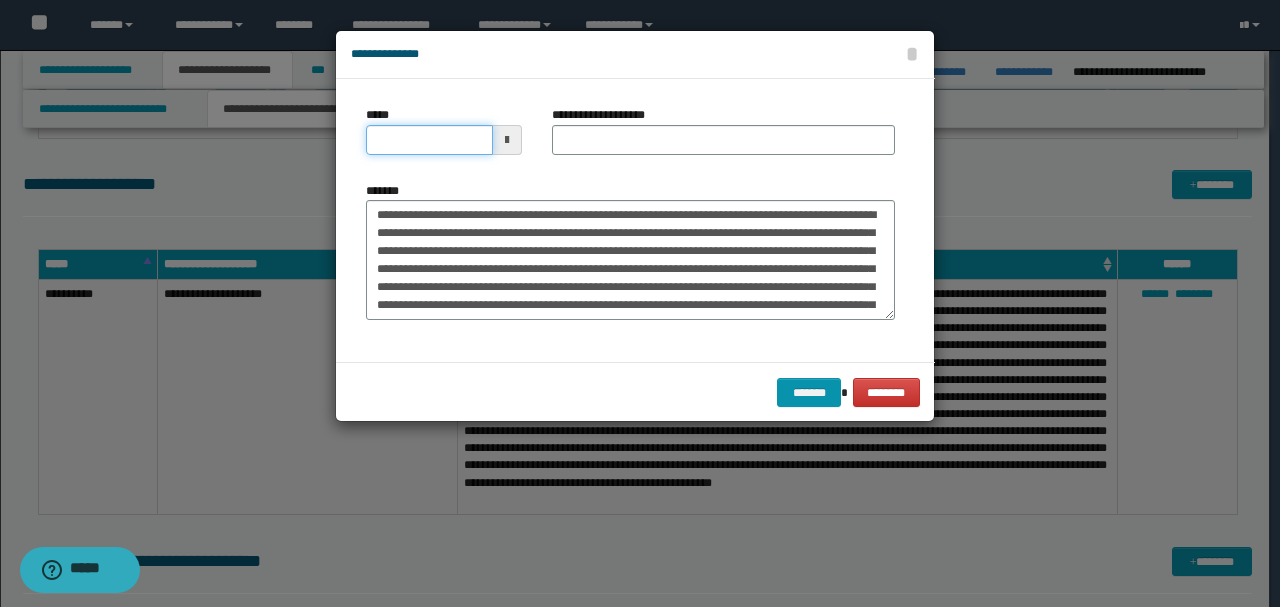 click on "*****" at bounding box center [429, 140] 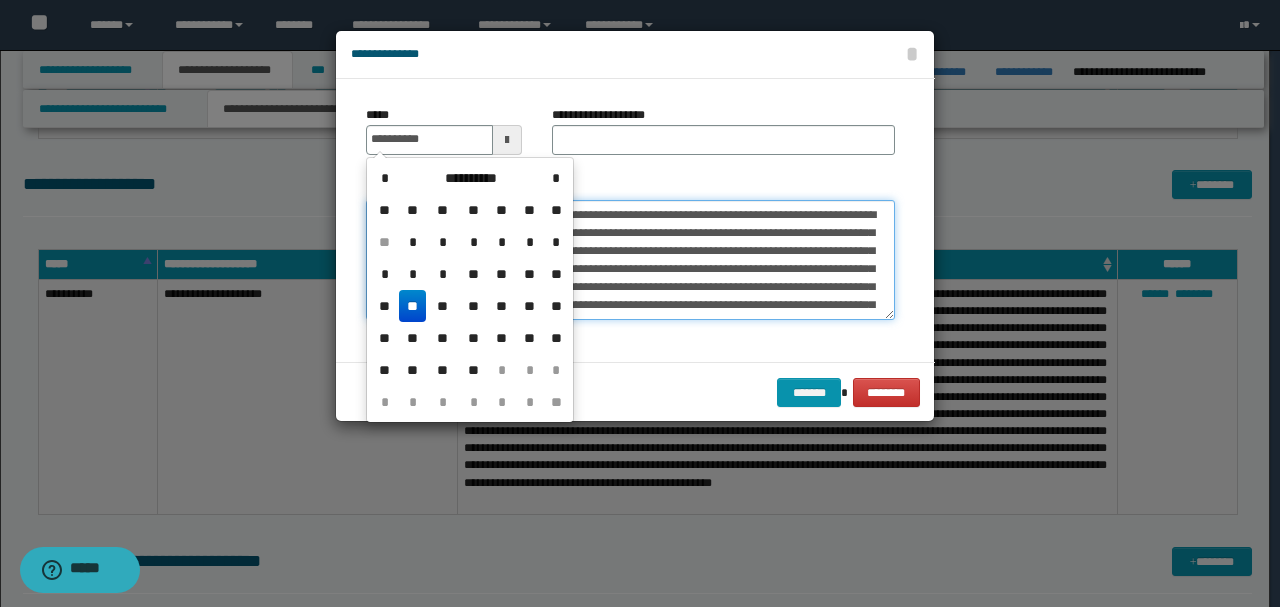 type on "**********" 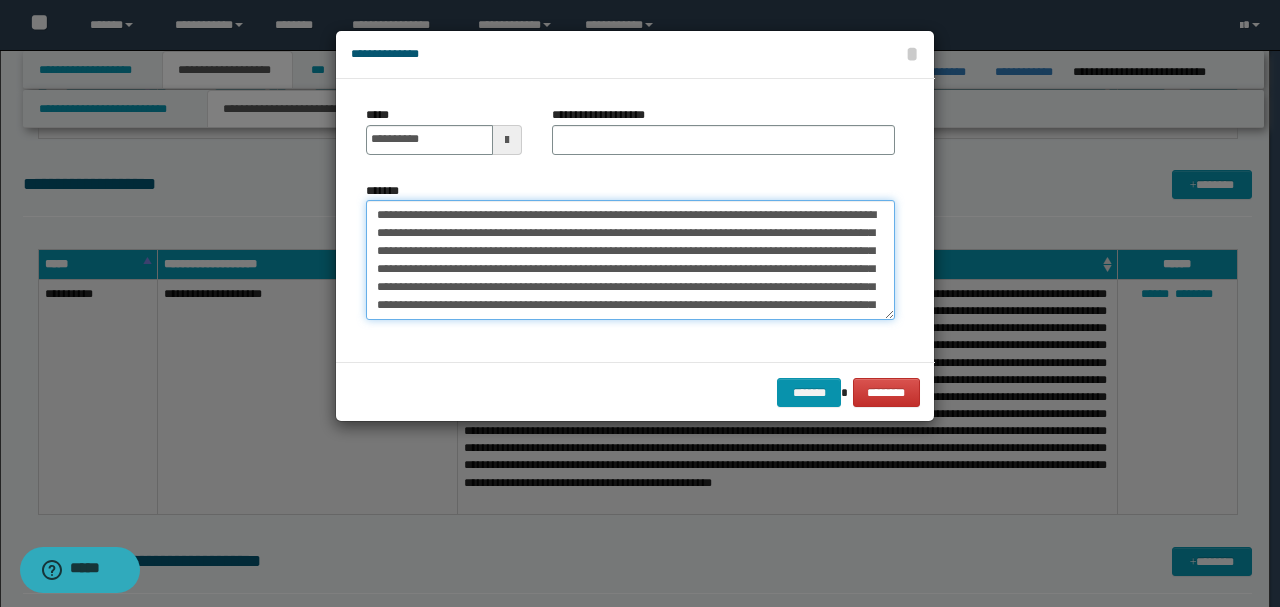 drag, startPoint x: 518, startPoint y: 210, endPoint x: 257, endPoint y: 210, distance: 261 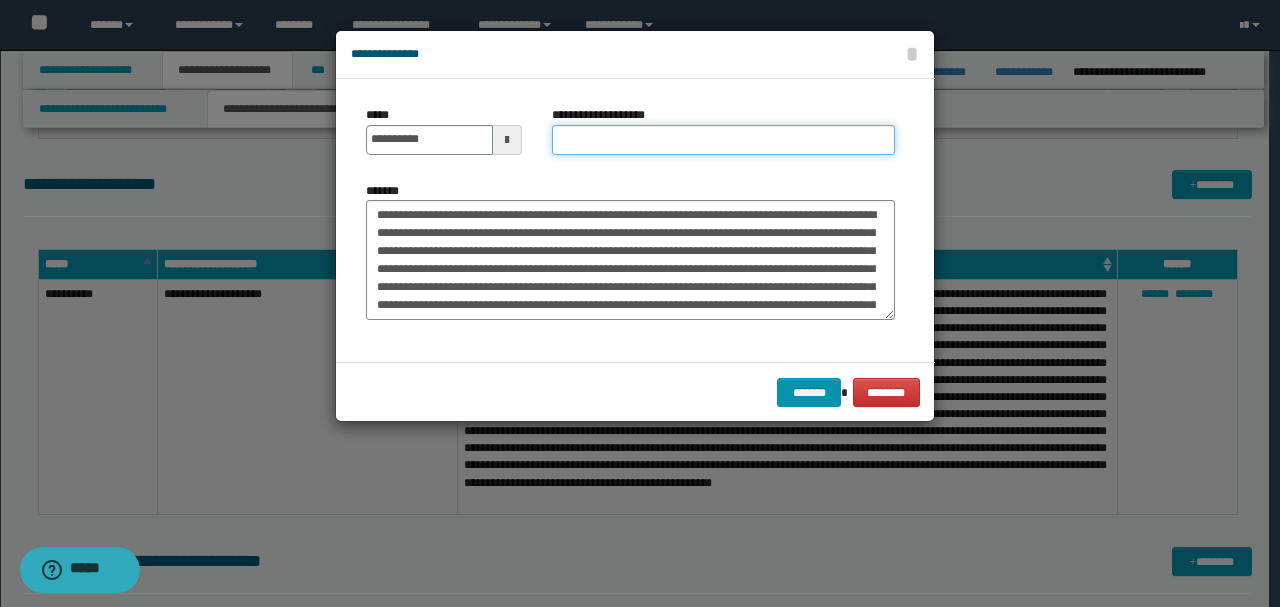 click on "**********" at bounding box center (723, 140) 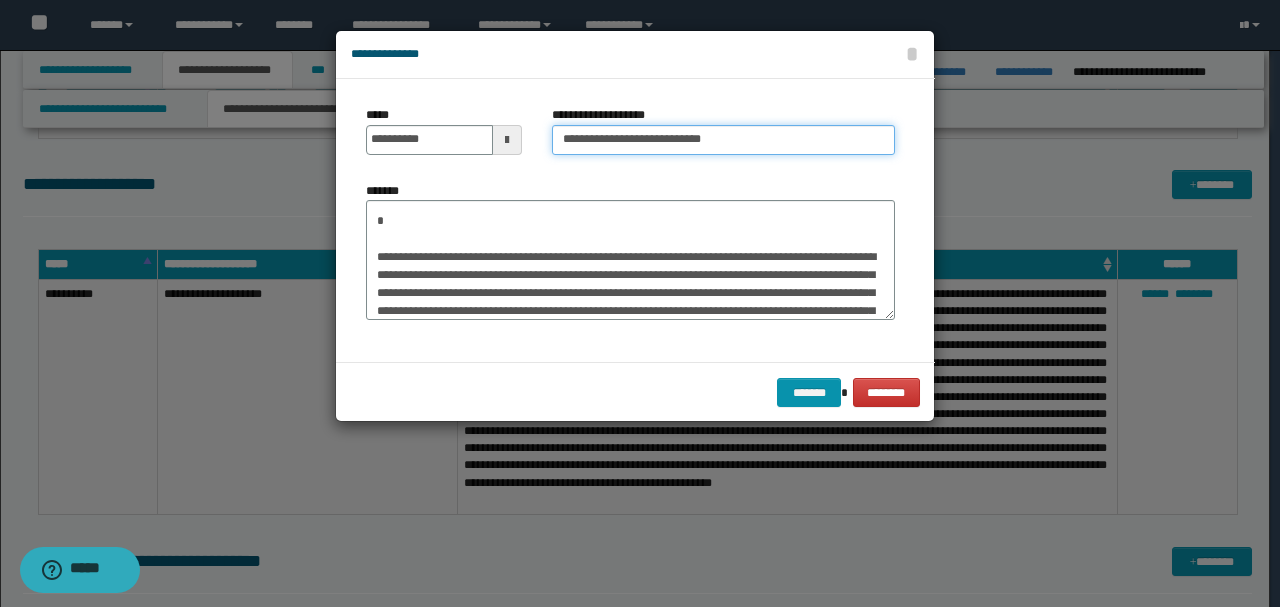 scroll, scrollTop: 190, scrollLeft: 0, axis: vertical 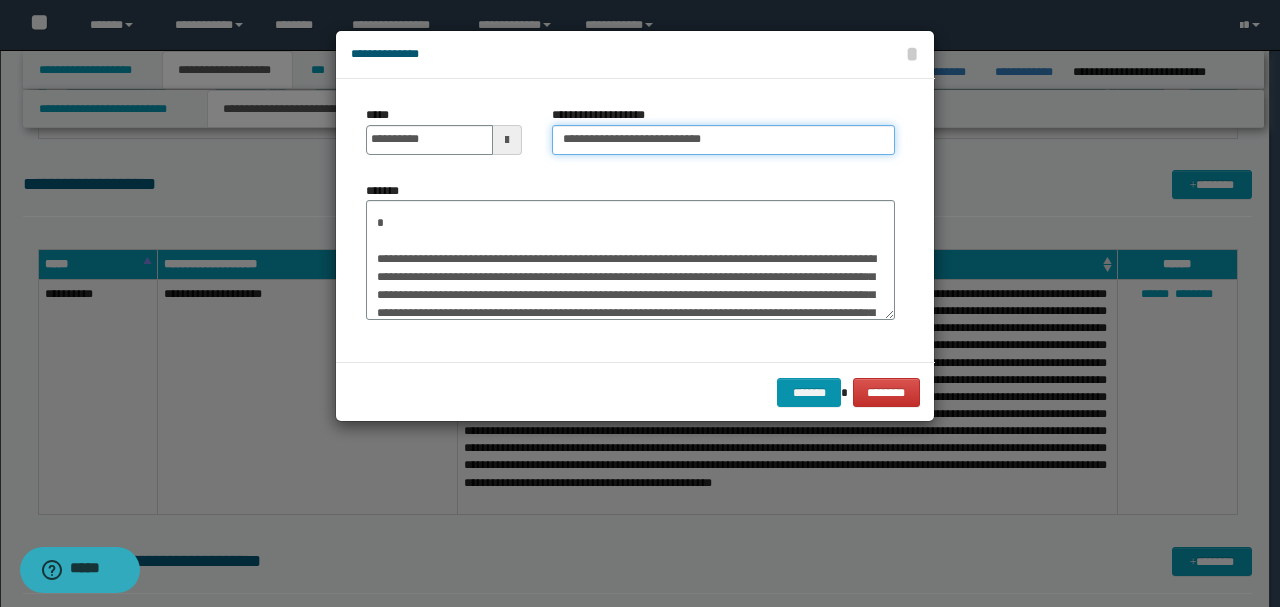 type on "**********" 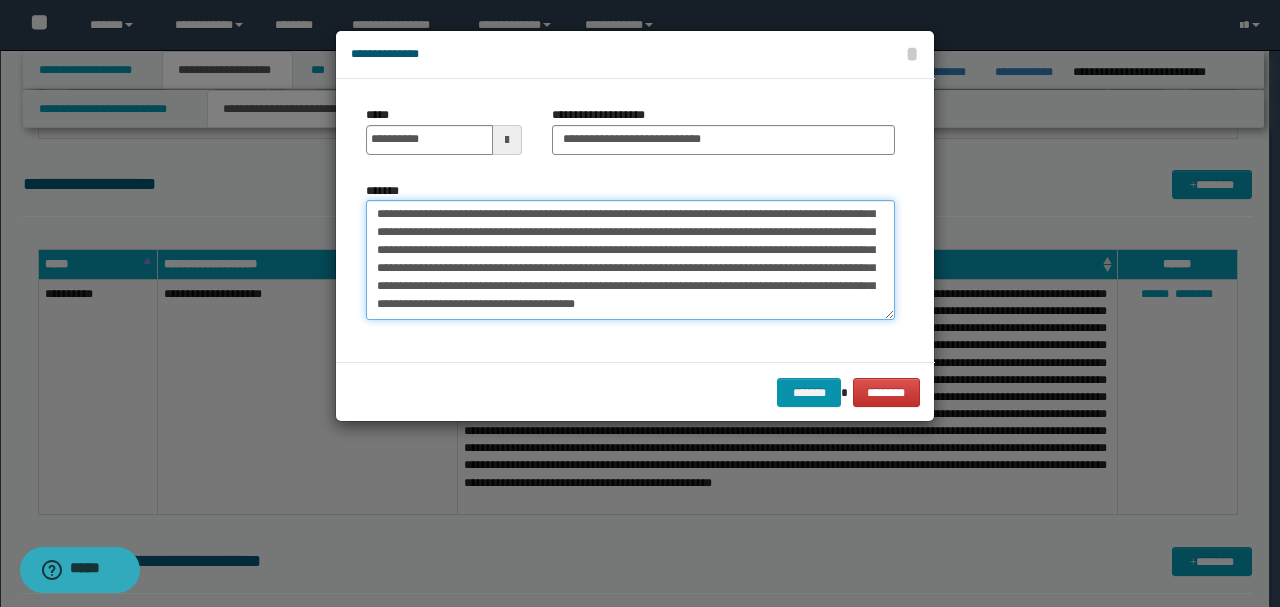 scroll, scrollTop: 324, scrollLeft: 0, axis: vertical 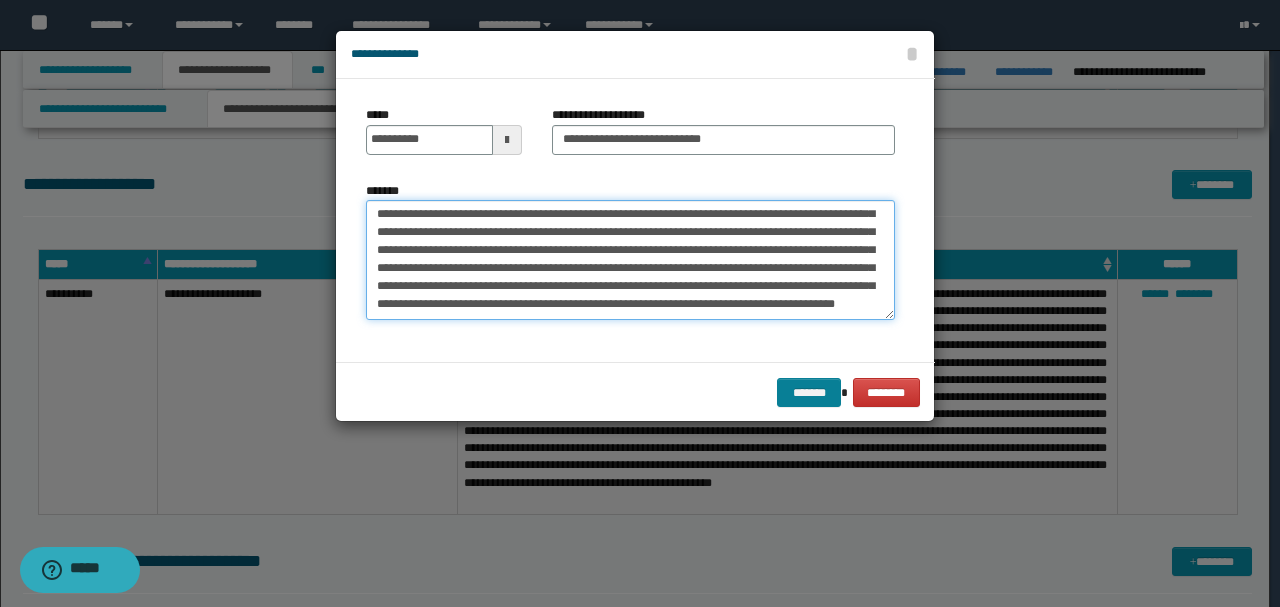 type on "**********" 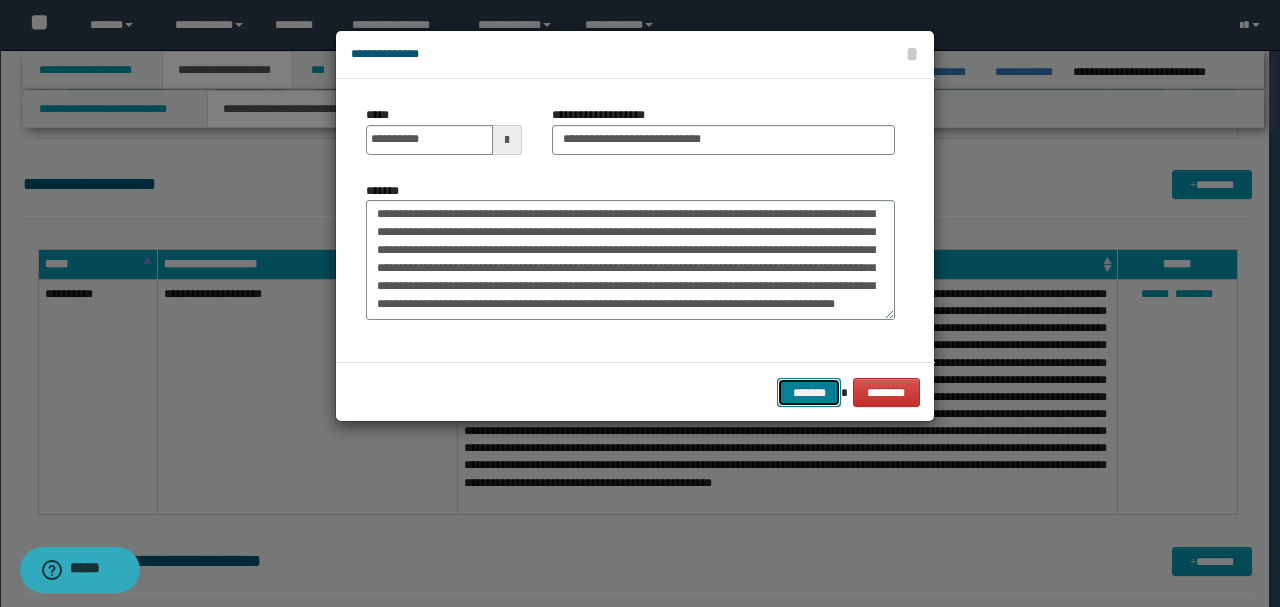 click on "*******" at bounding box center [809, 392] 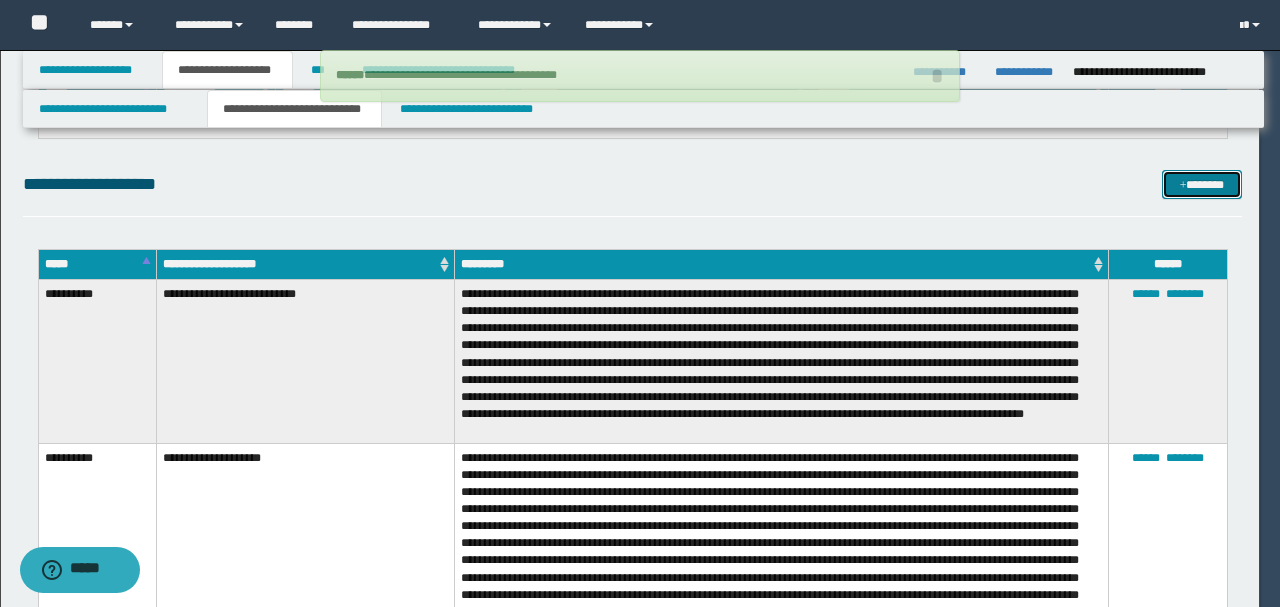 type 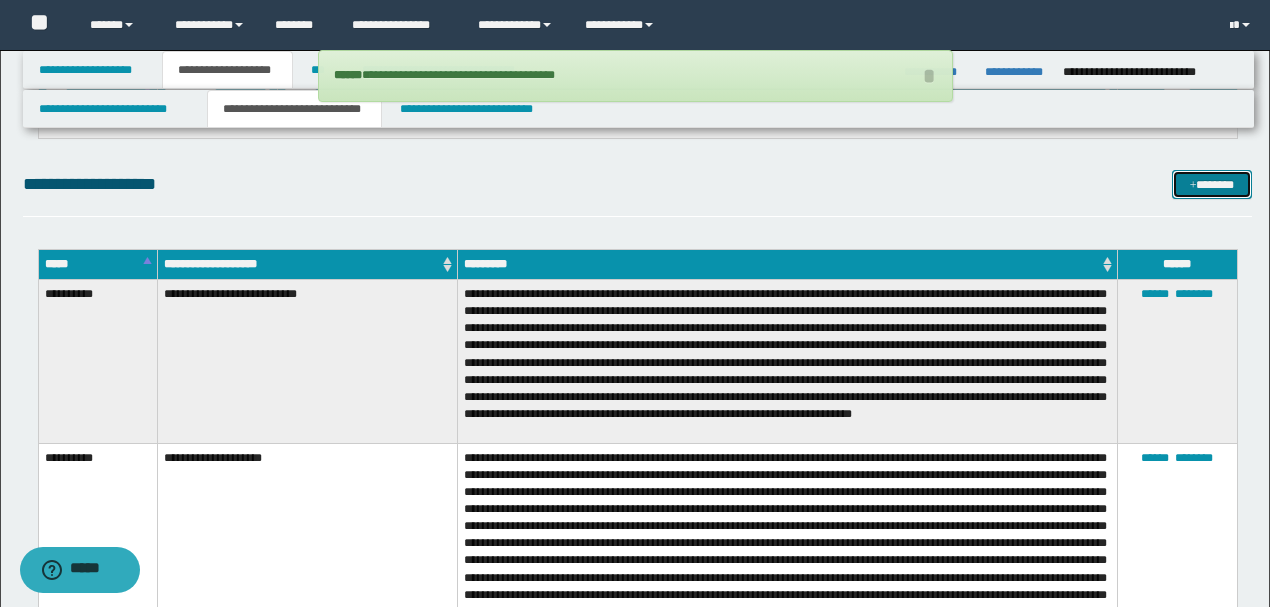 click on "*******" at bounding box center [1211, 184] 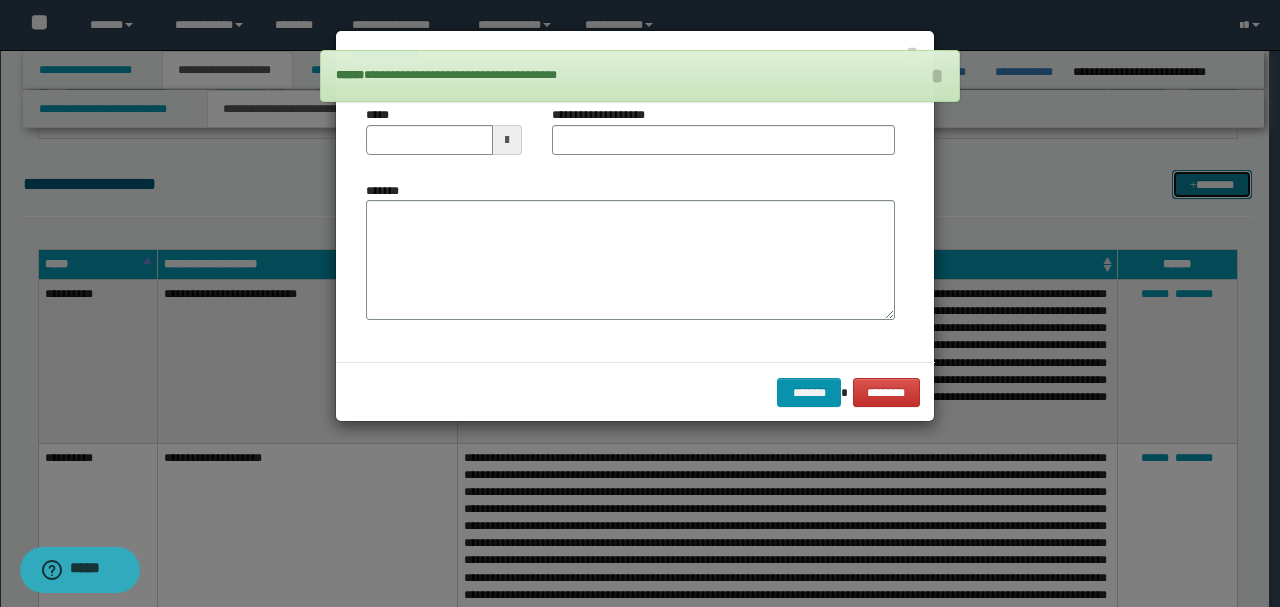 scroll, scrollTop: 0, scrollLeft: 0, axis: both 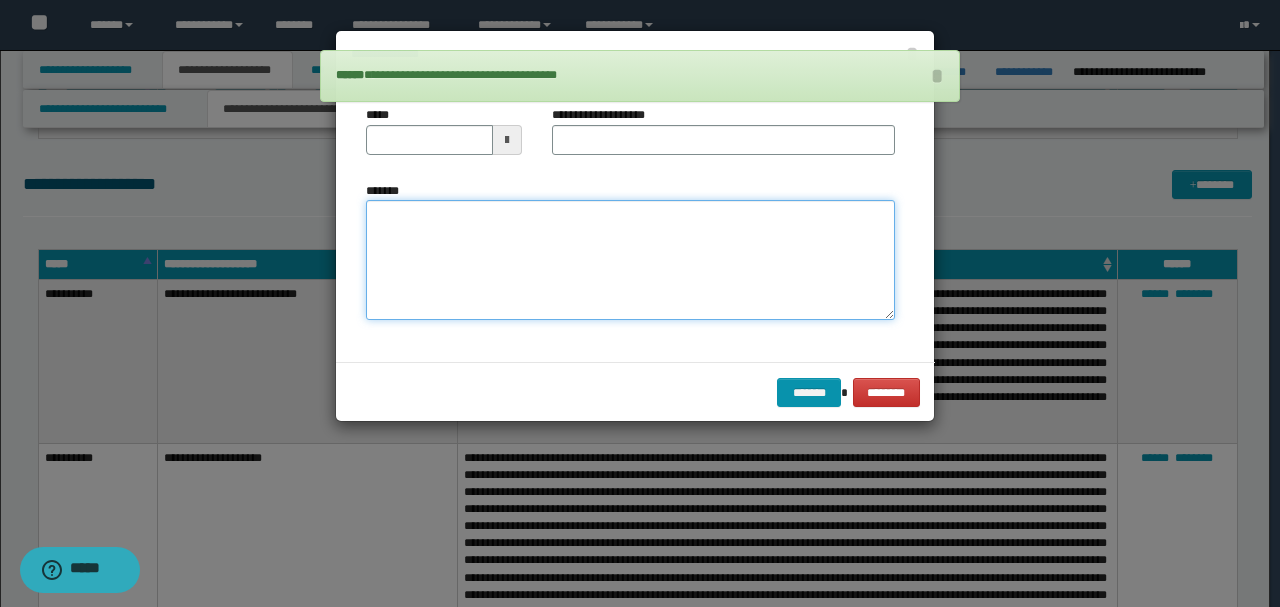 click on "*******" at bounding box center [630, 259] 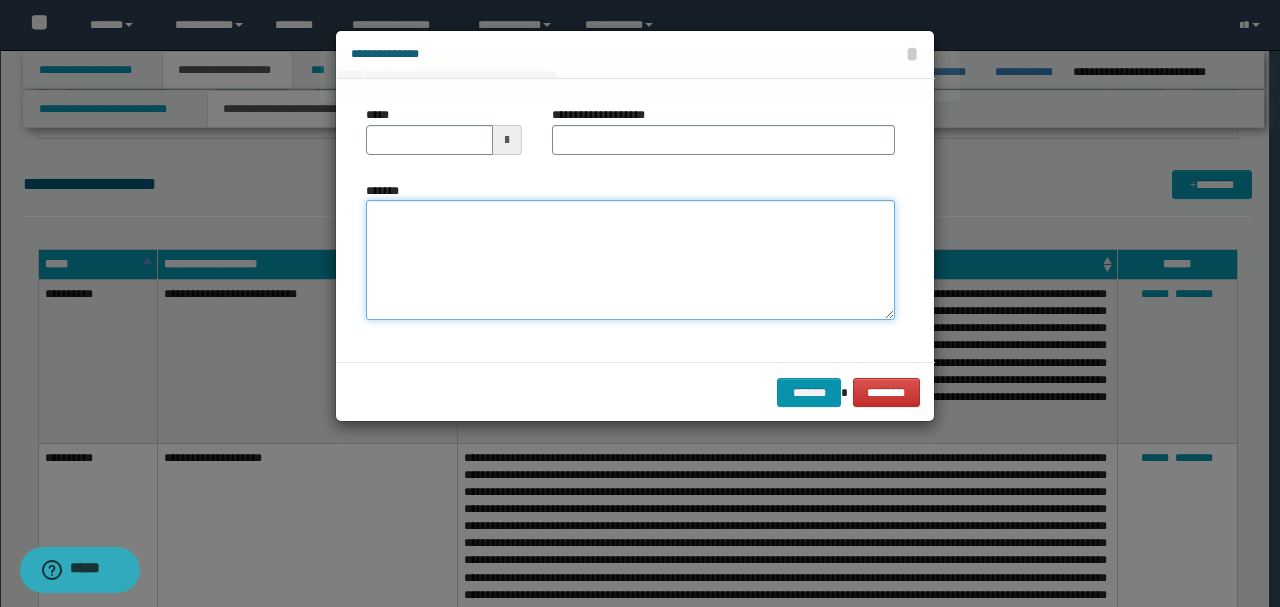 paste on "**********" 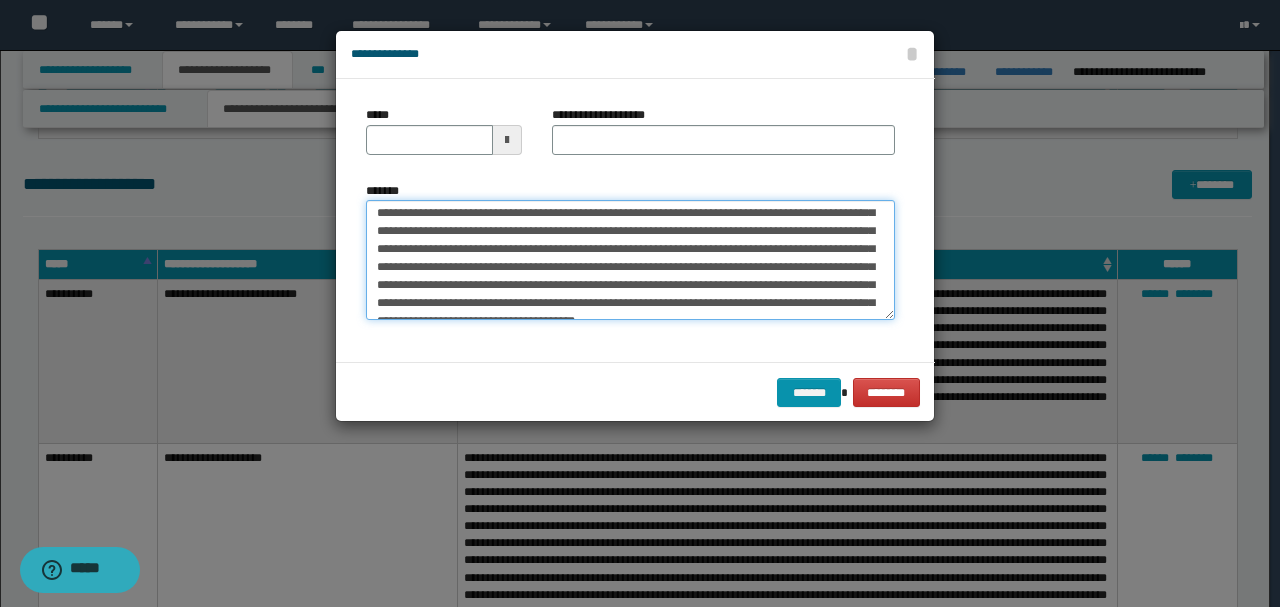 scroll, scrollTop: 0, scrollLeft: 0, axis: both 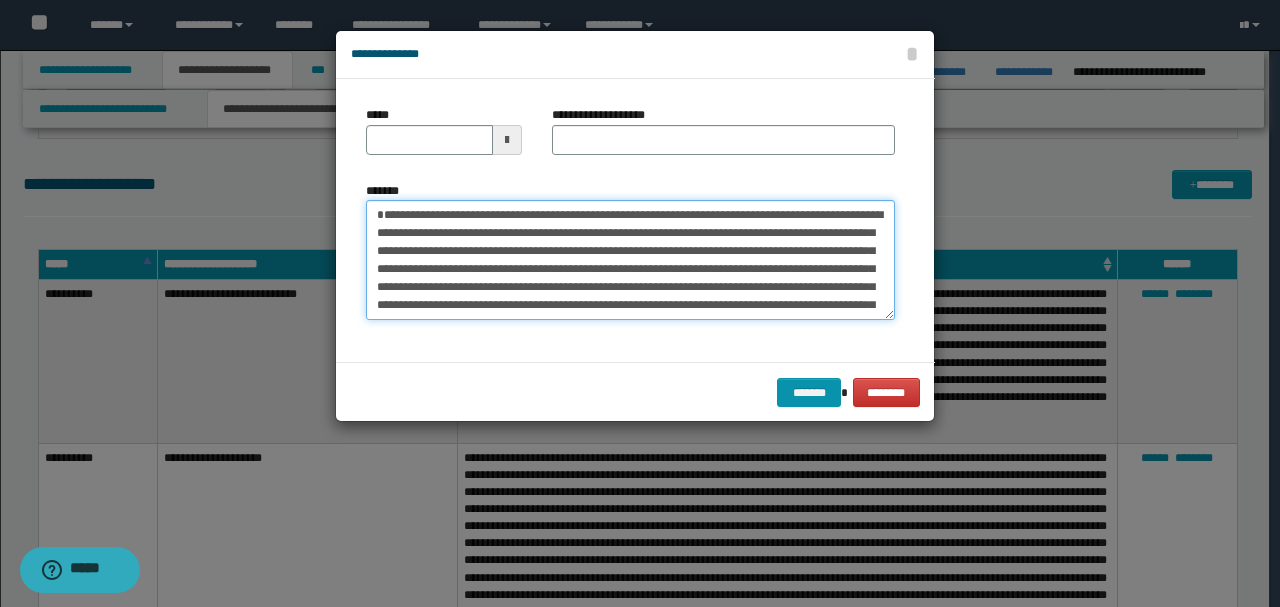 drag, startPoint x: 439, startPoint y: 234, endPoint x: 324, endPoint y: 187, distance: 124.23365 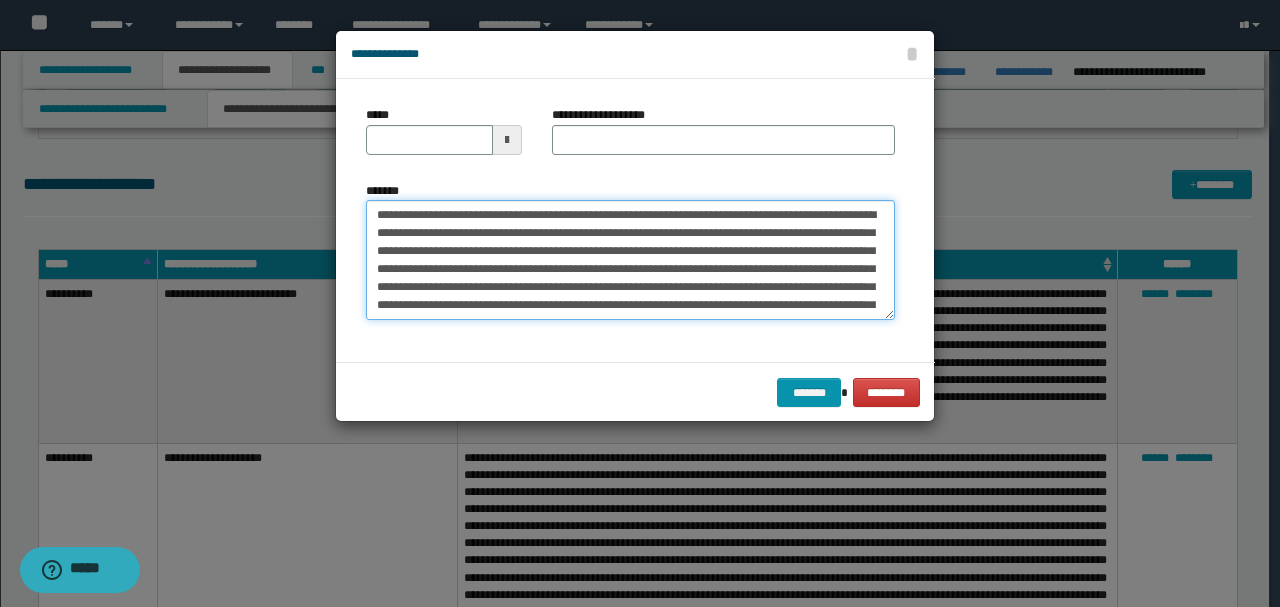 type 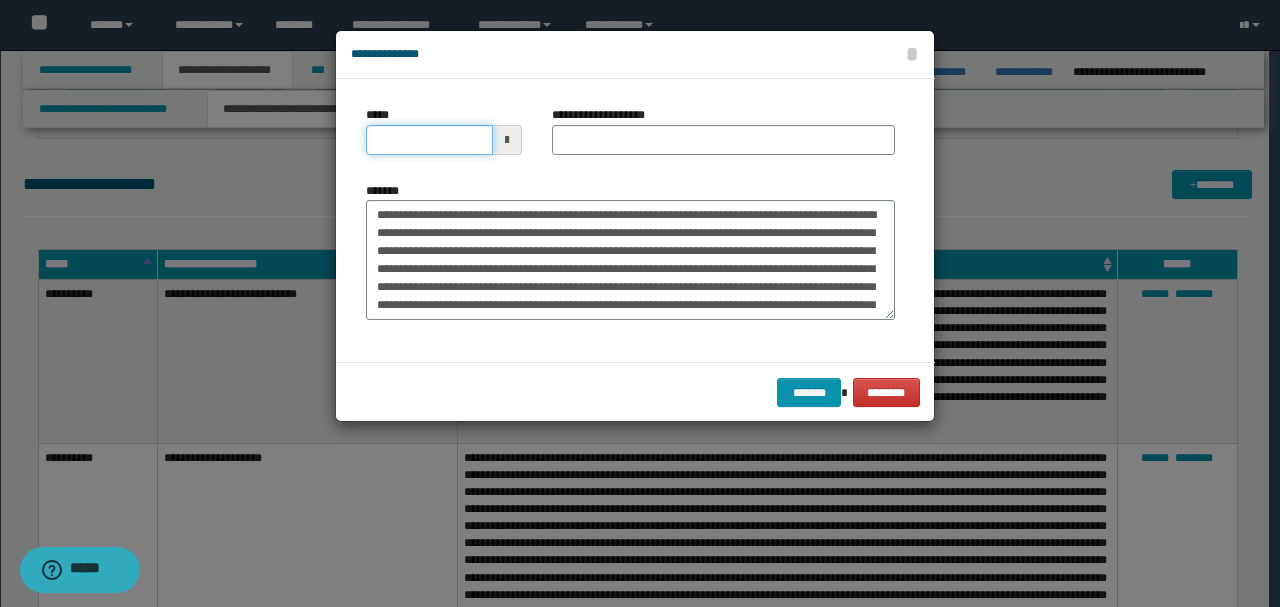 click on "*****" at bounding box center [429, 140] 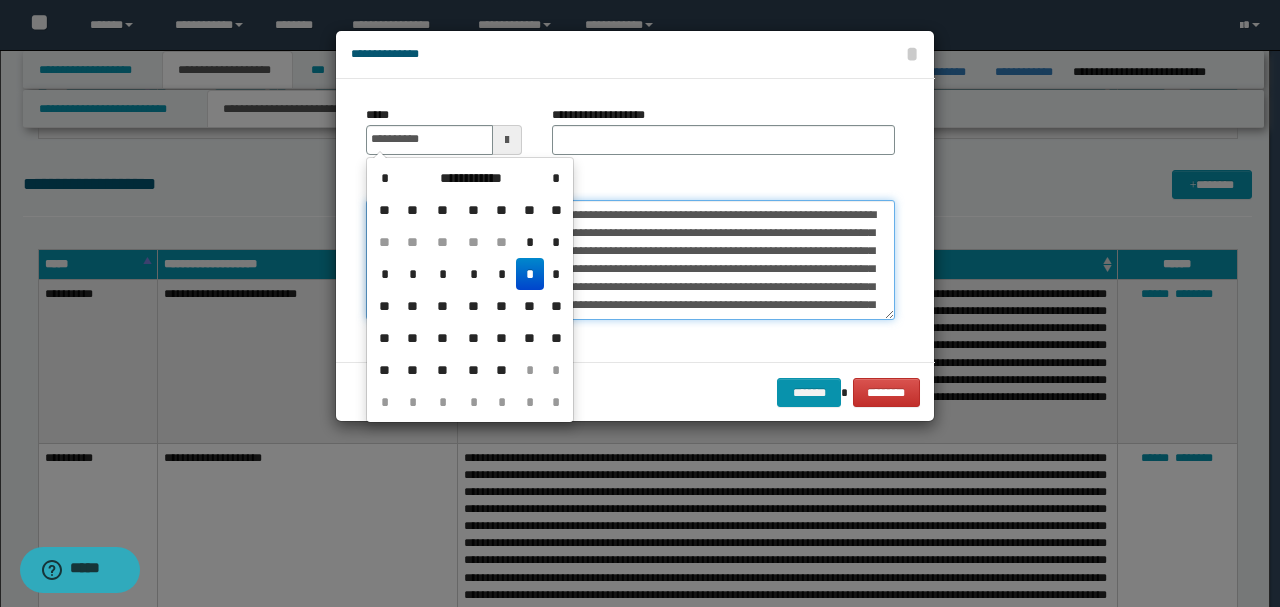 type on "**********" 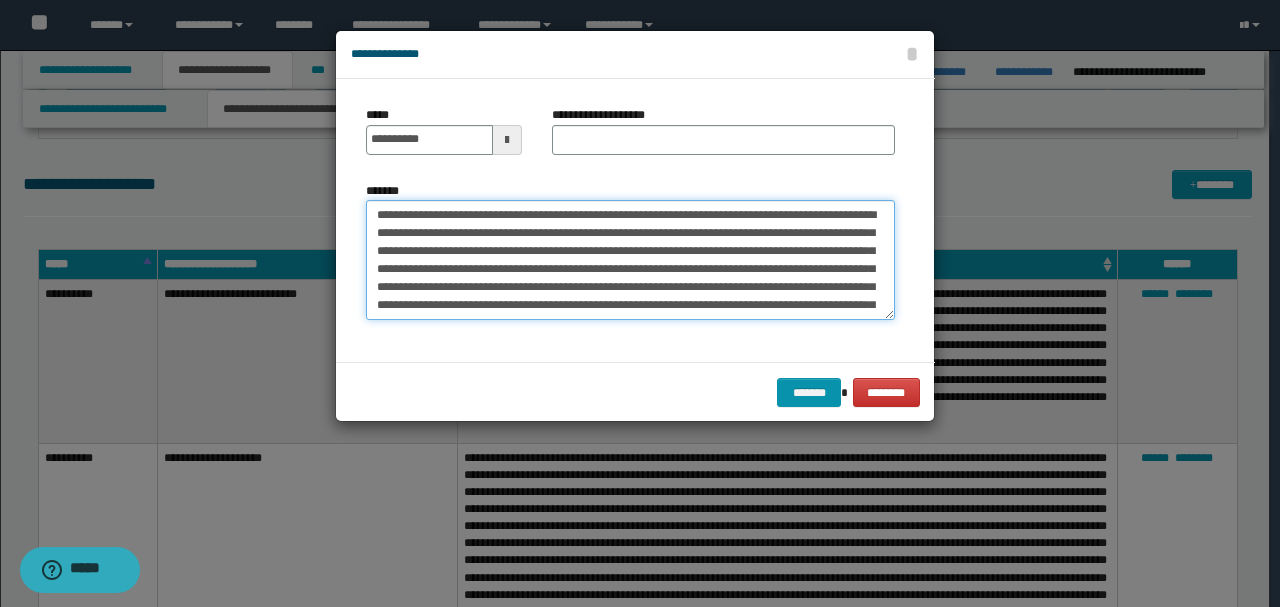 click on "**********" at bounding box center (630, 259) 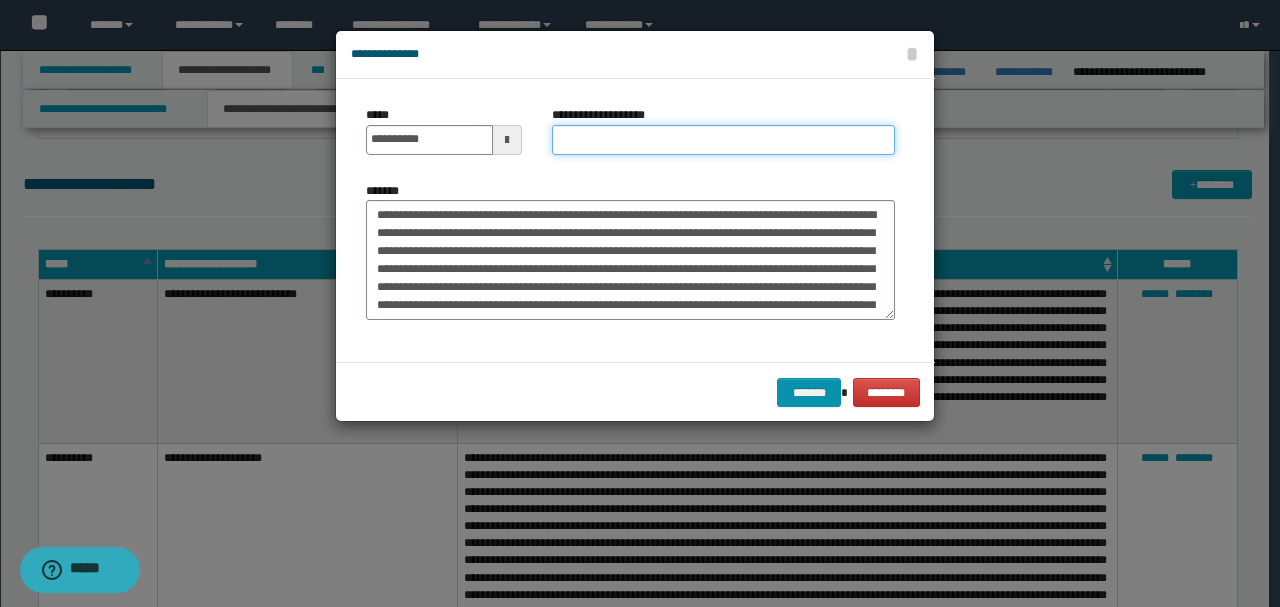 click on "**********" at bounding box center (723, 140) 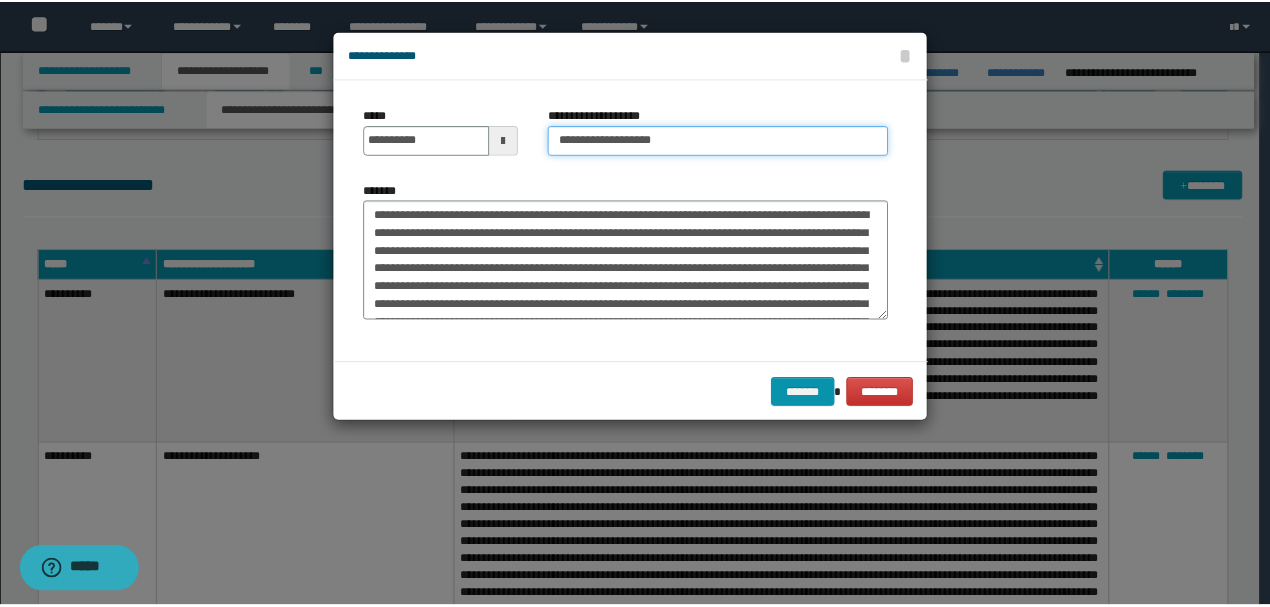 scroll, scrollTop: 36, scrollLeft: 0, axis: vertical 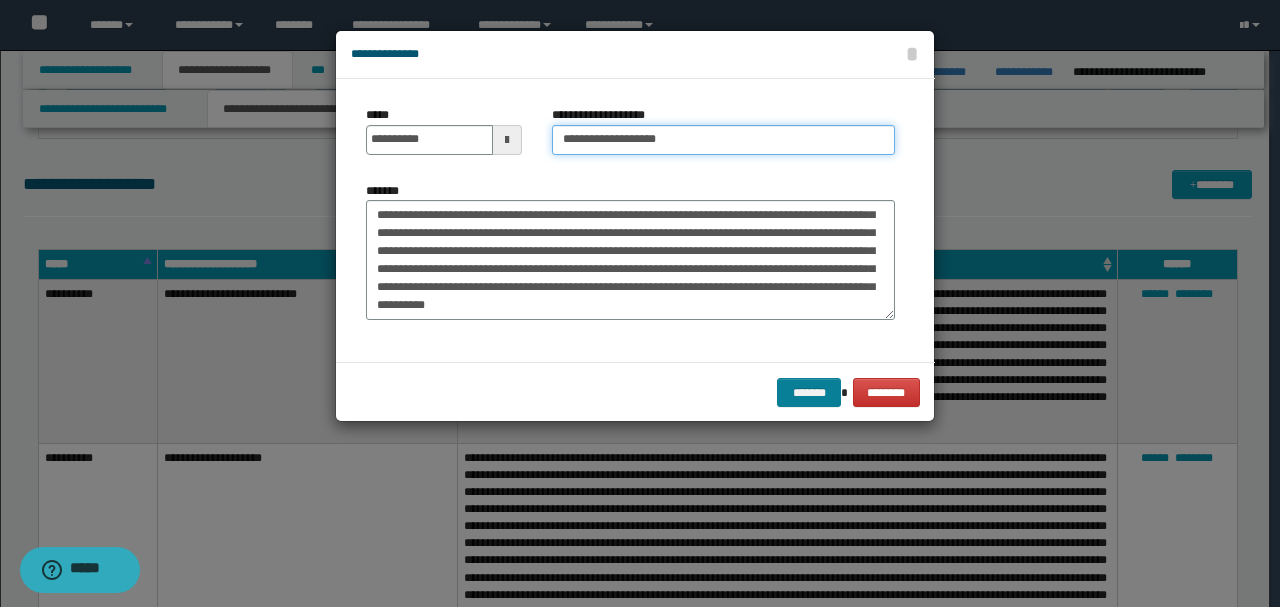 type on "**********" 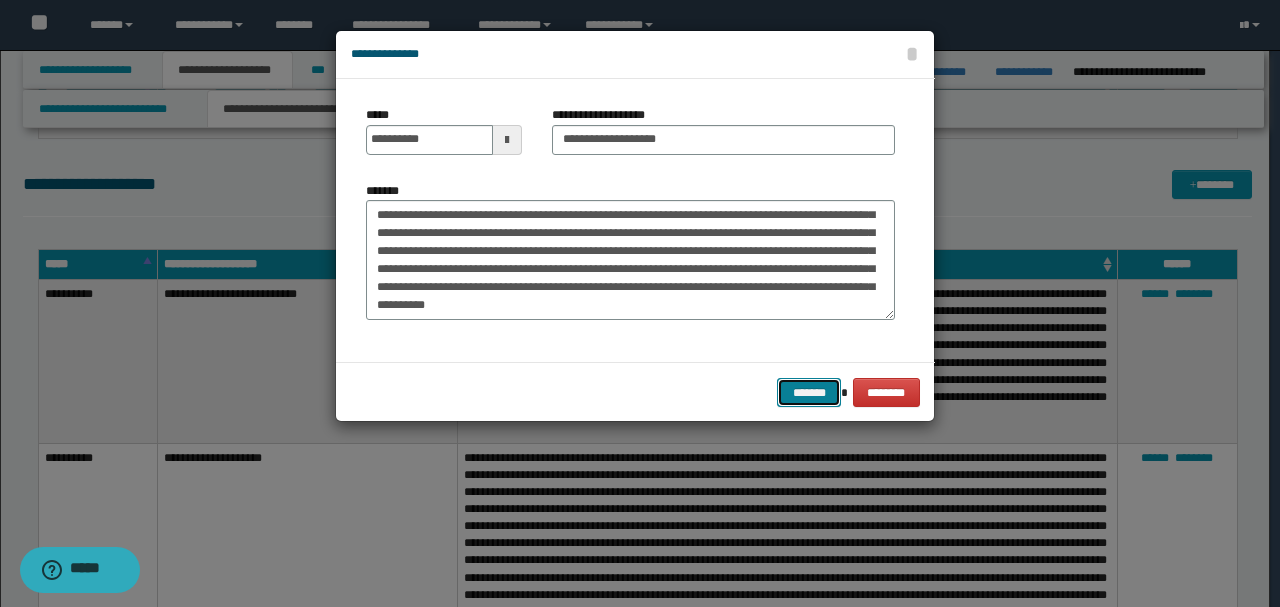click on "*******" at bounding box center (809, 392) 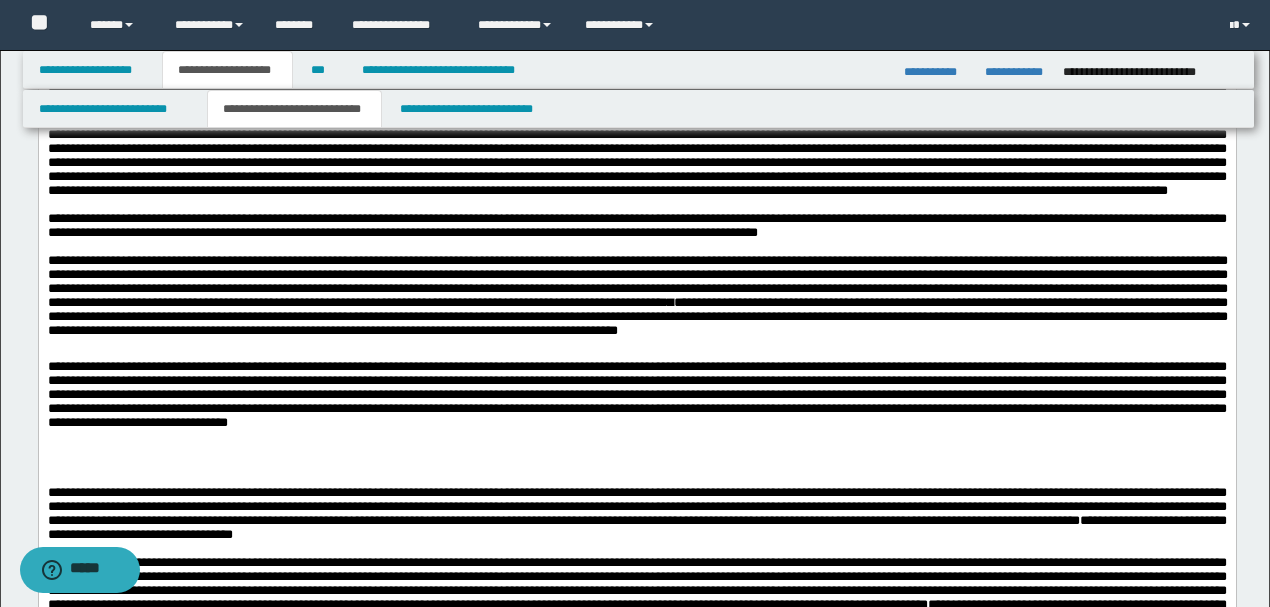 scroll, scrollTop: 3014, scrollLeft: 0, axis: vertical 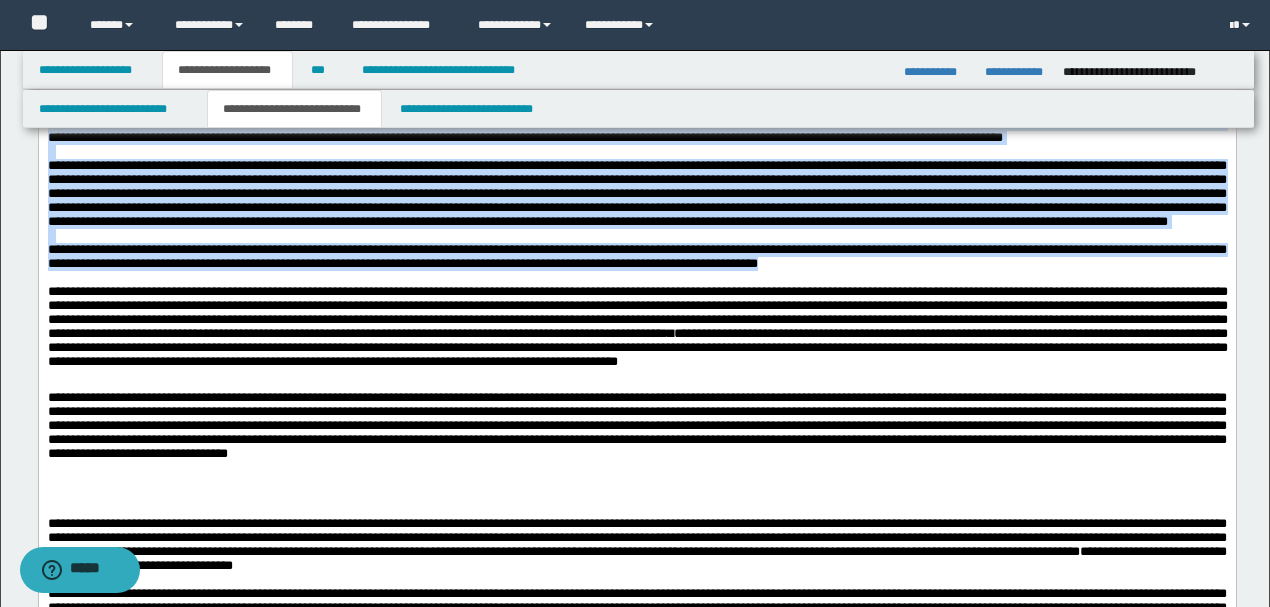 drag, startPoint x: 45, startPoint y: 163, endPoint x: 964, endPoint y: 334, distance: 934.77374 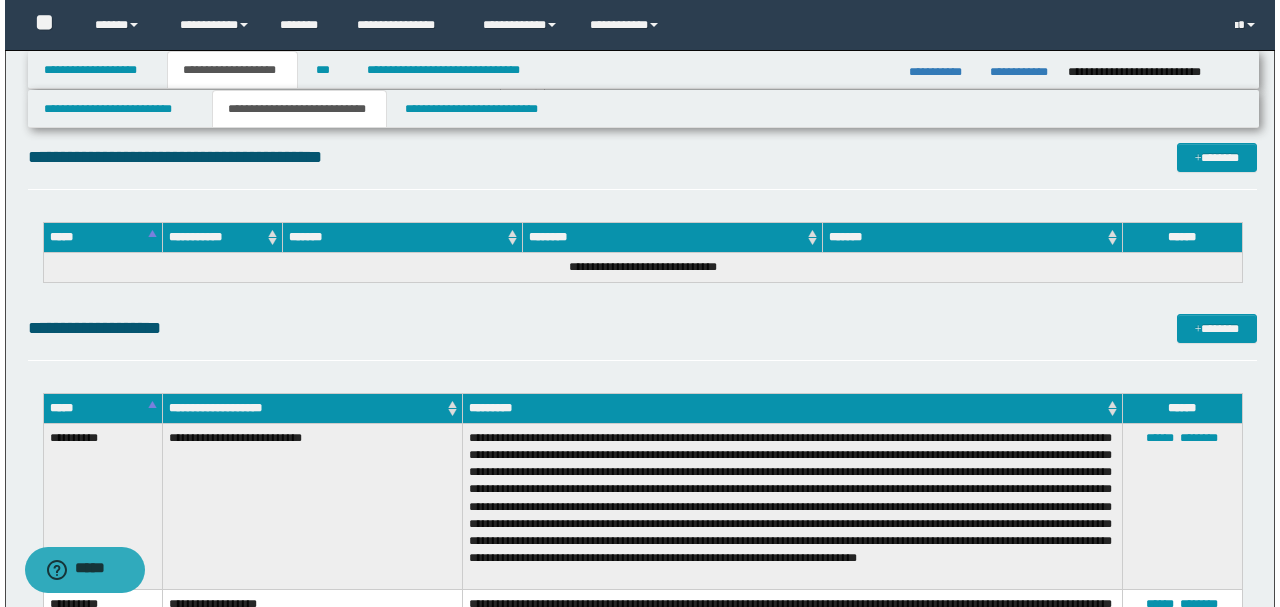 scroll, scrollTop: 4747, scrollLeft: 0, axis: vertical 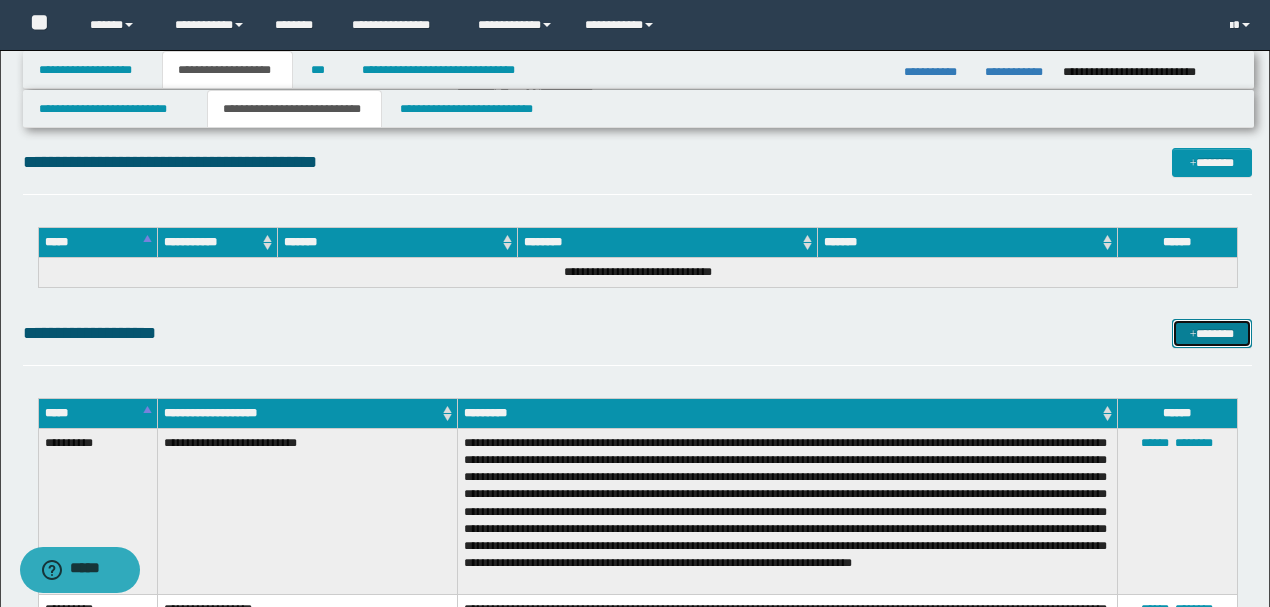 click on "*******" at bounding box center [1211, 333] 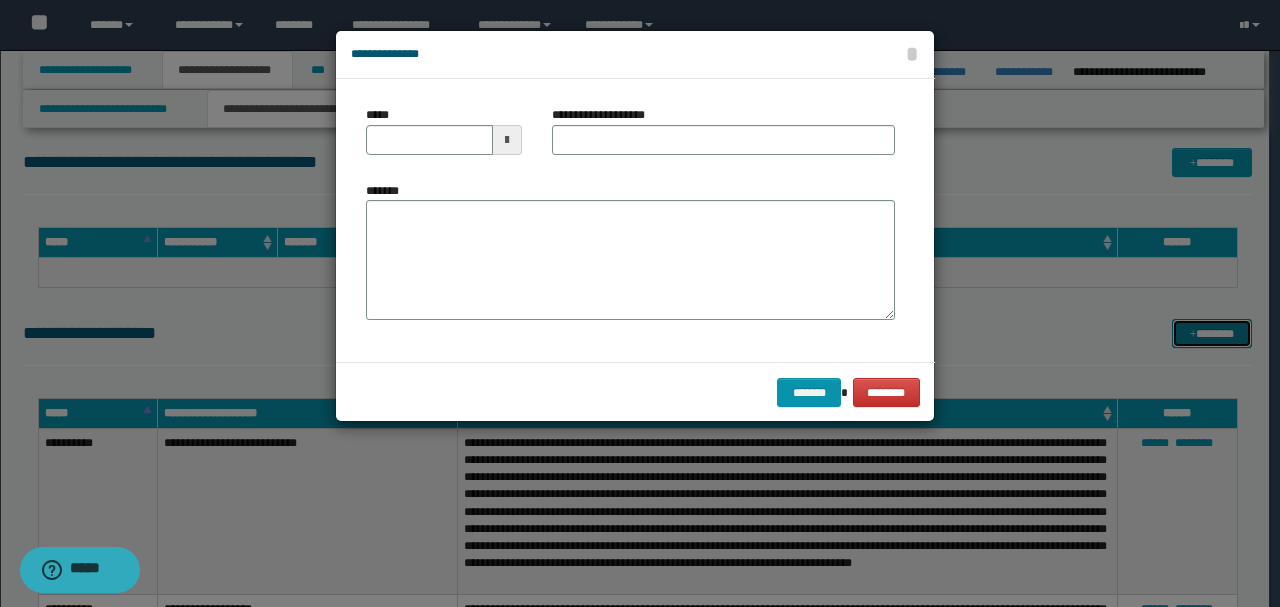 scroll, scrollTop: 0, scrollLeft: 0, axis: both 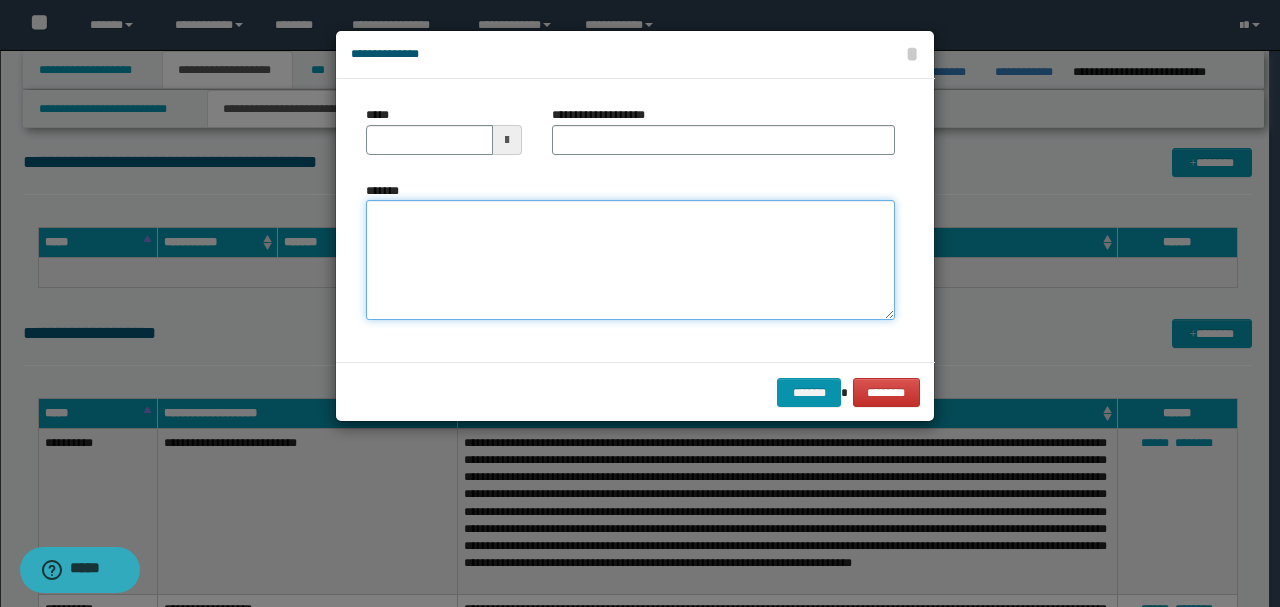 click on "*******" at bounding box center [630, 259] 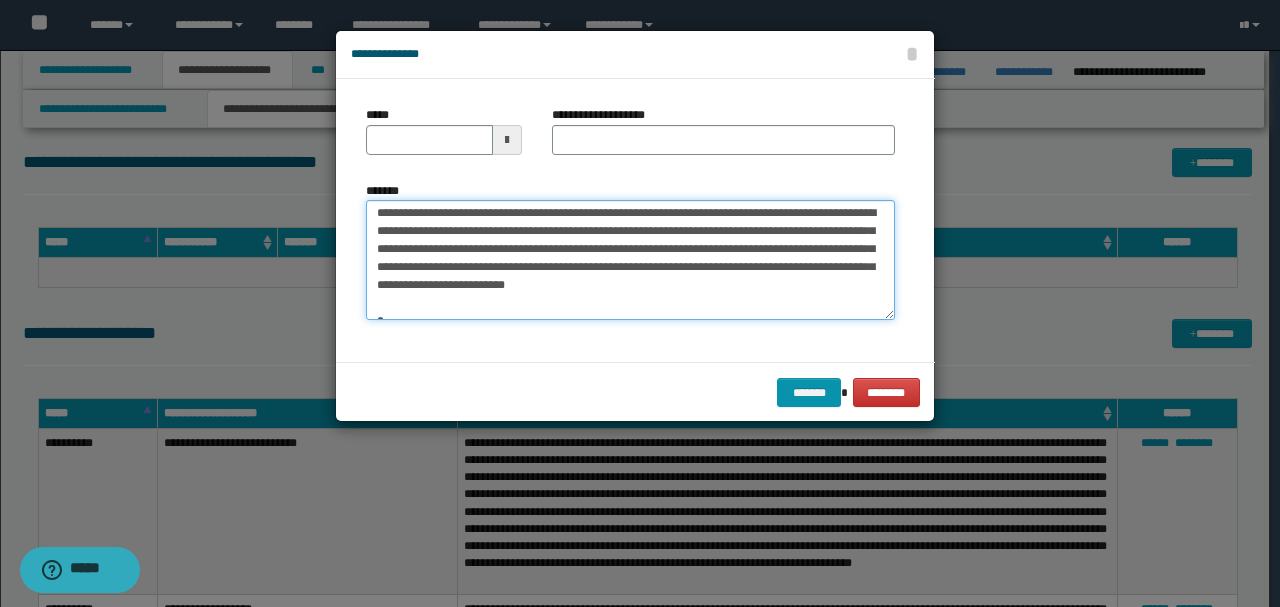 scroll, scrollTop: 0, scrollLeft: 0, axis: both 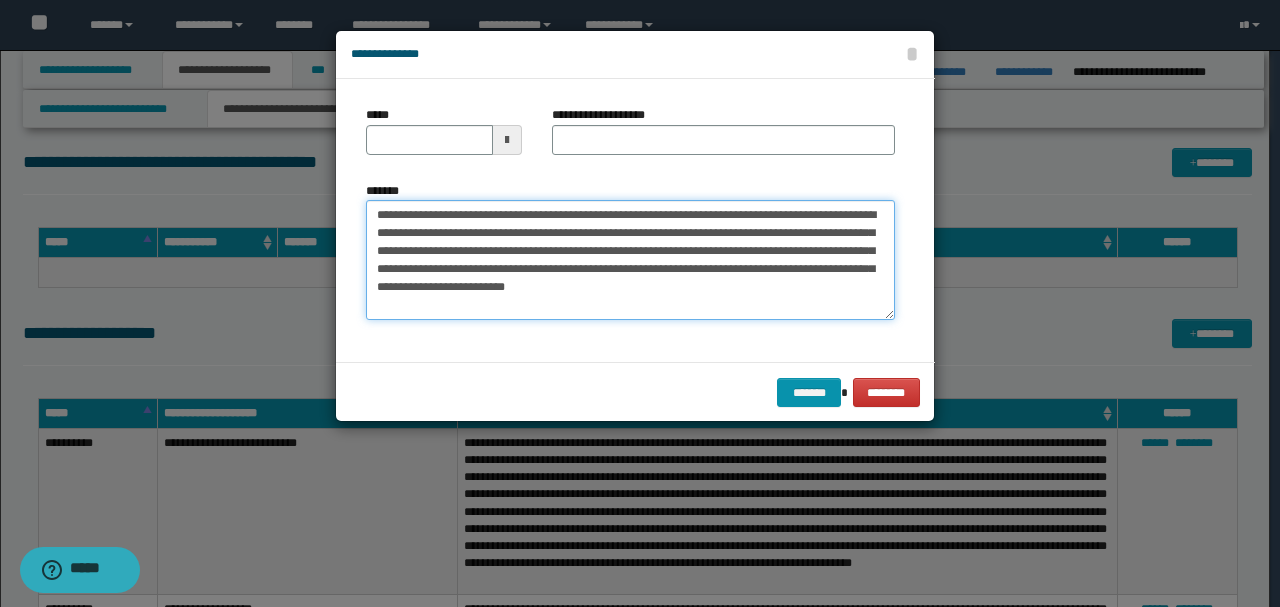 drag, startPoint x: 442, startPoint y: 213, endPoint x: 358, endPoint y: 212, distance: 84.00595 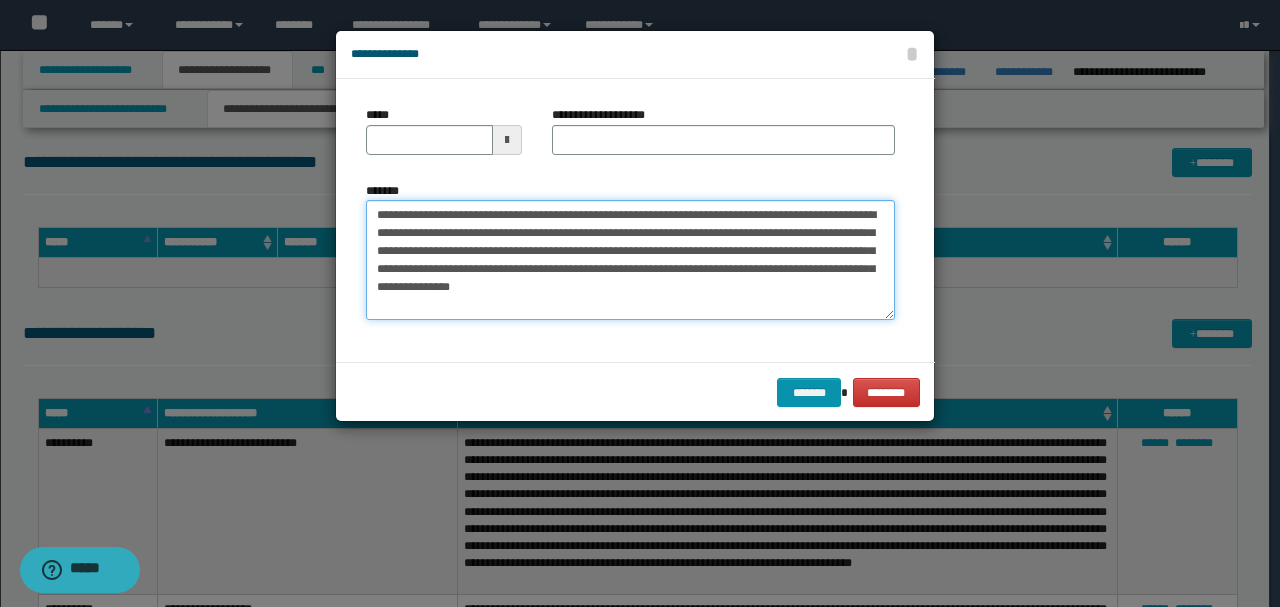 type 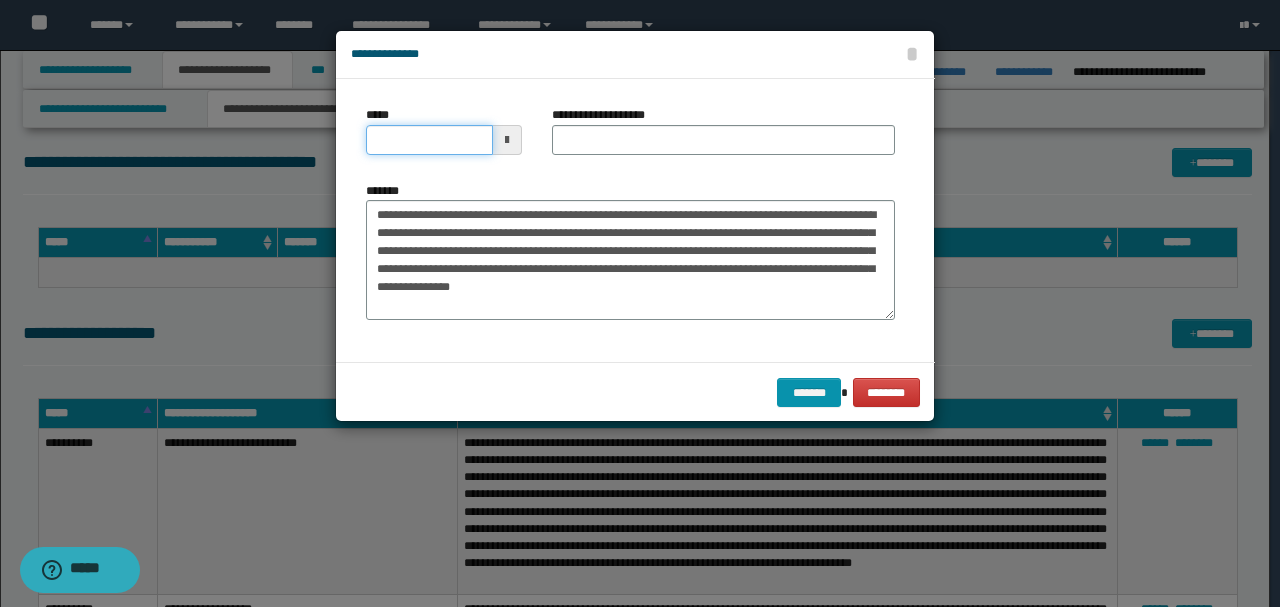 click on "*****" at bounding box center (429, 140) 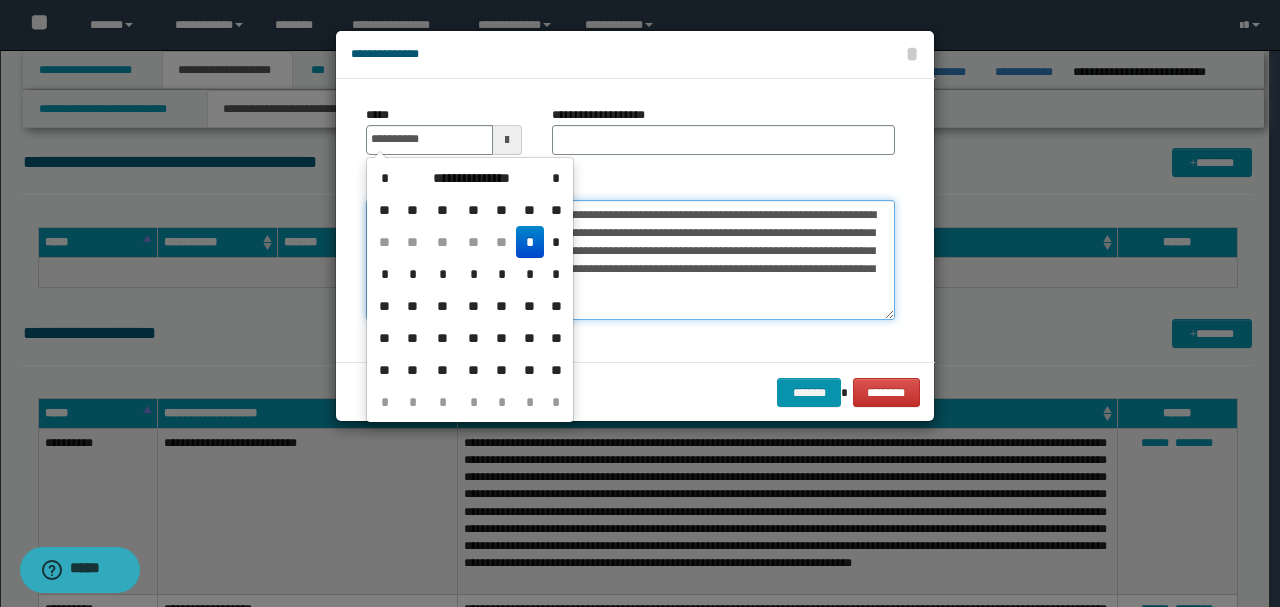 type on "**********" 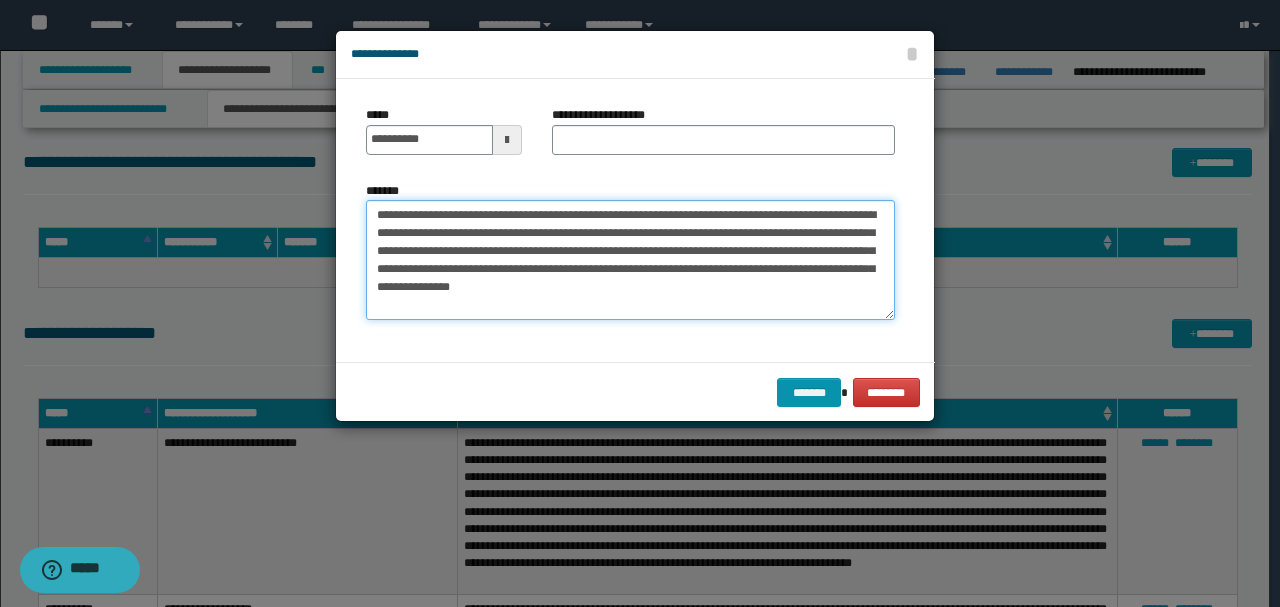 drag, startPoint x: 478, startPoint y: 212, endPoint x: 312, endPoint y: 200, distance: 166.43317 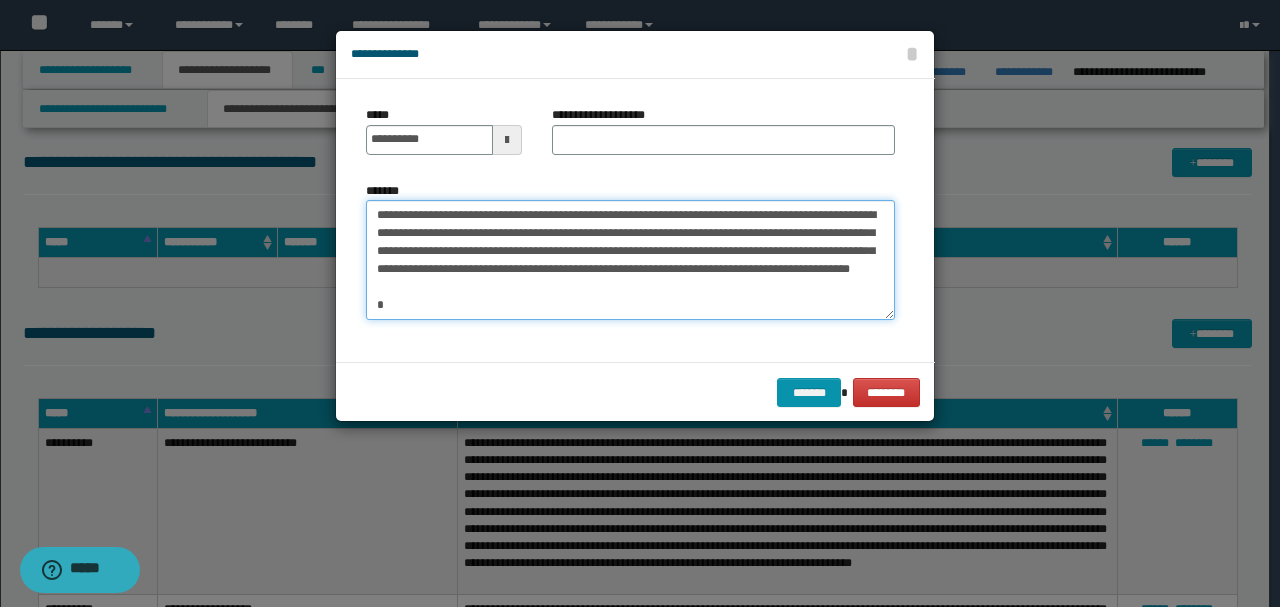type on "**********" 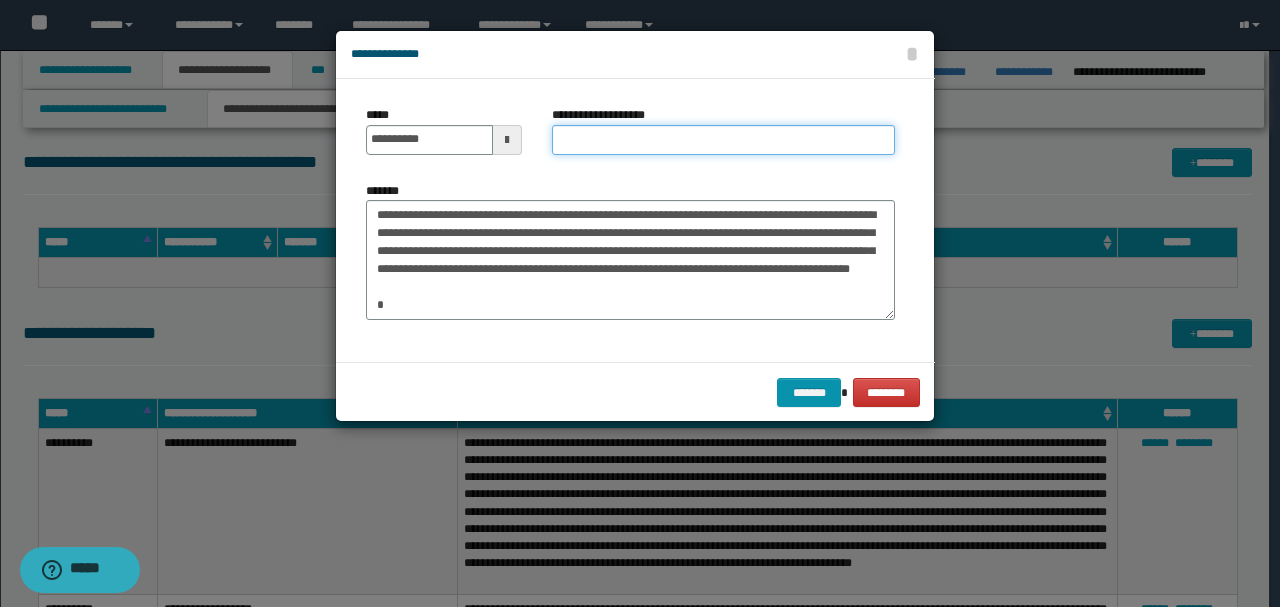 click on "**********" at bounding box center (723, 140) 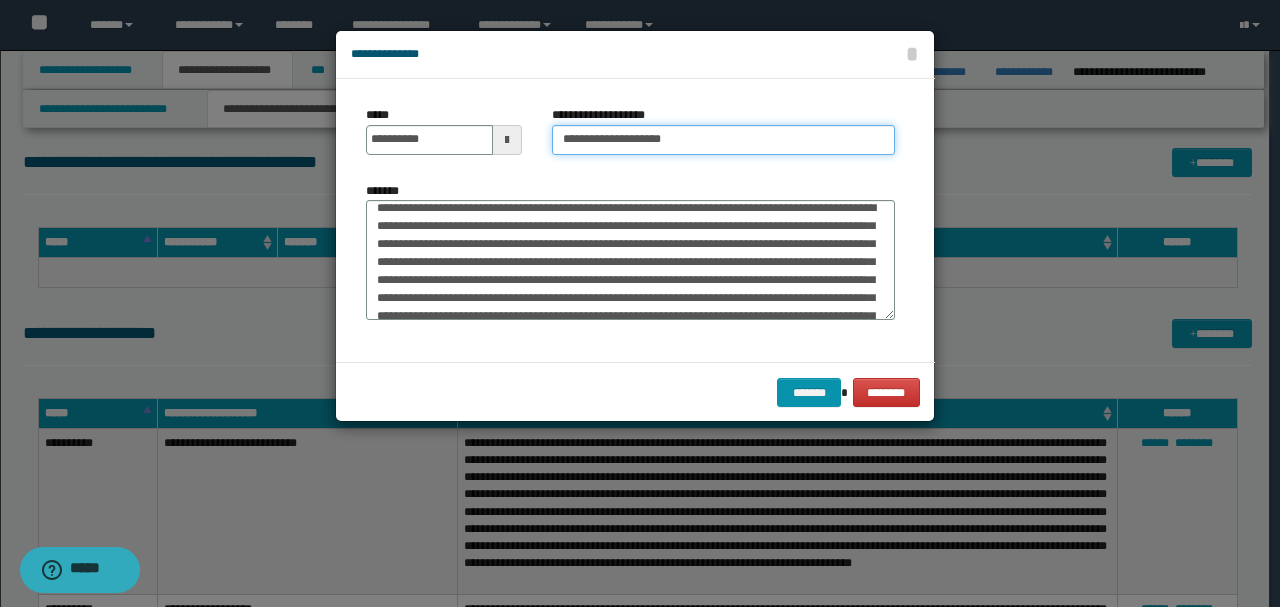 type on "**********" 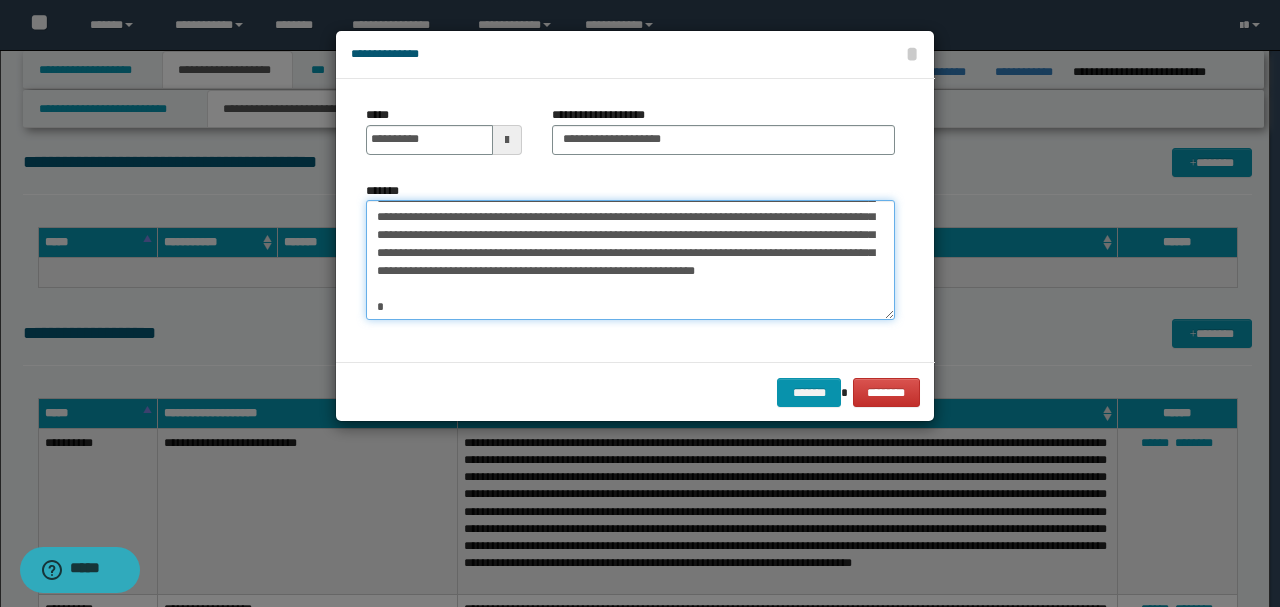 scroll, scrollTop: 414, scrollLeft: 0, axis: vertical 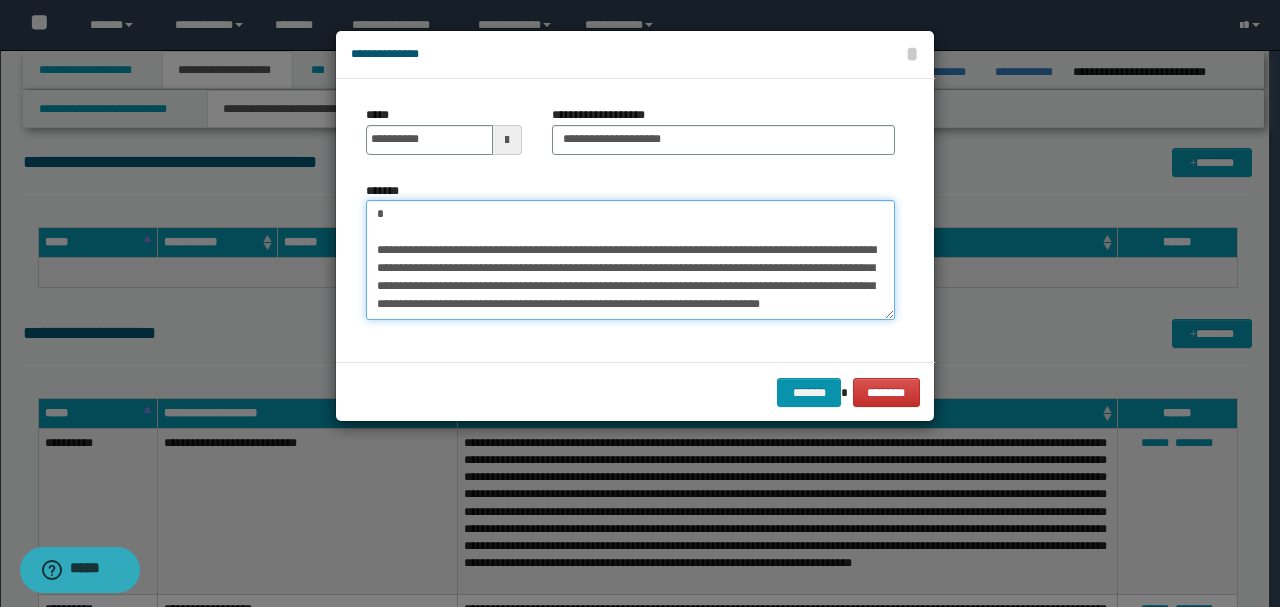drag, startPoint x: 478, startPoint y: 211, endPoint x: 536, endPoint y: 390, distance: 188.16217 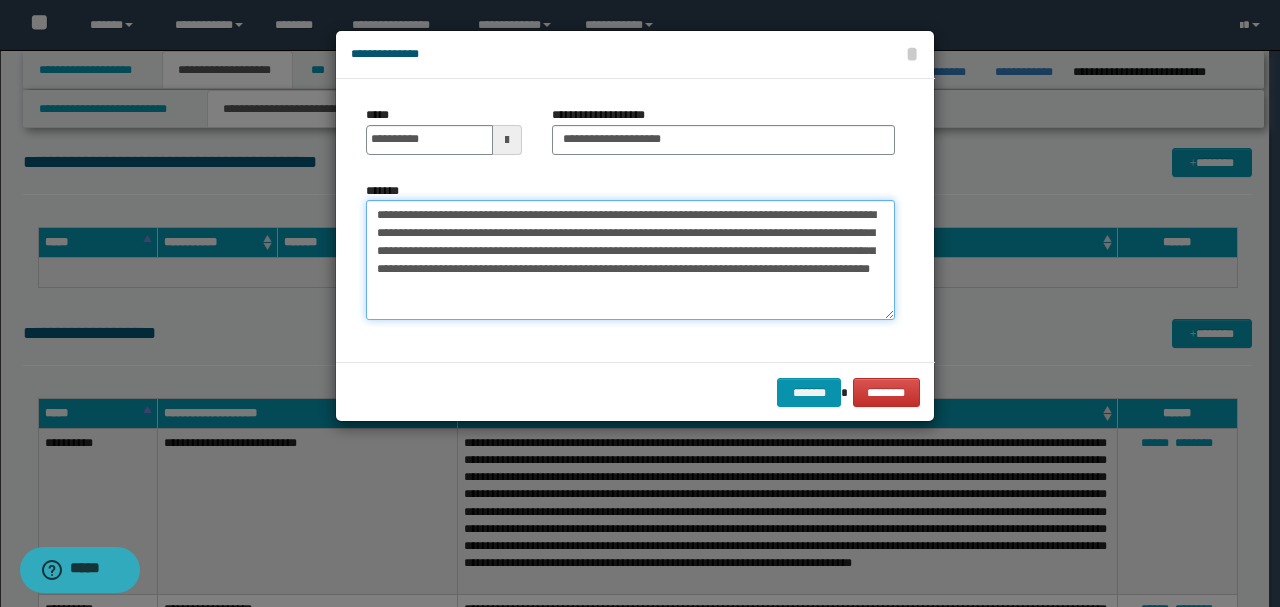 scroll, scrollTop: 36, scrollLeft: 0, axis: vertical 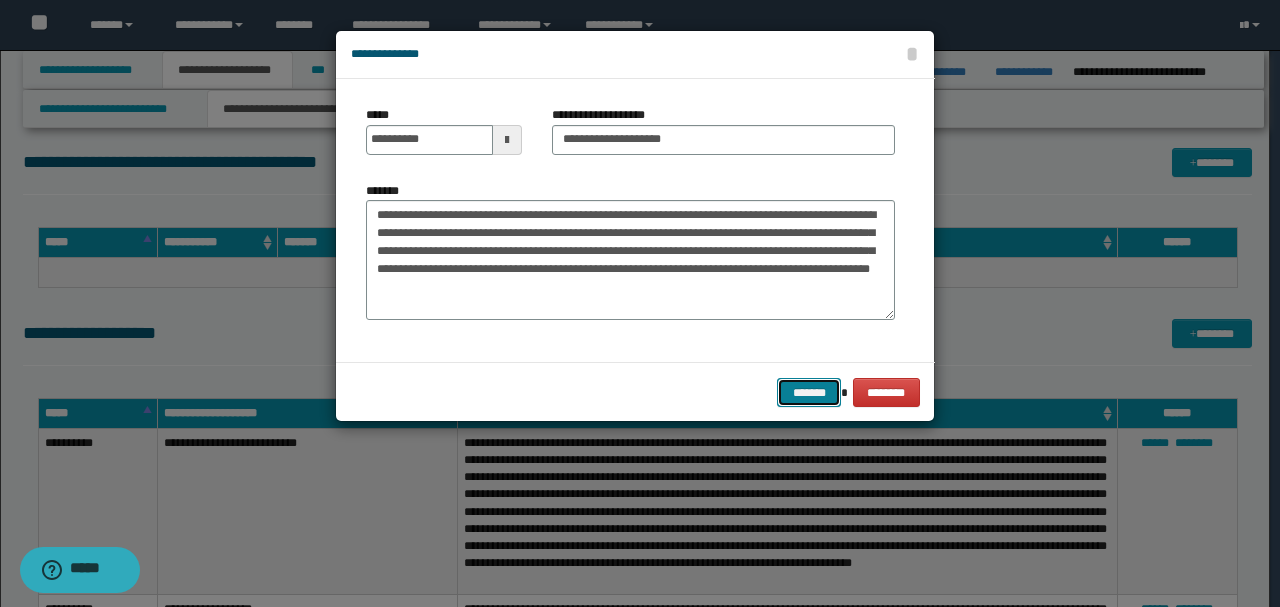 click on "*******" at bounding box center (809, 392) 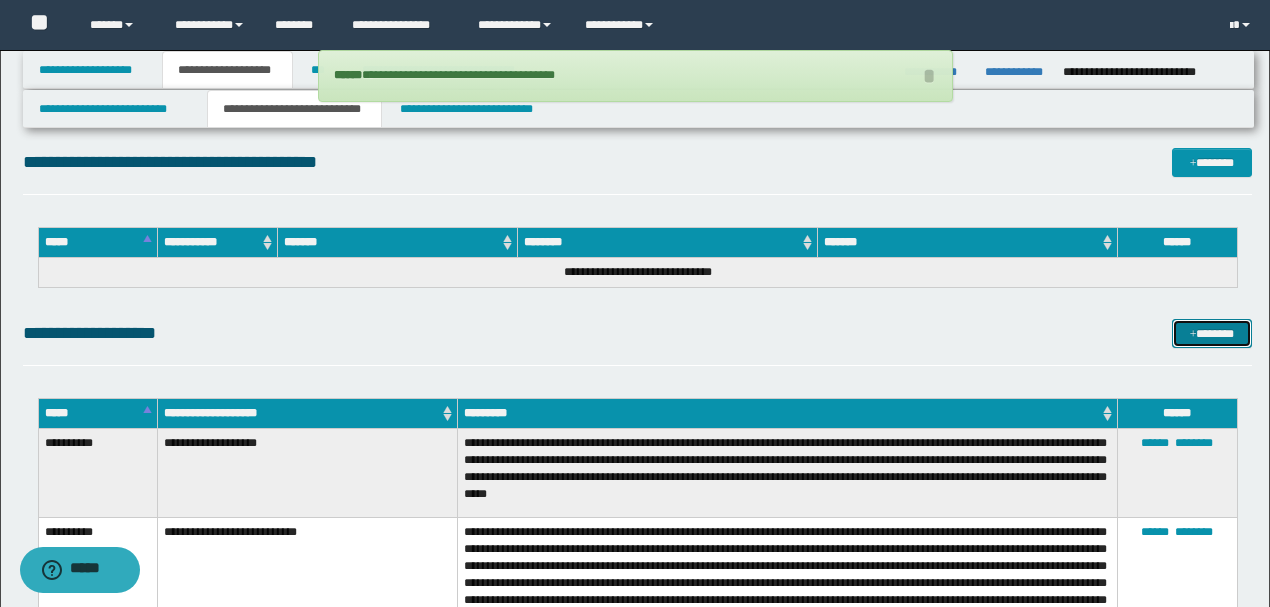 click on "*******" at bounding box center (1211, 333) 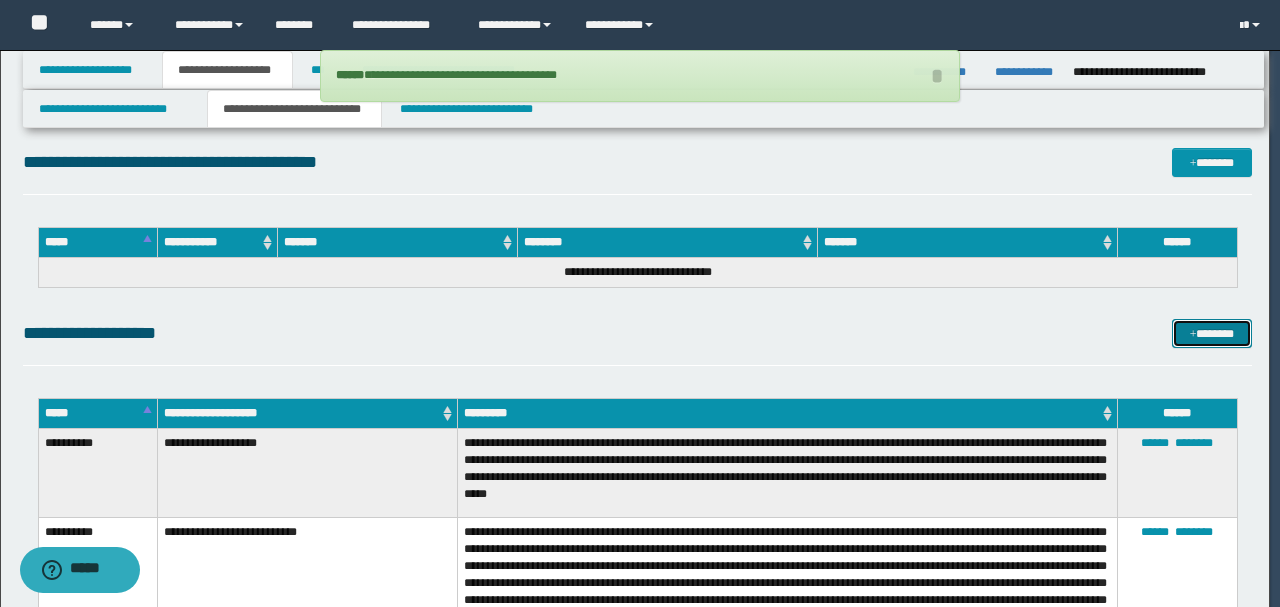 scroll, scrollTop: 0, scrollLeft: 0, axis: both 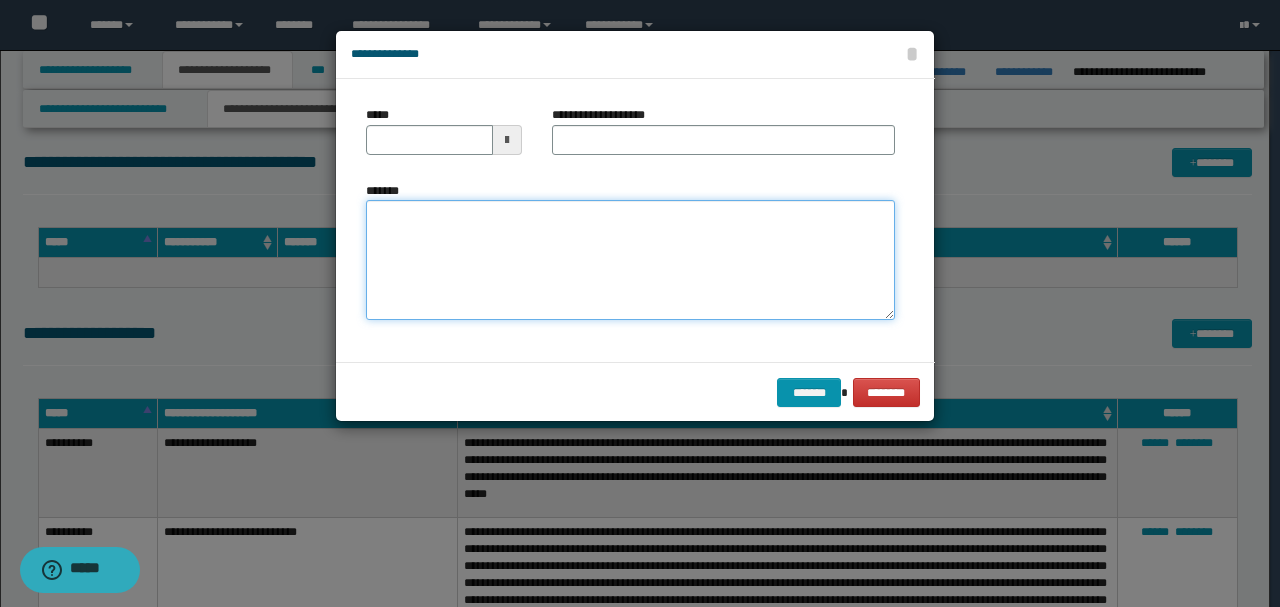 click on "*******" at bounding box center (630, 259) 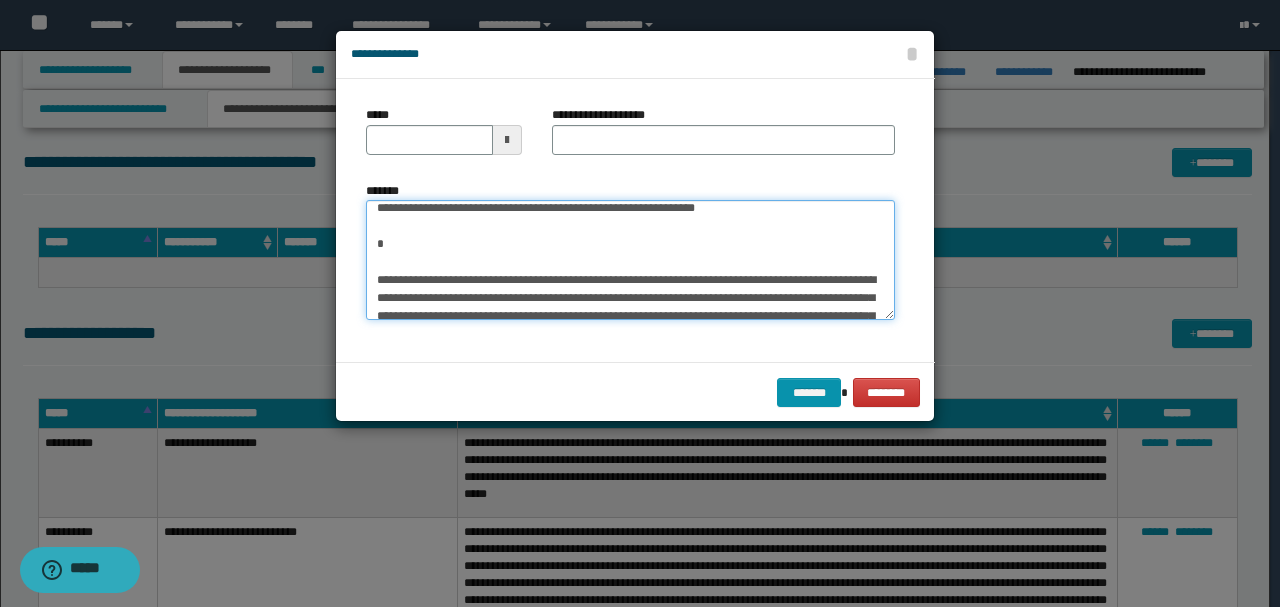 scroll, scrollTop: 0, scrollLeft: 0, axis: both 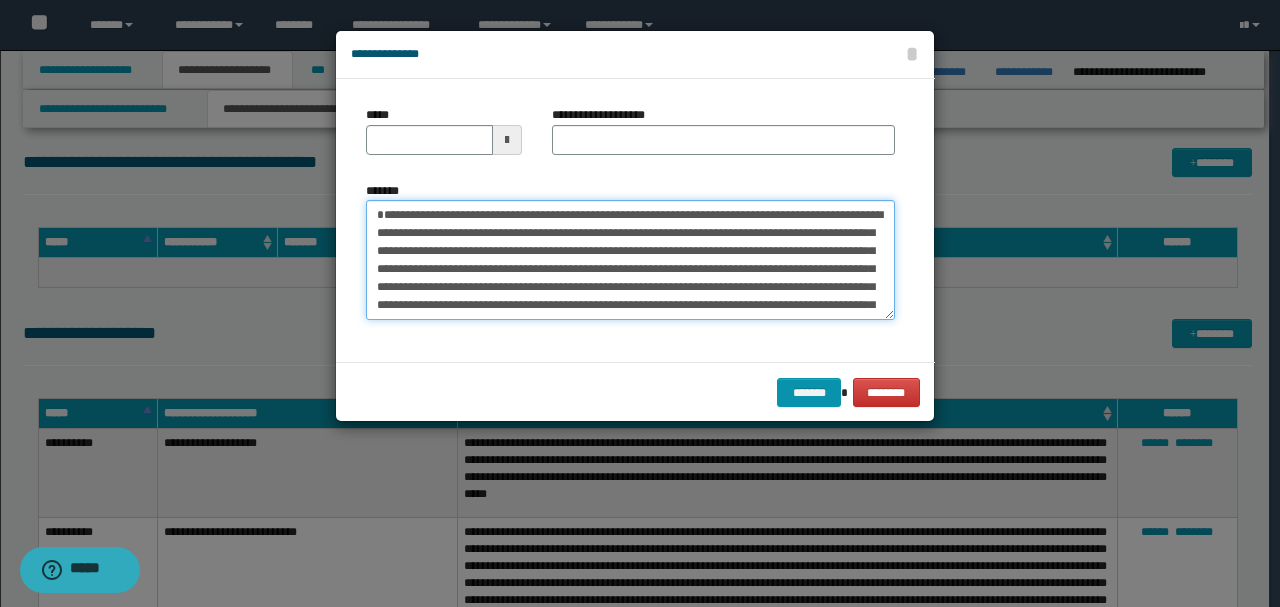 drag, startPoint x: 440, startPoint y: 232, endPoint x: 307, endPoint y: 166, distance: 148.47559 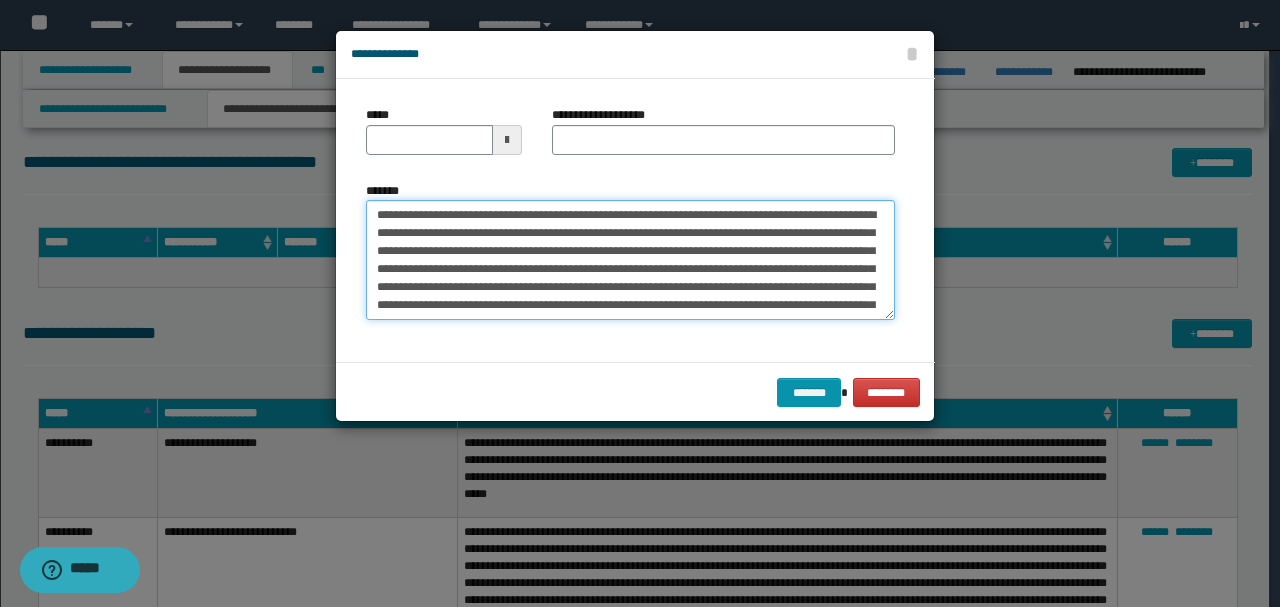 type 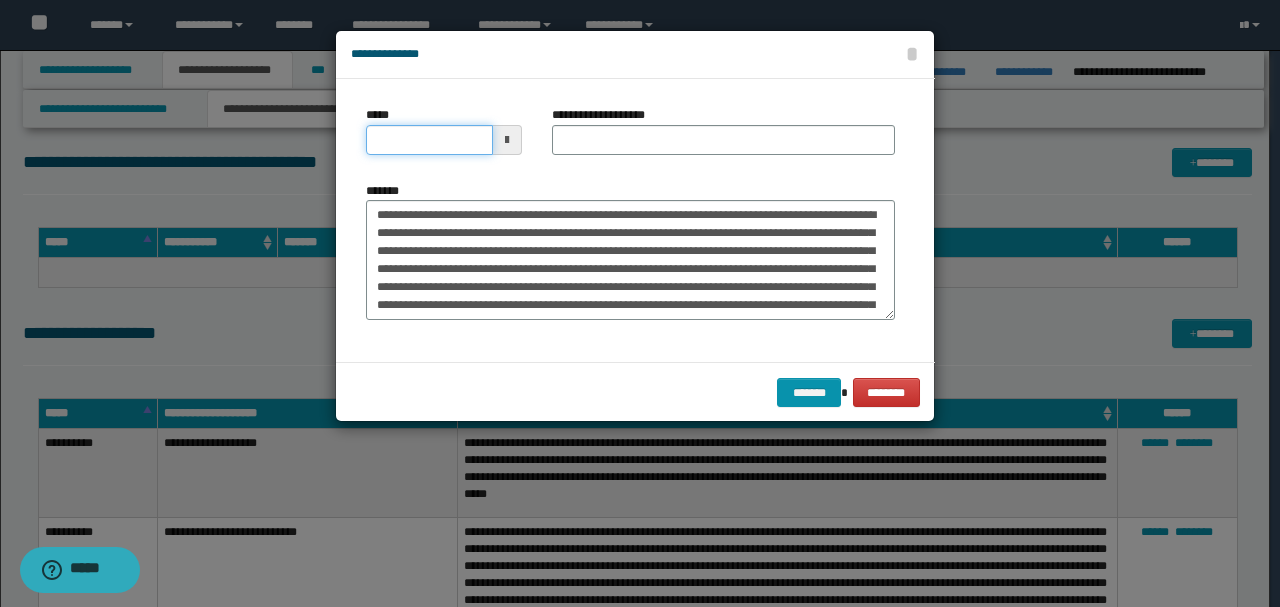 click on "*****" at bounding box center [429, 140] 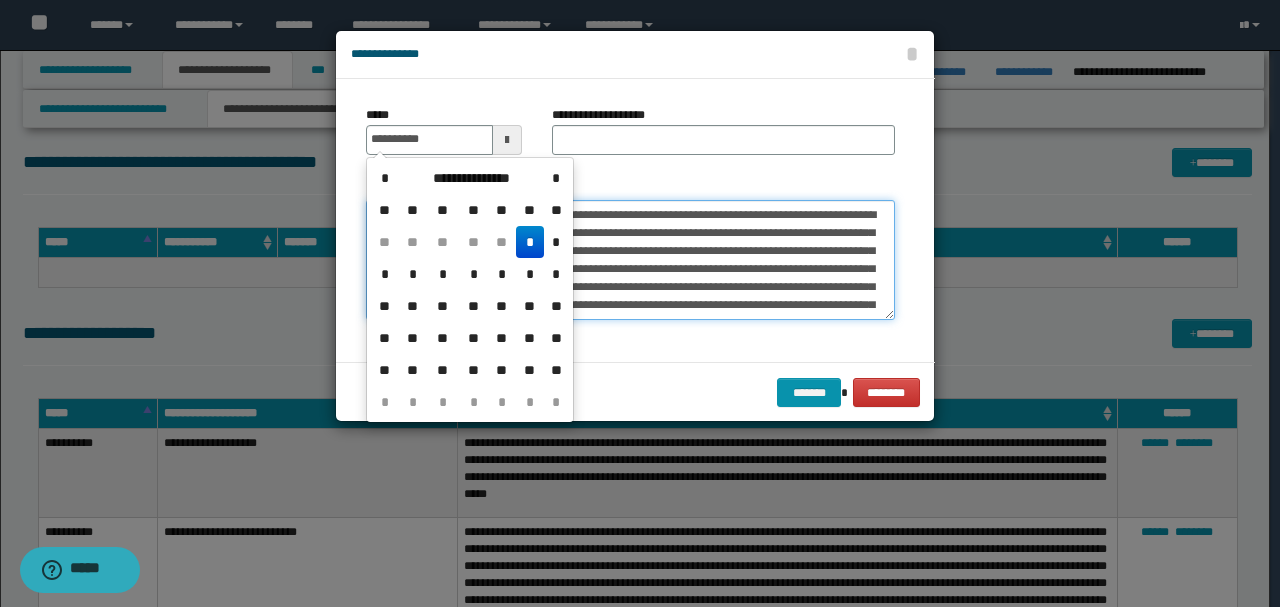 type on "**********" 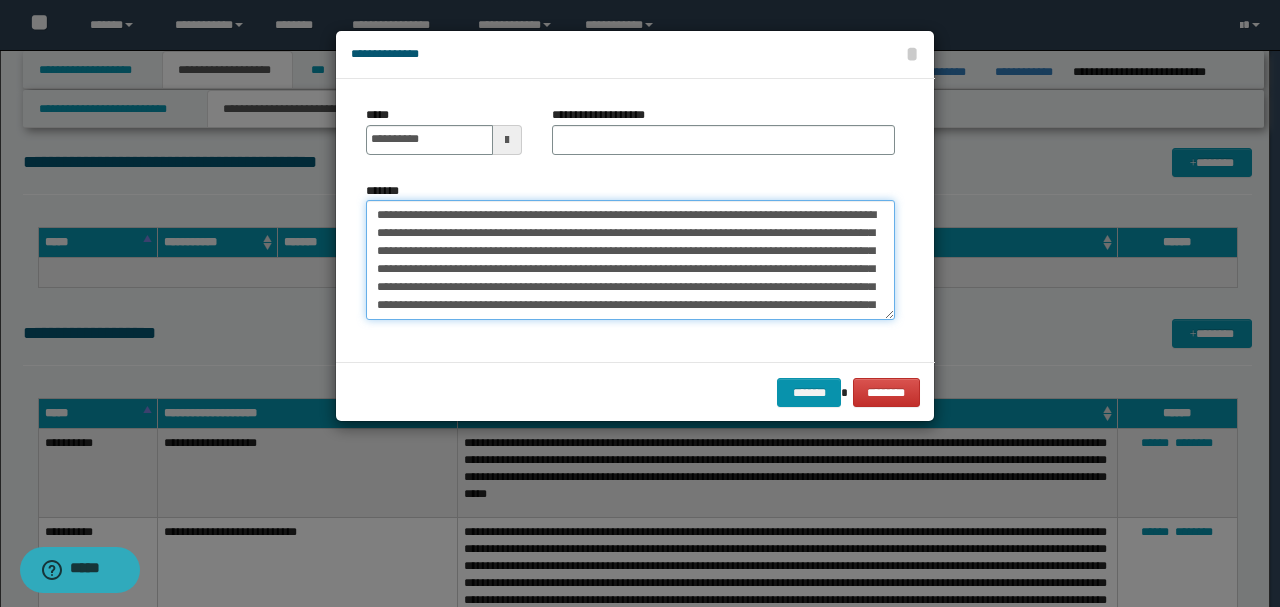 drag, startPoint x: 772, startPoint y: 212, endPoint x: 168, endPoint y: 212, distance: 604 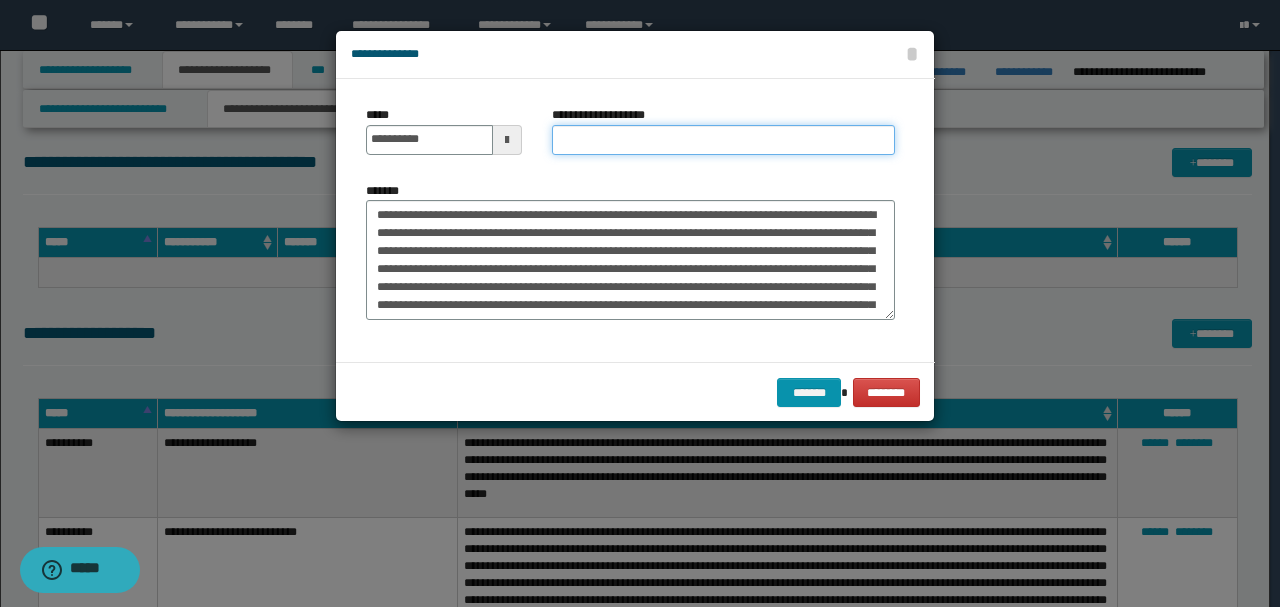 click on "**********" at bounding box center [723, 140] 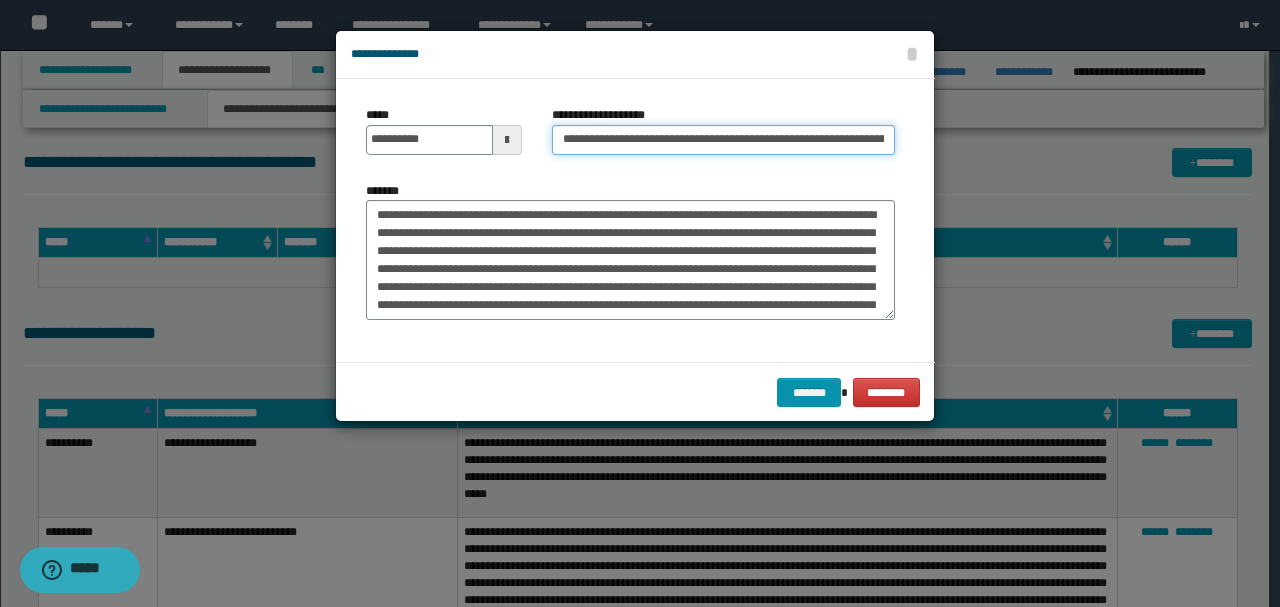 scroll, scrollTop: 0, scrollLeft: 75, axis: horizontal 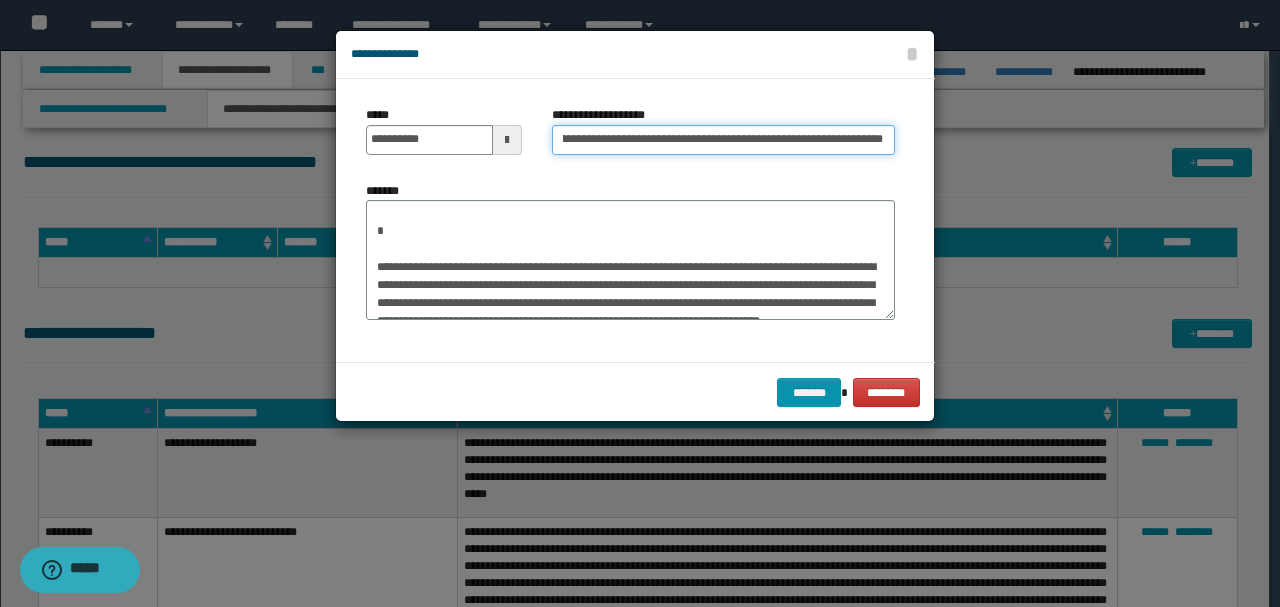 type on "**********" 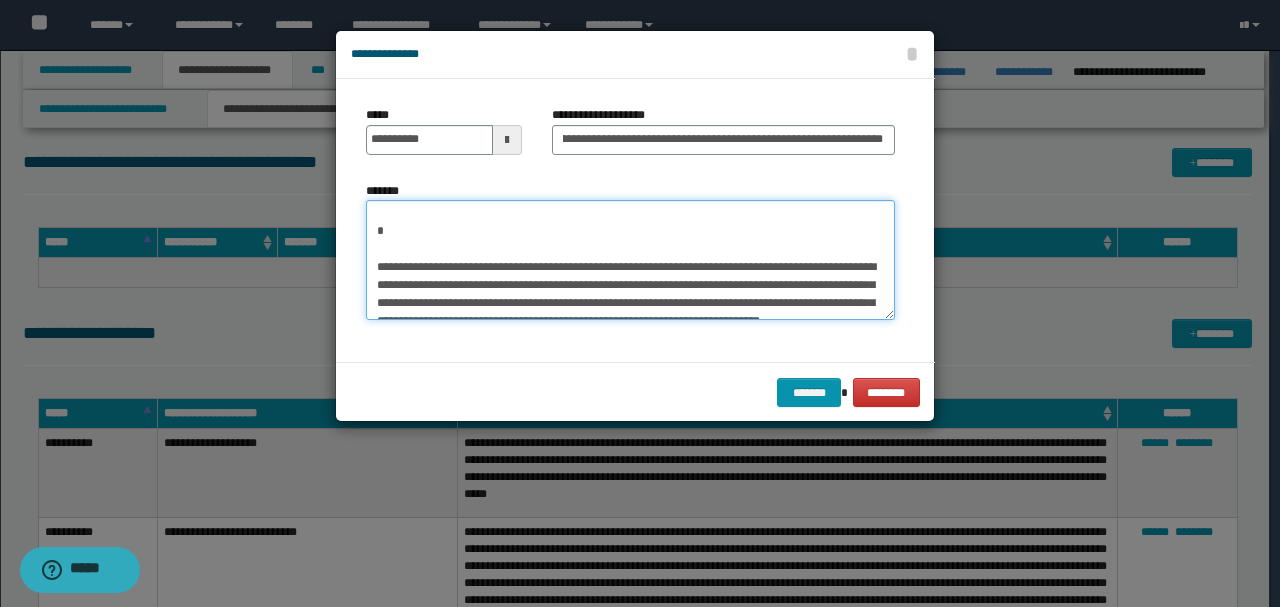 scroll, scrollTop: 0, scrollLeft: 0, axis: both 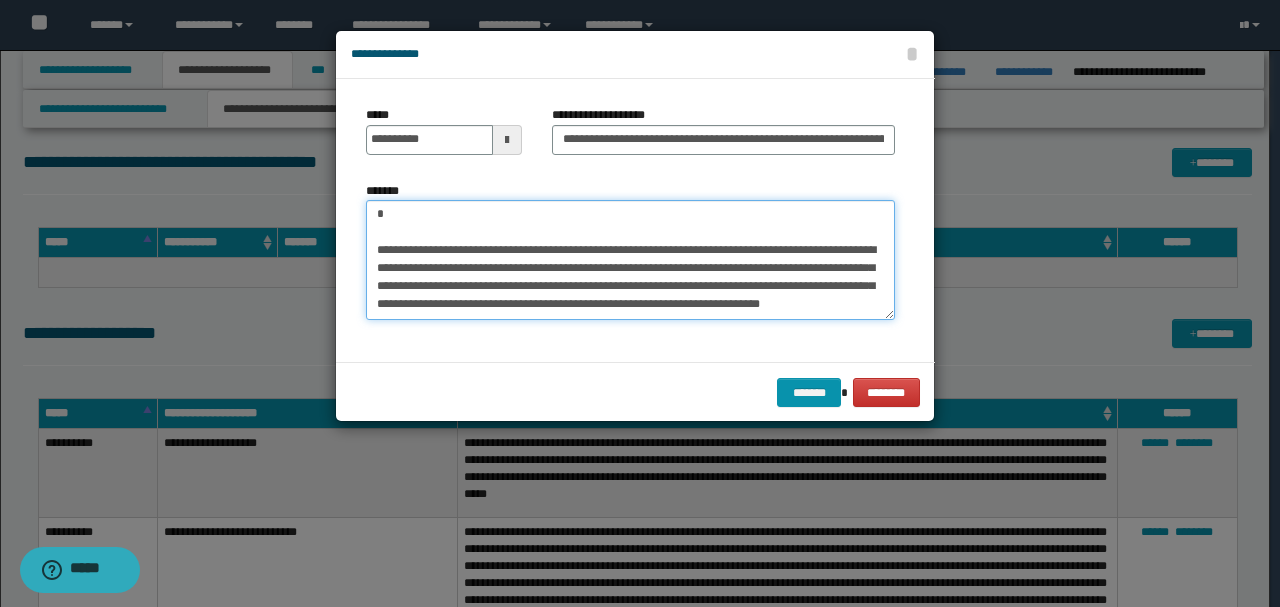 drag, startPoint x: 427, startPoint y: 246, endPoint x: 539, endPoint y: 334, distance: 142.43594 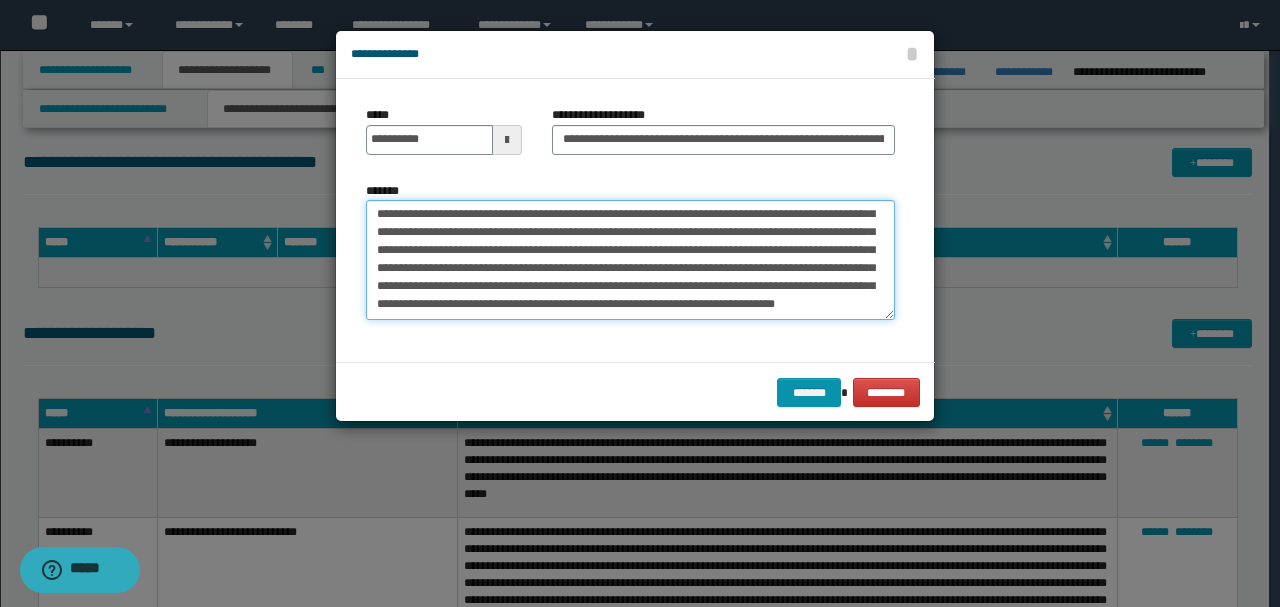 scroll, scrollTop: 144, scrollLeft: 0, axis: vertical 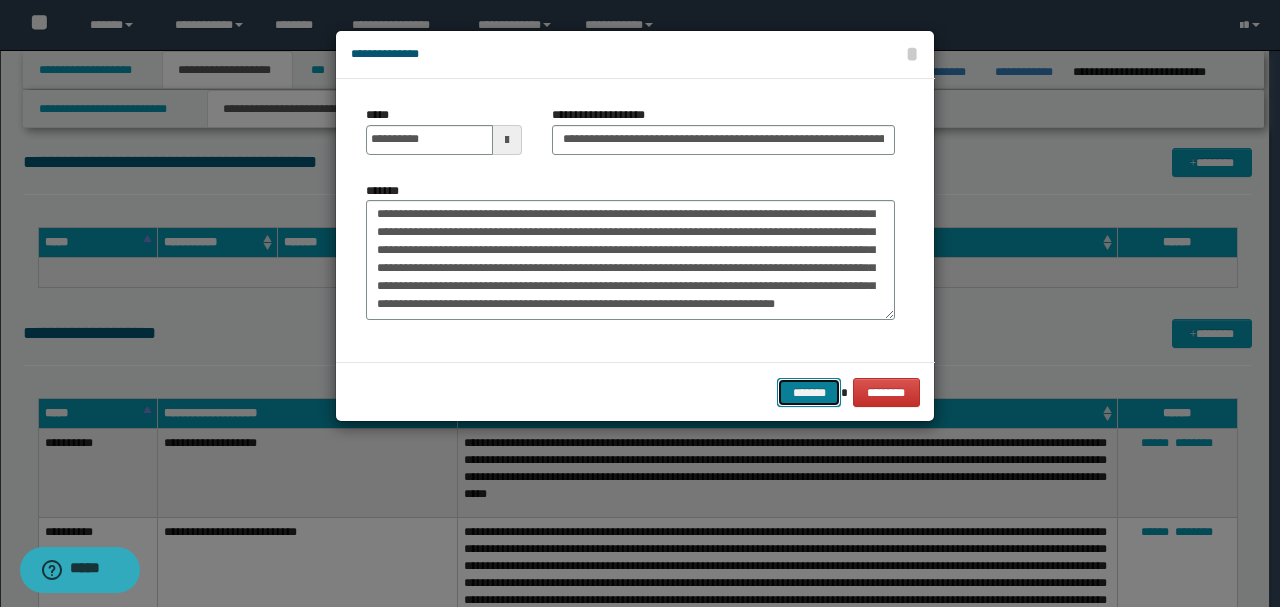 click on "*******" at bounding box center [809, 392] 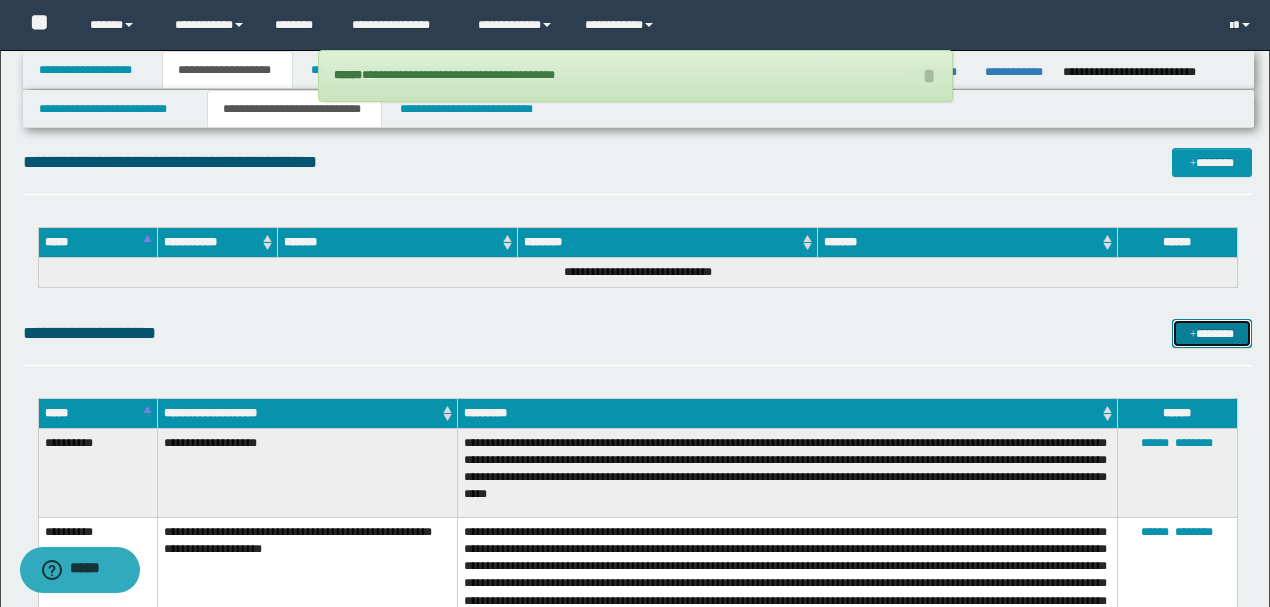 click at bounding box center (1193, 335) 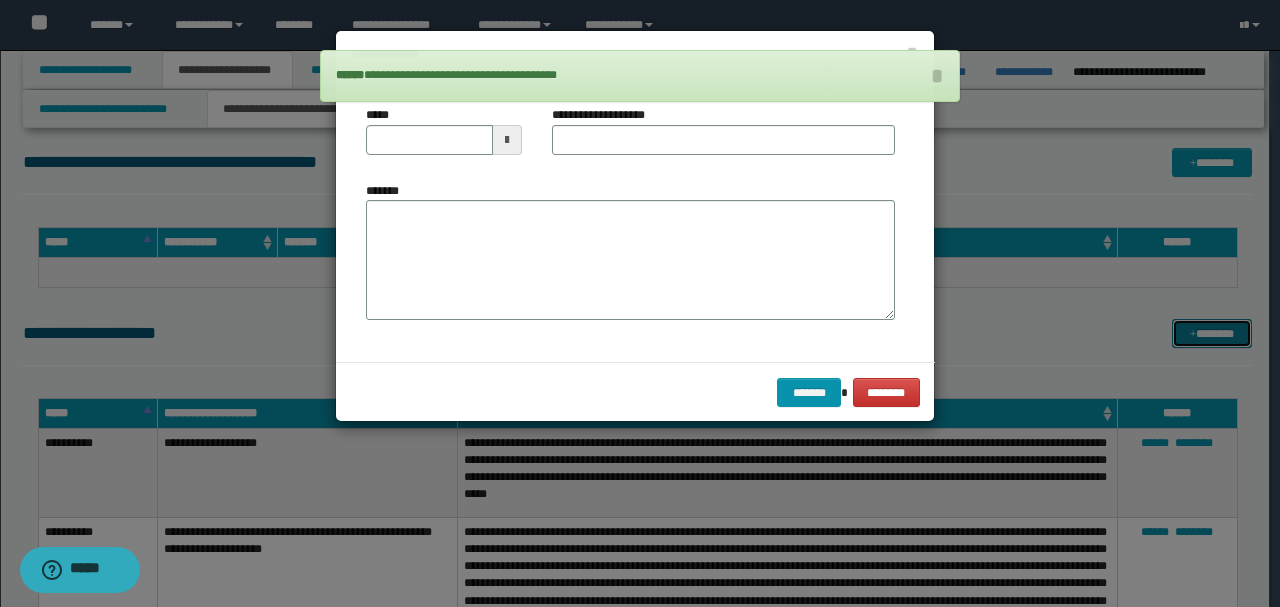 scroll, scrollTop: 0, scrollLeft: 0, axis: both 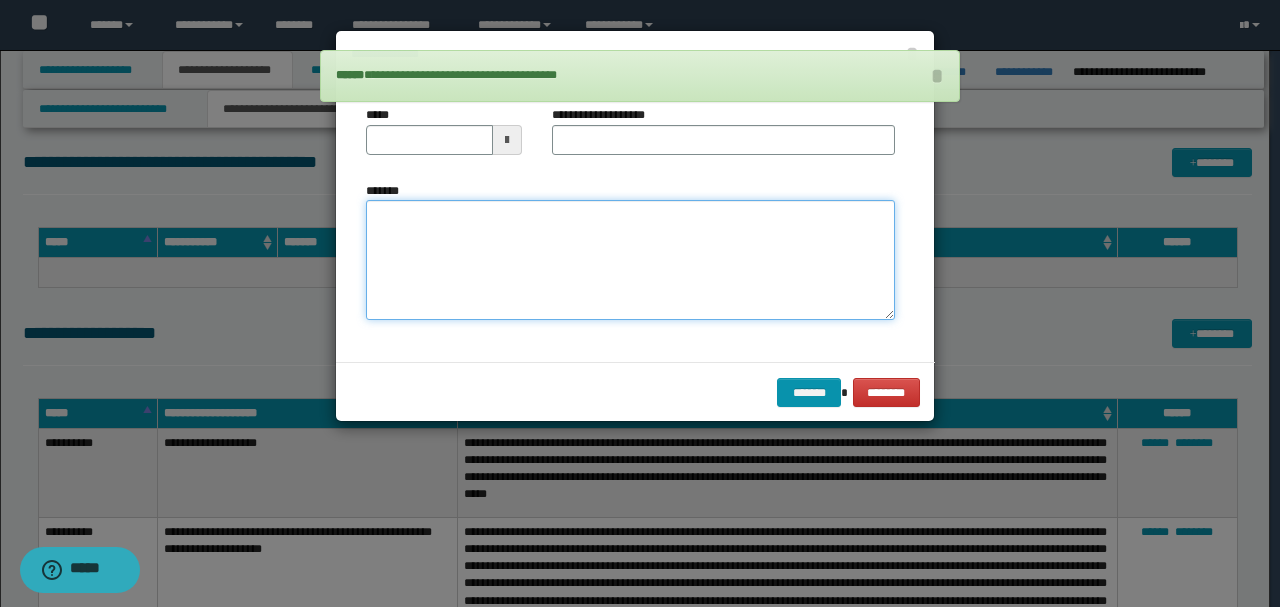 click on "*******" at bounding box center (630, 259) 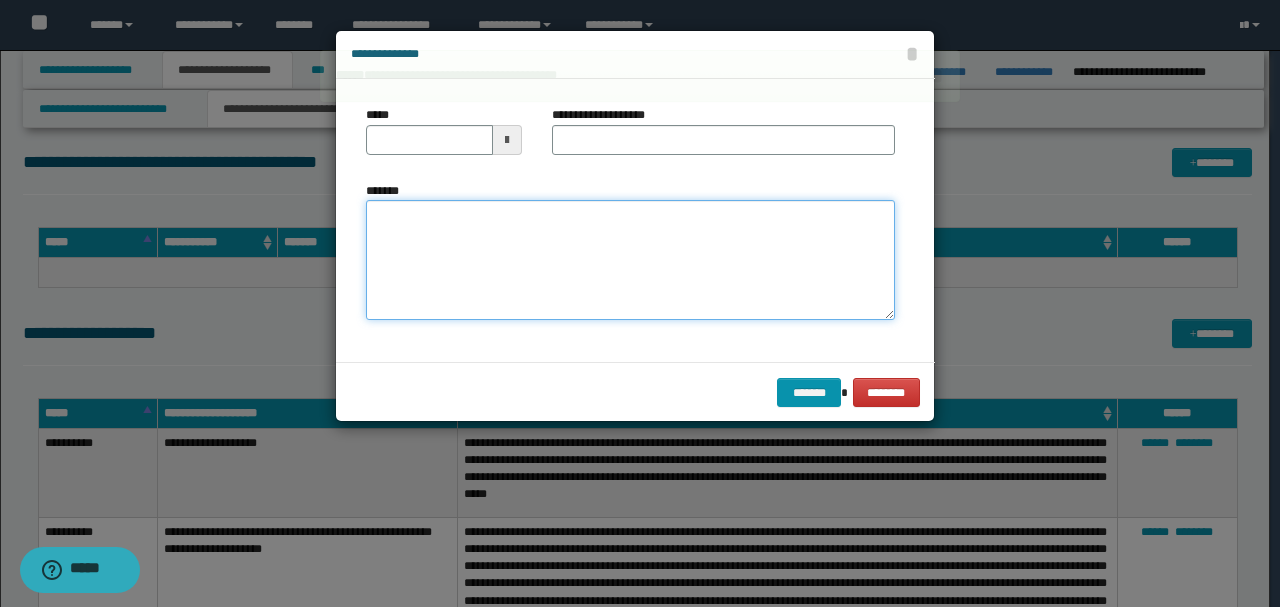 paste on "**********" 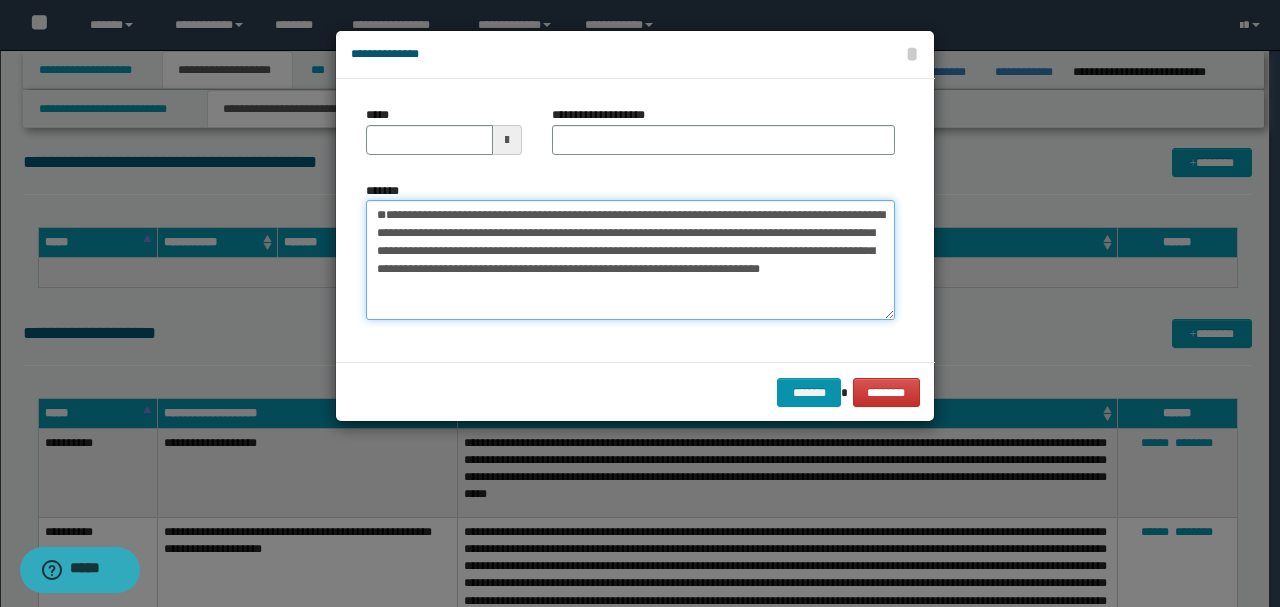 scroll, scrollTop: 18, scrollLeft: 0, axis: vertical 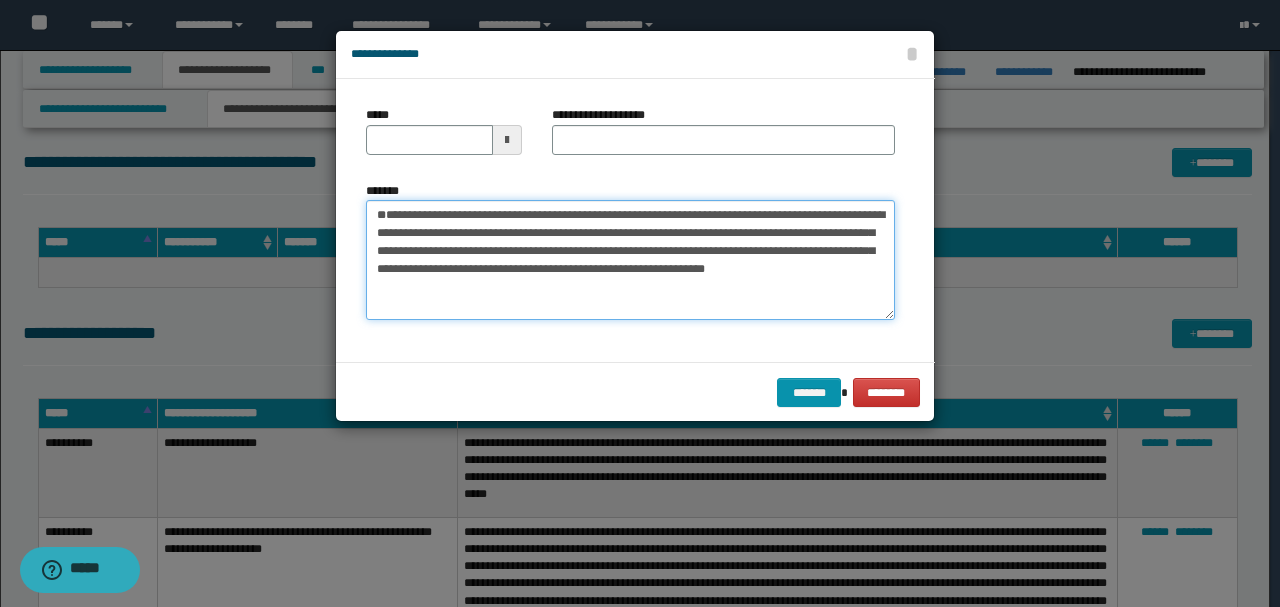 type 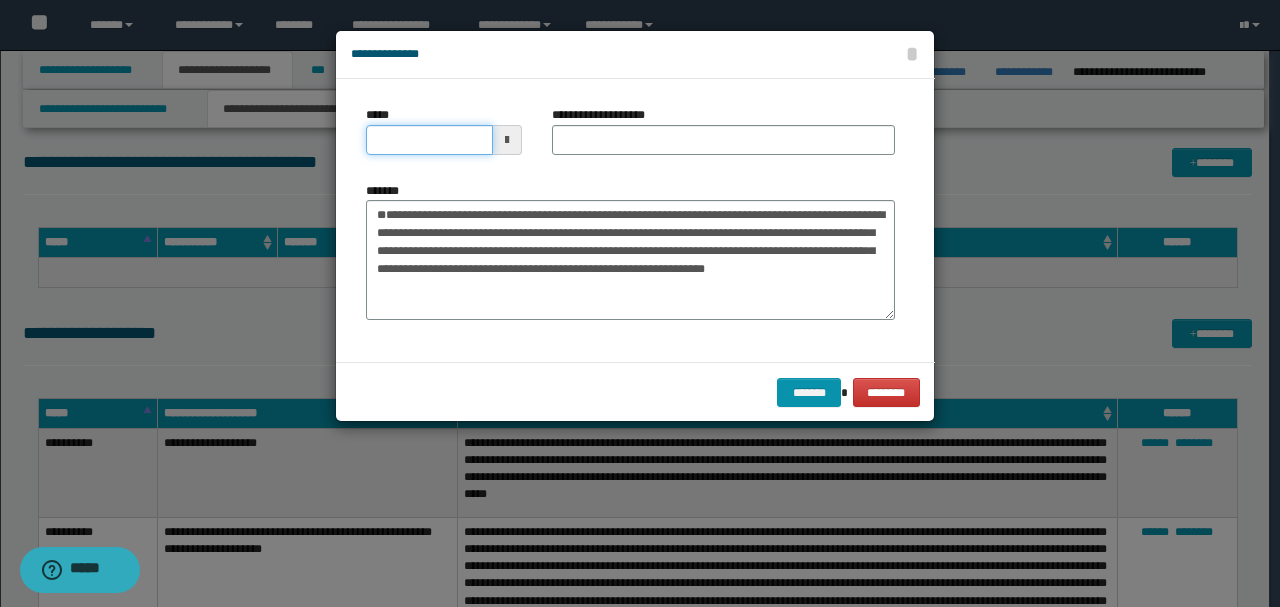 click on "*****" at bounding box center [429, 140] 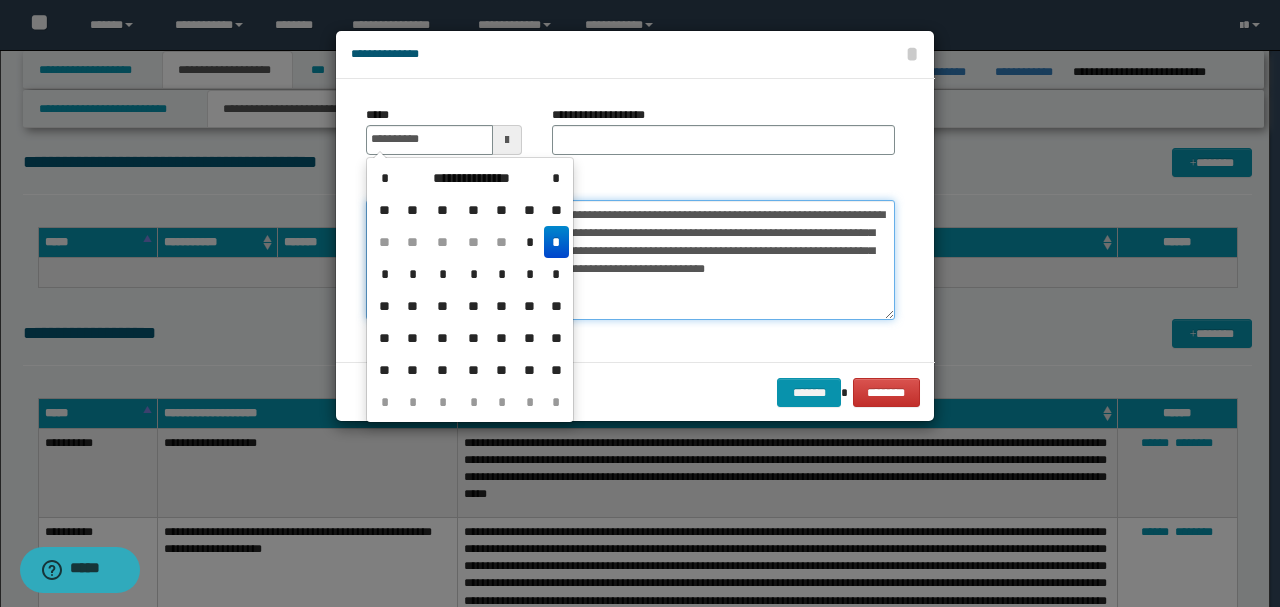type on "**********" 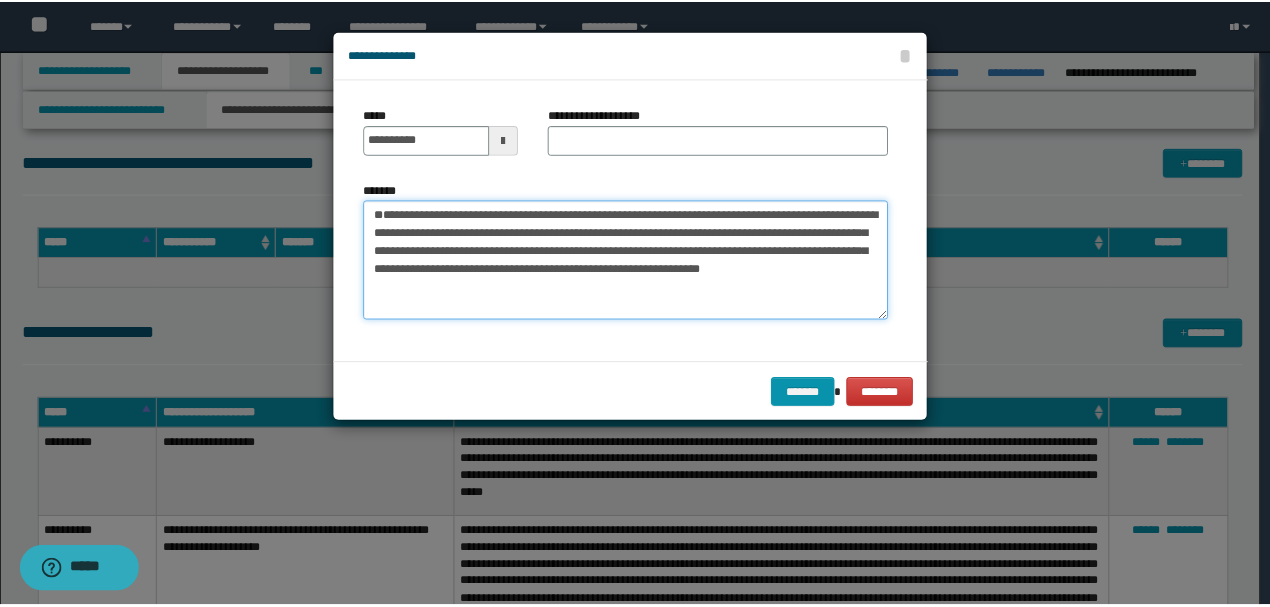 scroll, scrollTop: 0, scrollLeft: 0, axis: both 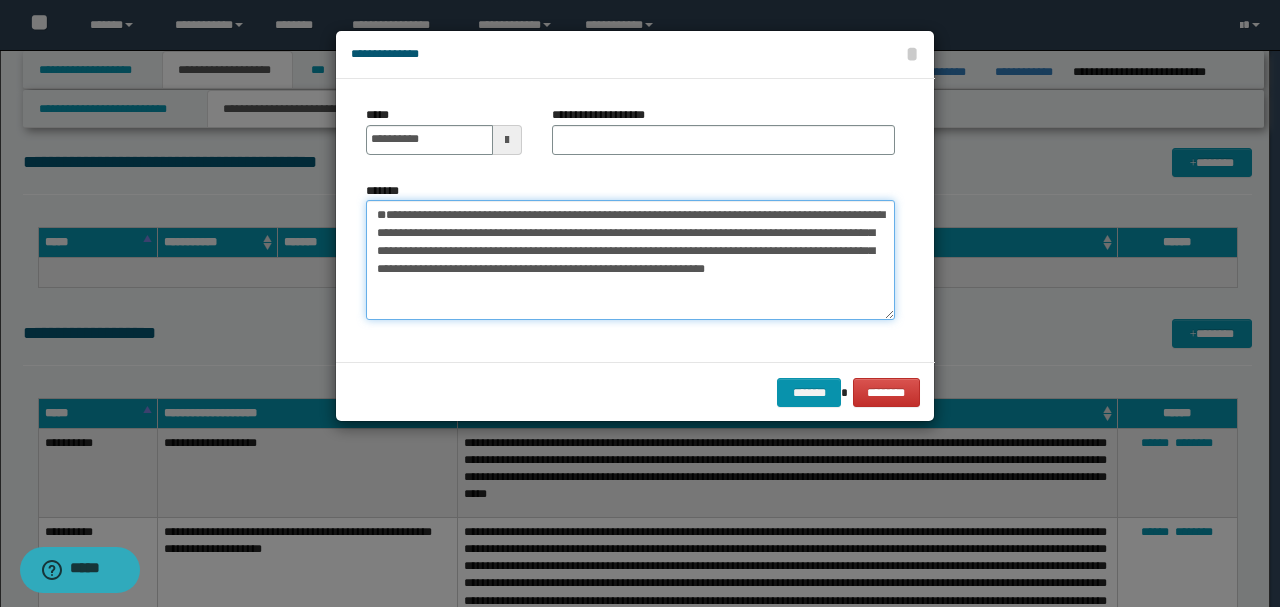 drag, startPoint x: 536, startPoint y: 230, endPoint x: 242, endPoint y: 128, distance: 311.19125 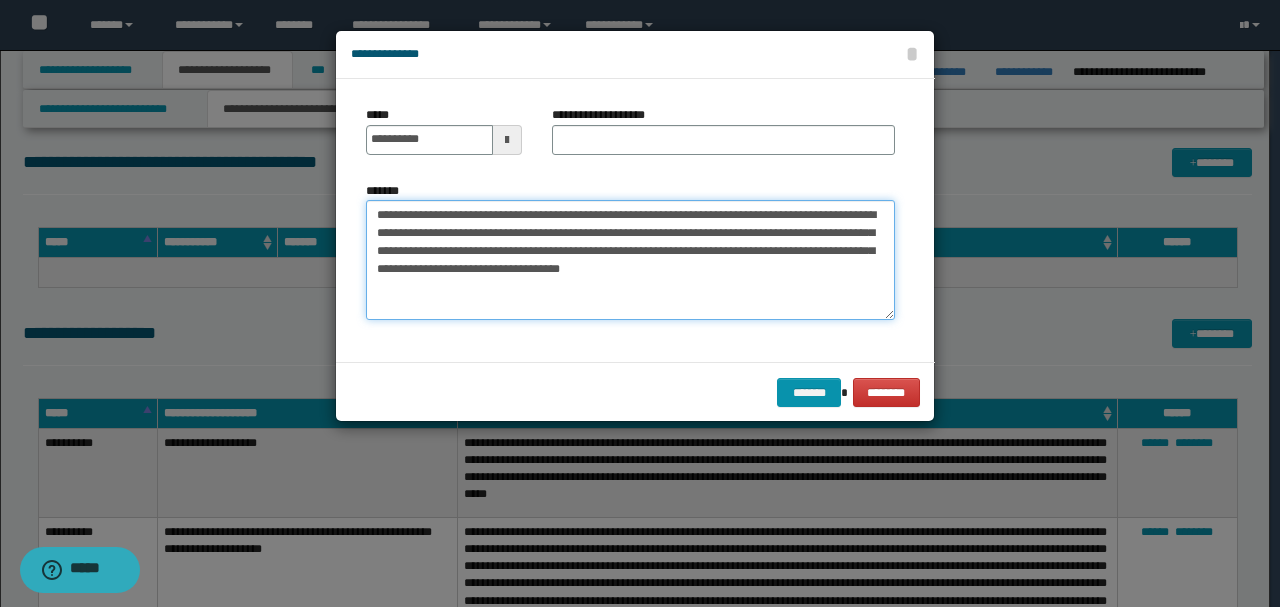 type on "**********" 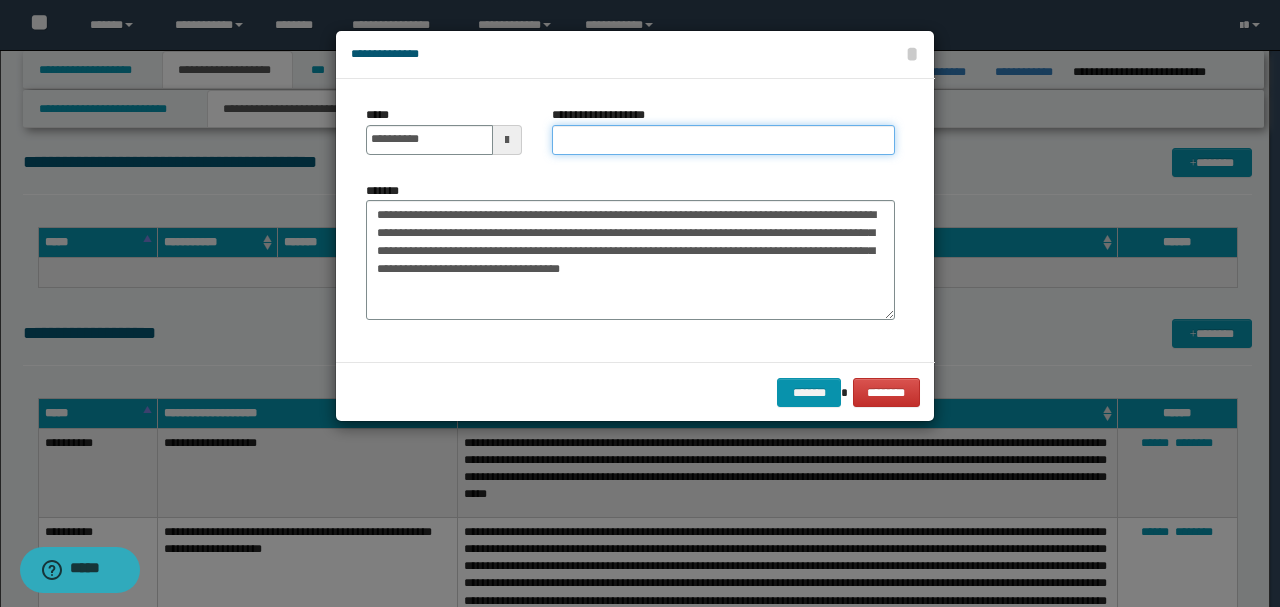 click on "**********" at bounding box center [723, 140] 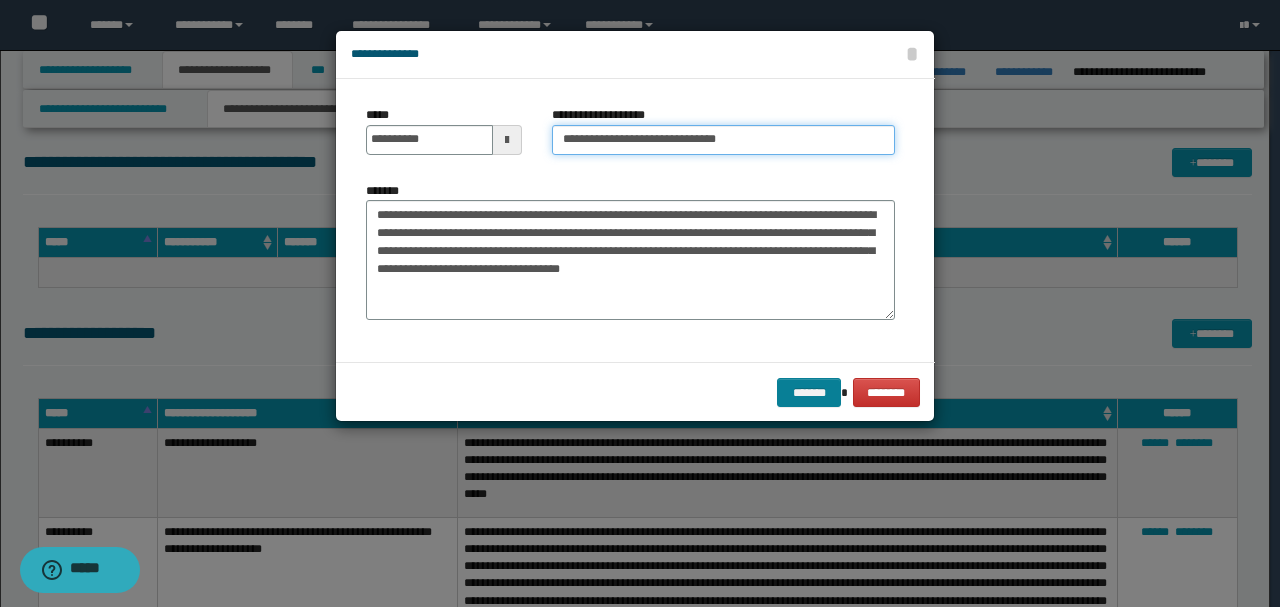 type on "**********" 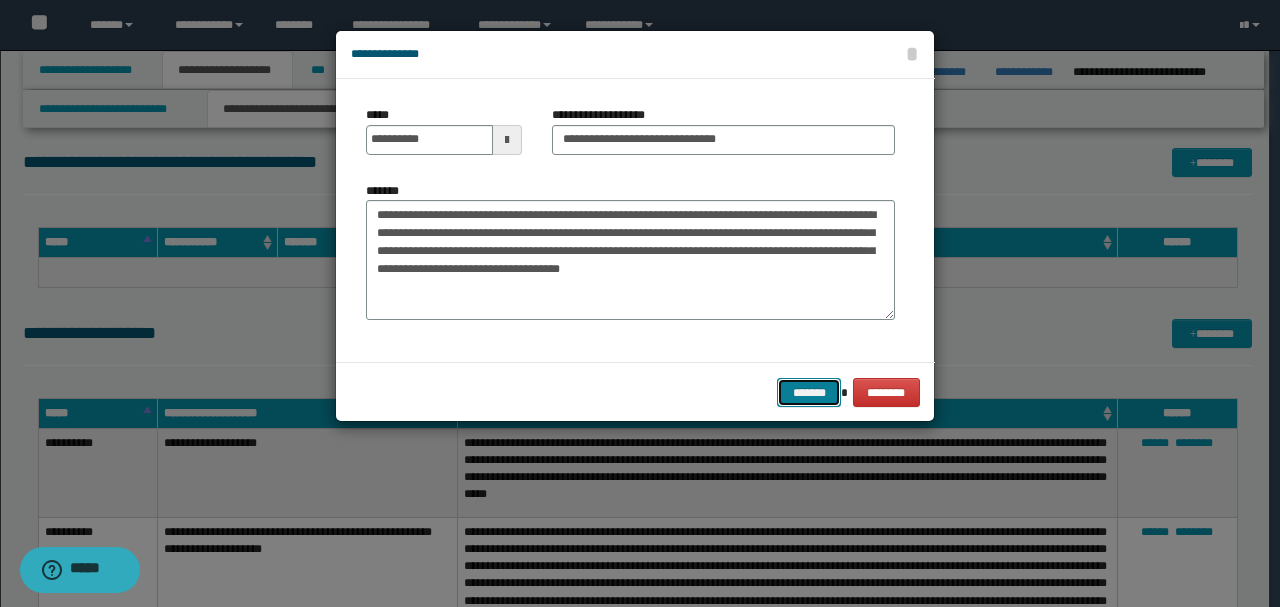 click on "*******" at bounding box center [809, 392] 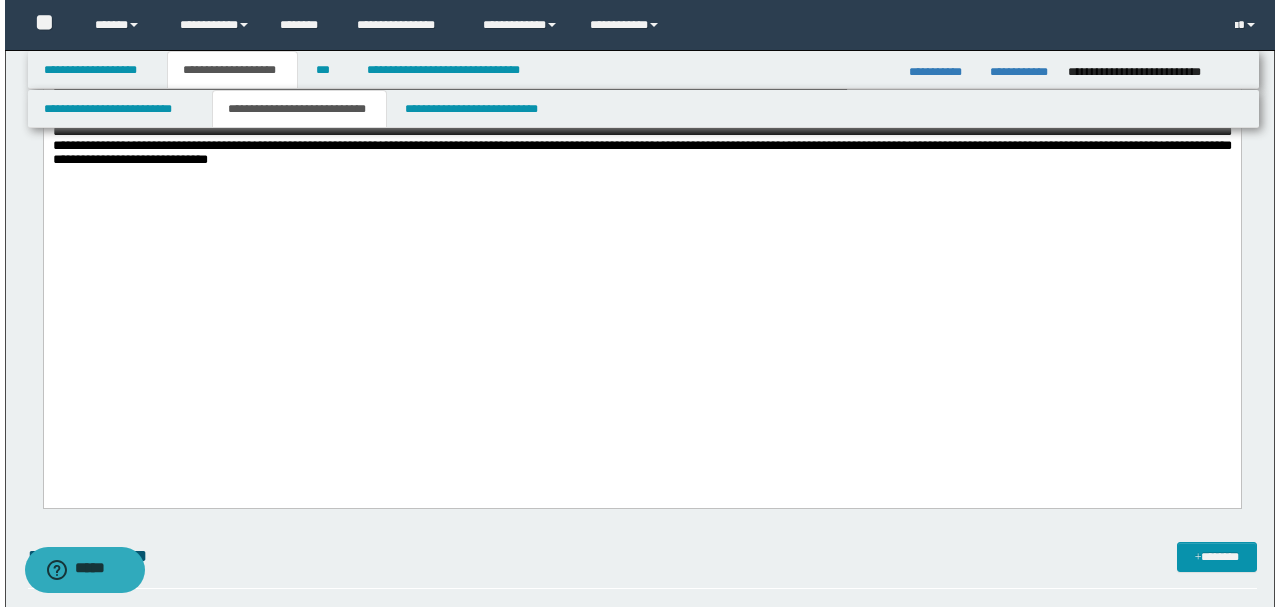 scroll, scrollTop: 4147, scrollLeft: 0, axis: vertical 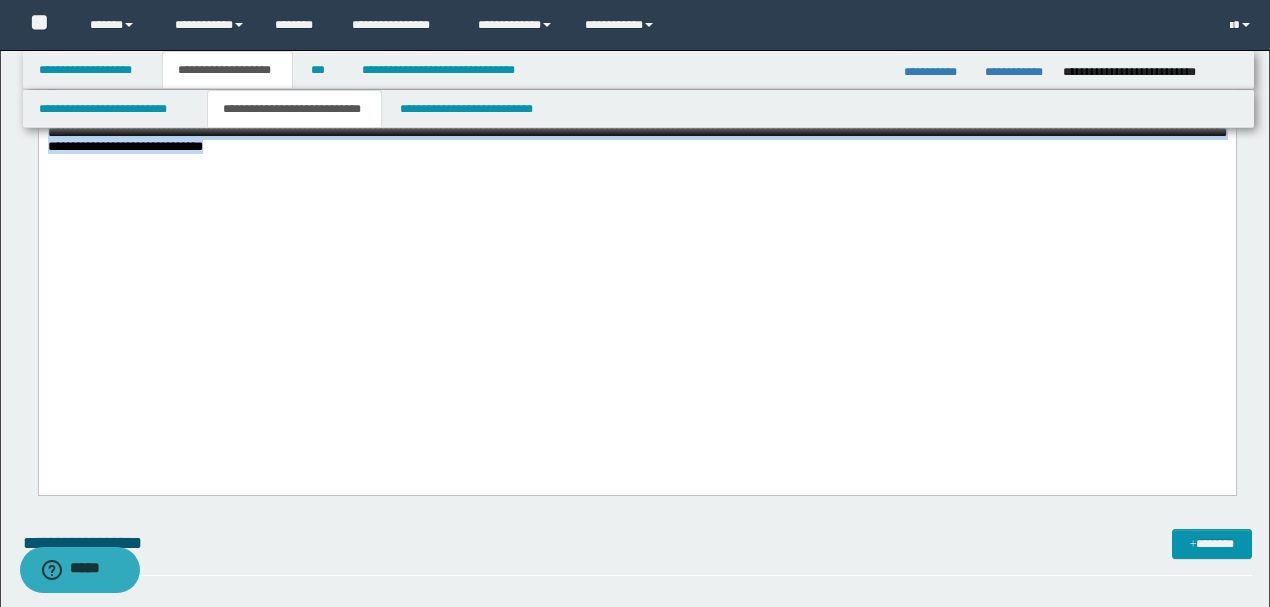 drag, startPoint x: 47, startPoint y: 196, endPoint x: 636, endPoint y: 356, distance: 610.345 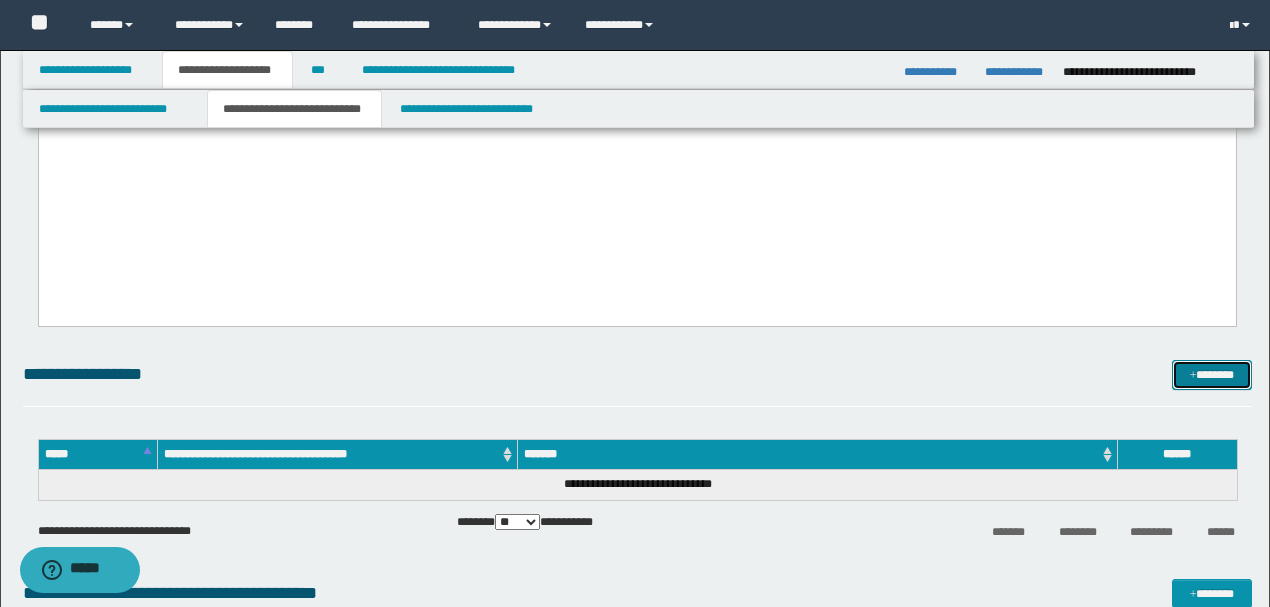 click on "*******" at bounding box center (1211, 374) 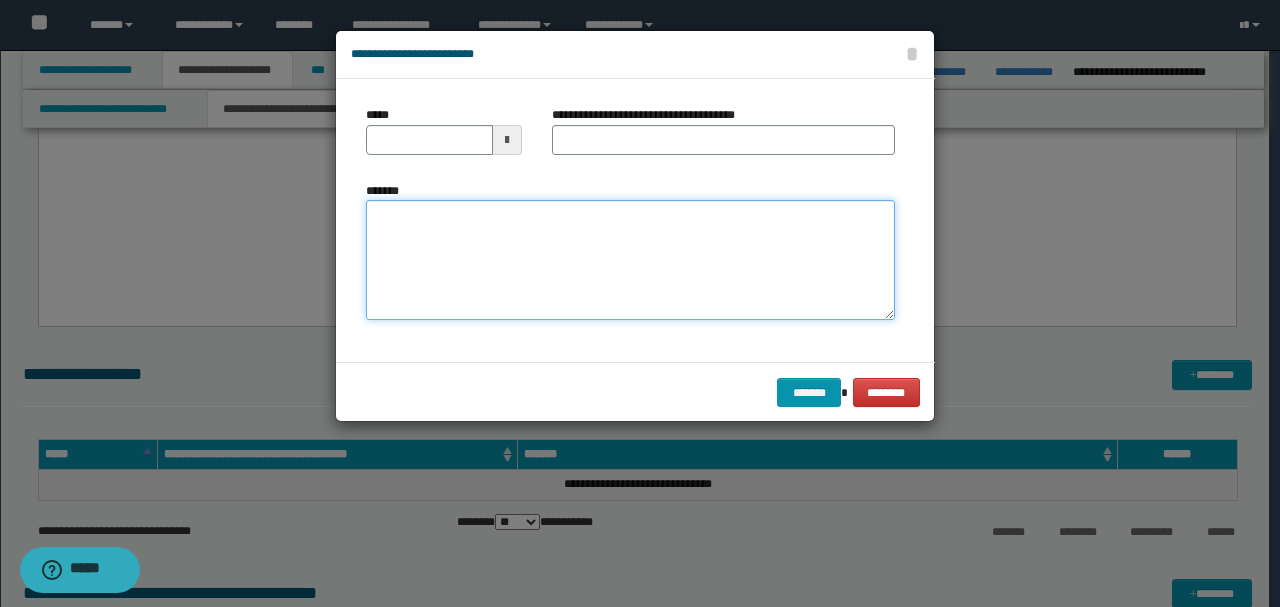 click on "*******" at bounding box center (630, 260) 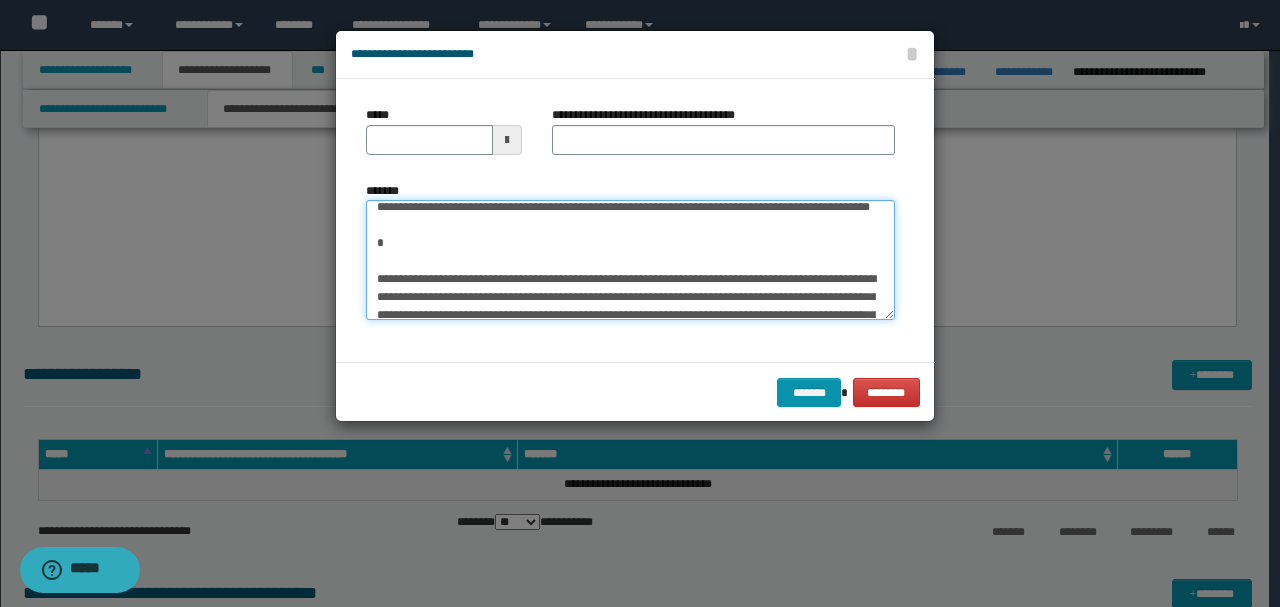 scroll, scrollTop: 0, scrollLeft: 0, axis: both 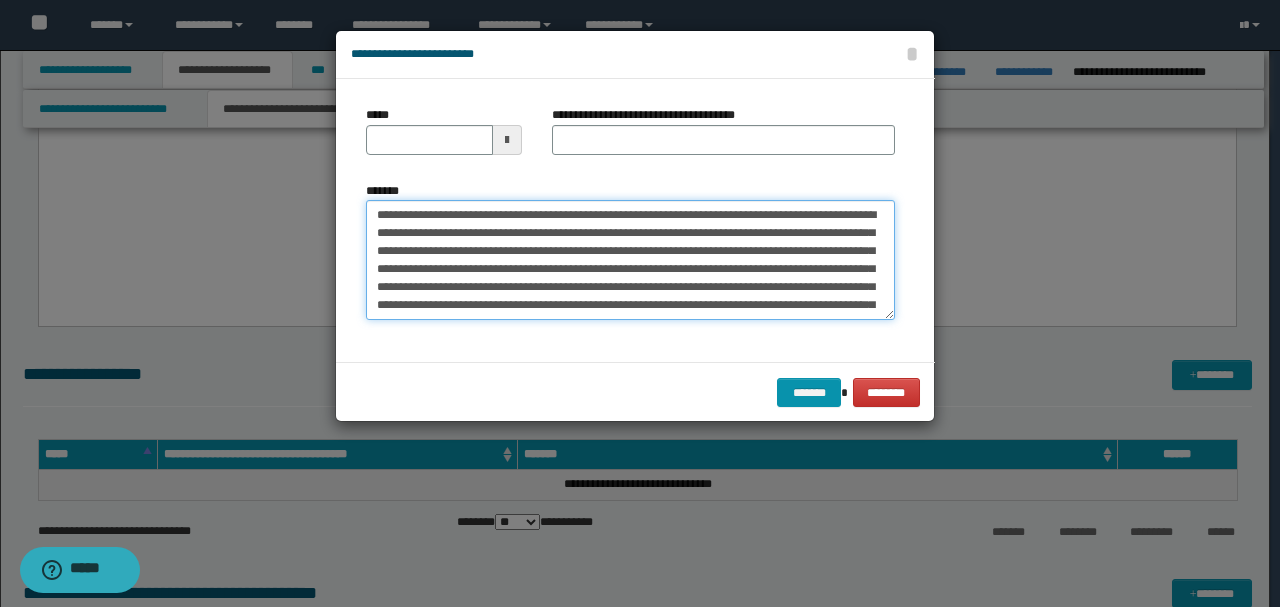 drag, startPoint x: 441, startPoint y: 214, endPoint x: 341, endPoint y: 204, distance: 100.49876 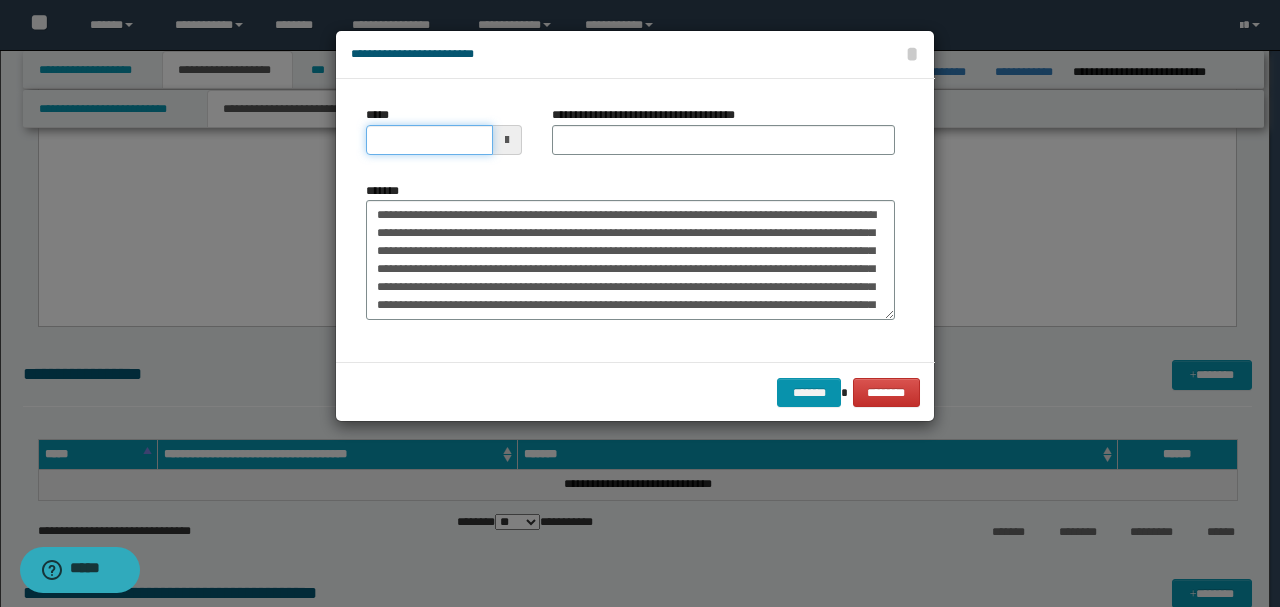 click on "*****" at bounding box center (429, 140) 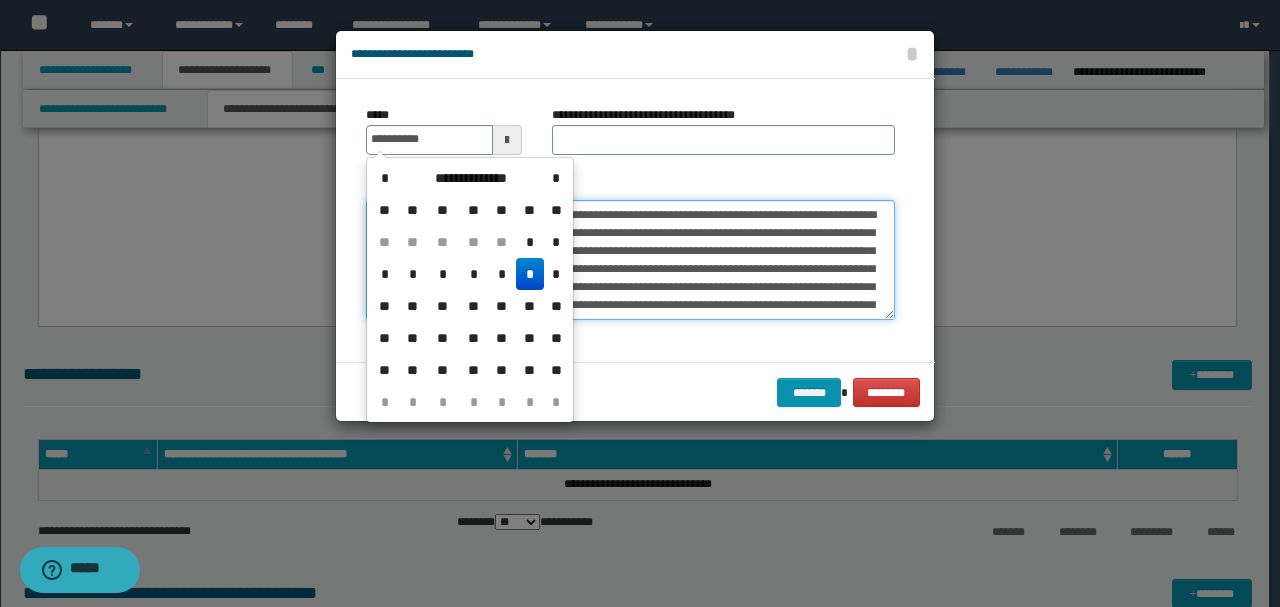 type on "**********" 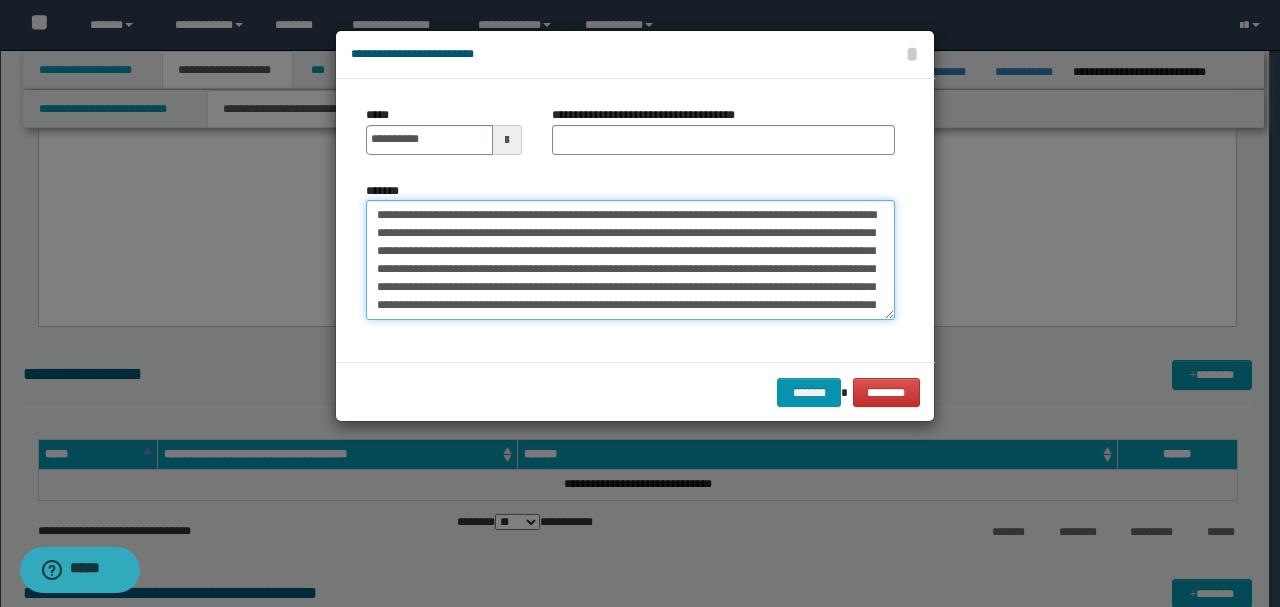 drag, startPoint x: 434, startPoint y: 212, endPoint x: 280, endPoint y: 210, distance: 154.01299 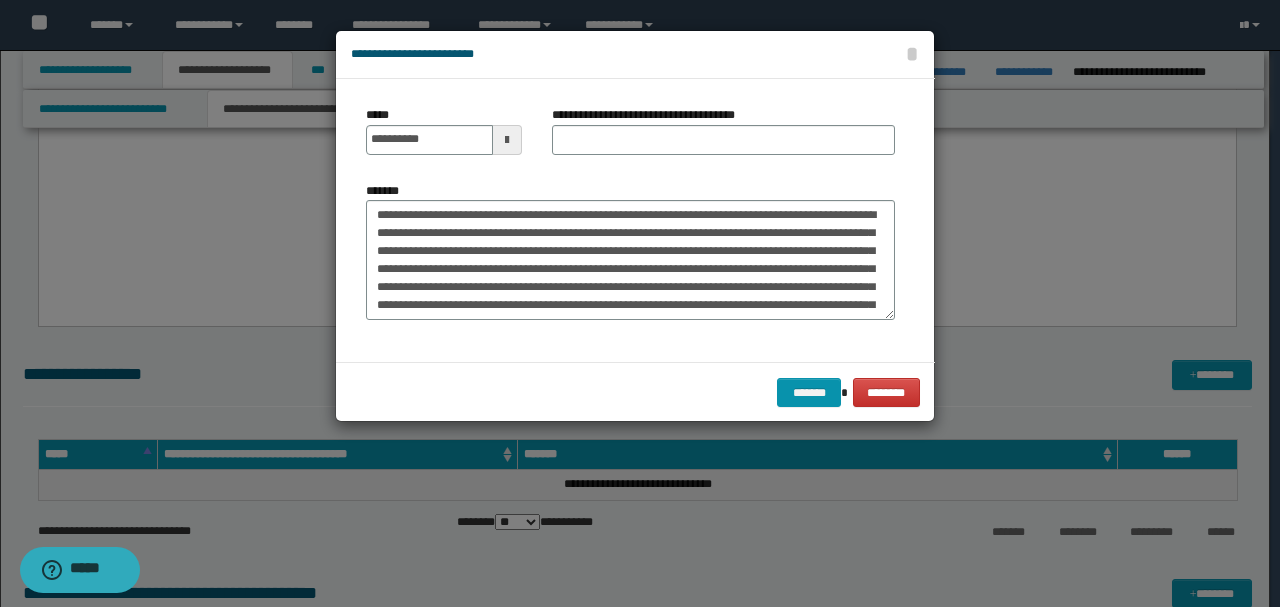 click on "**********" at bounding box center [651, 115] 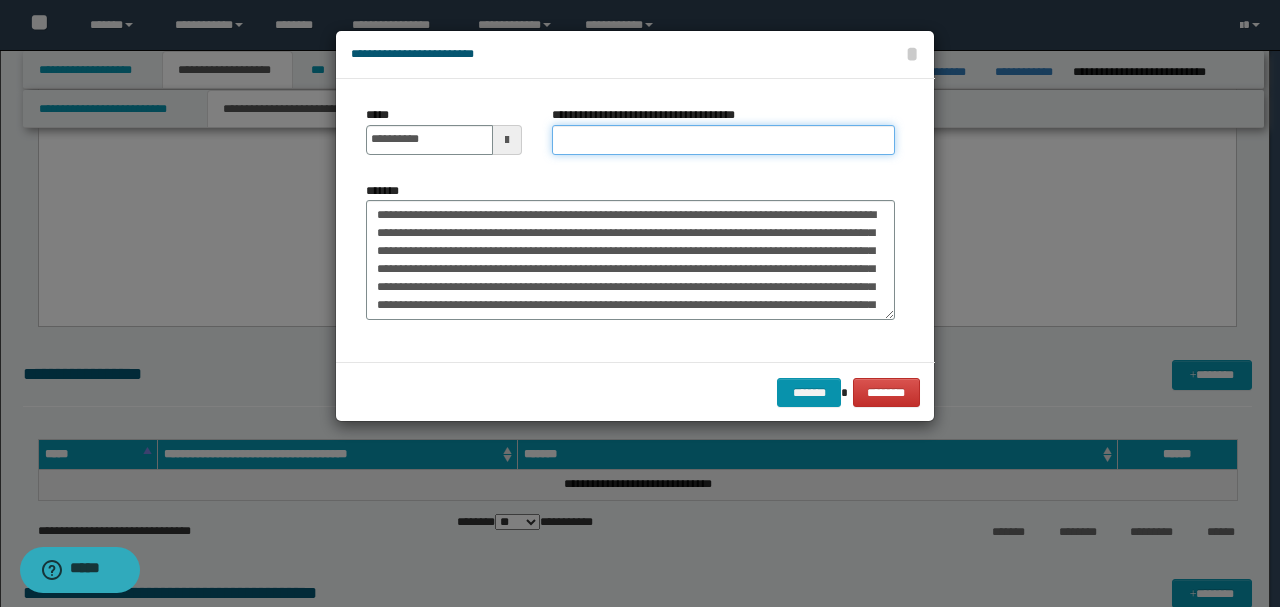 click on "**********" at bounding box center (723, 140) 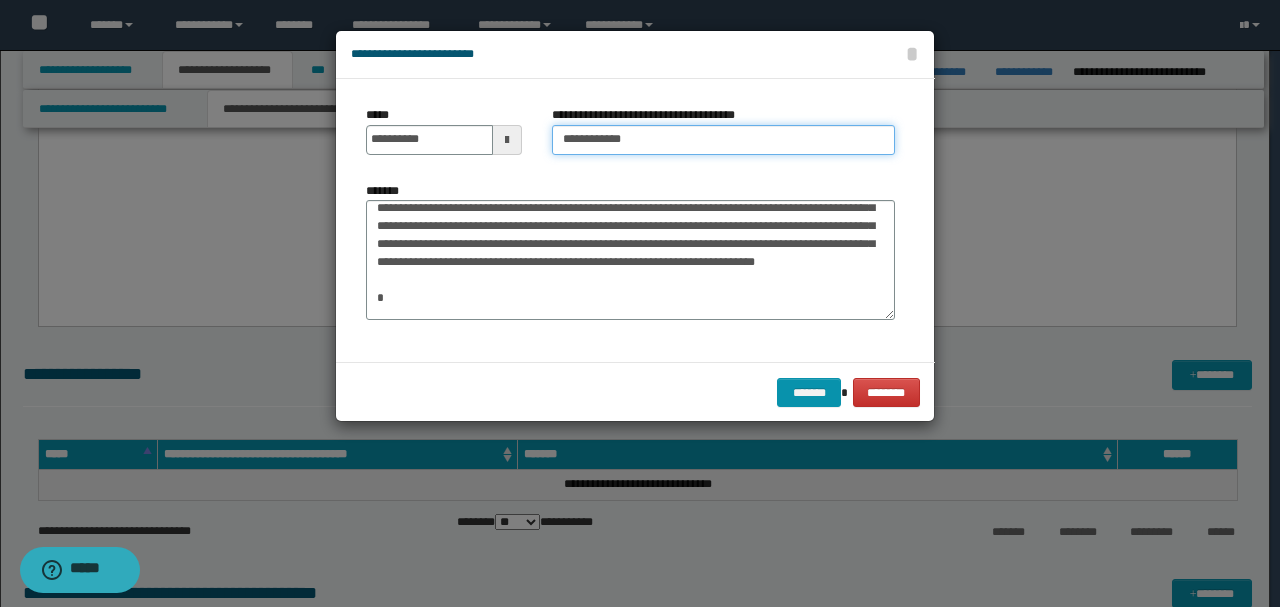 scroll, scrollTop: 200, scrollLeft: 0, axis: vertical 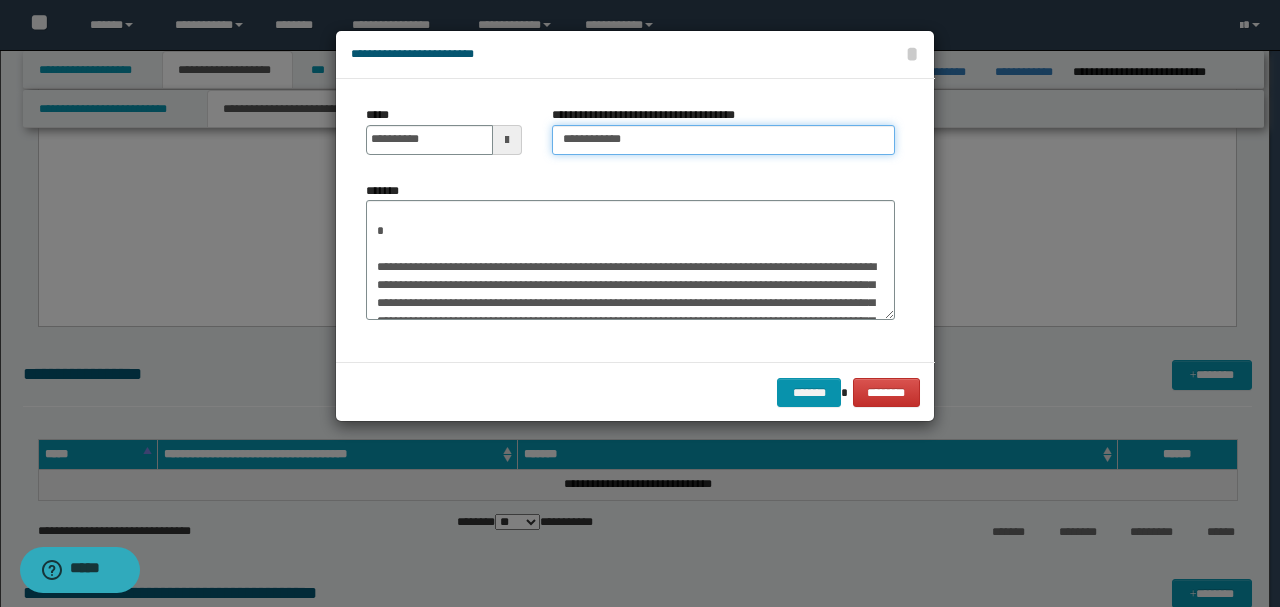 type on "**********" 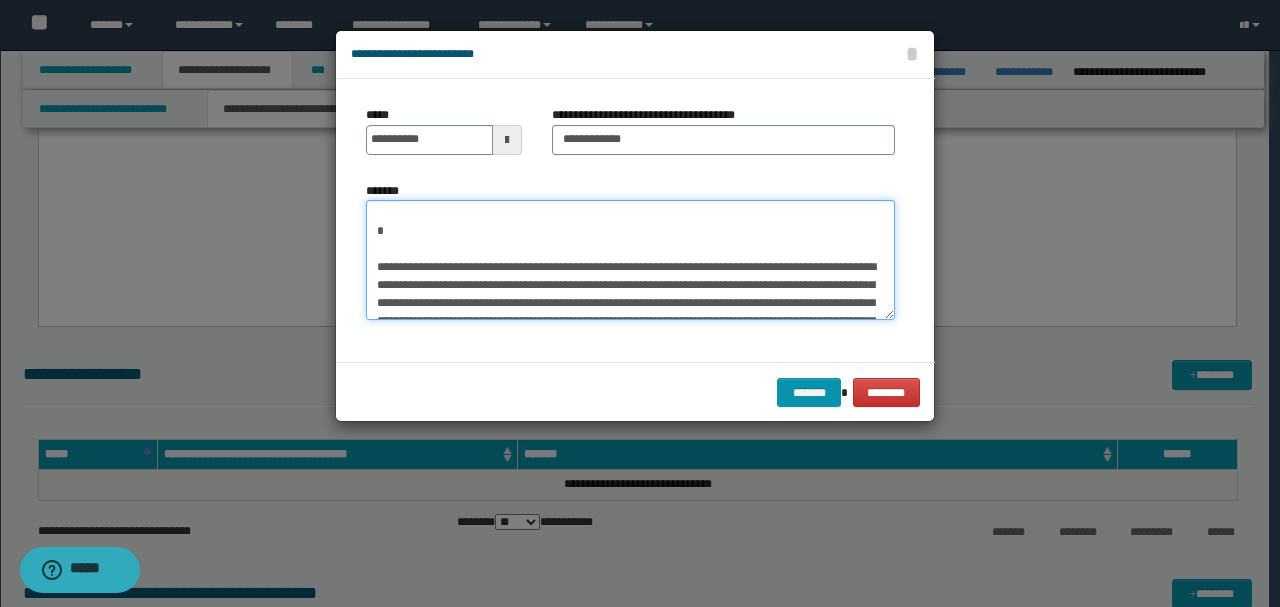 scroll, scrollTop: 342, scrollLeft: 0, axis: vertical 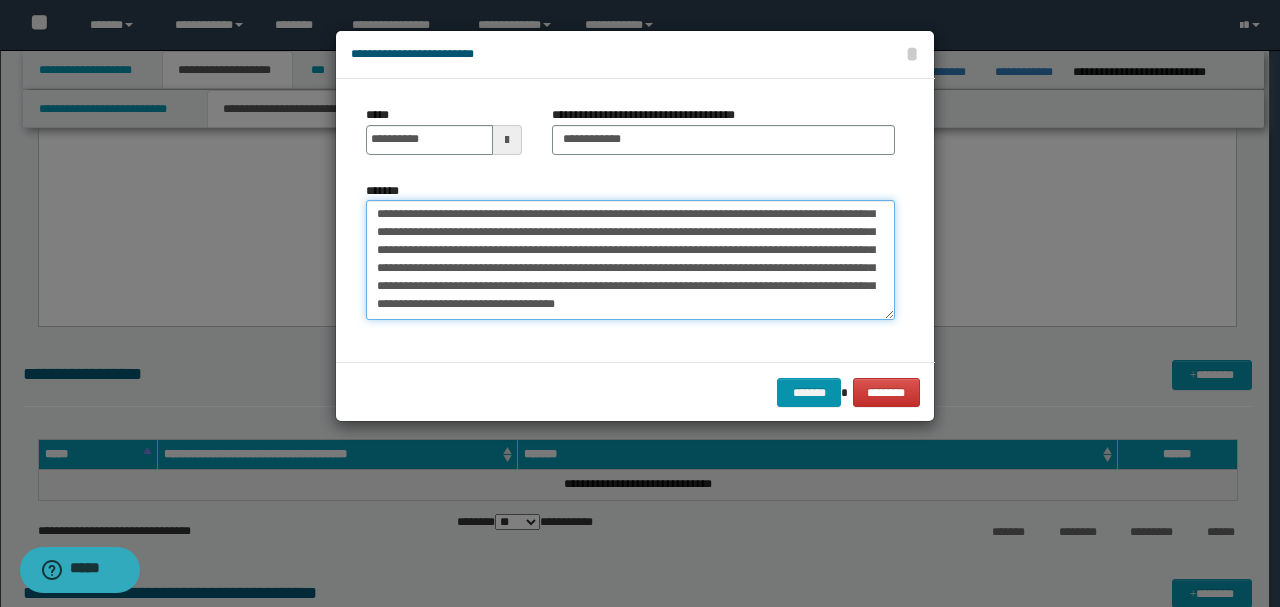 drag, startPoint x: 529, startPoint y: 274, endPoint x: 548, endPoint y: 394, distance: 121.49486 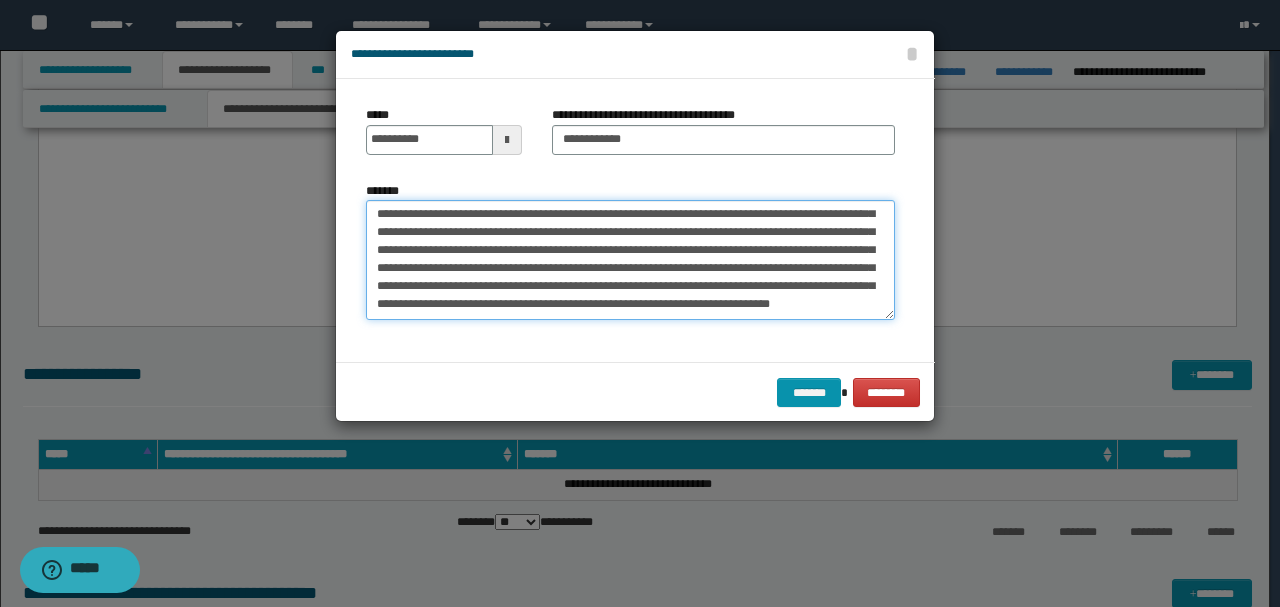 scroll, scrollTop: 162, scrollLeft: 0, axis: vertical 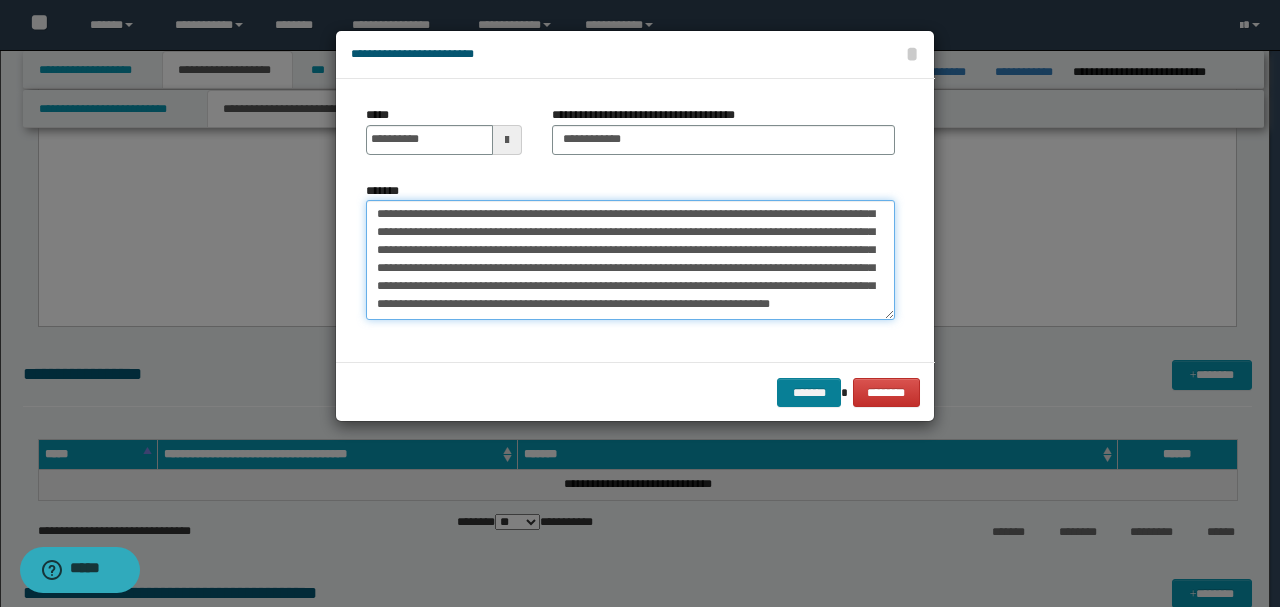 type on "**********" 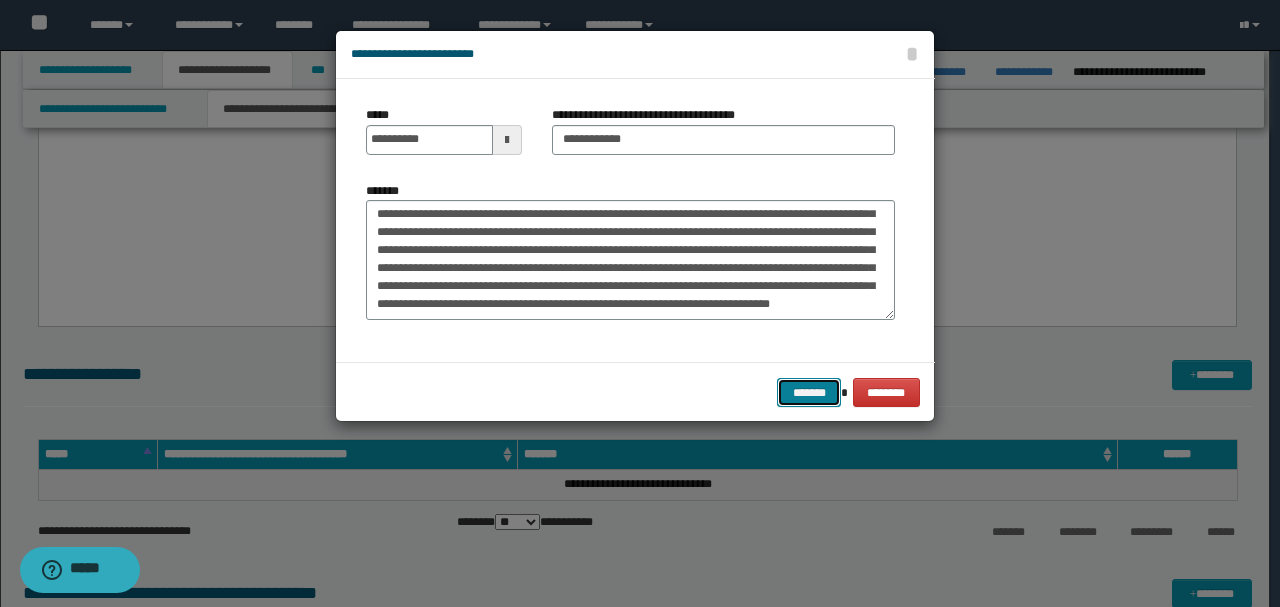 click on "*******" at bounding box center (809, 392) 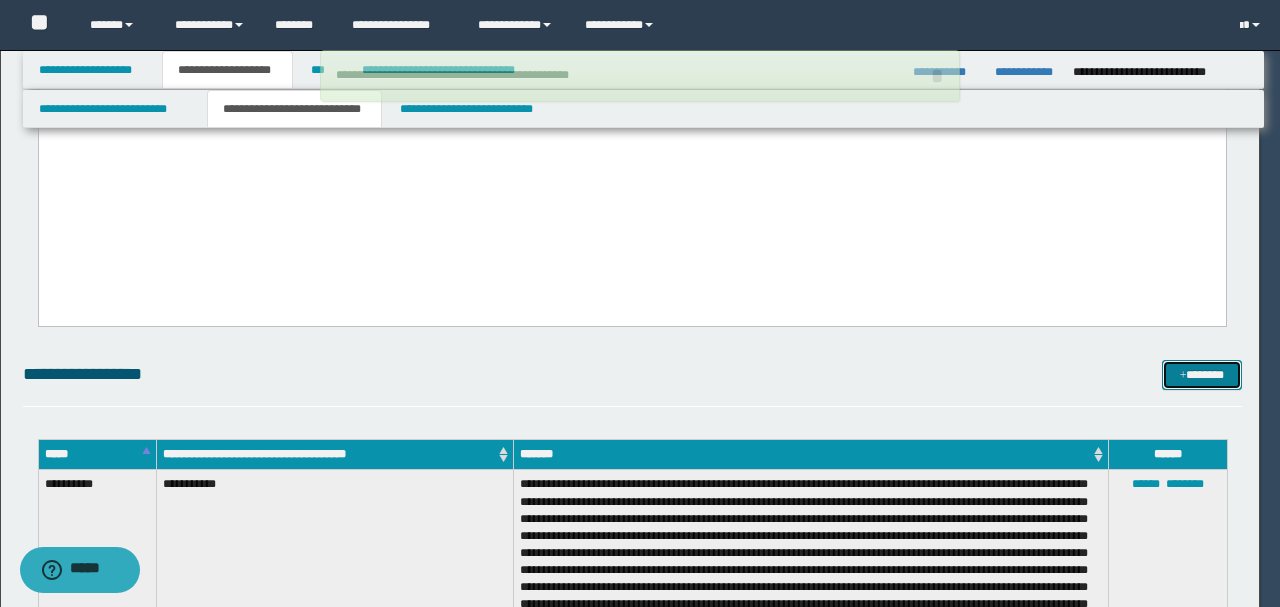 type 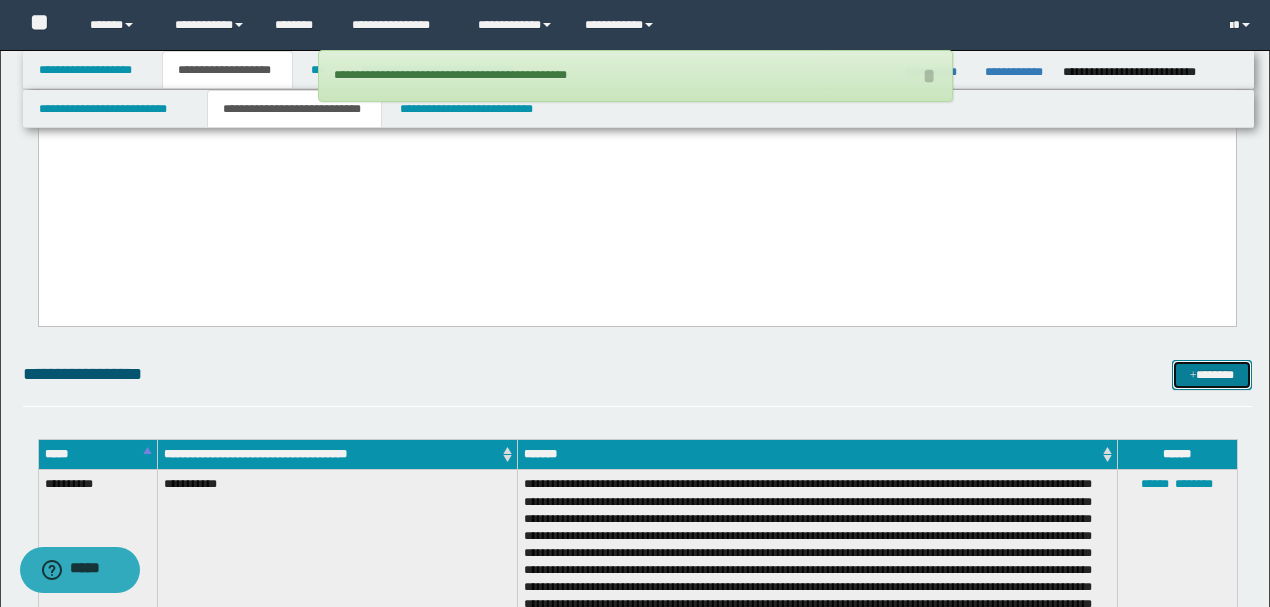 click at bounding box center (1193, 376) 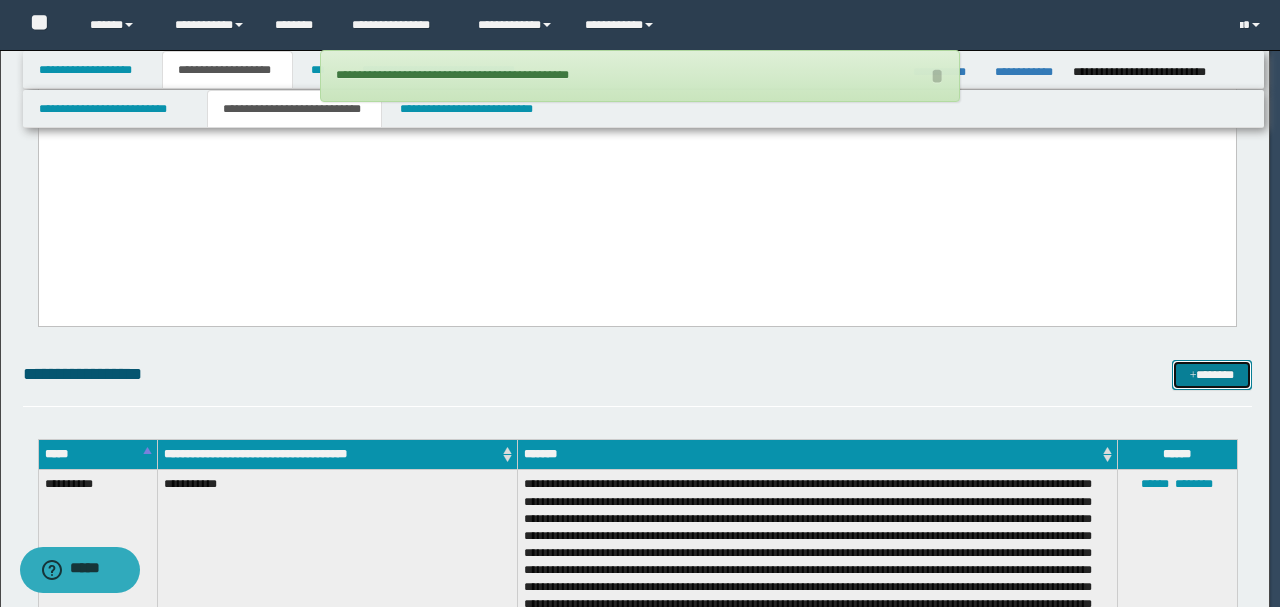 scroll, scrollTop: 0, scrollLeft: 0, axis: both 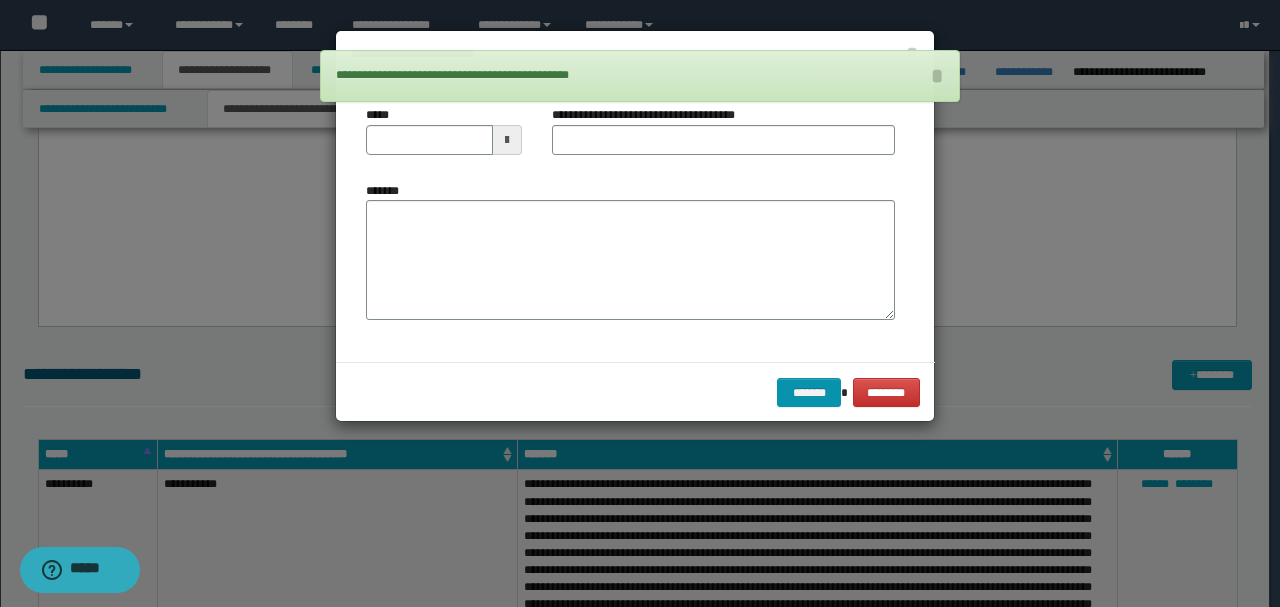 type 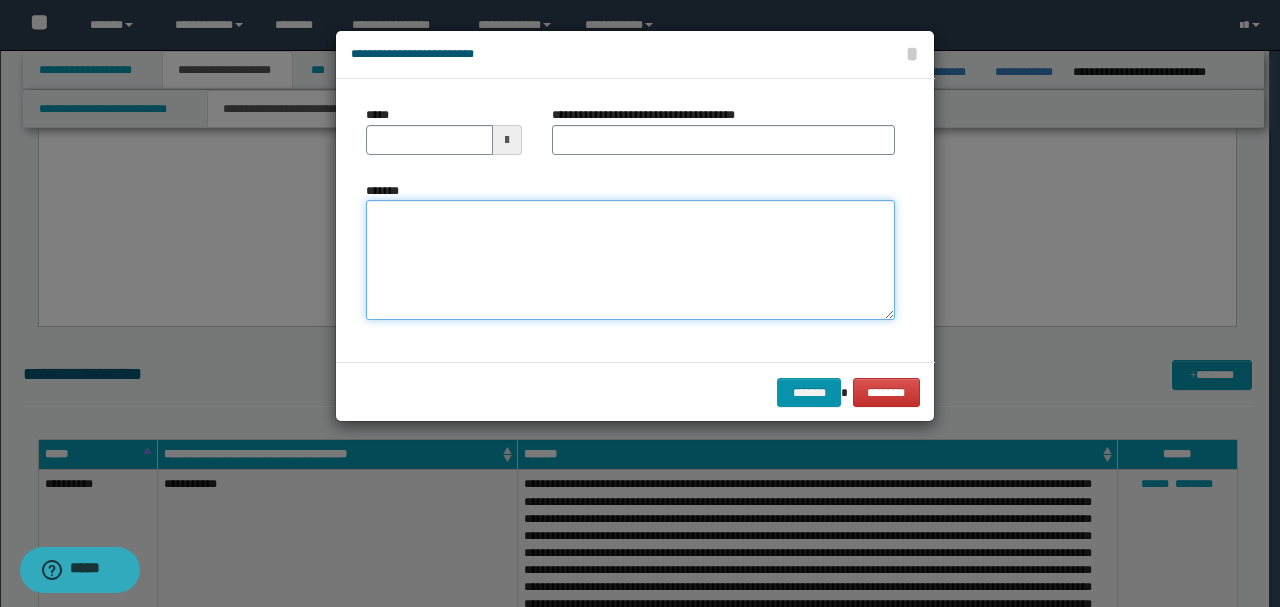 click on "*******" at bounding box center [630, 259] 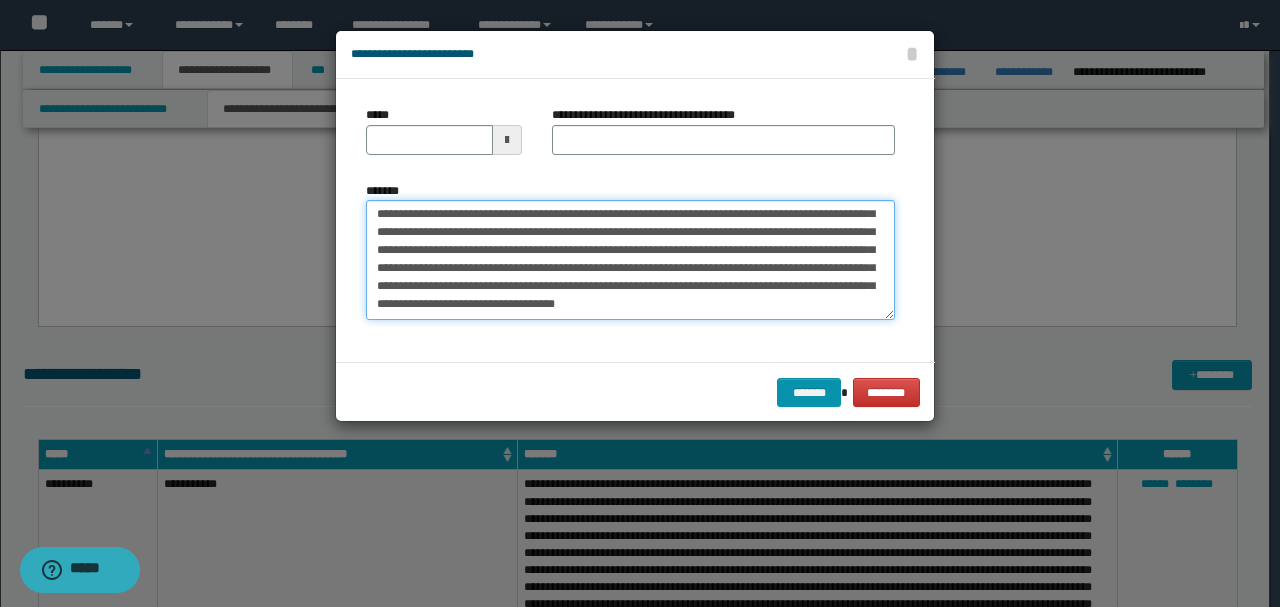scroll, scrollTop: 0, scrollLeft: 0, axis: both 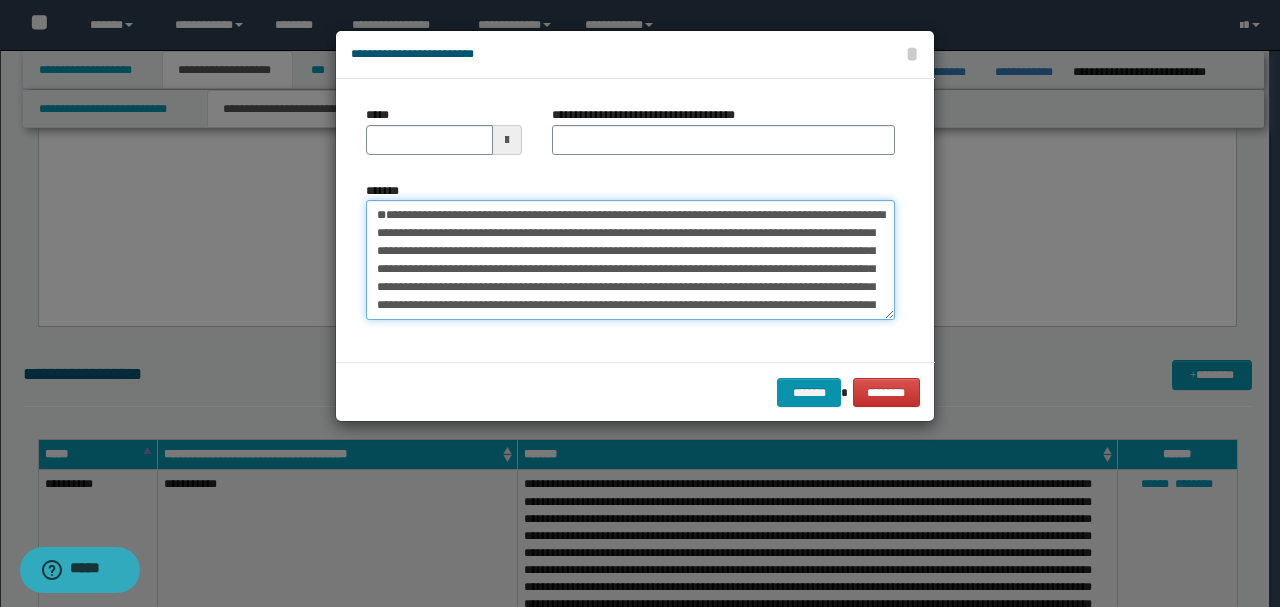 drag, startPoint x: 427, startPoint y: 241, endPoint x: 286, endPoint y: 176, distance: 155.26108 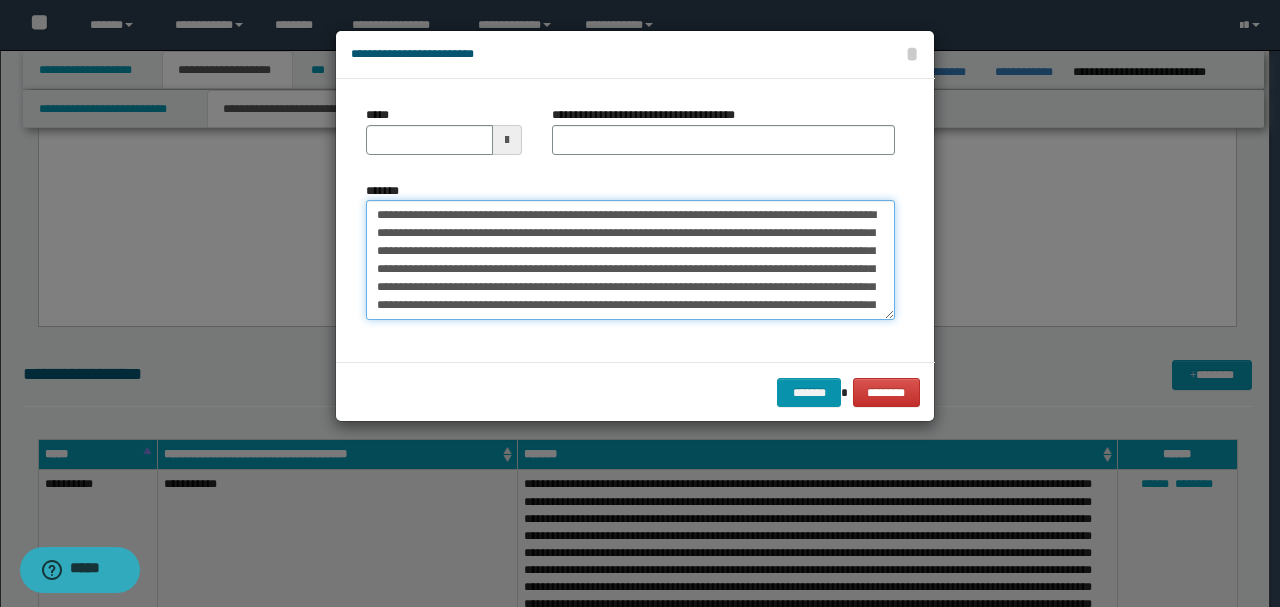 type 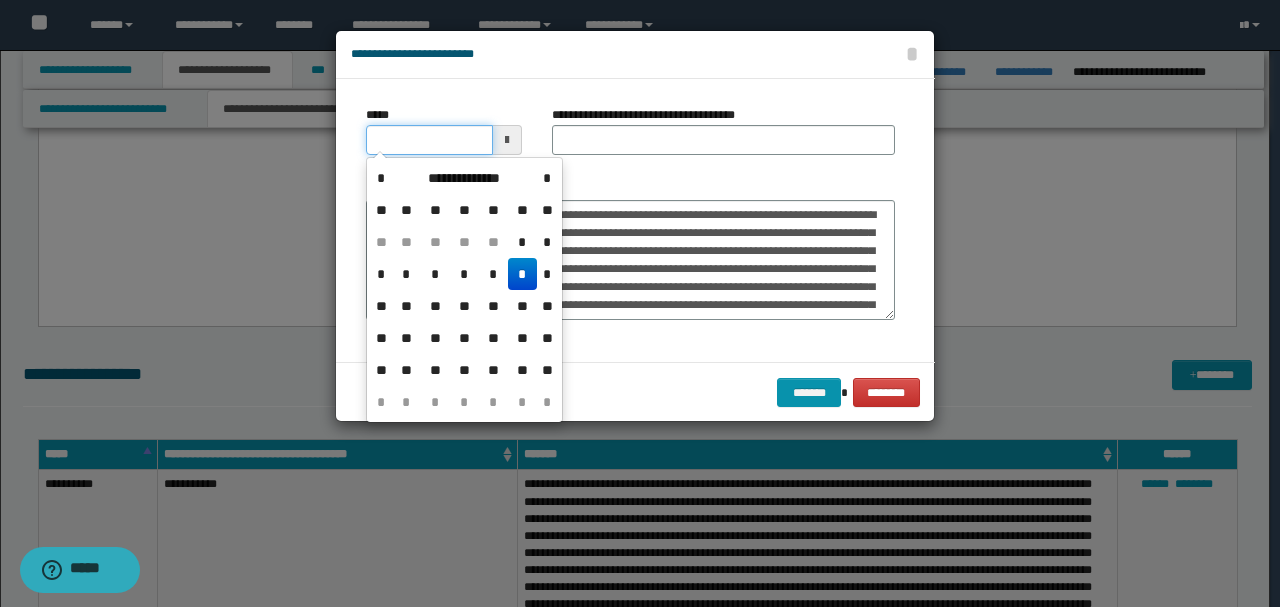 click on "*****" at bounding box center (429, 140) 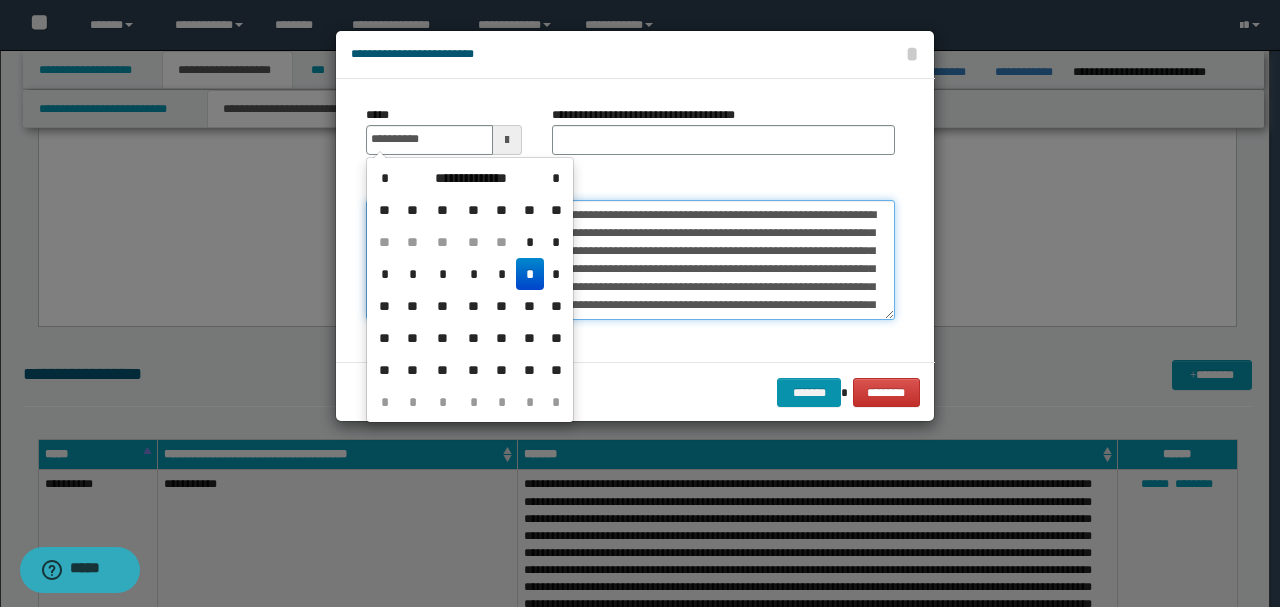type on "**********" 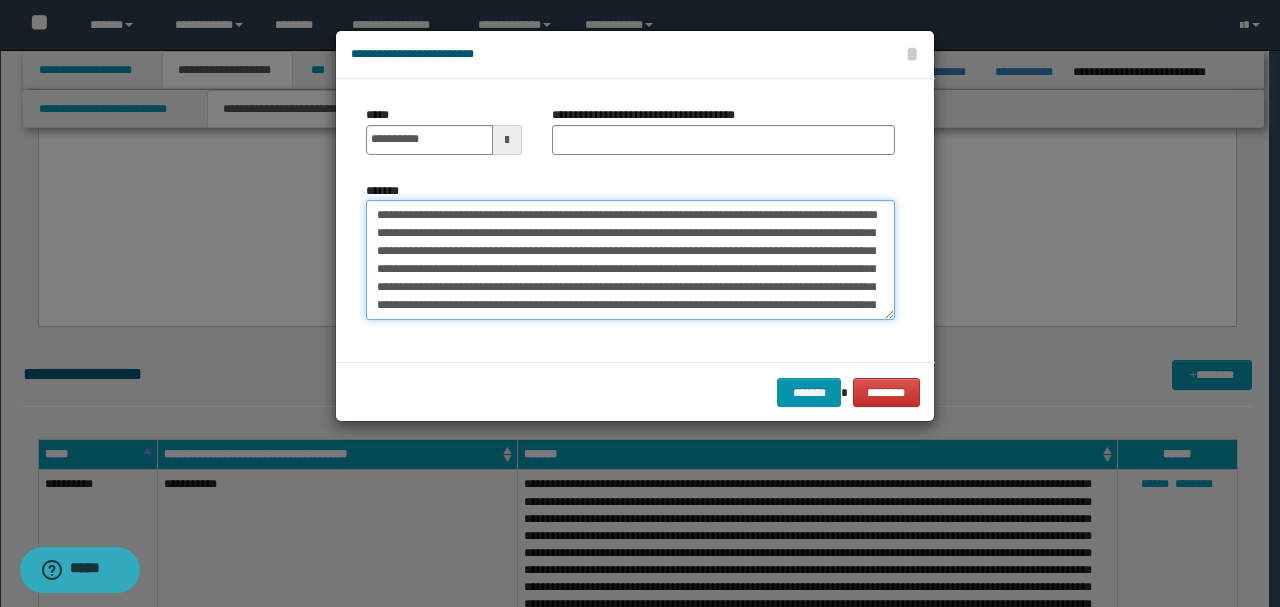 drag, startPoint x: 439, startPoint y: 209, endPoint x: 268, endPoint y: 209, distance: 171 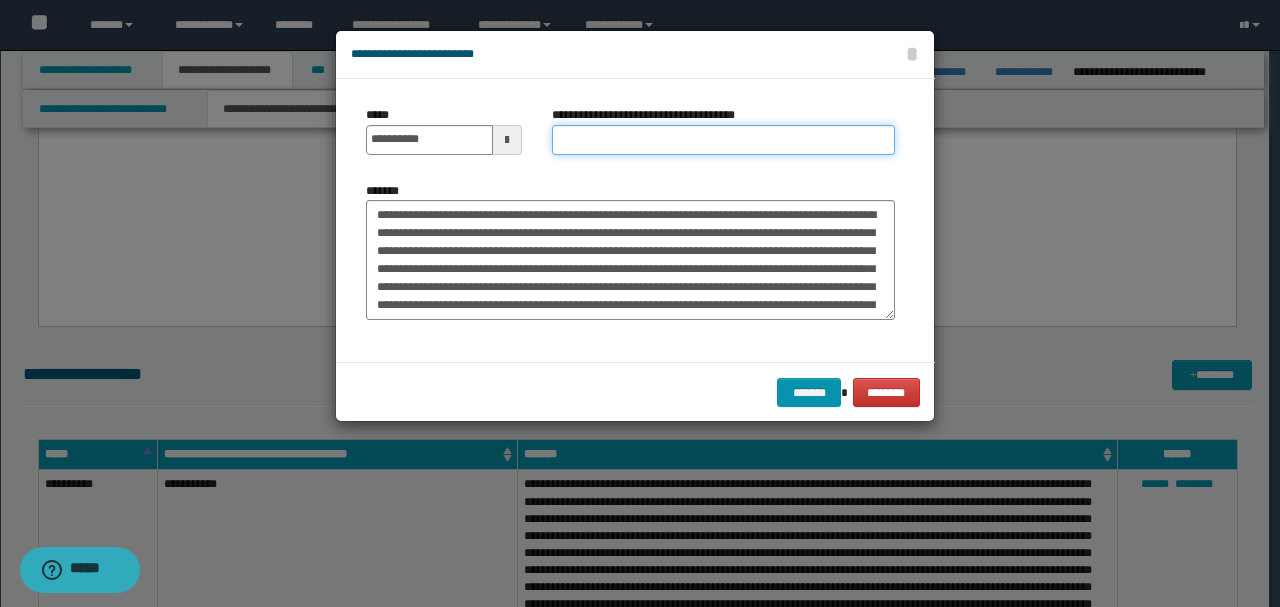 click on "**********" at bounding box center (723, 140) 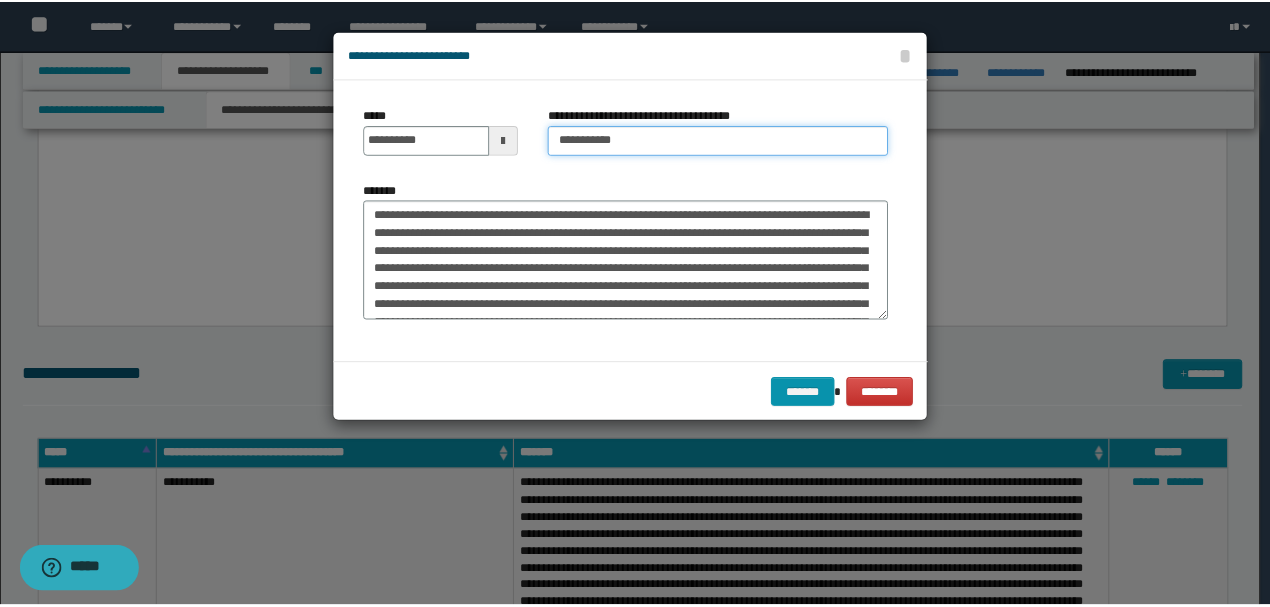 scroll, scrollTop: 36, scrollLeft: 0, axis: vertical 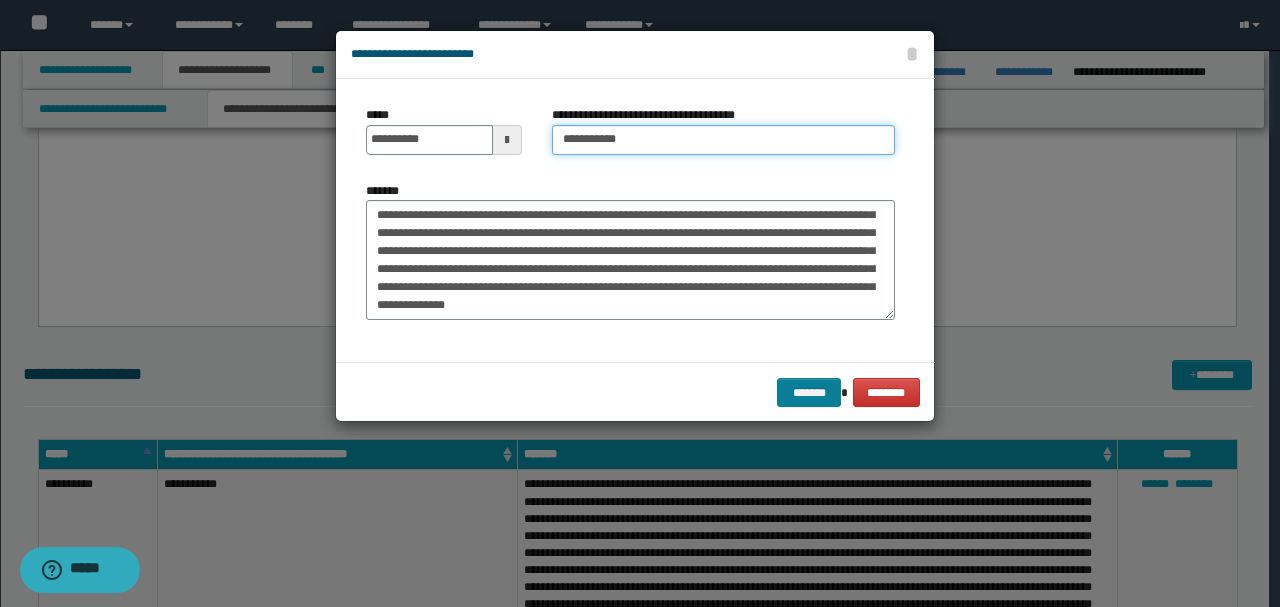 type on "**********" 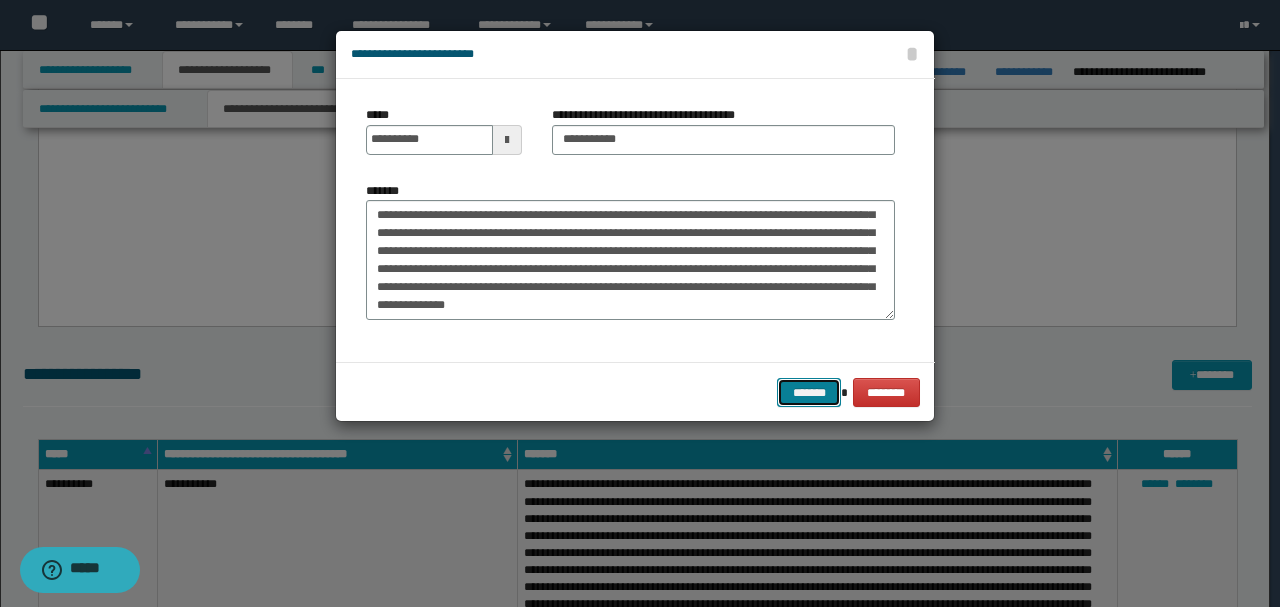 click on "*******" at bounding box center (809, 392) 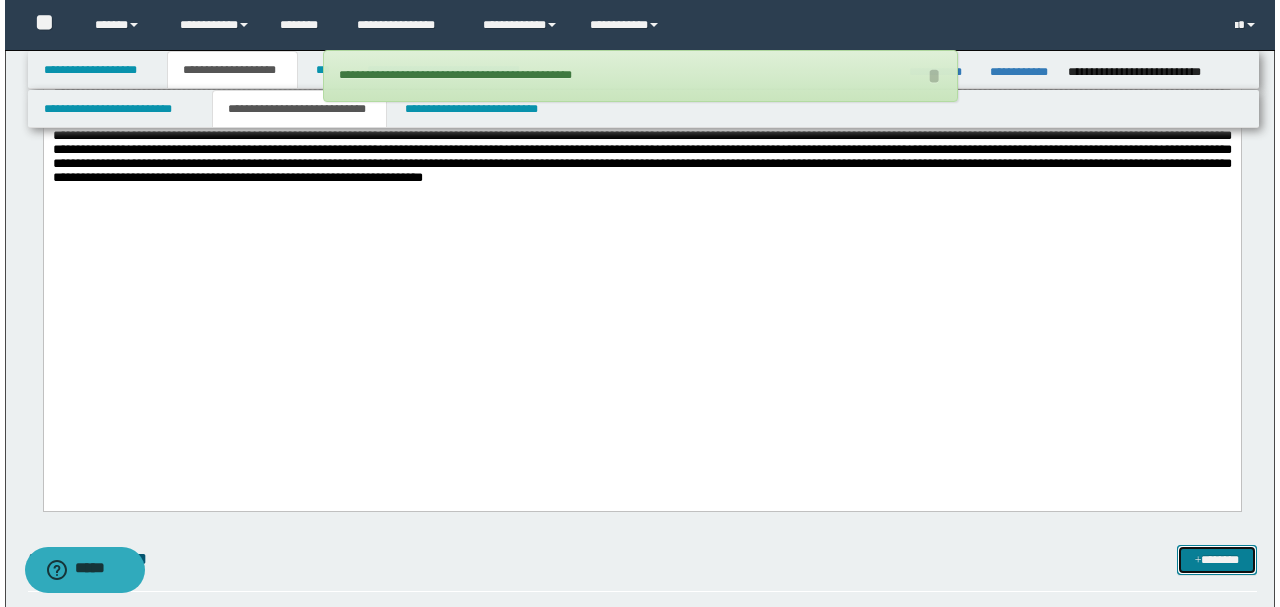 scroll, scrollTop: 3947, scrollLeft: 0, axis: vertical 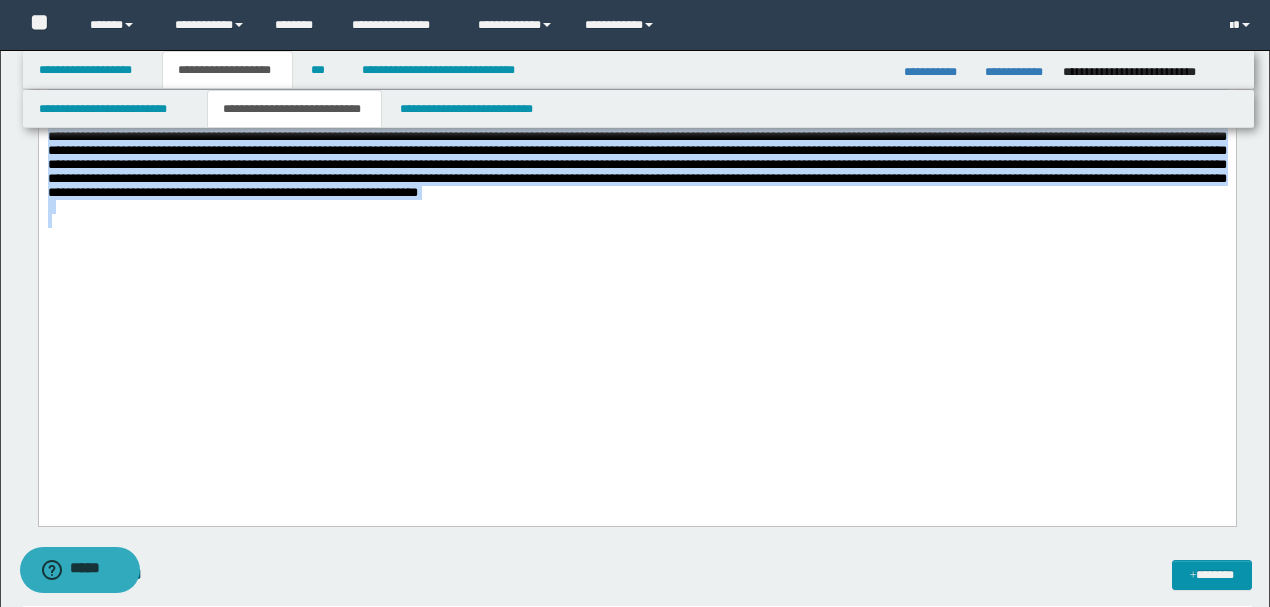 drag, startPoint x: 47, startPoint y: 164, endPoint x: 249, endPoint y: 397, distance: 308.37152 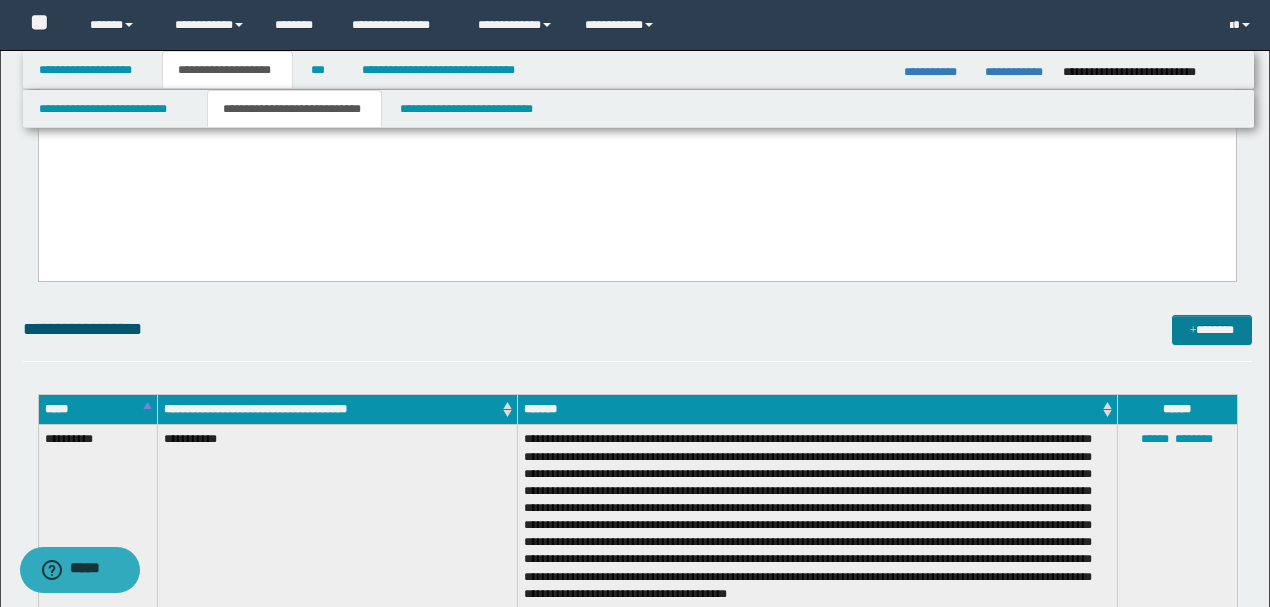 click at bounding box center (1193, 331) 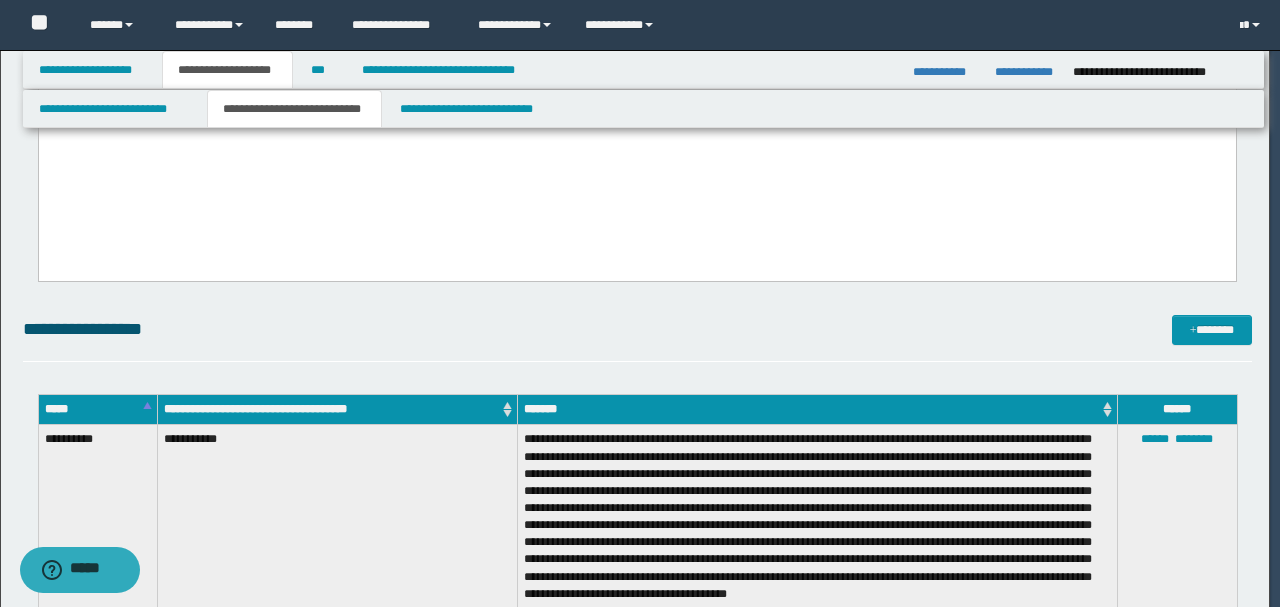 scroll, scrollTop: 0, scrollLeft: 0, axis: both 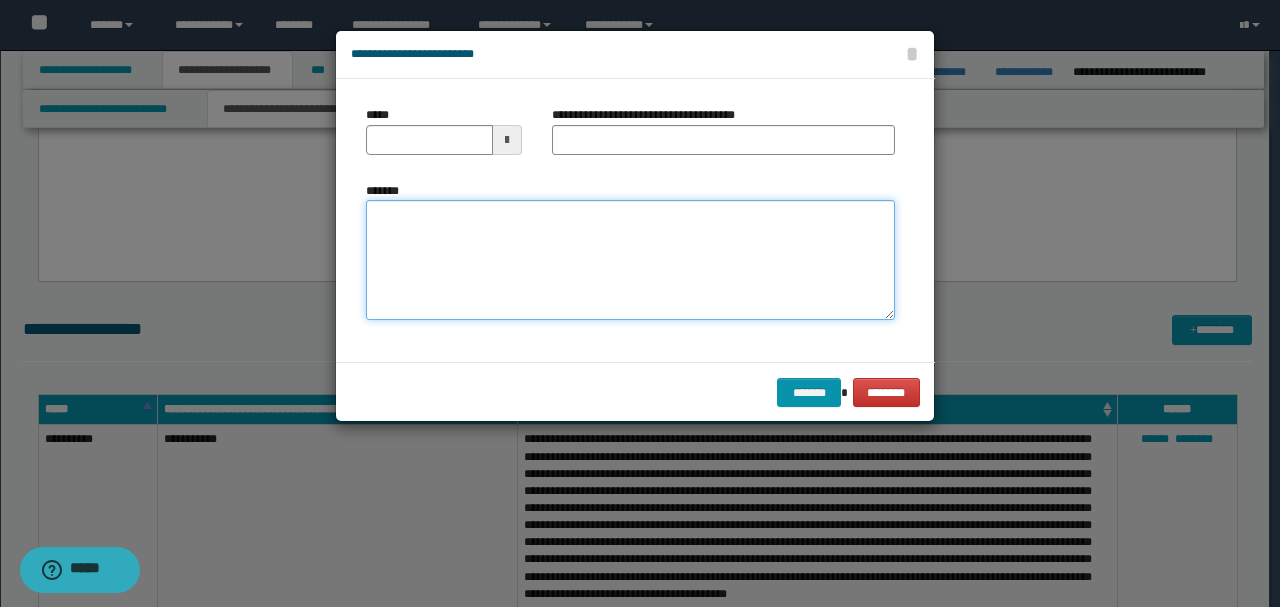 click on "*******" at bounding box center [630, 259] 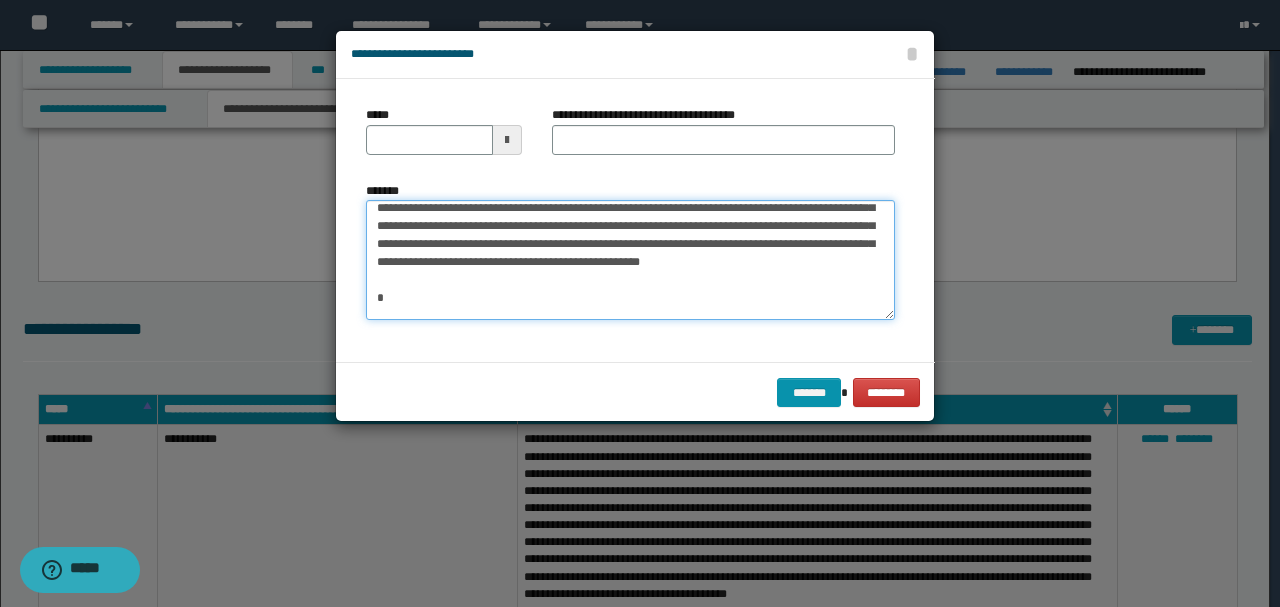 scroll, scrollTop: 0, scrollLeft: 0, axis: both 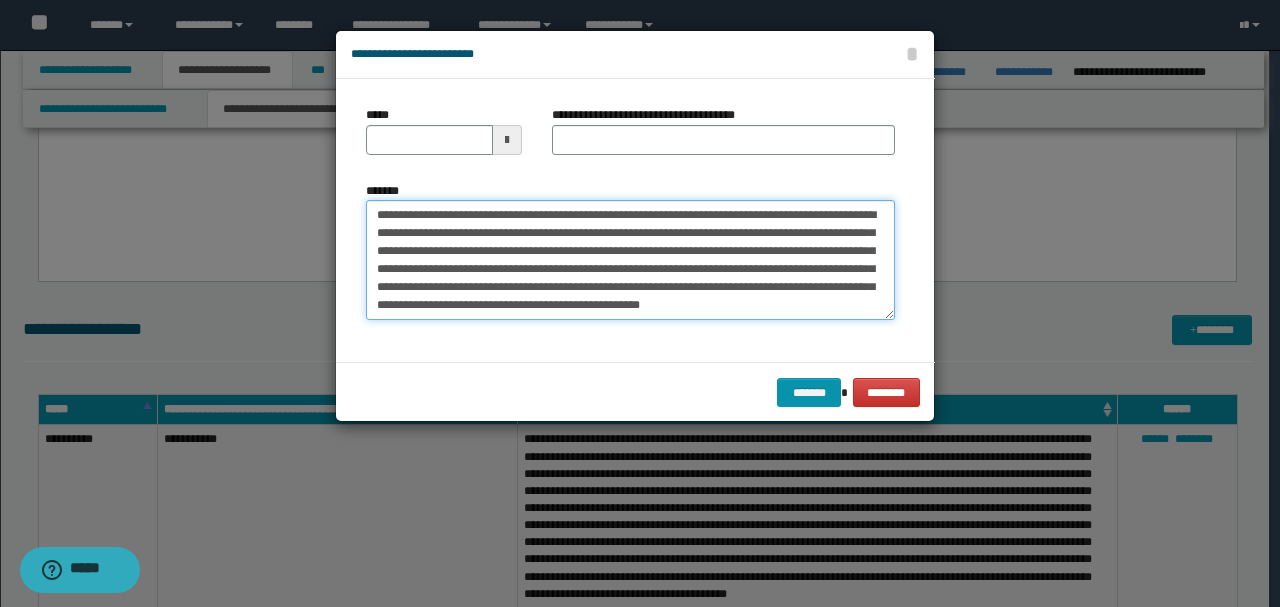 drag, startPoint x: 440, startPoint y: 213, endPoint x: 322, endPoint y: 190, distance: 120.22063 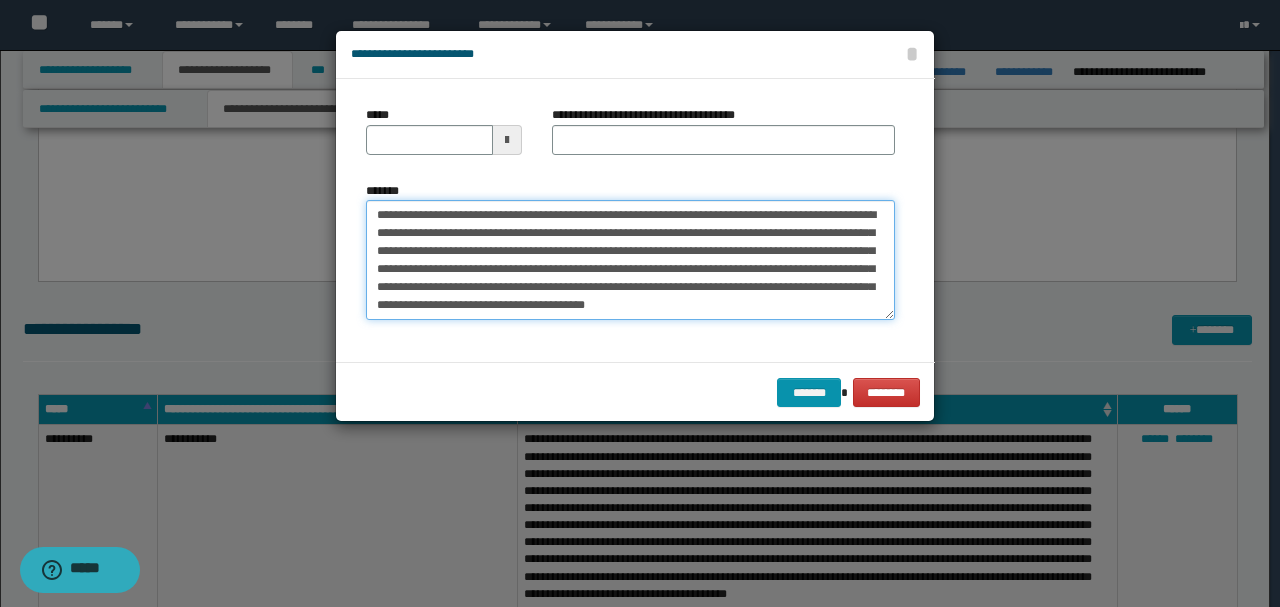 type 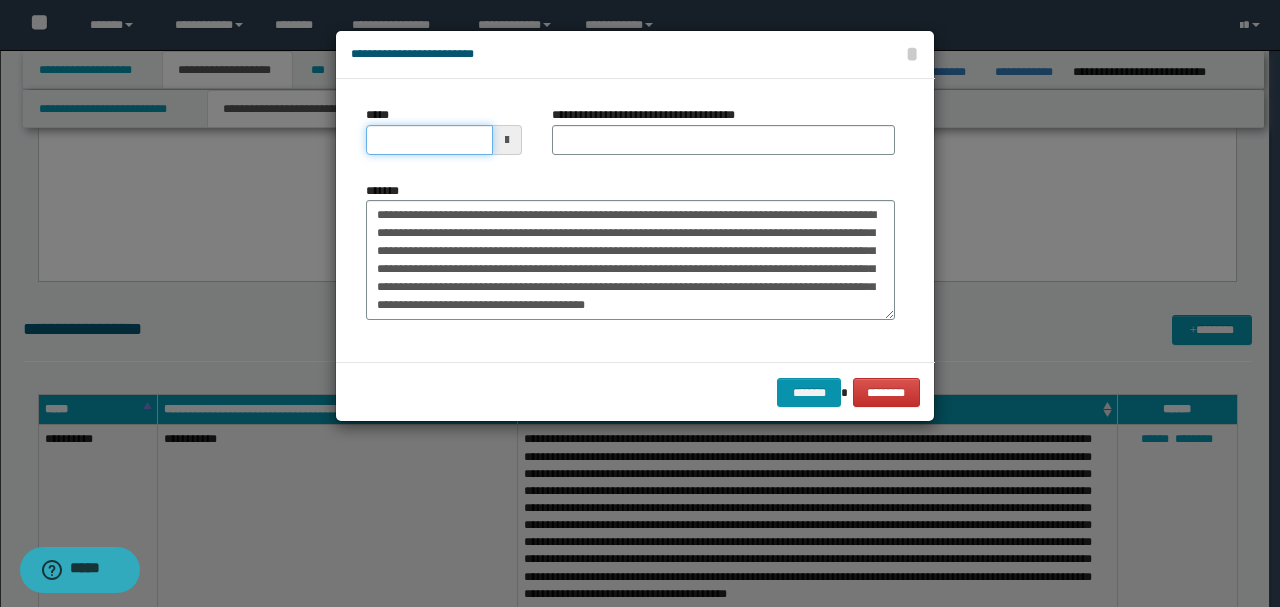 click on "*****" at bounding box center [429, 140] 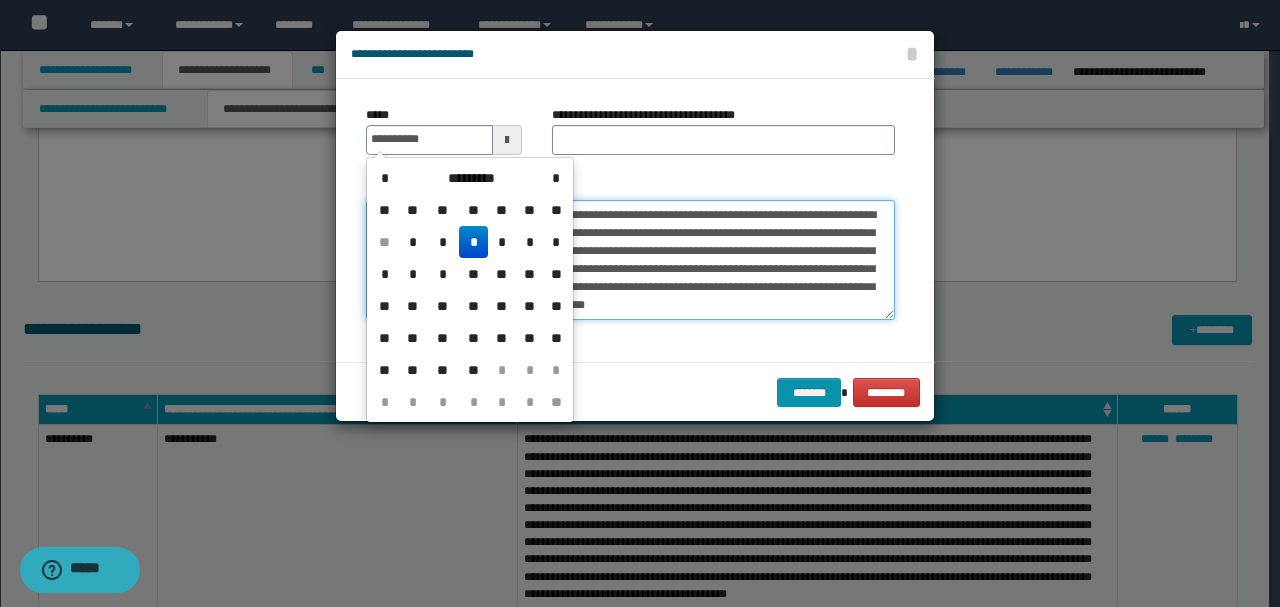 type on "**********" 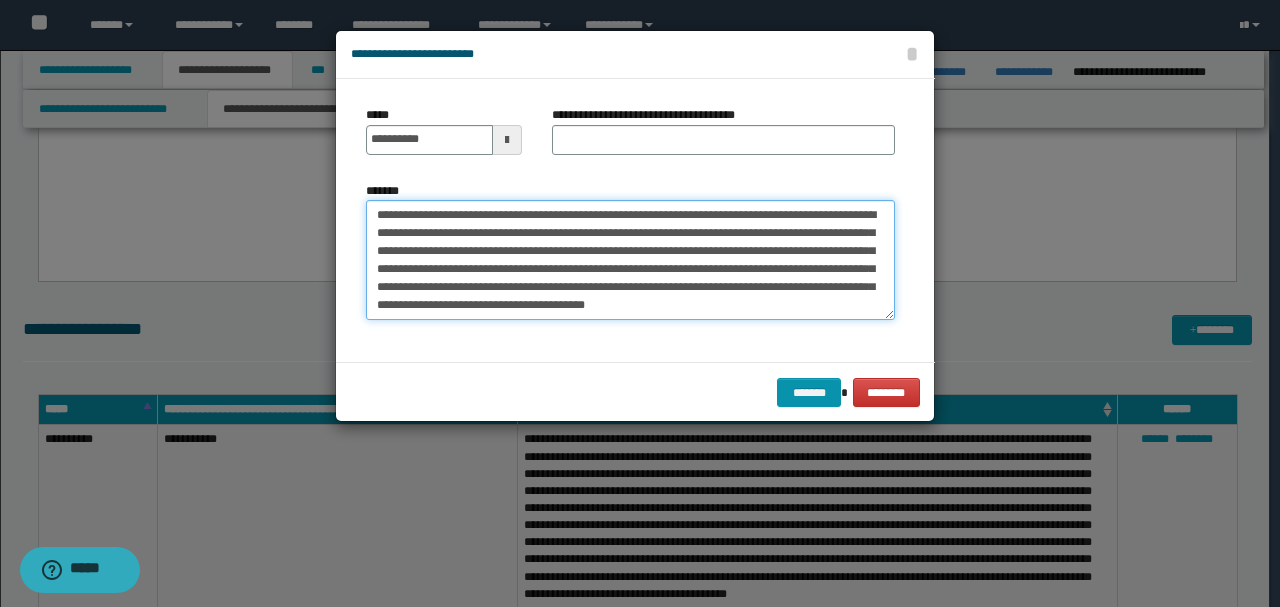 click on "*******" at bounding box center [630, 259] 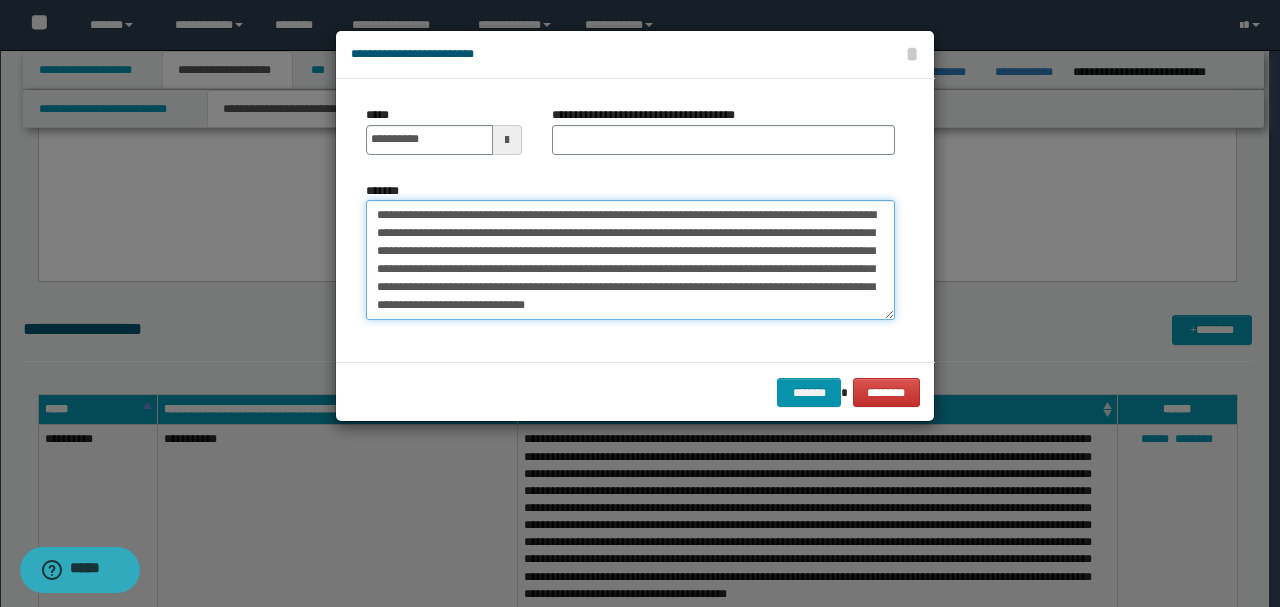 type on "**********" 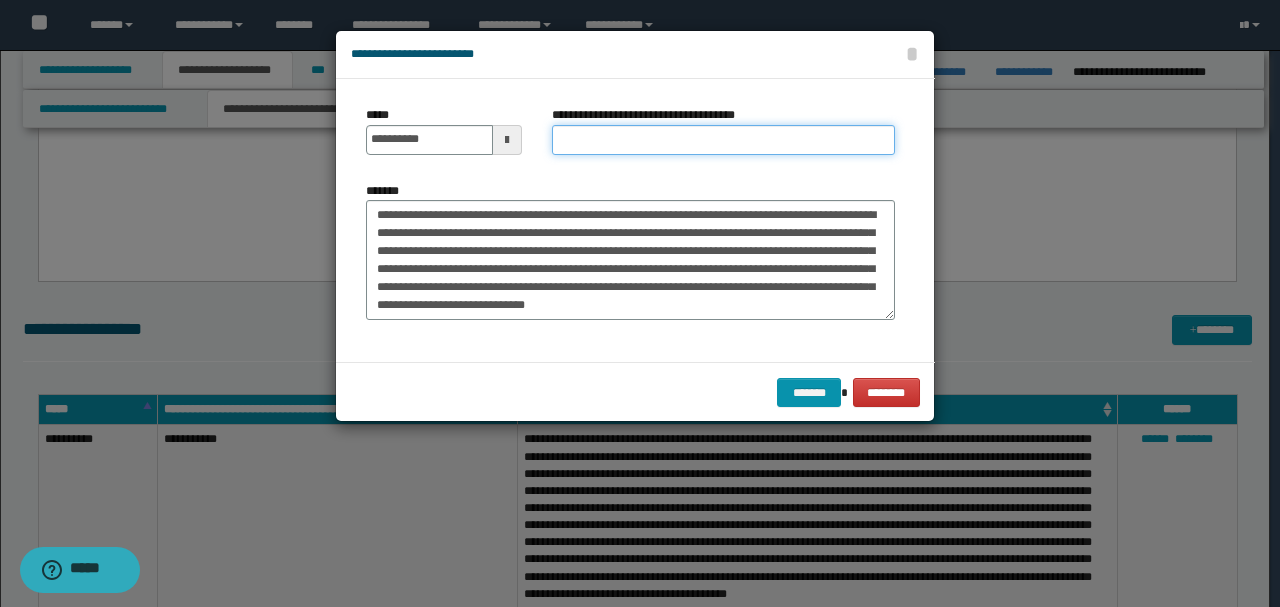 click on "**********" at bounding box center [723, 140] 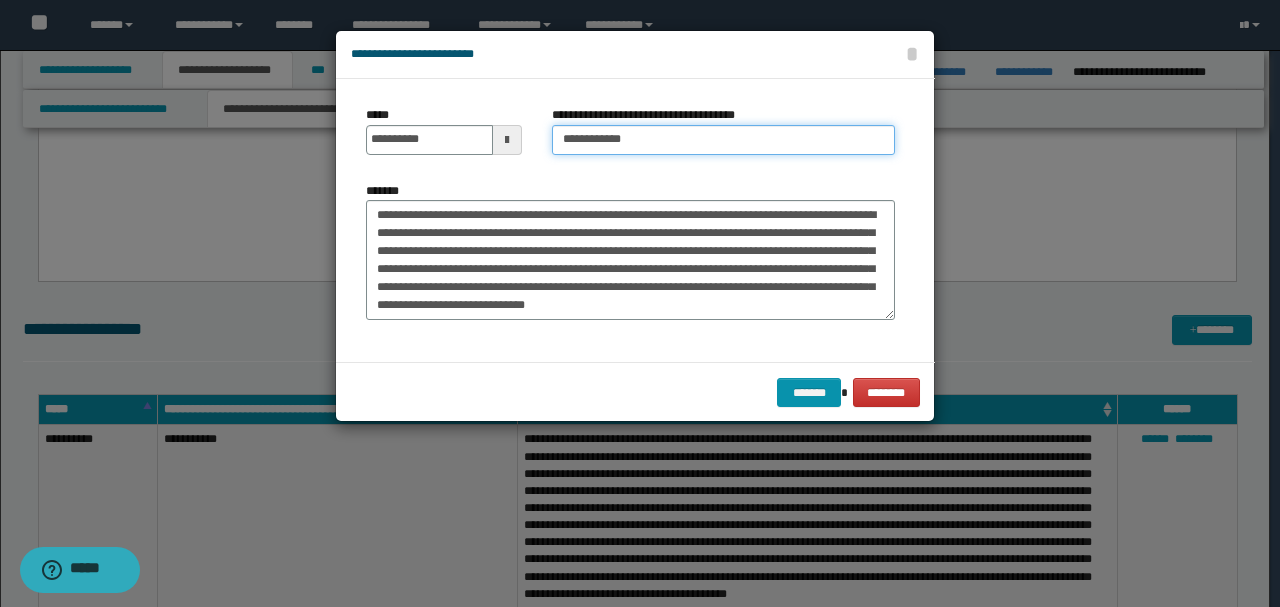 scroll, scrollTop: 133, scrollLeft: 0, axis: vertical 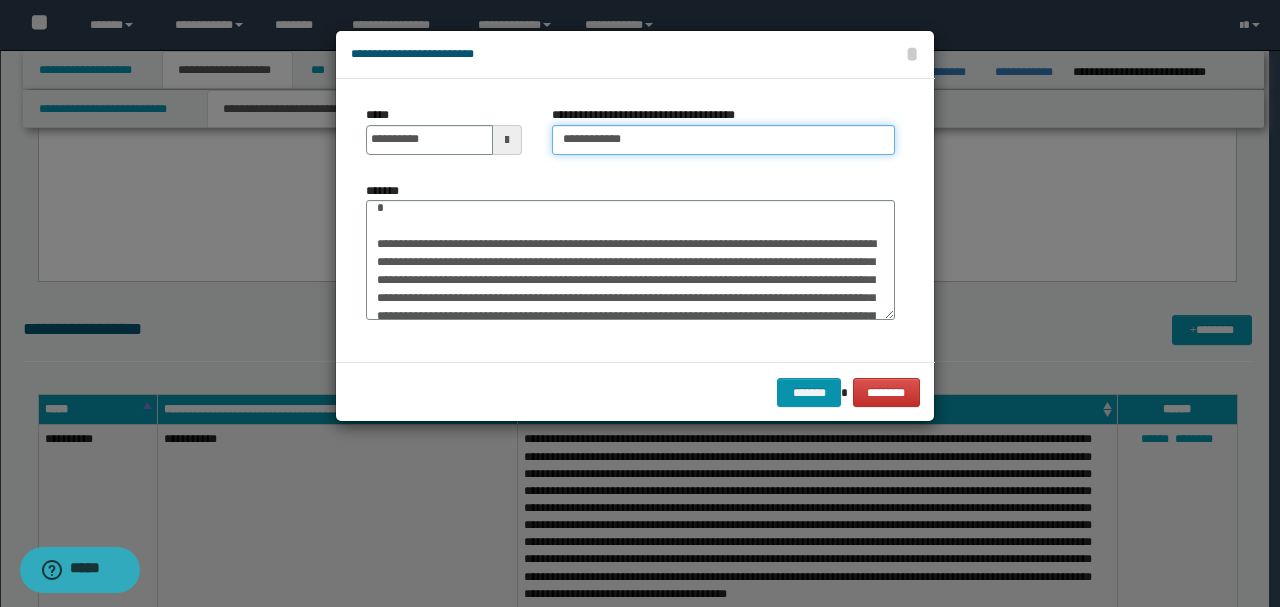 type on "**********" 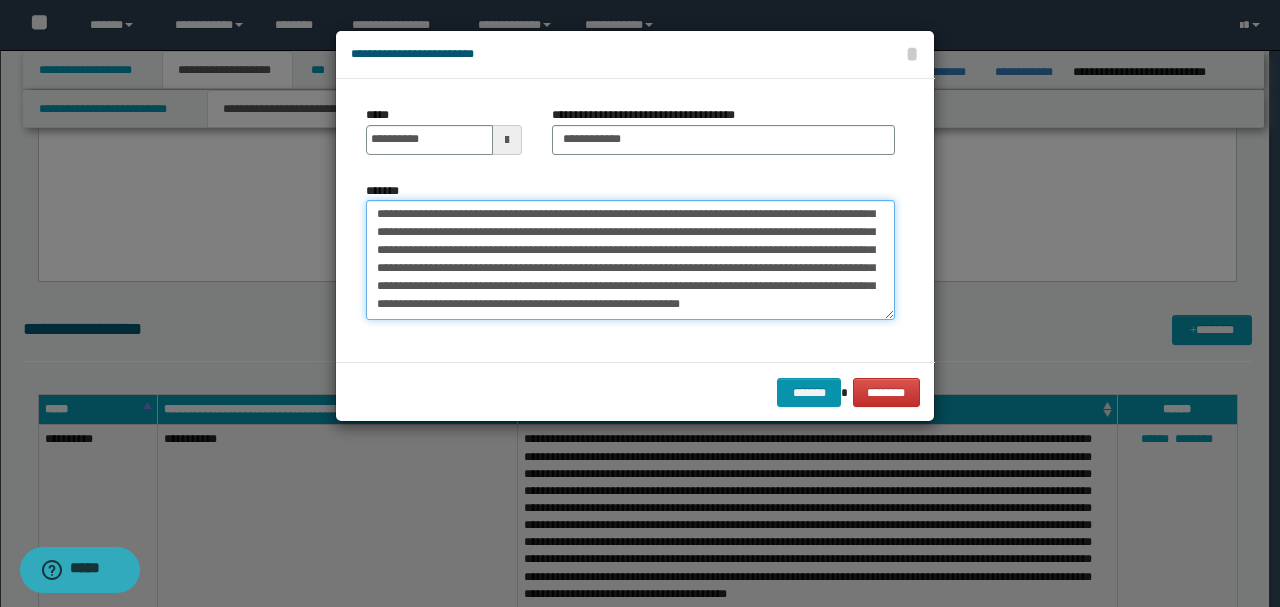 scroll, scrollTop: 558, scrollLeft: 0, axis: vertical 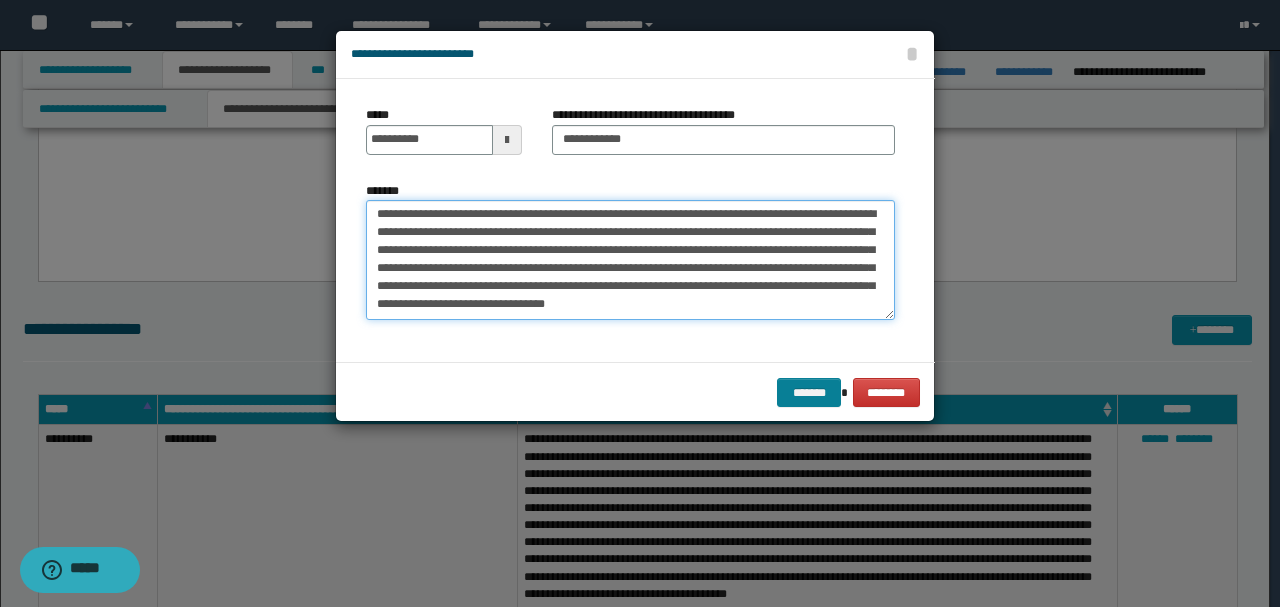 type on "**********" 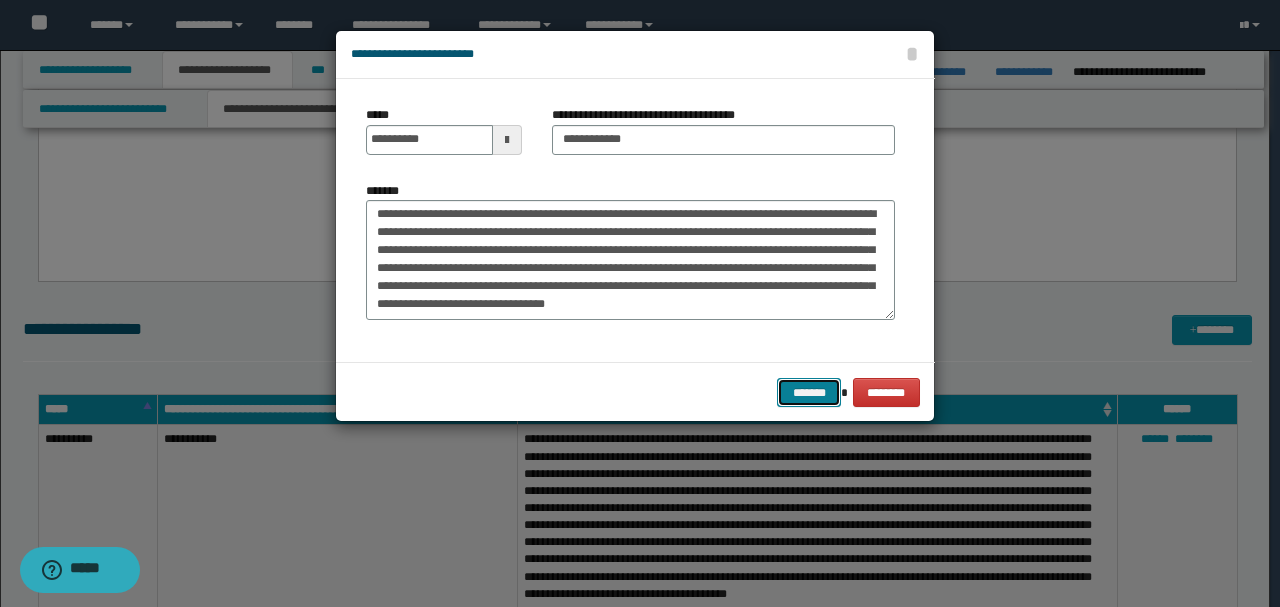 click on "*******" at bounding box center (809, 392) 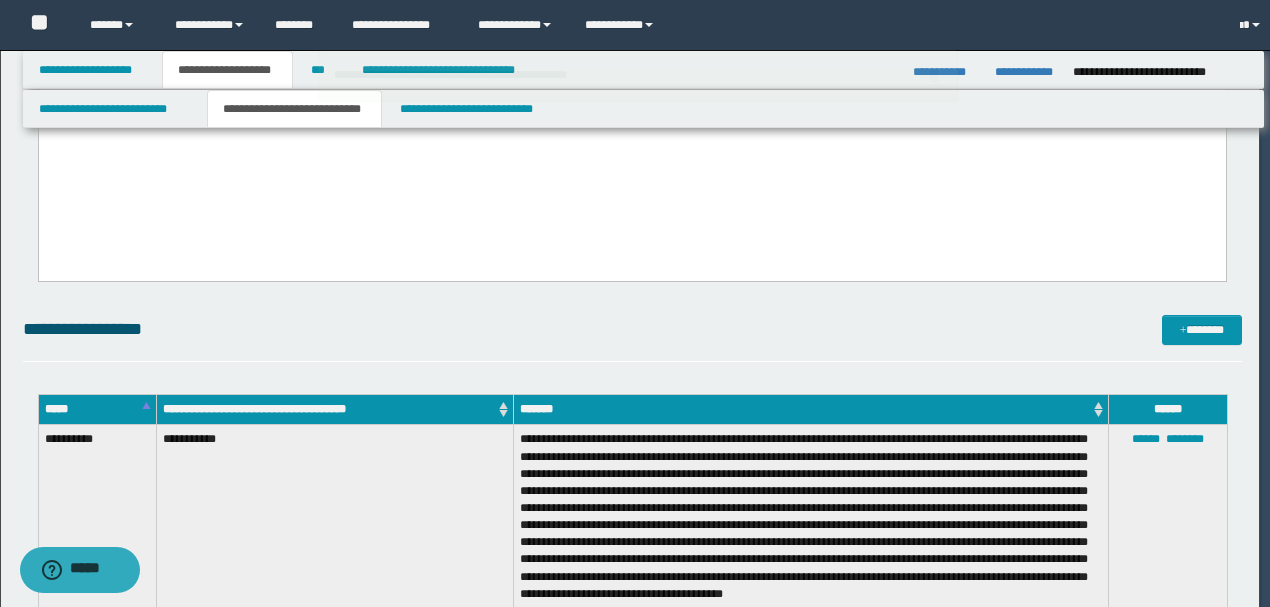 type 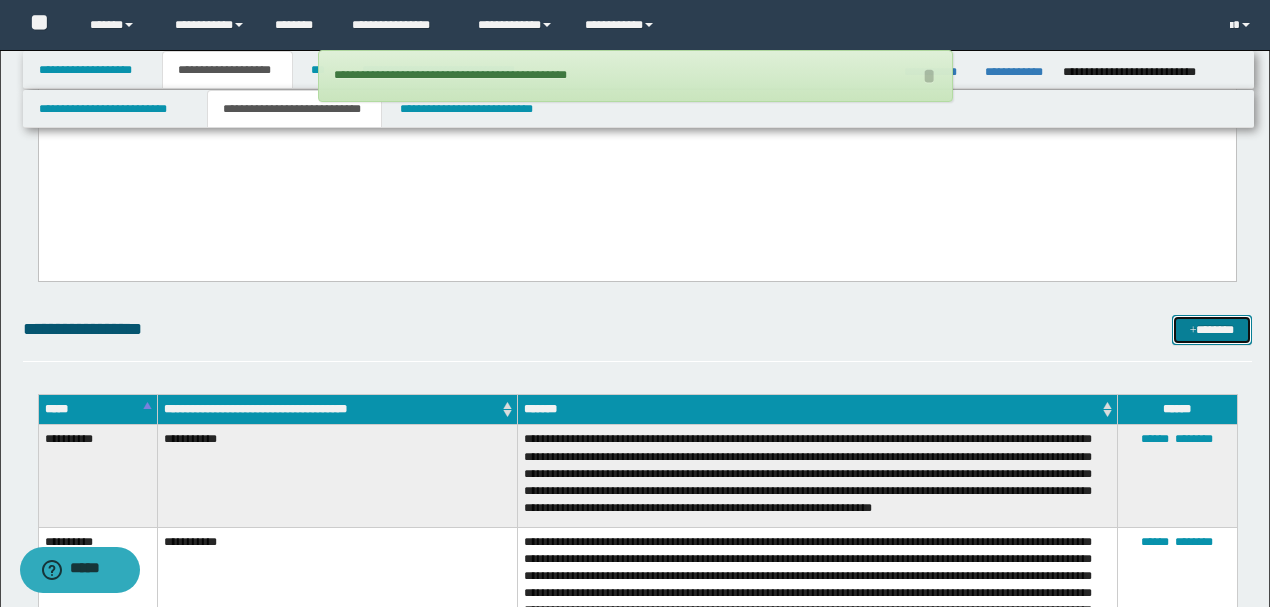 click on "*******" at bounding box center [1211, 329] 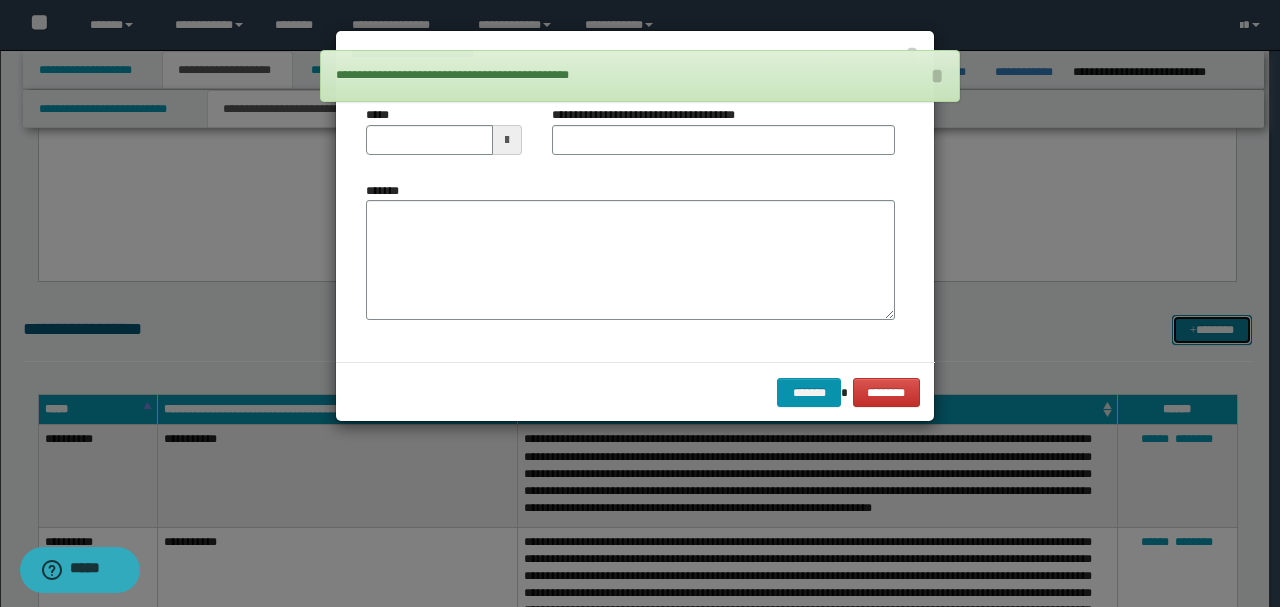 scroll, scrollTop: 0, scrollLeft: 0, axis: both 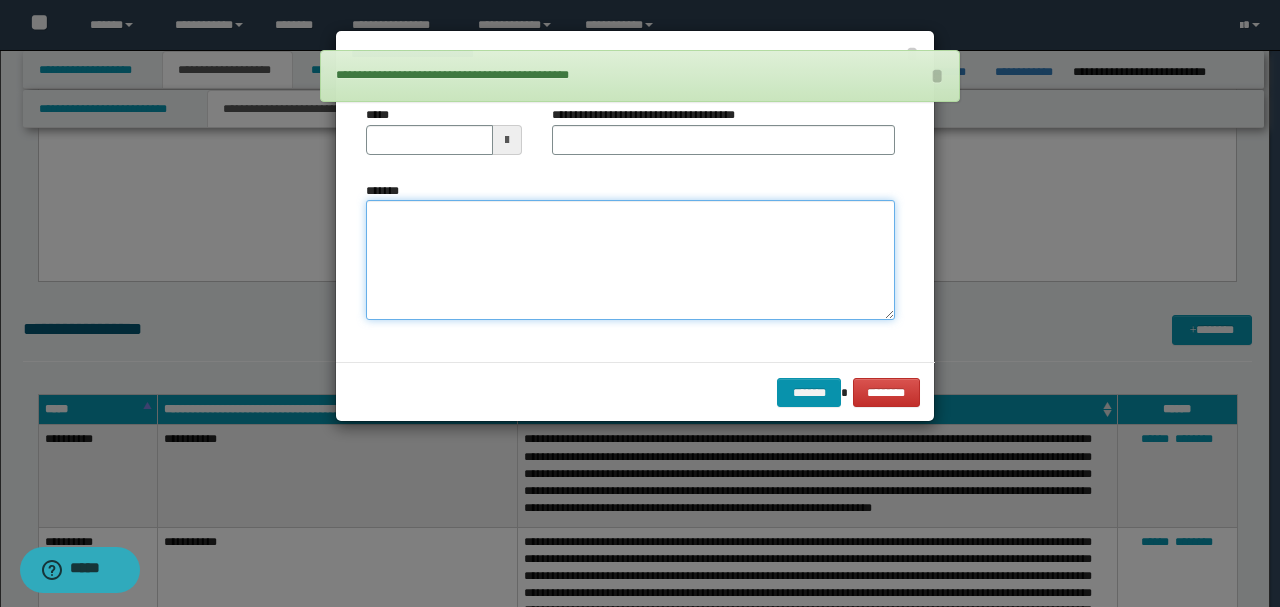 click on "*******" at bounding box center [630, 259] 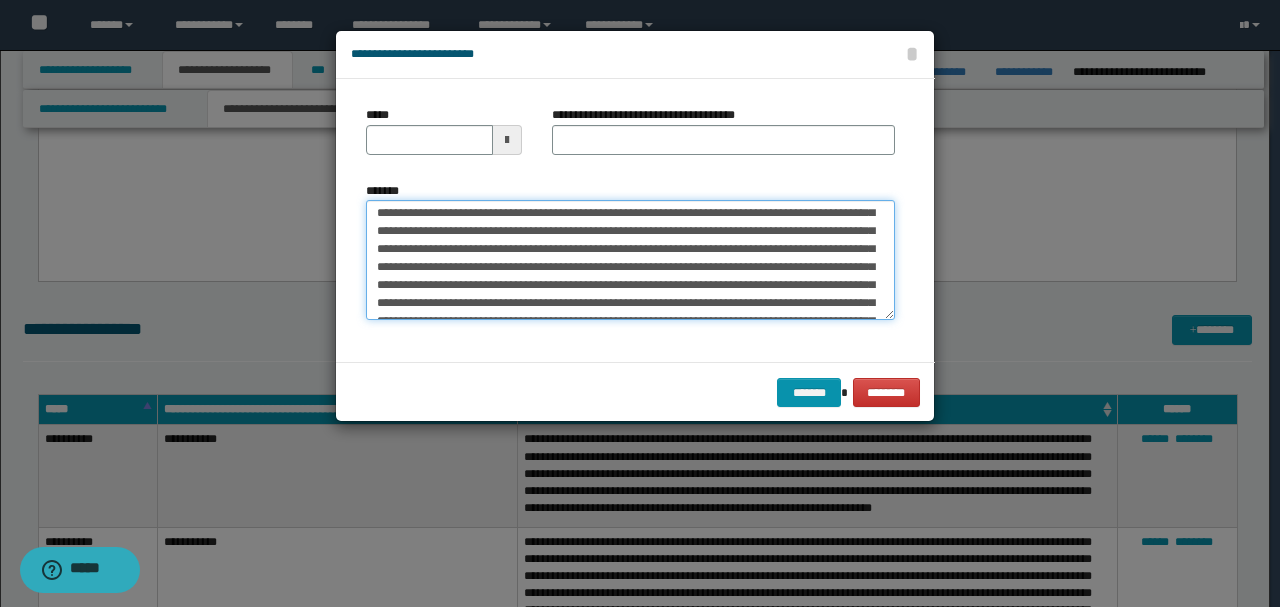 scroll, scrollTop: 0, scrollLeft: 0, axis: both 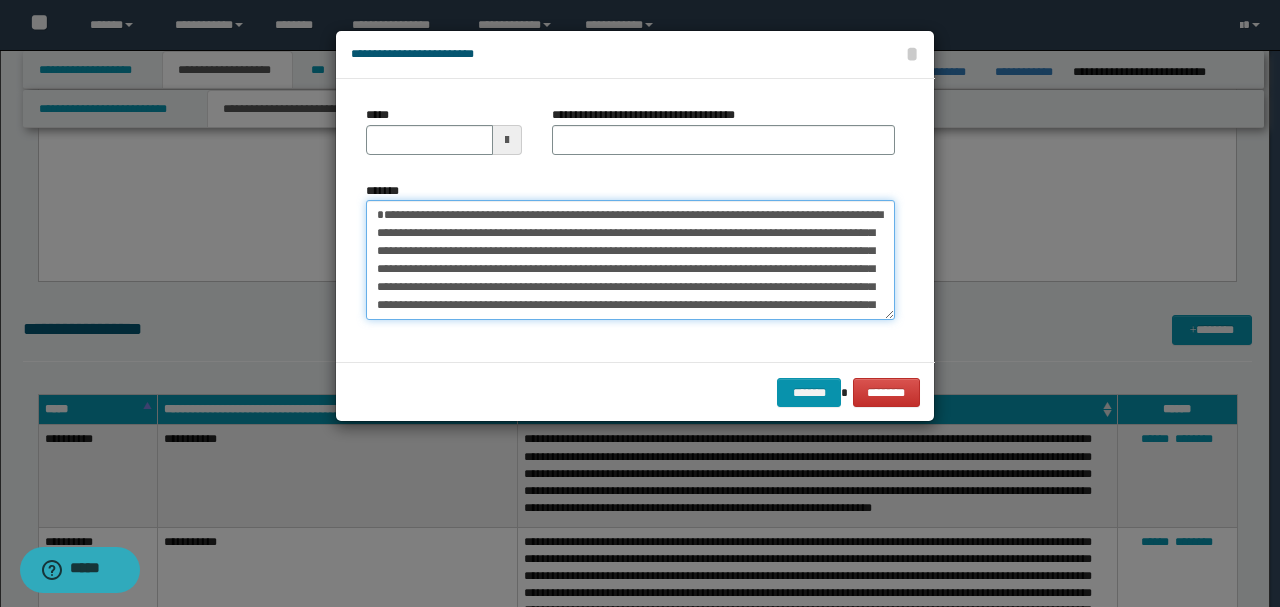drag, startPoint x: 441, startPoint y: 234, endPoint x: 322, endPoint y: 166, distance: 137.05838 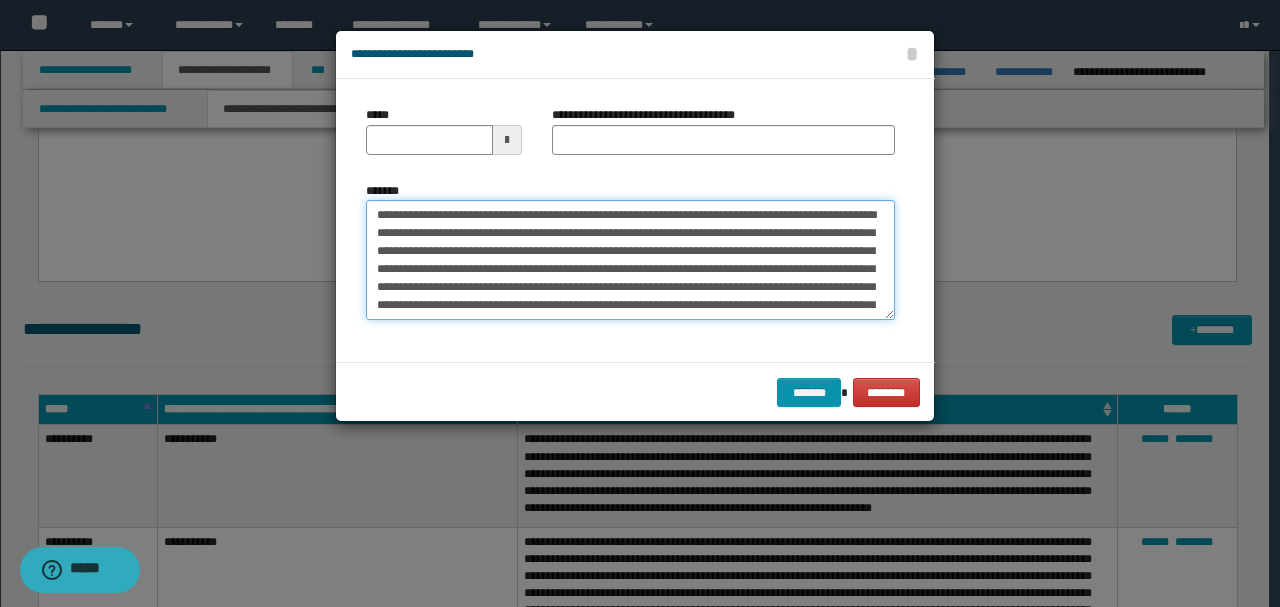 type 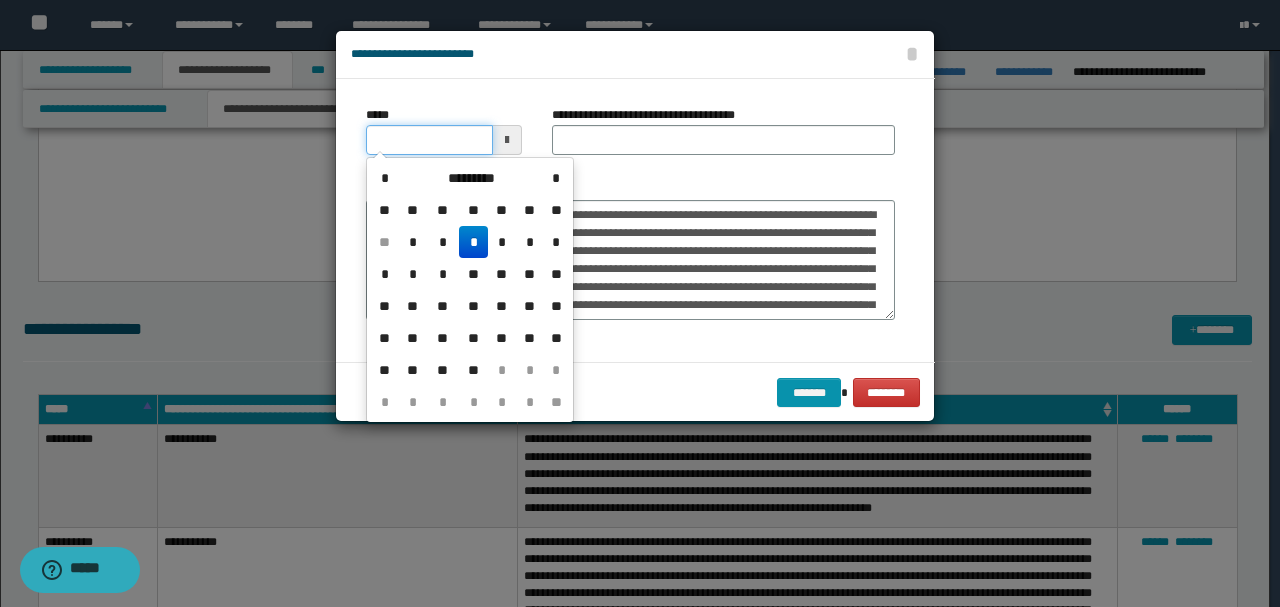 click on "*****" at bounding box center [429, 140] 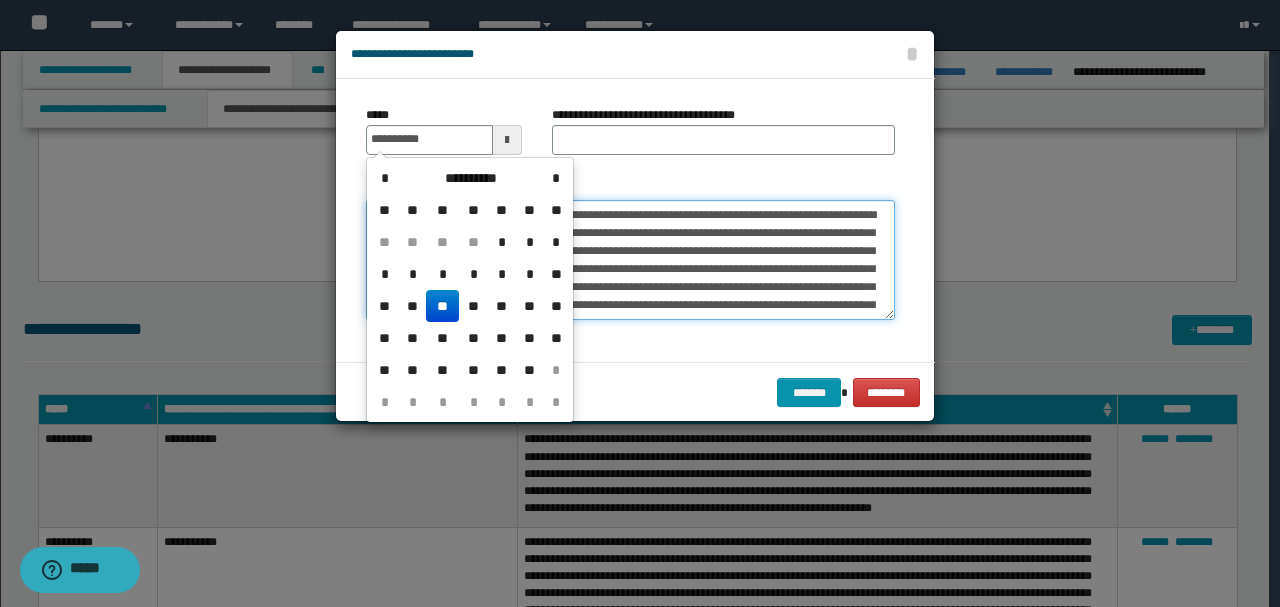 type on "**********" 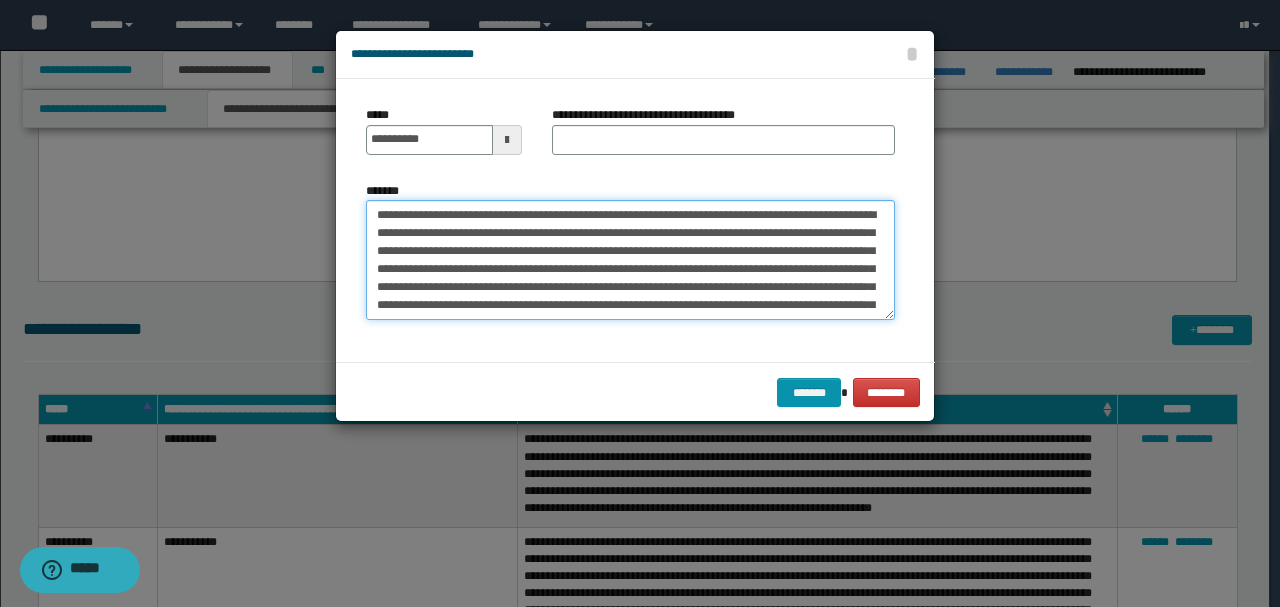 drag, startPoint x: 468, startPoint y: 211, endPoint x: 242, endPoint y: 210, distance: 226.00221 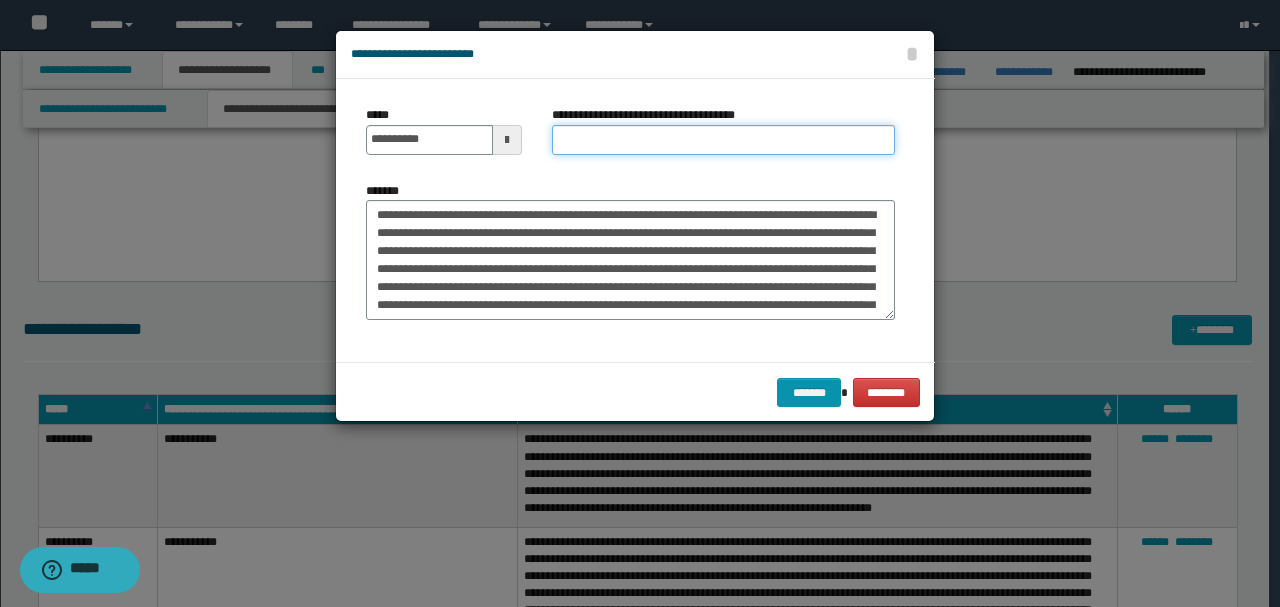 click on "**********" at bounding box center [723, 140] 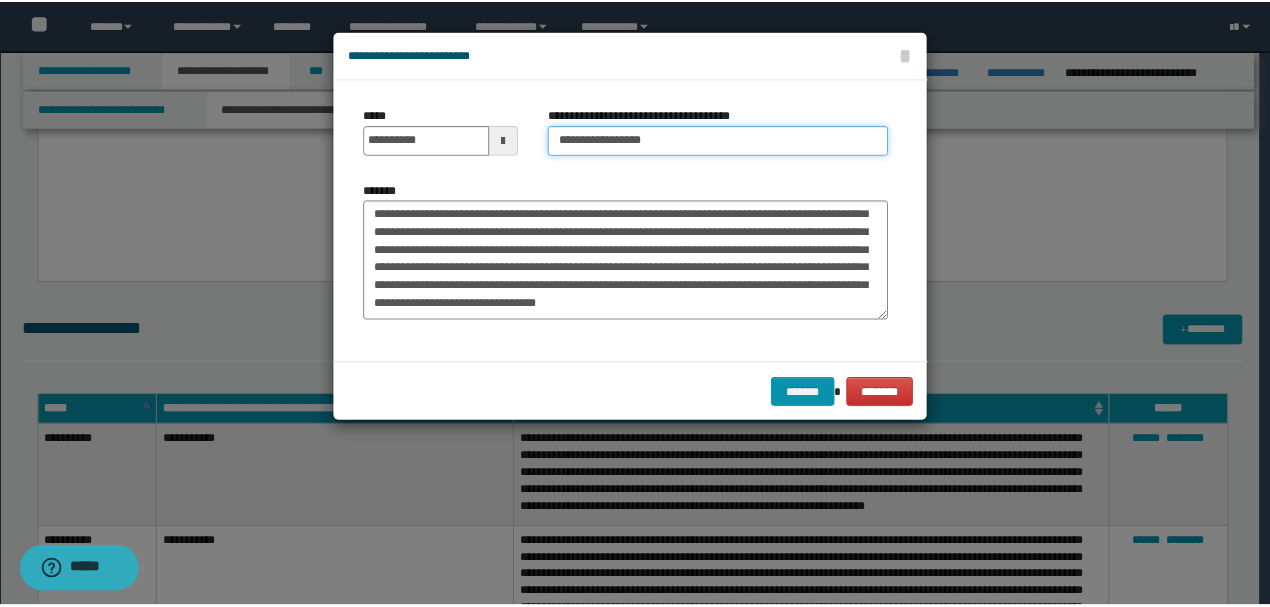 scroll, scrollTop: 378, scrollLeft: 0, axis: vertical 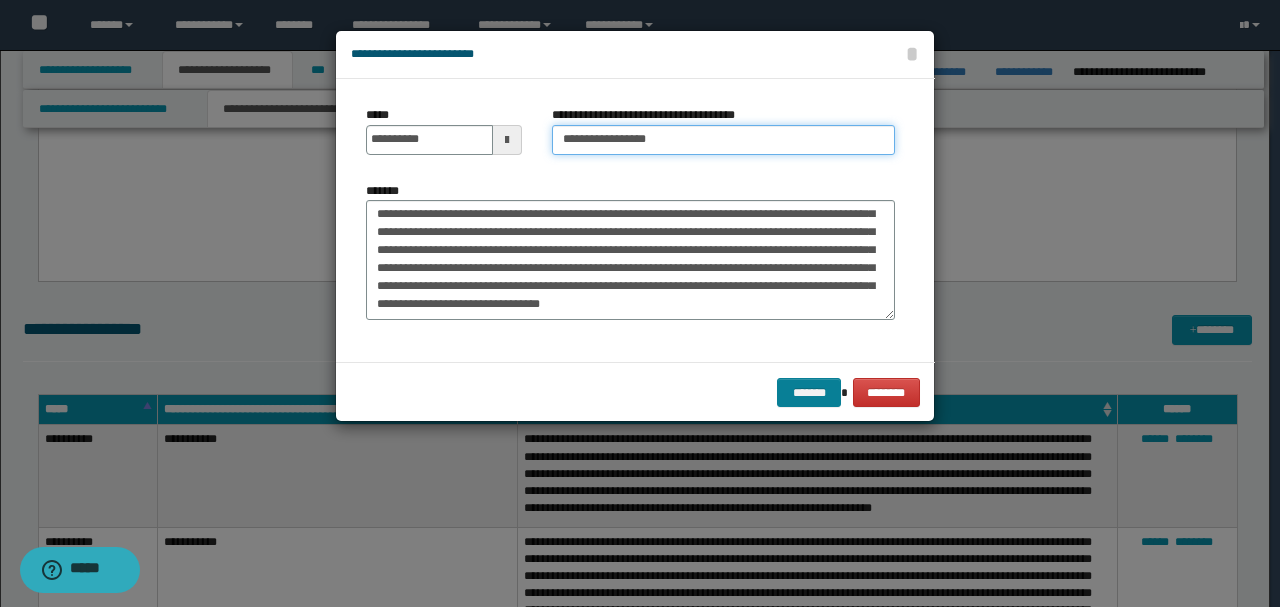 type on "**********" 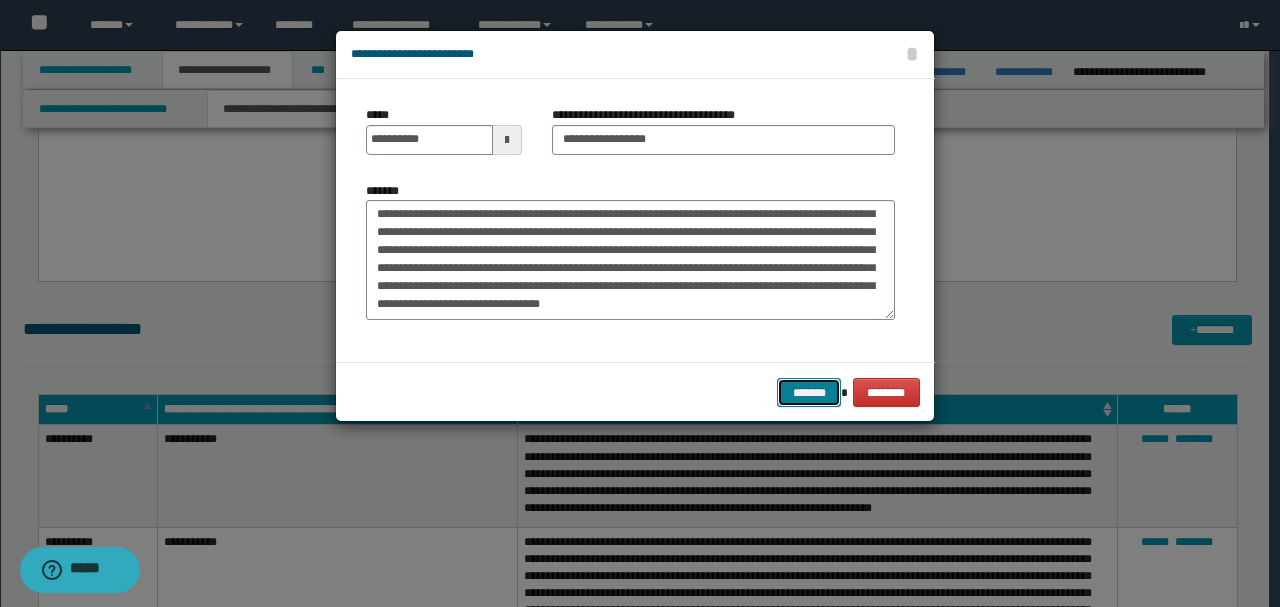 click on "*******" at bounding box center (809, 392) 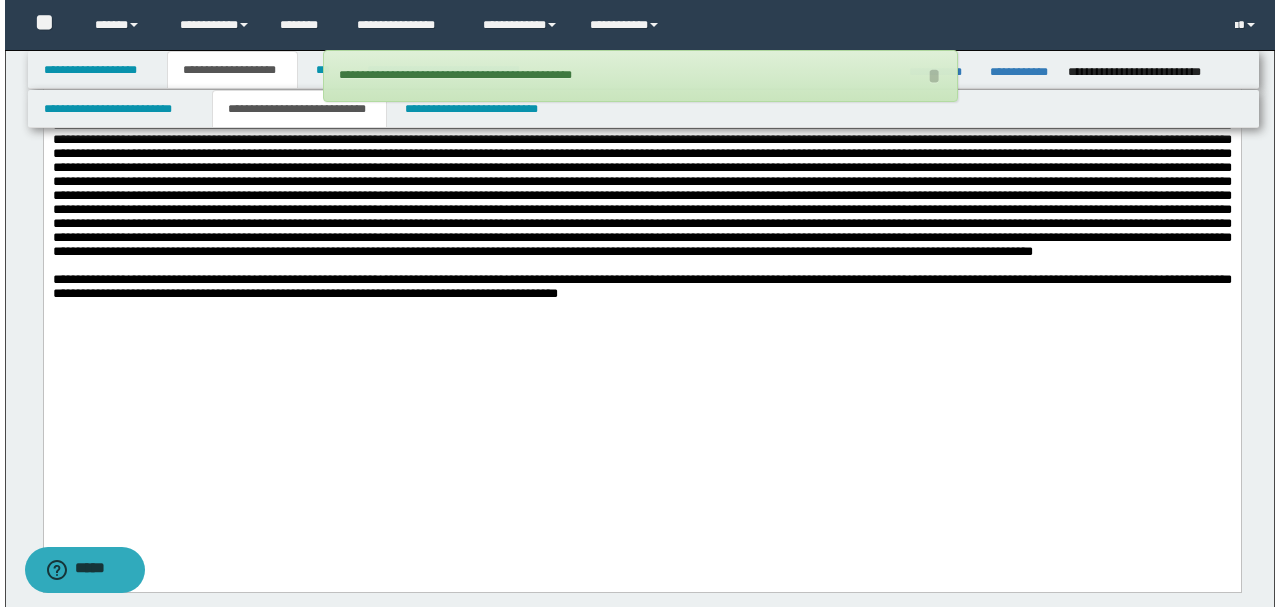 scroll, scrollTop: 3614, scrollLeft: 0, axis: vertical 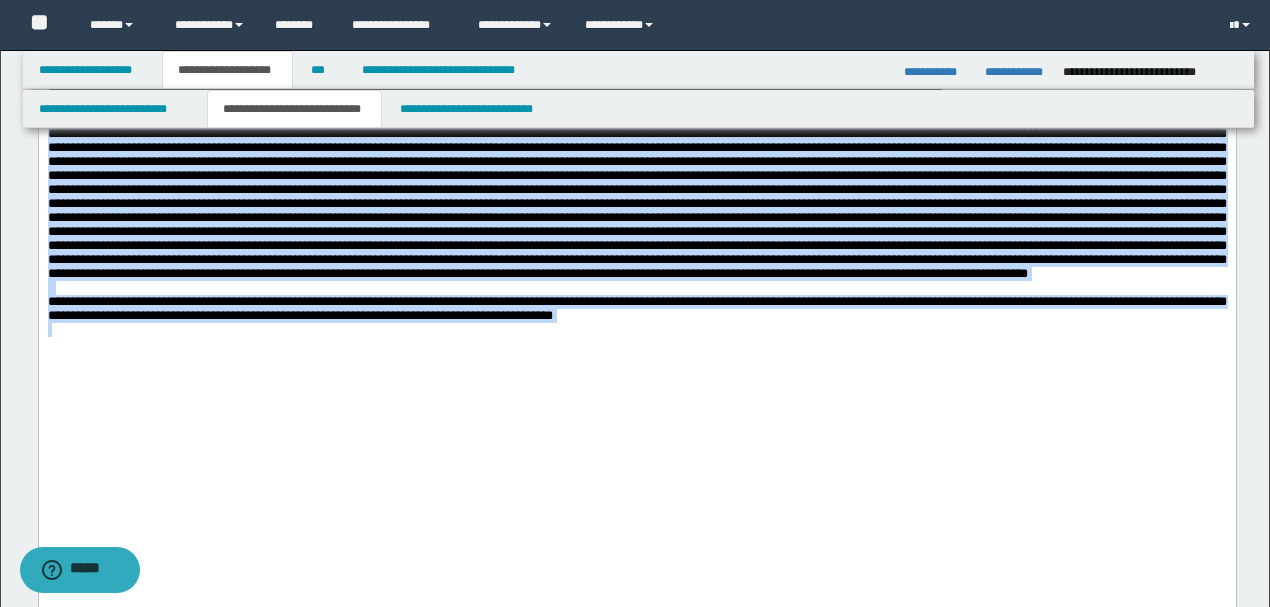 drag, startPoint x: 46, startPoint y: 220, endPoint x: 810, endPoint y: 466, distance: 802.6282 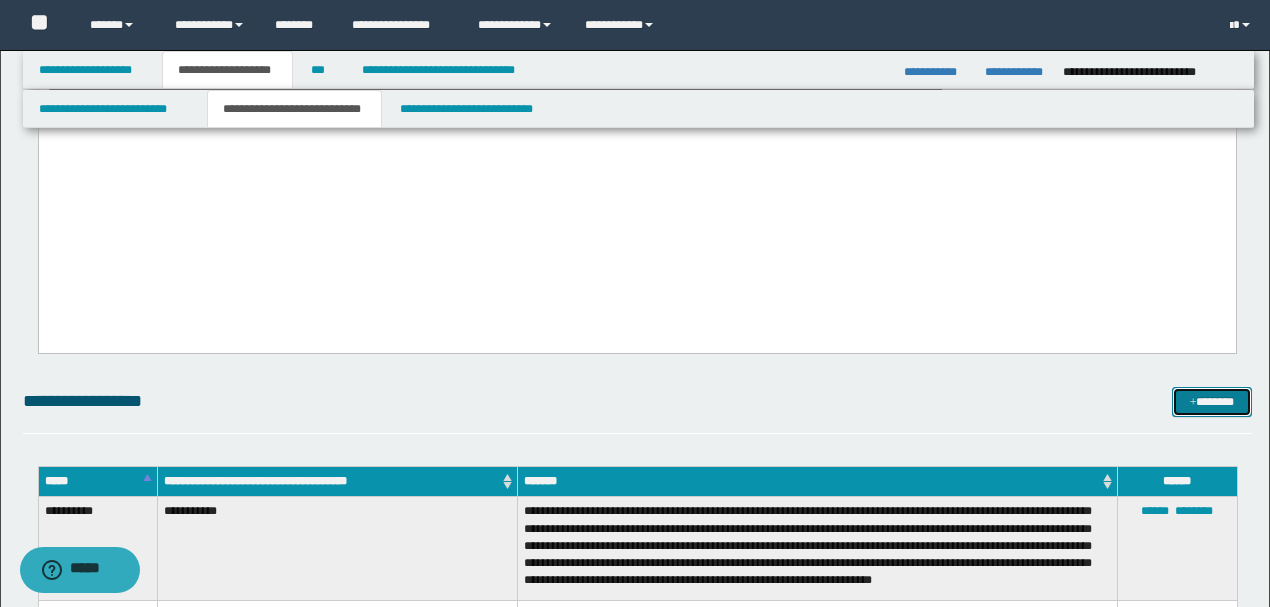 click at bounding box center (1193, 403) 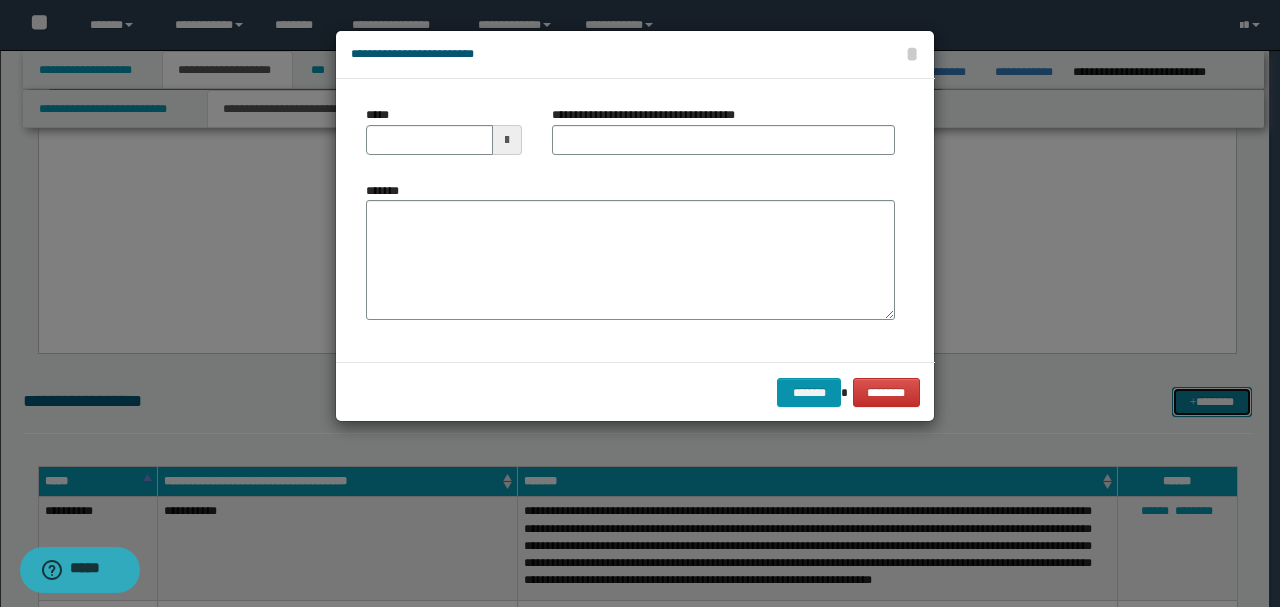 scroll, scrollTop: 0, scrollLeft: 0, axis: both 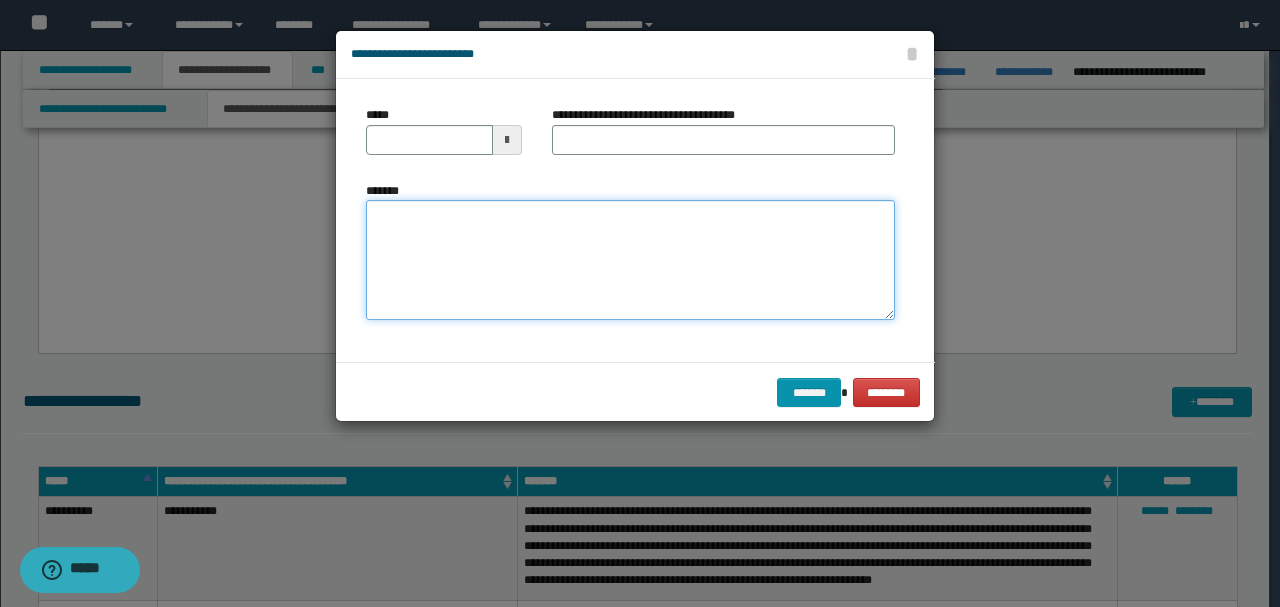 click on "*******" at bounding box center (630, 259) 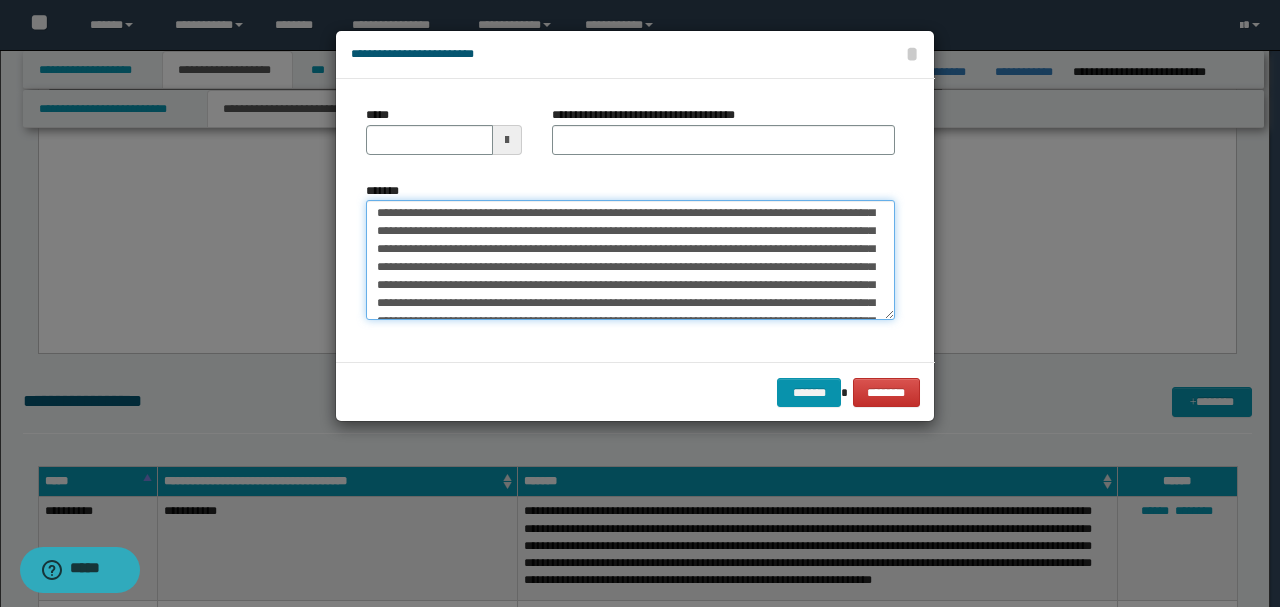 scroll, scrollTop: 0, scrollLeft: 0, axis: both 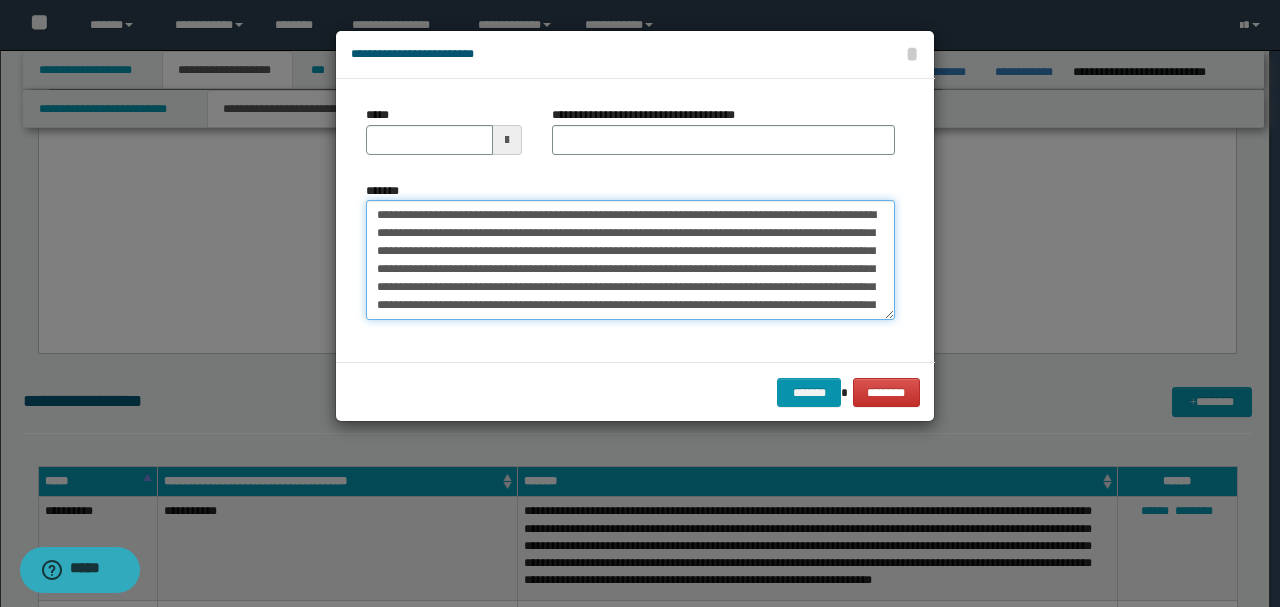 drag, startPoint x: 441, startPoint y: 209, endPoint x: 284, endPoint y: 162, distance: 163.88411 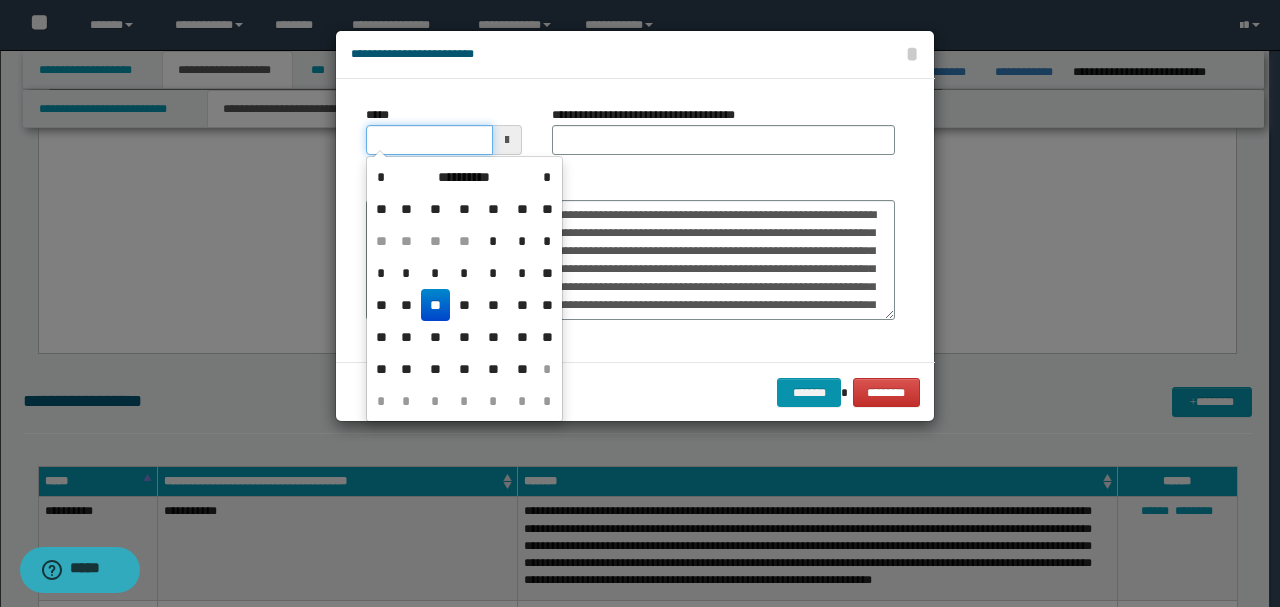 click on "*****" at bounding box center [429, 140] 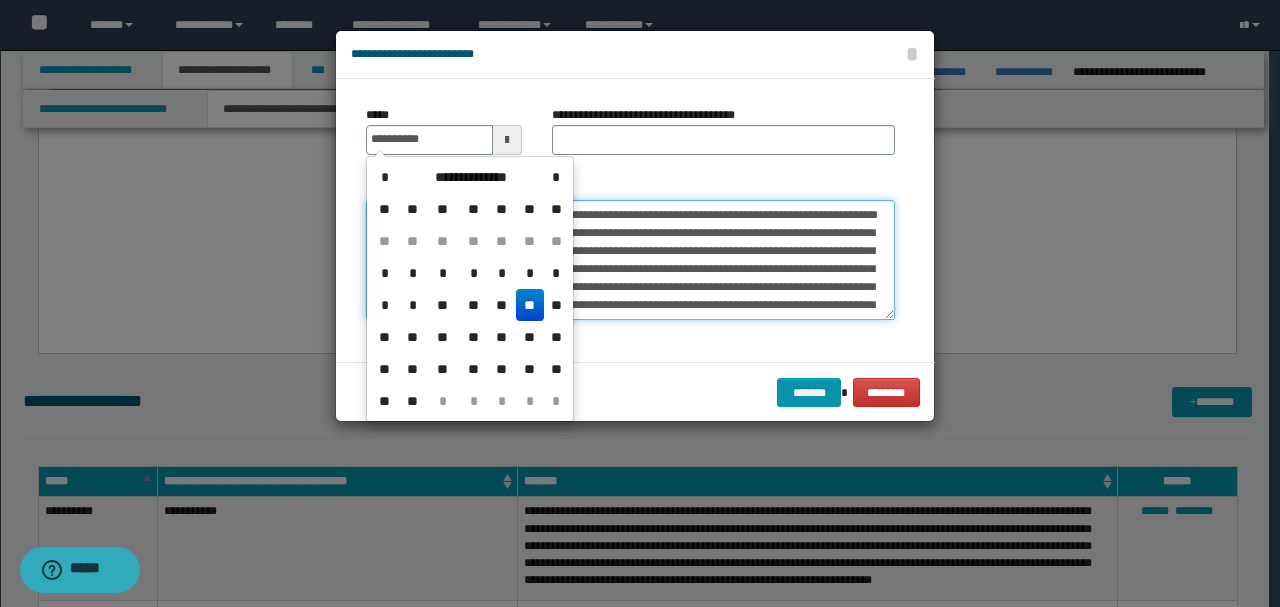 type on "**********" 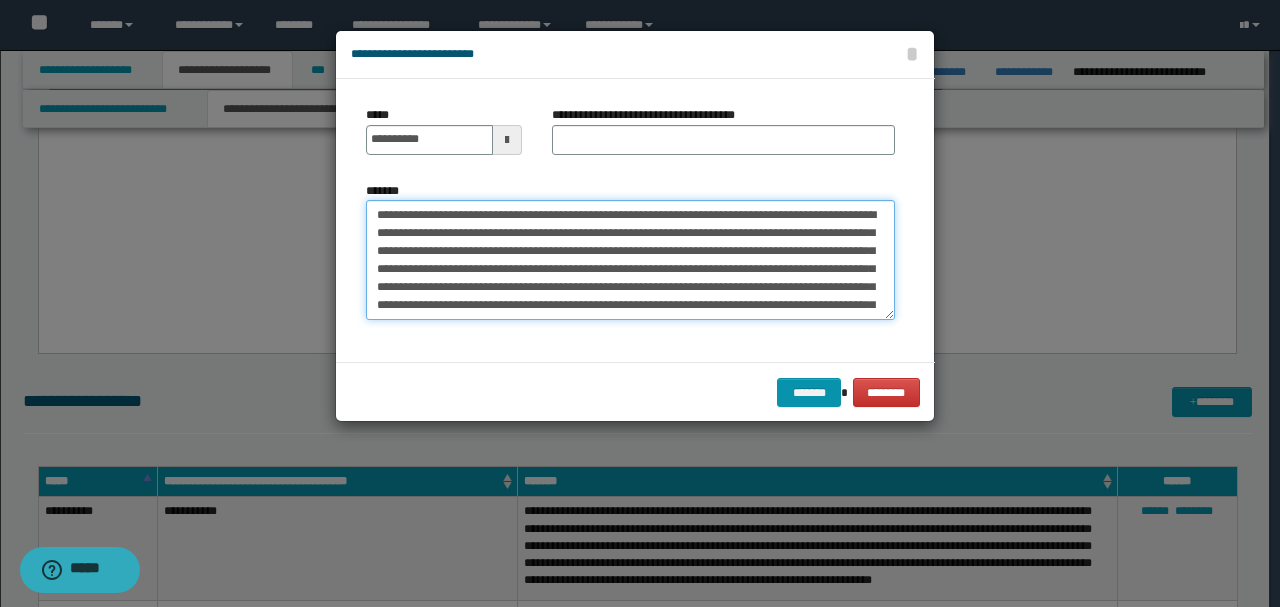 drag, startPoint x: 434, startPoint y: 212, endPoint x: 294, endPoint y: 212, distance: 140 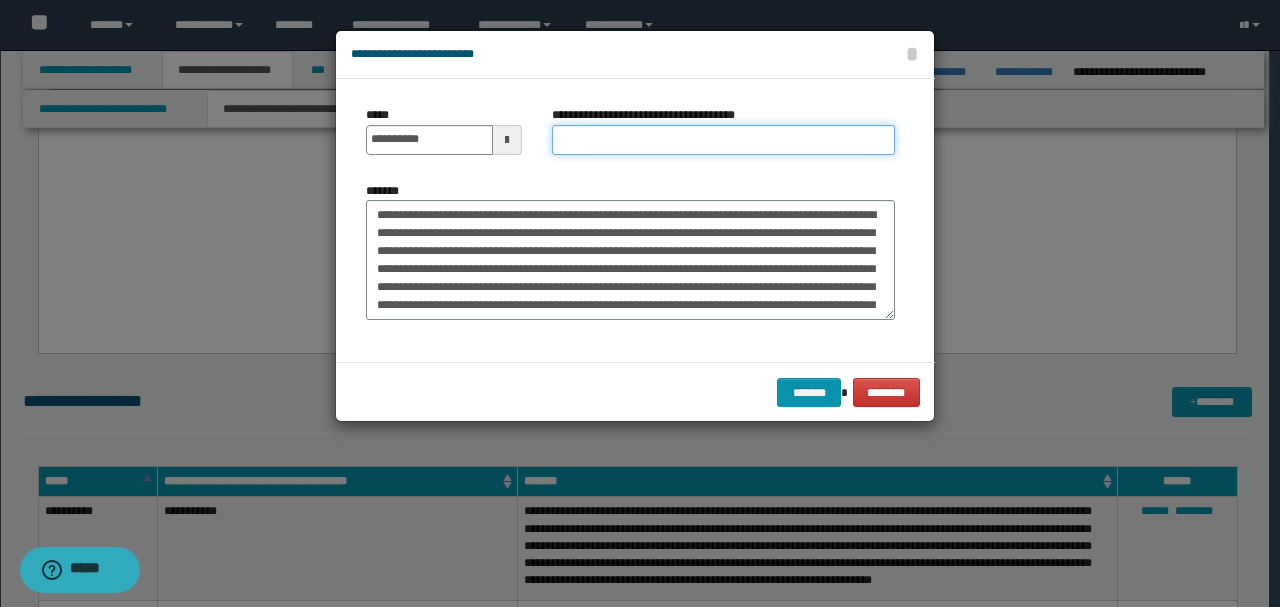 click on "**********" at bounding box center (723, 140) 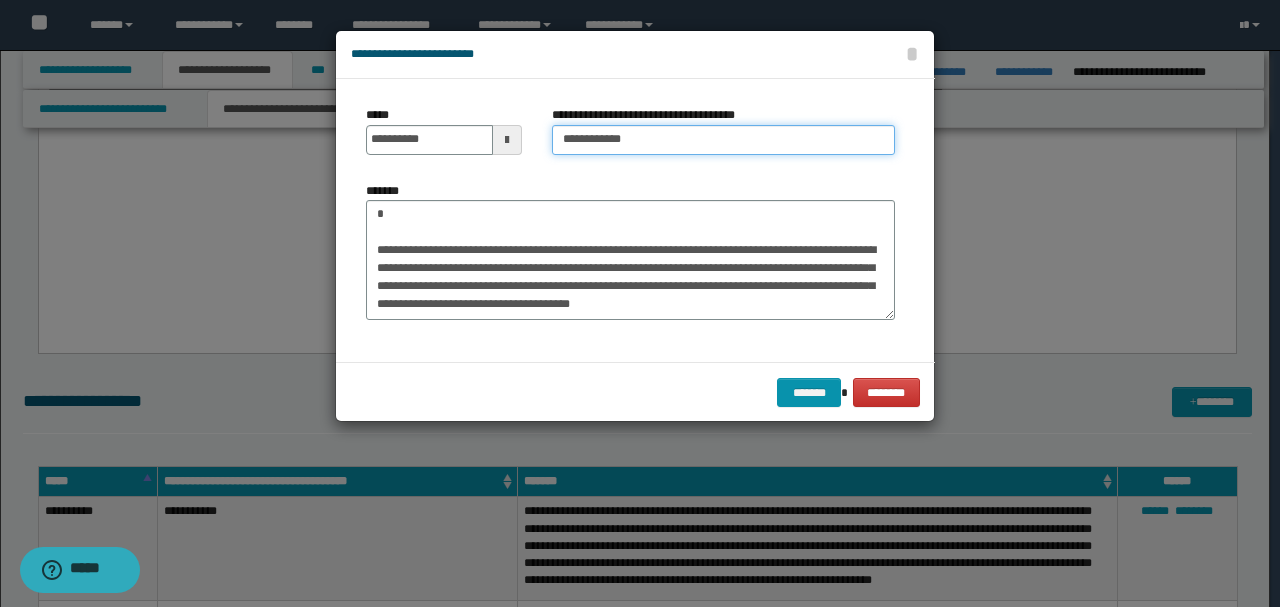 type on "**********" 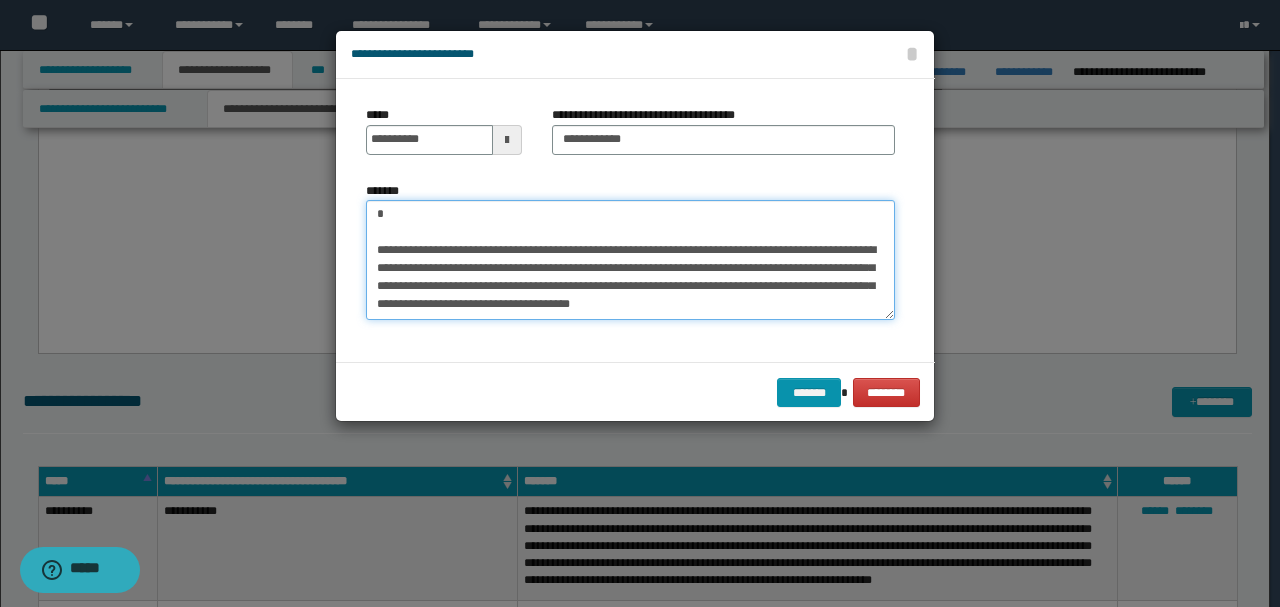 scroll, scrollTop: 612, scrollLeft: 0, axis: vertical 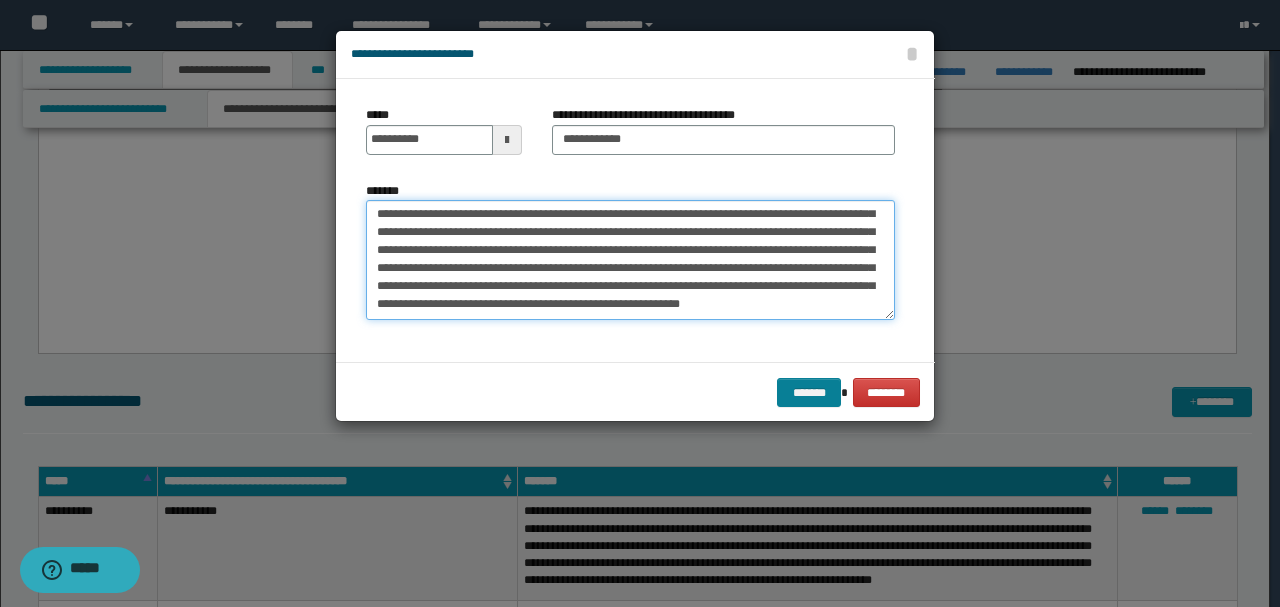 type on "**********" 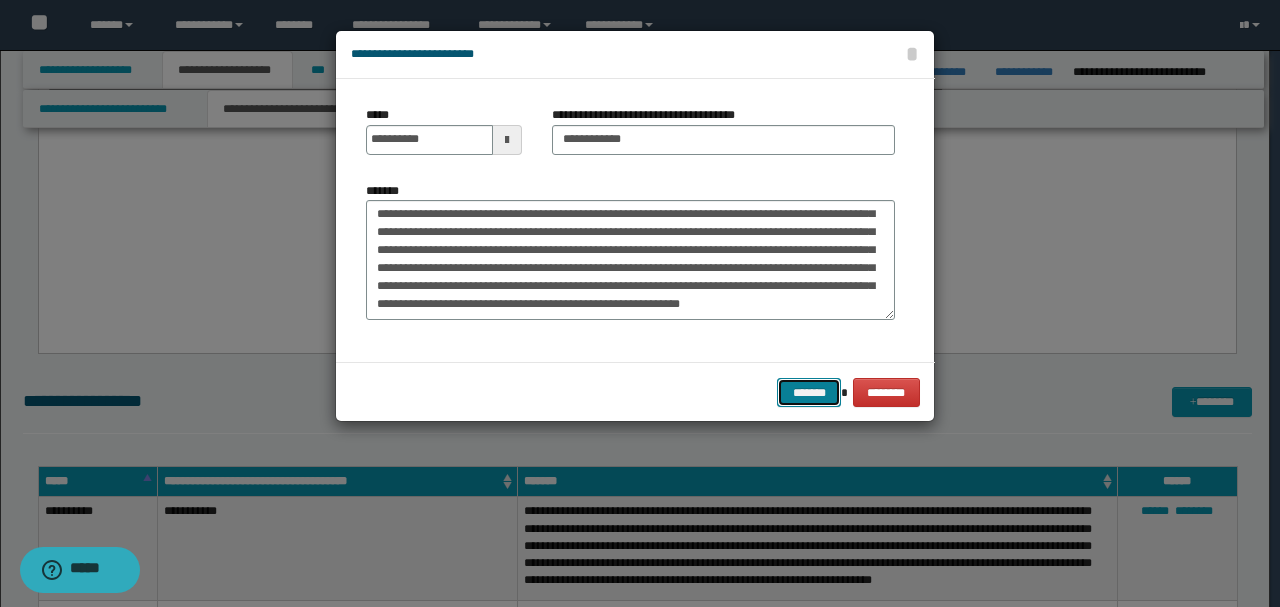 click on "*******" at bounding box center [809, 392] 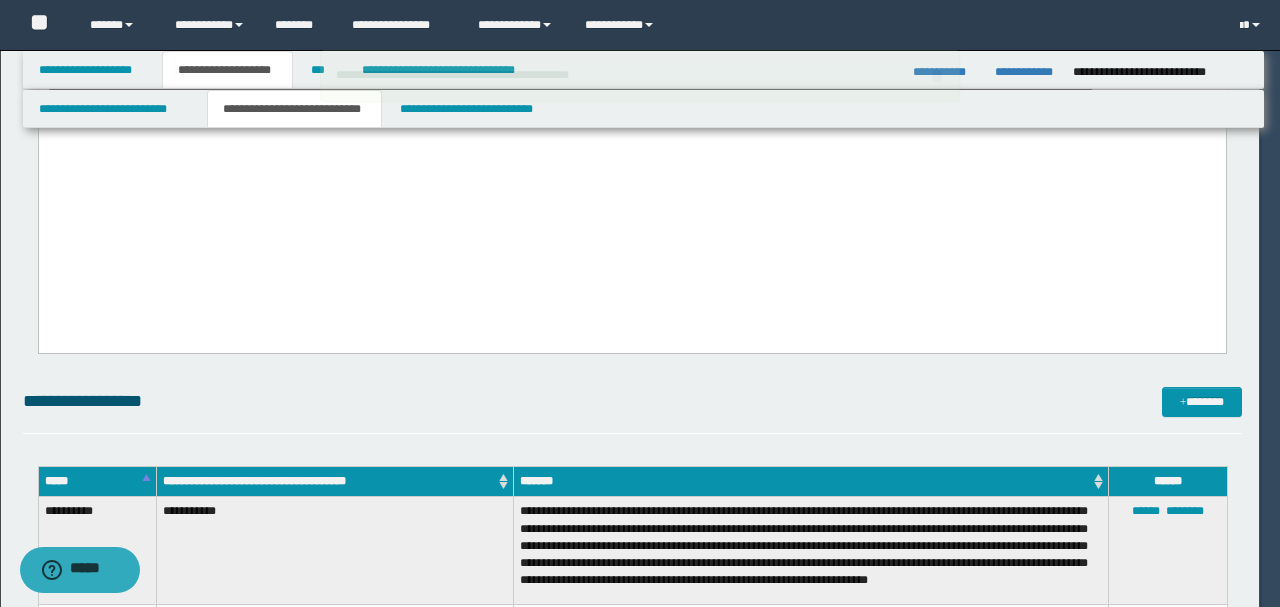 type 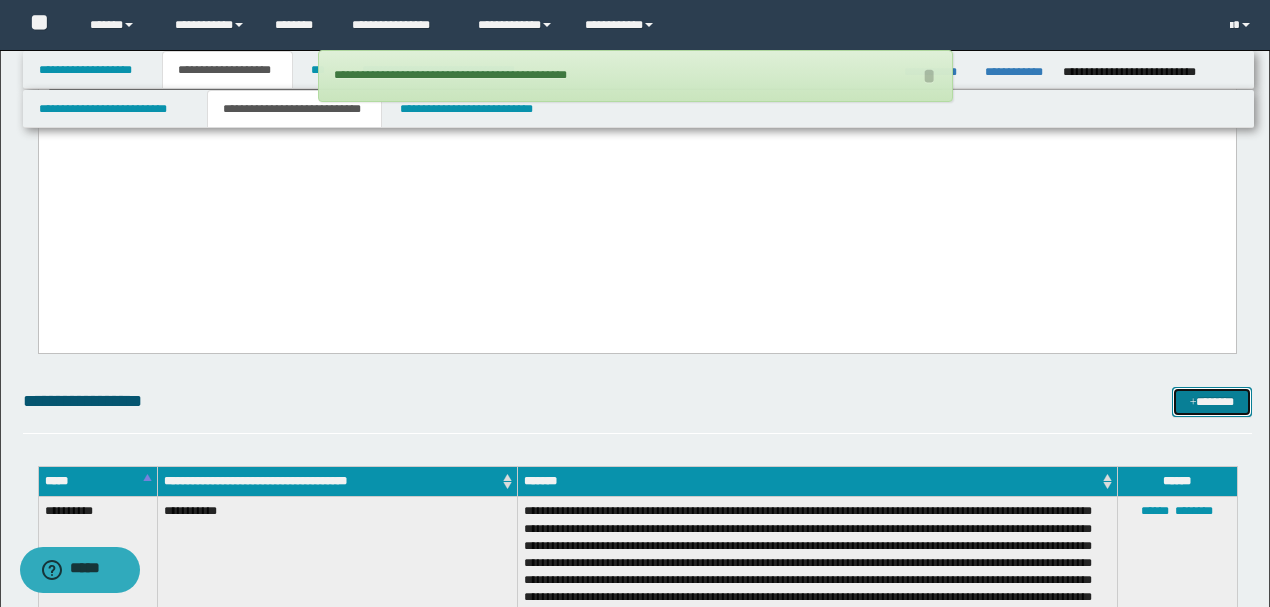 click at bounding box center [1193, 403] 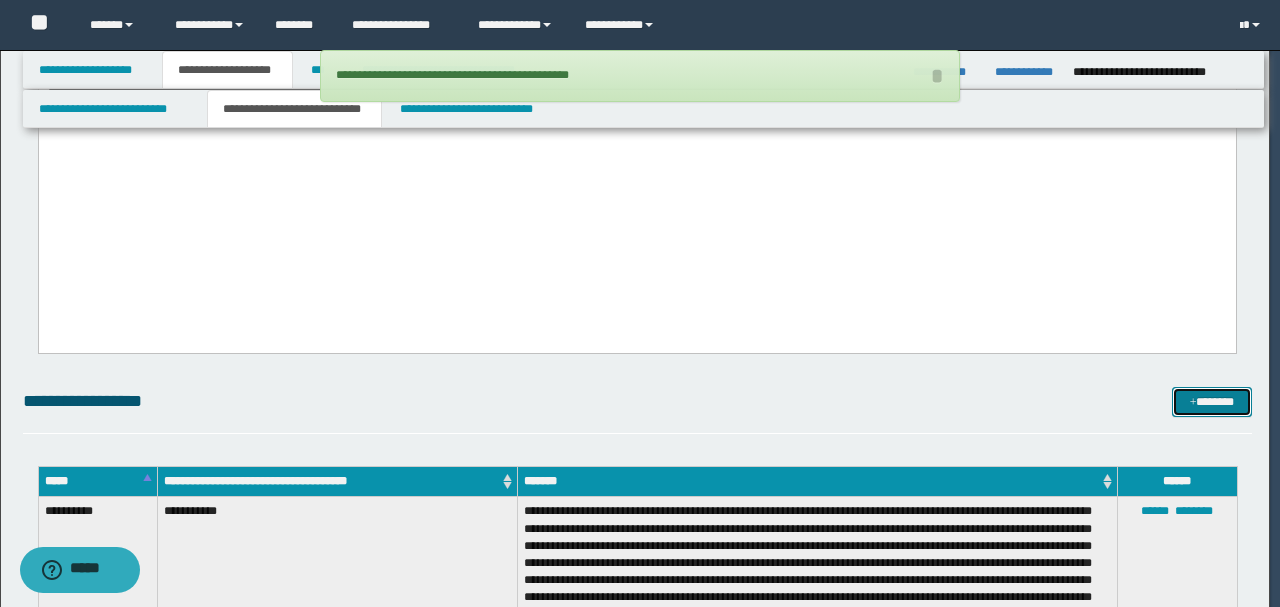 scroll, scrollTop: 0, scrollLeft: 0, axis: both 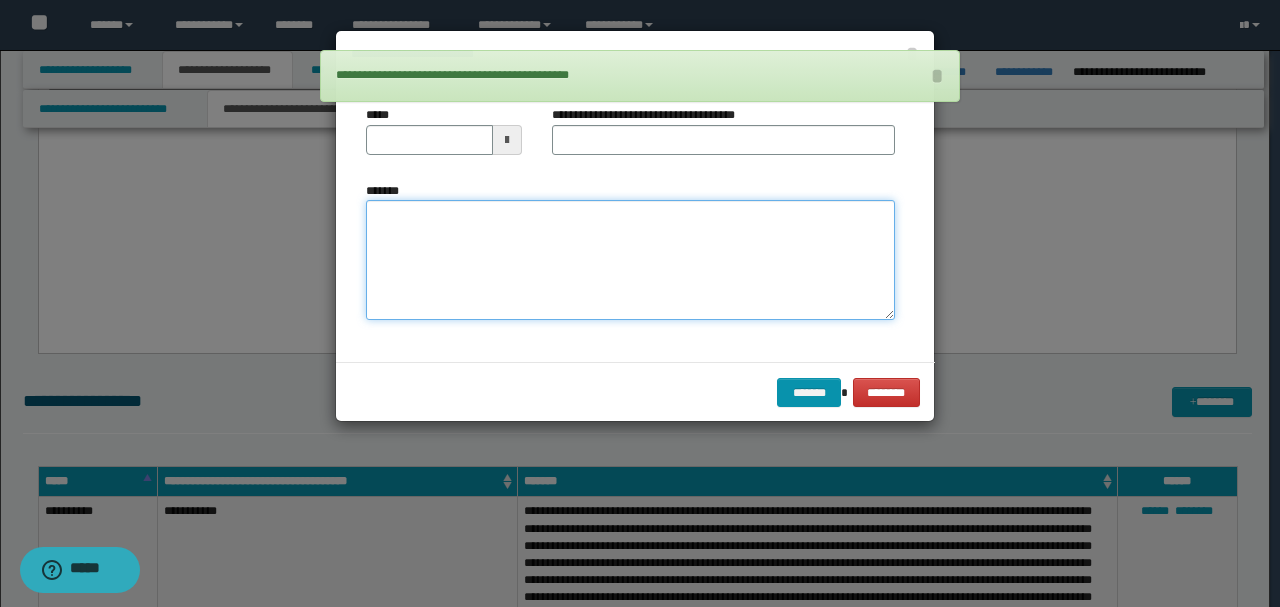 click on "*******" at bounding box center [630, 259] 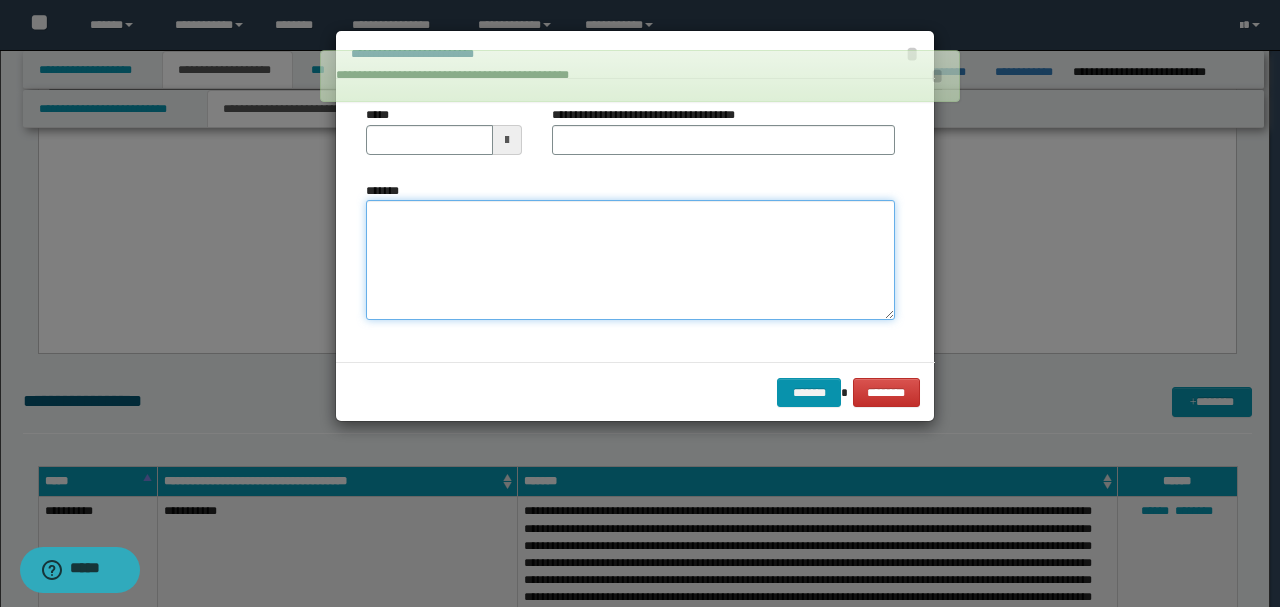 paste on "**********" 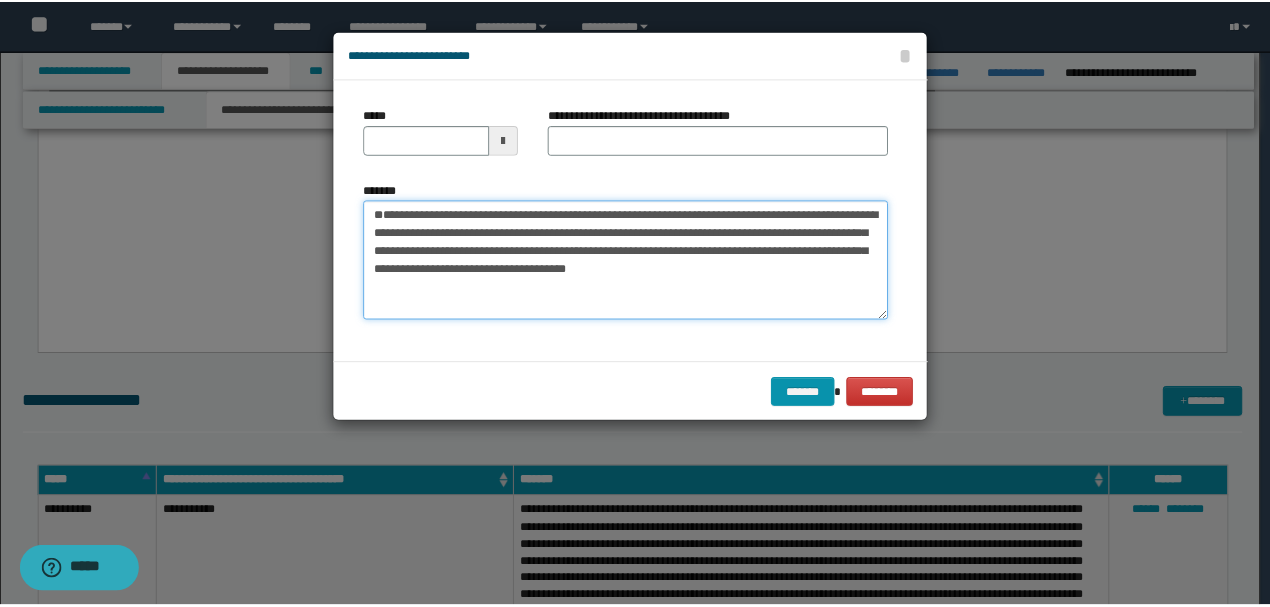 scroll, scrollTop: 0, scrollLeft: 0, axis: both 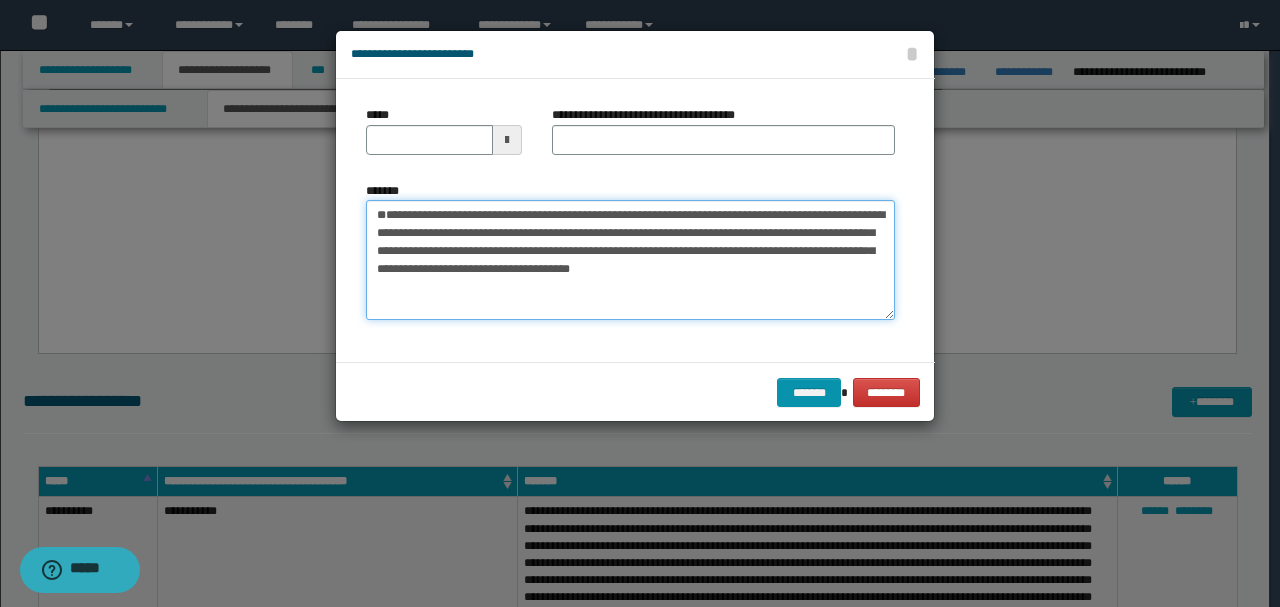 drag, startPoint x: 441, startPoint y: 252, endPoint x: 220, endPoint y: 121, distance: 256.90854 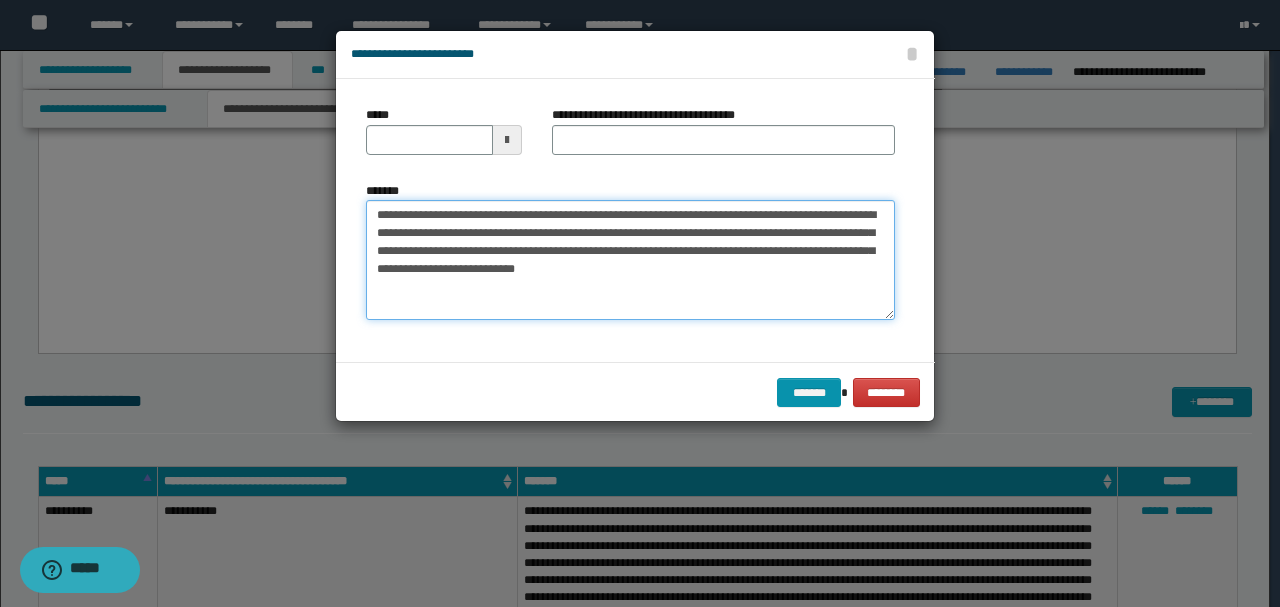 type 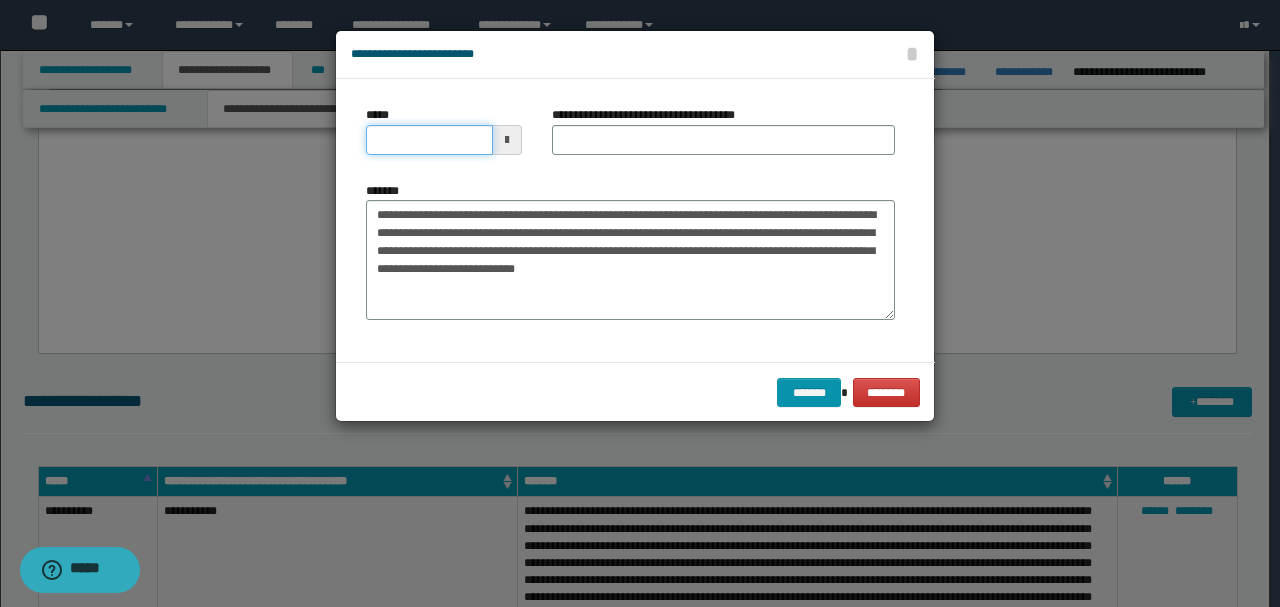click on "*****" at bounding box center (429, 140) 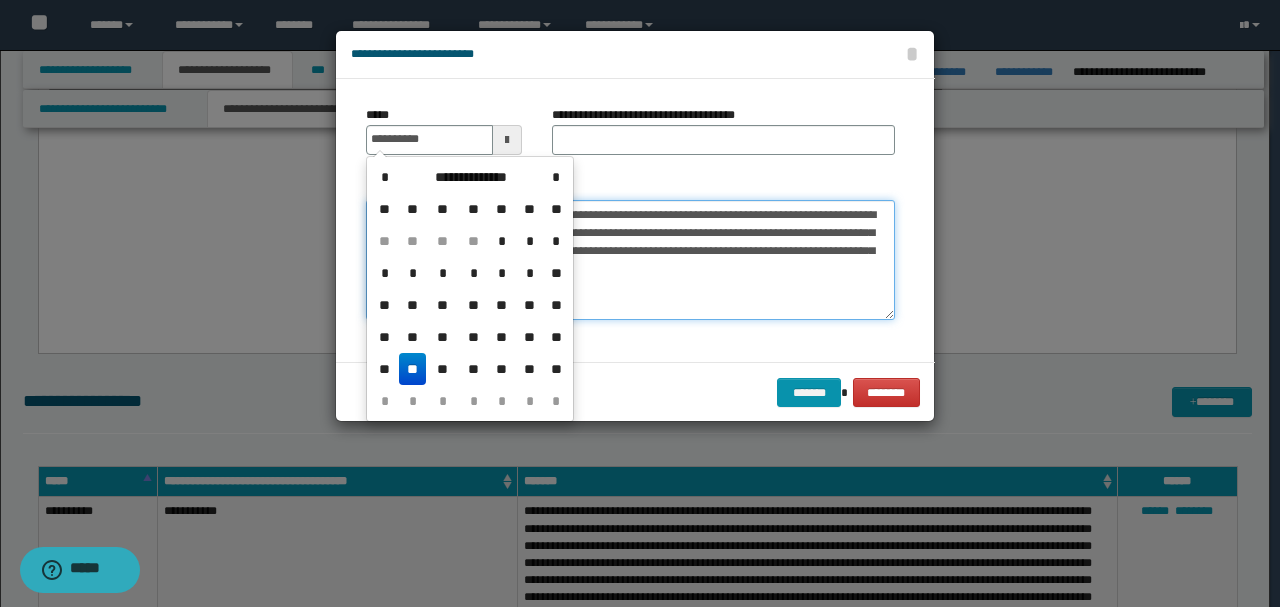 type on "**********" 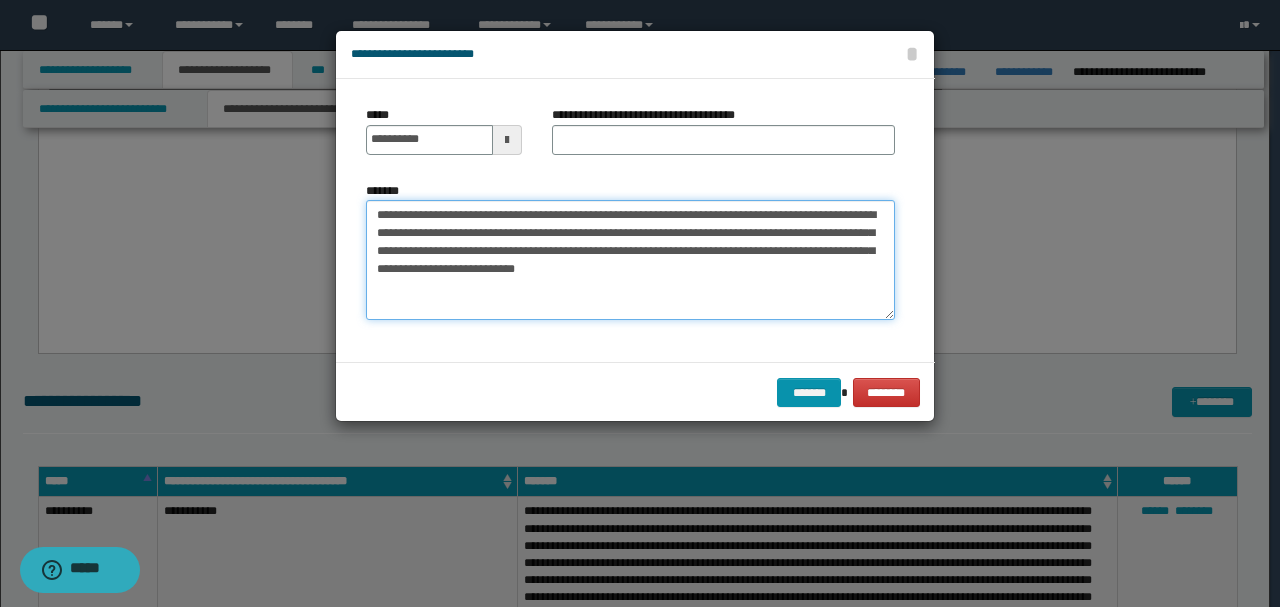 drag, startPoint x: 468, startPoint y: 210, endPoint x: 320, endPoint y: 202, distance: 148.21606 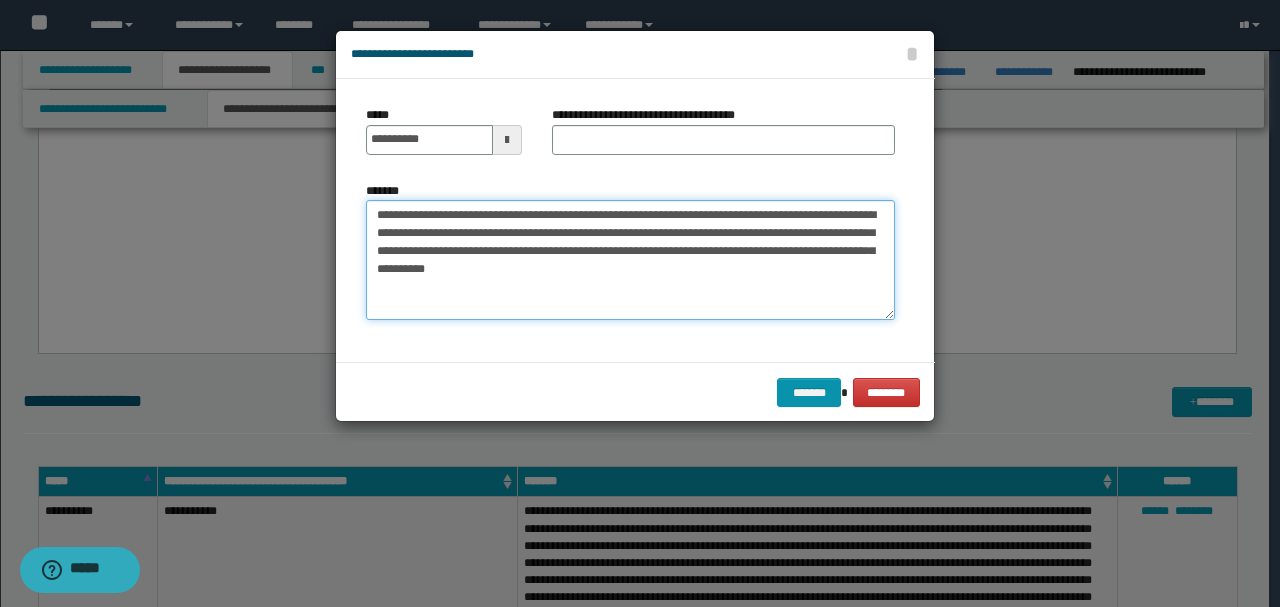 type on "**********" 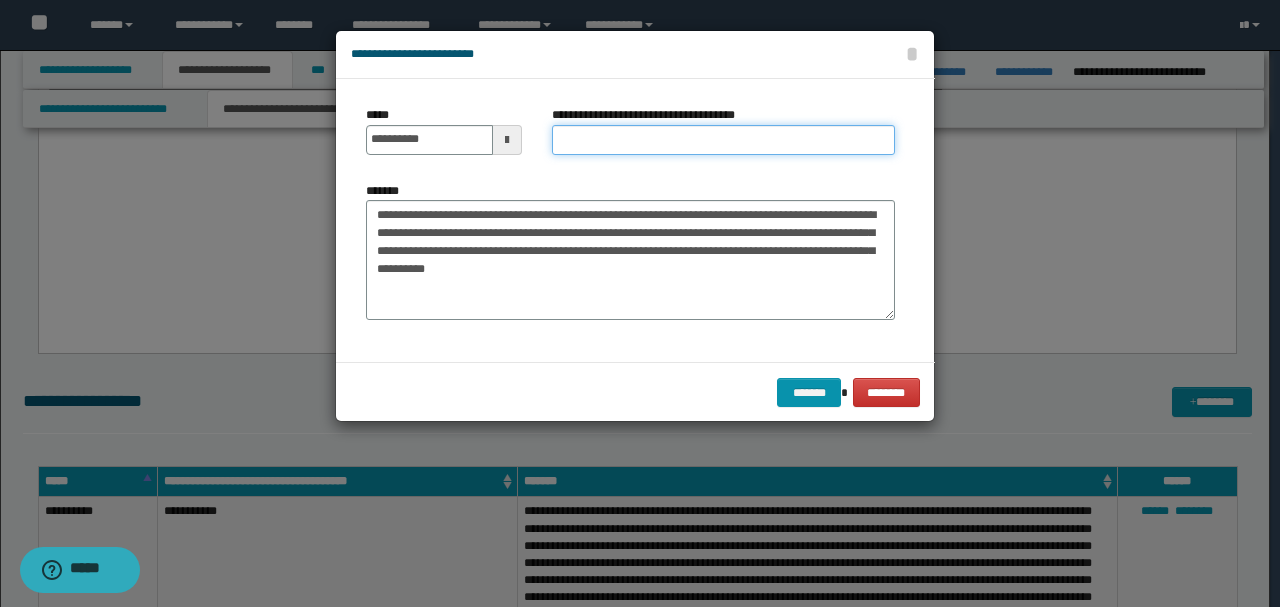 click on "**********" at bounding box center [723, 140] 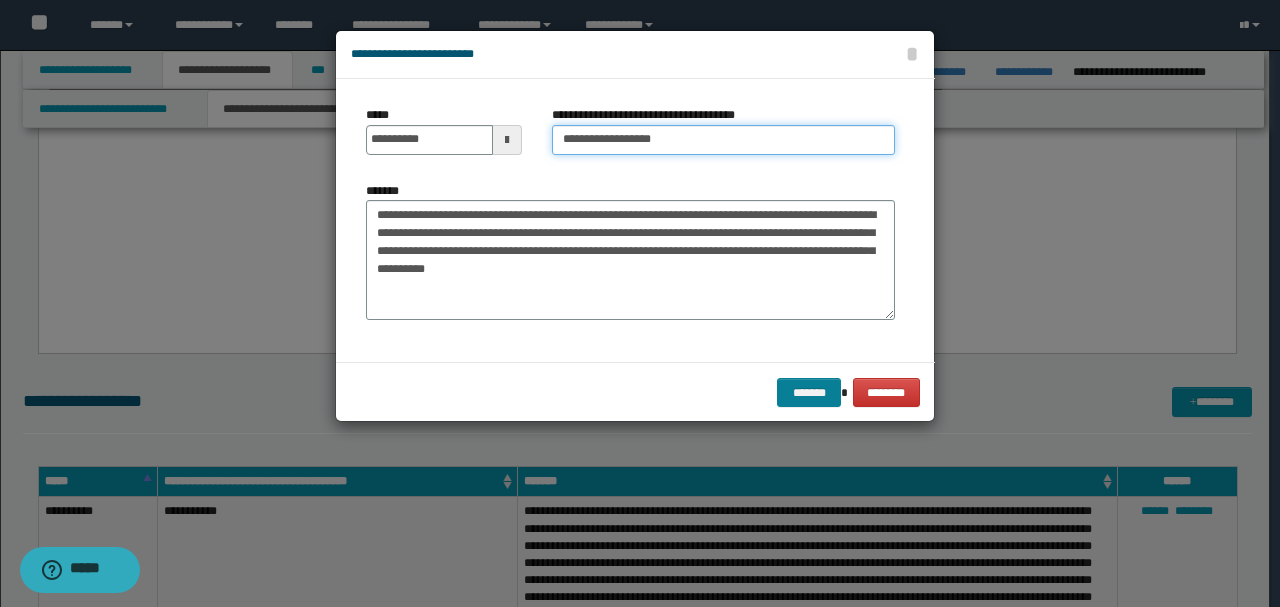 type on "**********" 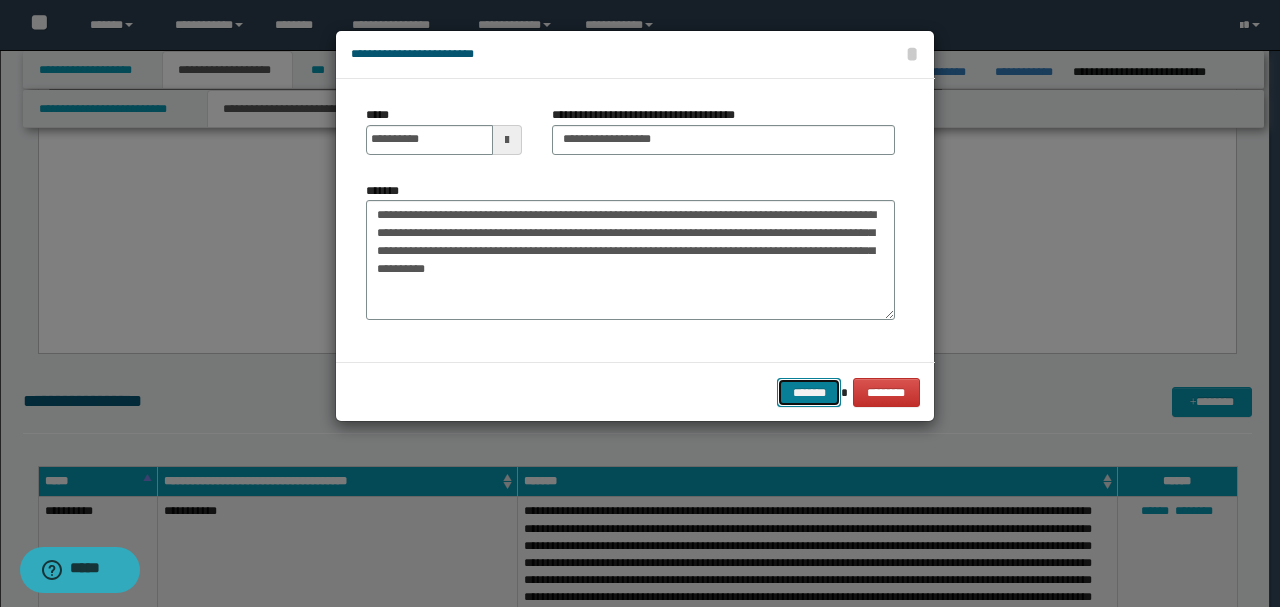 click on "*******" at bounding box center (809, 392) 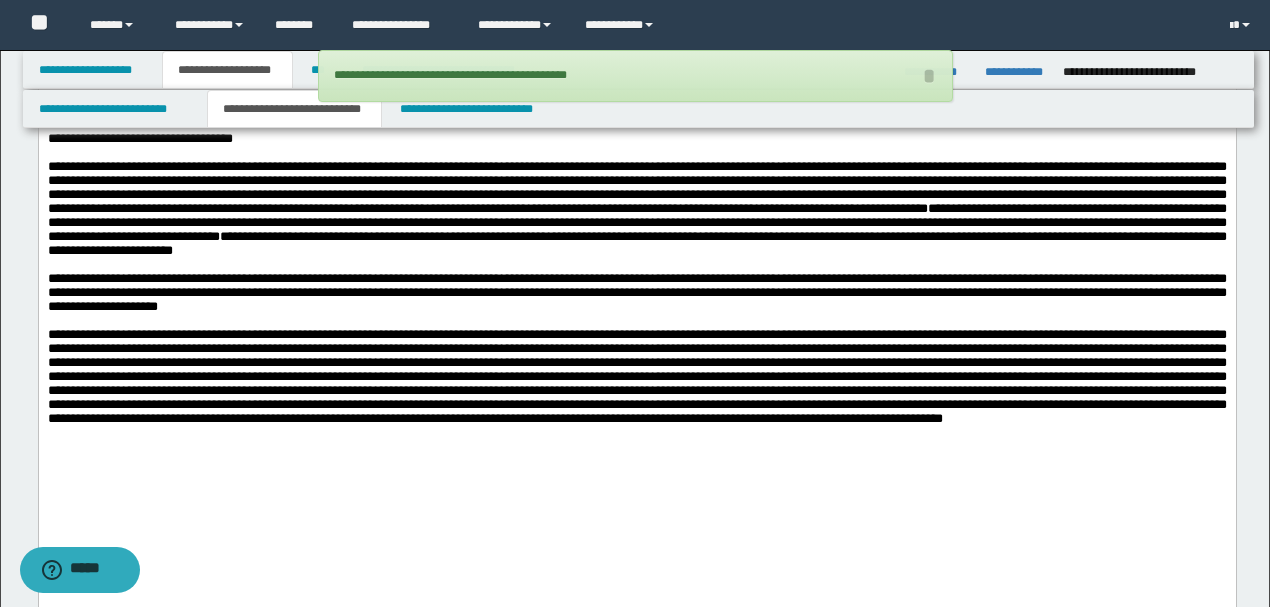 scroll, scrollTop: 3280, scrollLeft: 0, axis: vertical 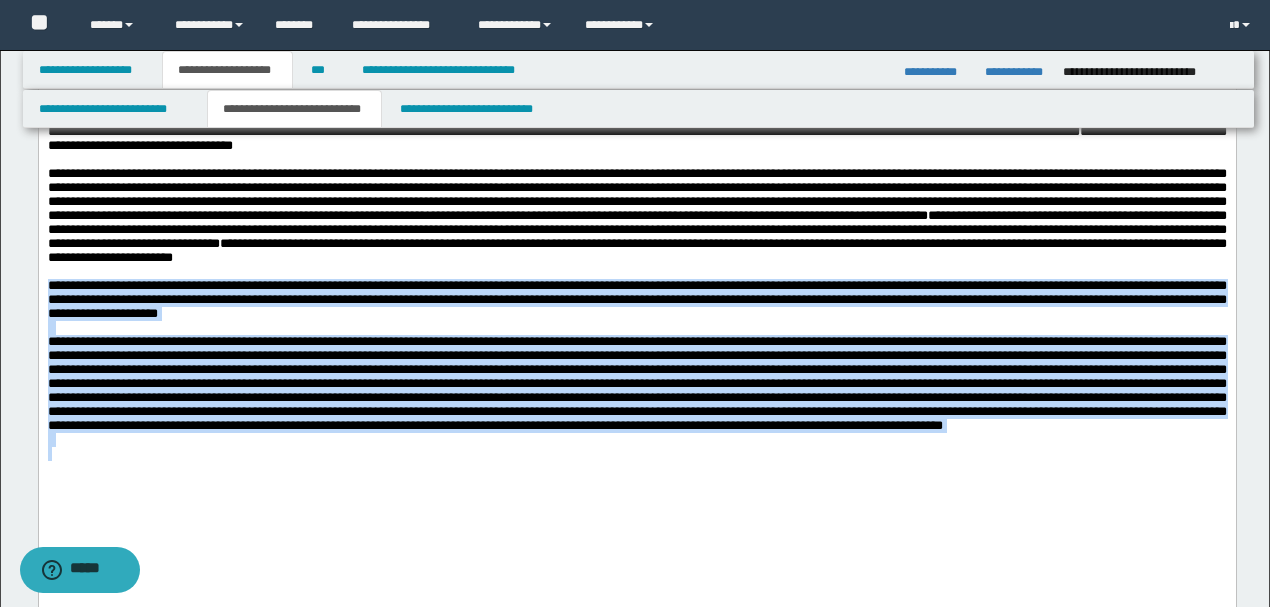 drag, startPoint x: 46, startPoint y: 357, endPoint x: 418, endPoint y: 550, distance: 419.0859 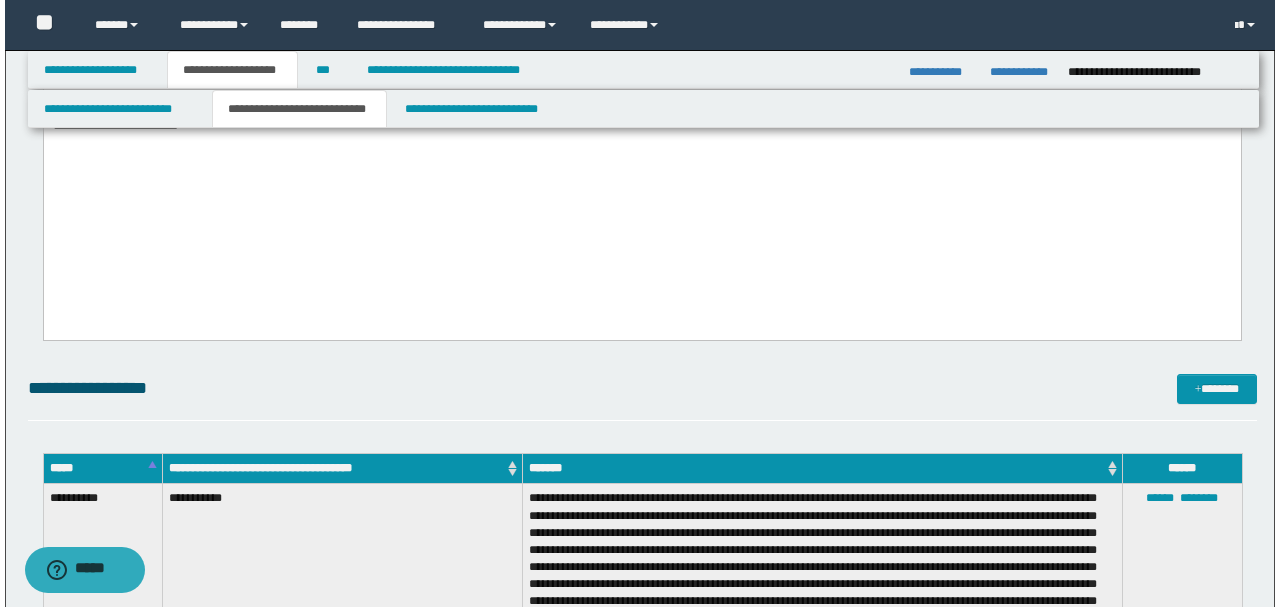 scroll, scrollTop: 3480, scrollLeft: 0, axis: vertical 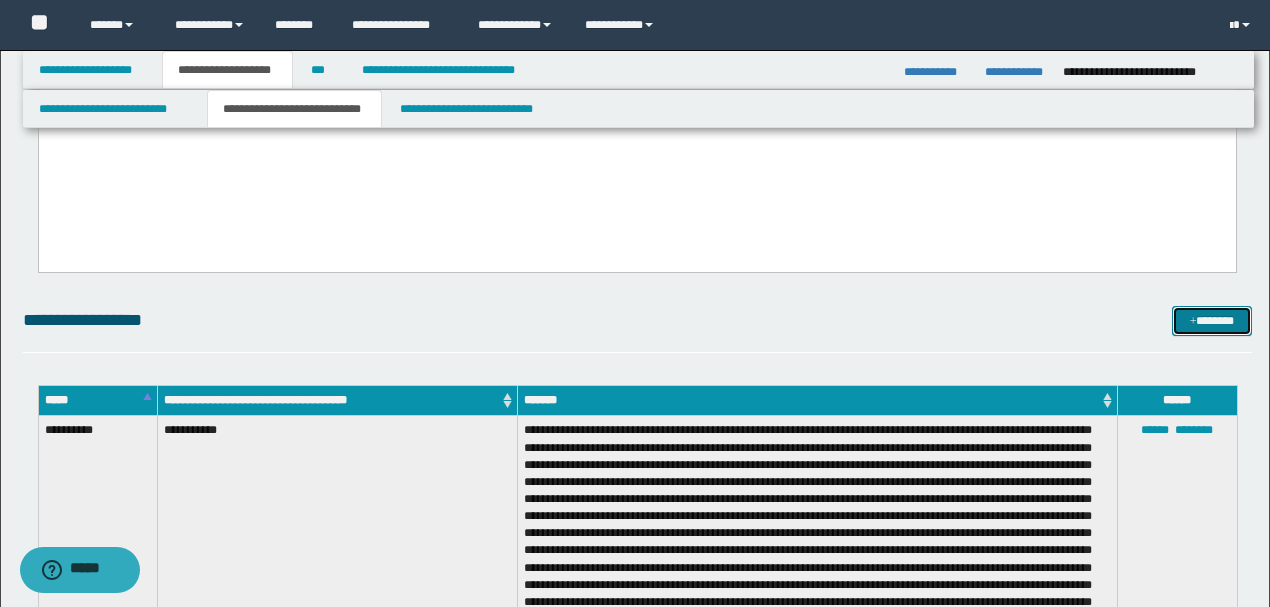 click on "*******" at bounding box center [1211, 320] 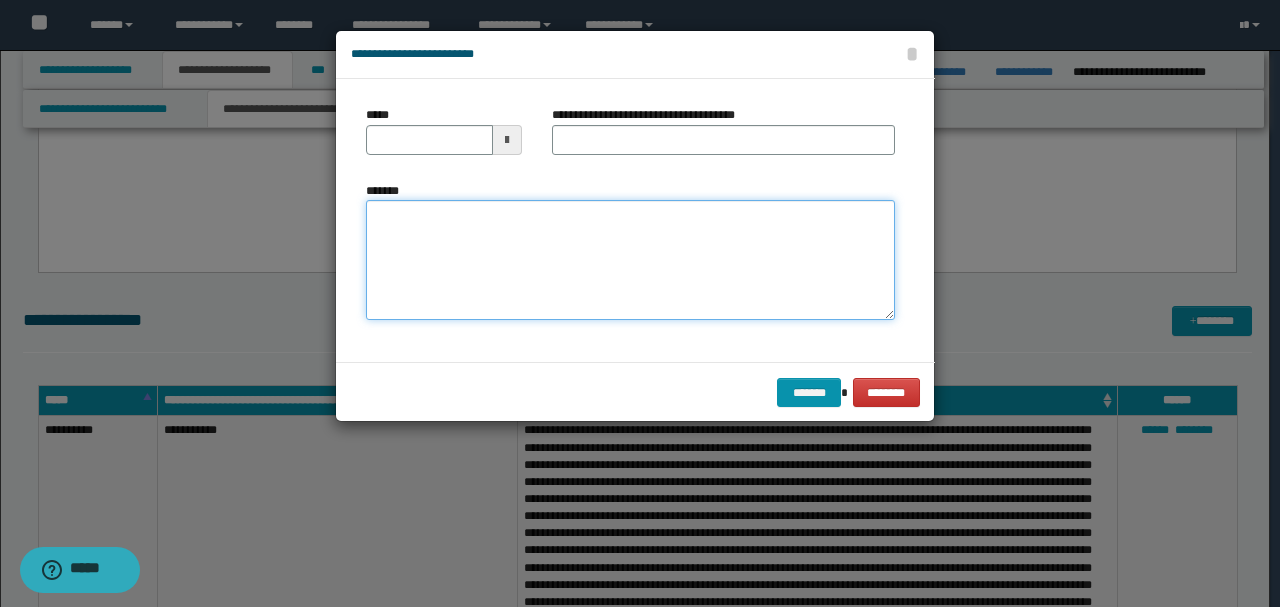 click on "*******" at bounding box center (630, 259) 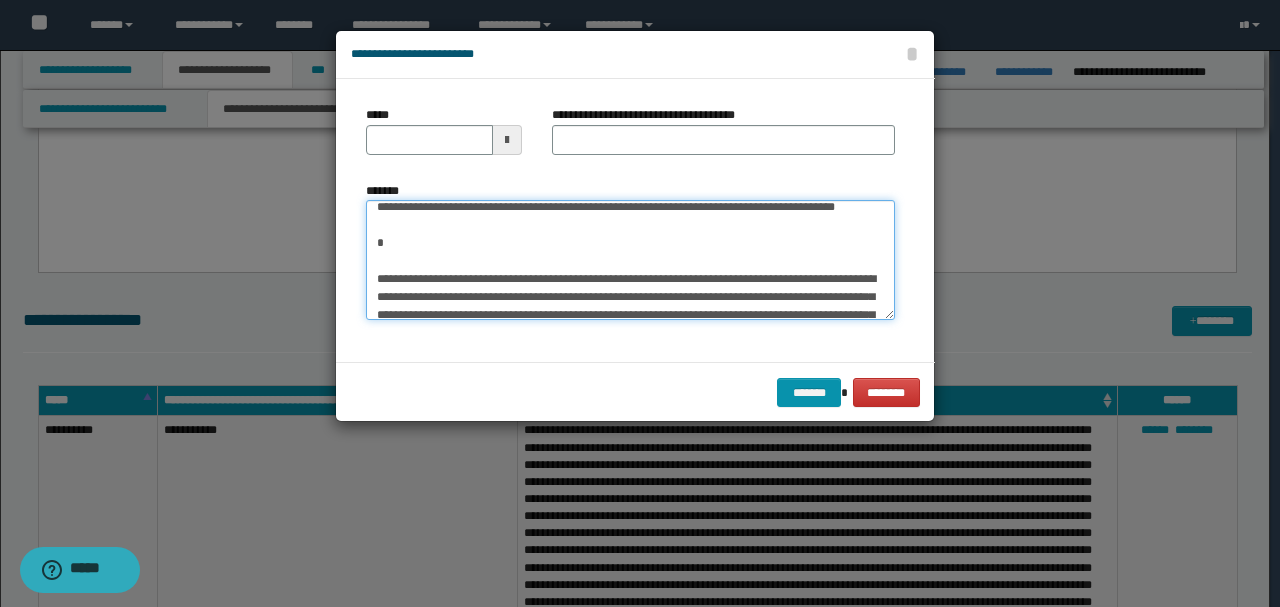 scroll, scrollTop: 0, scrollLeft: 0, axis: both 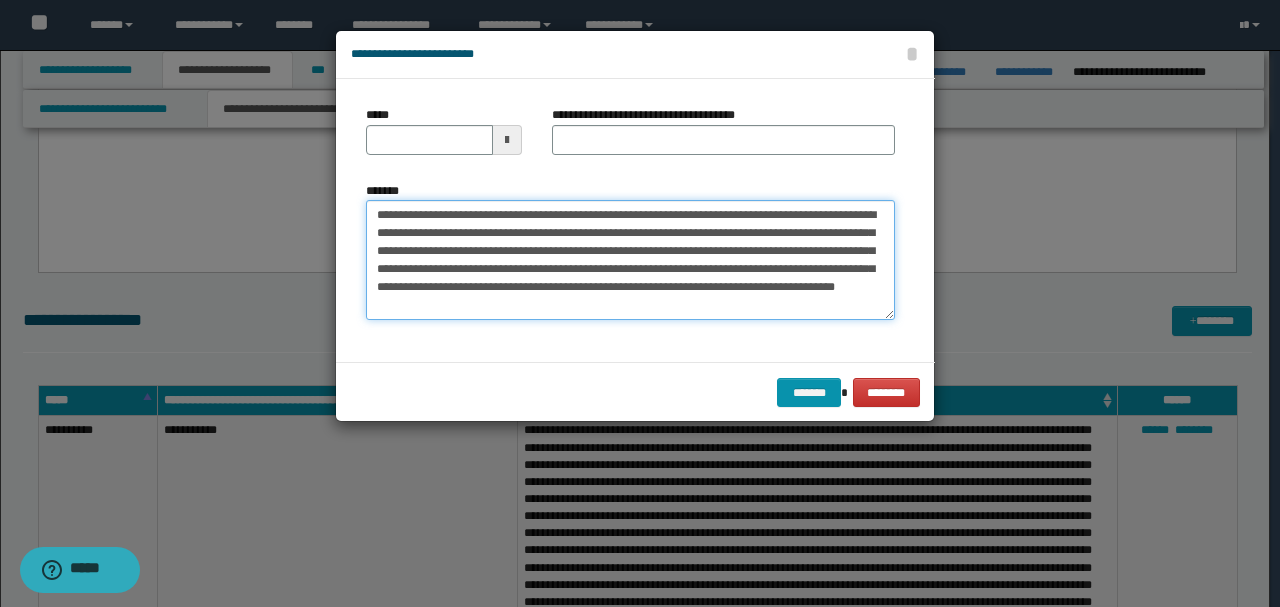 drag, startPoint x: 441, startPoint y: 217, endPoint x: 335, endPoint y: 182, distance: 111.62885 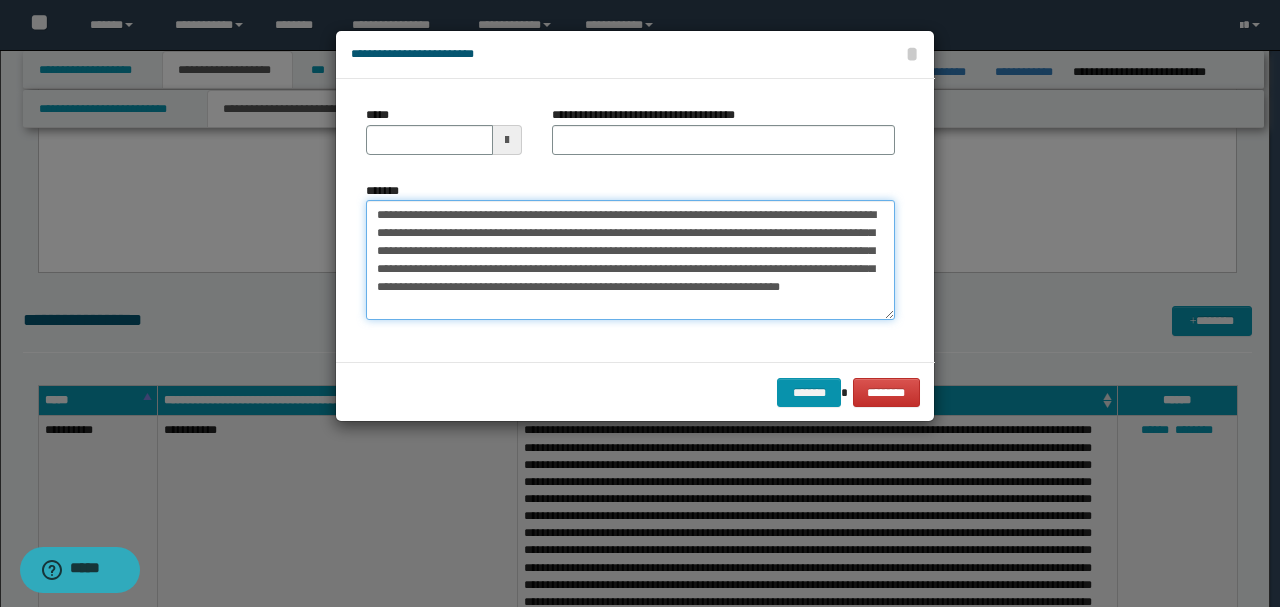 type 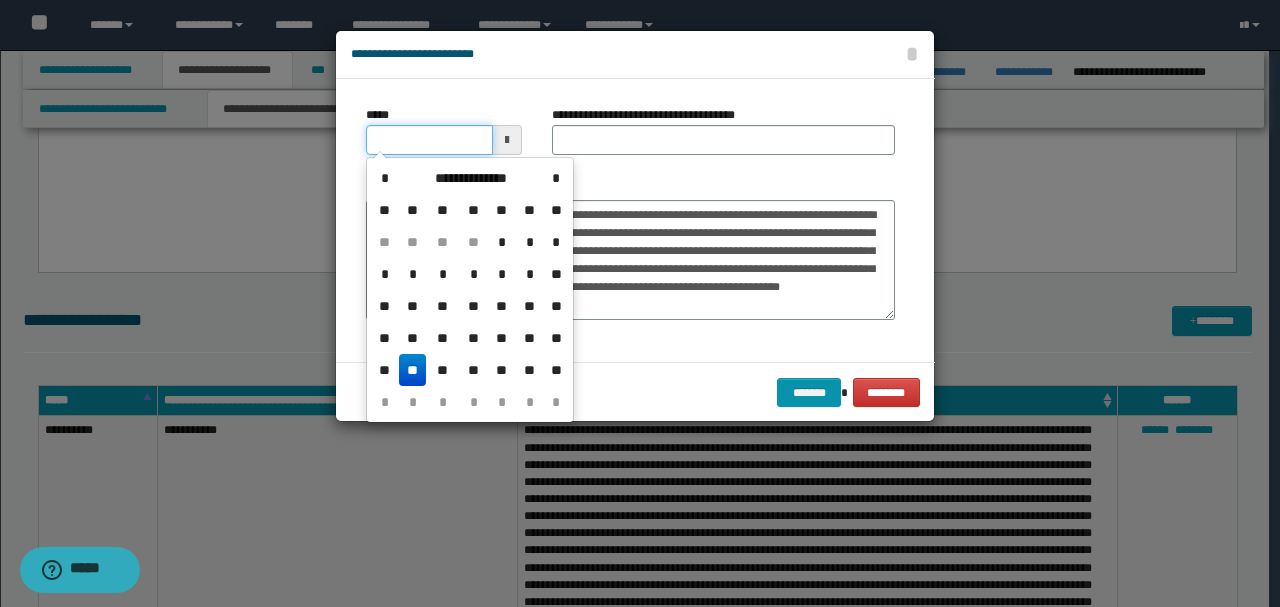 click on "*****" at bounding box center [429, 140] 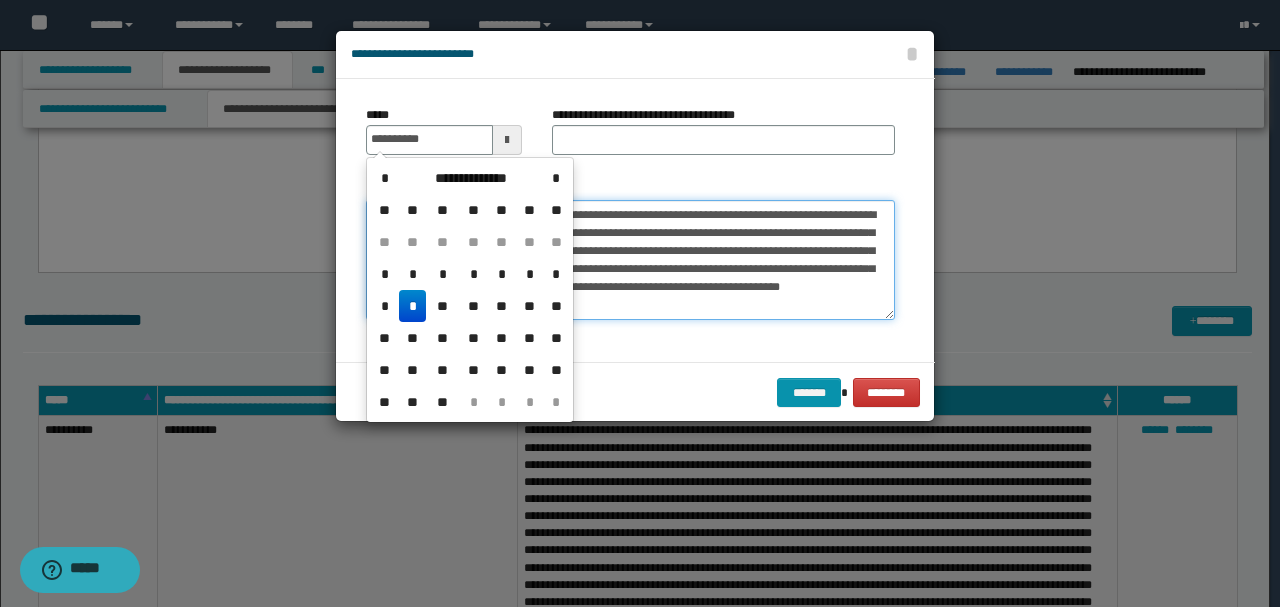 click on "*******" at bounding box center [630, 259] 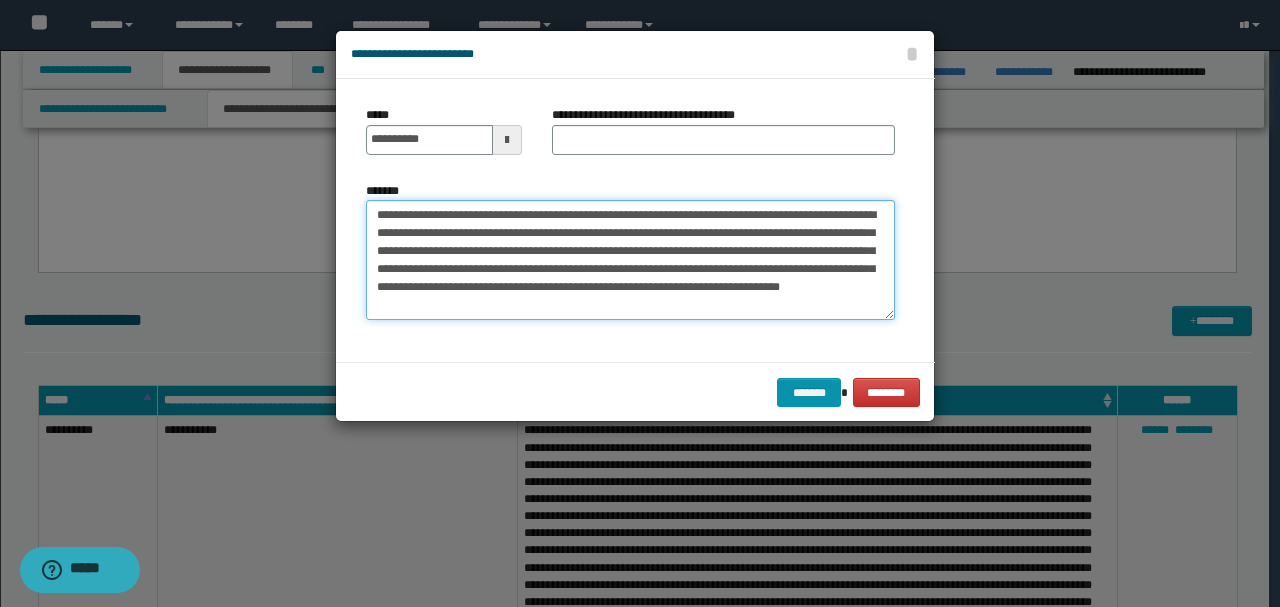 drag, startPoint x: 439, startPoint y: 212, endPoint x: 288, endPoint y: 190, distance: 152.59424 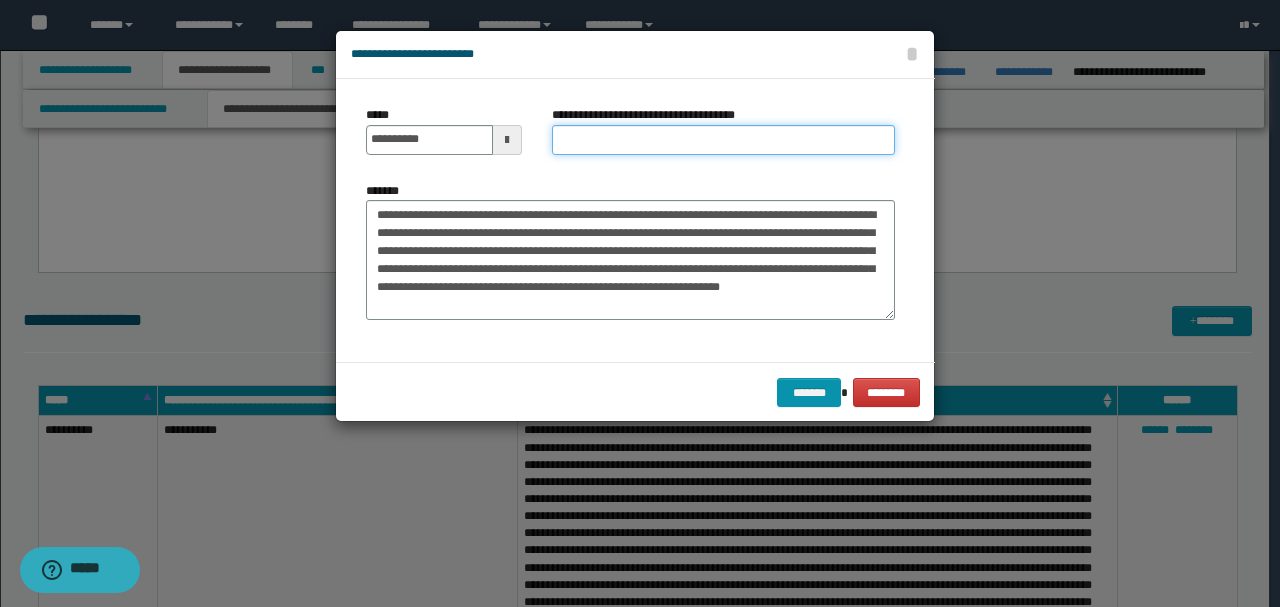 click on "**********" at bounding box center [723, 140] 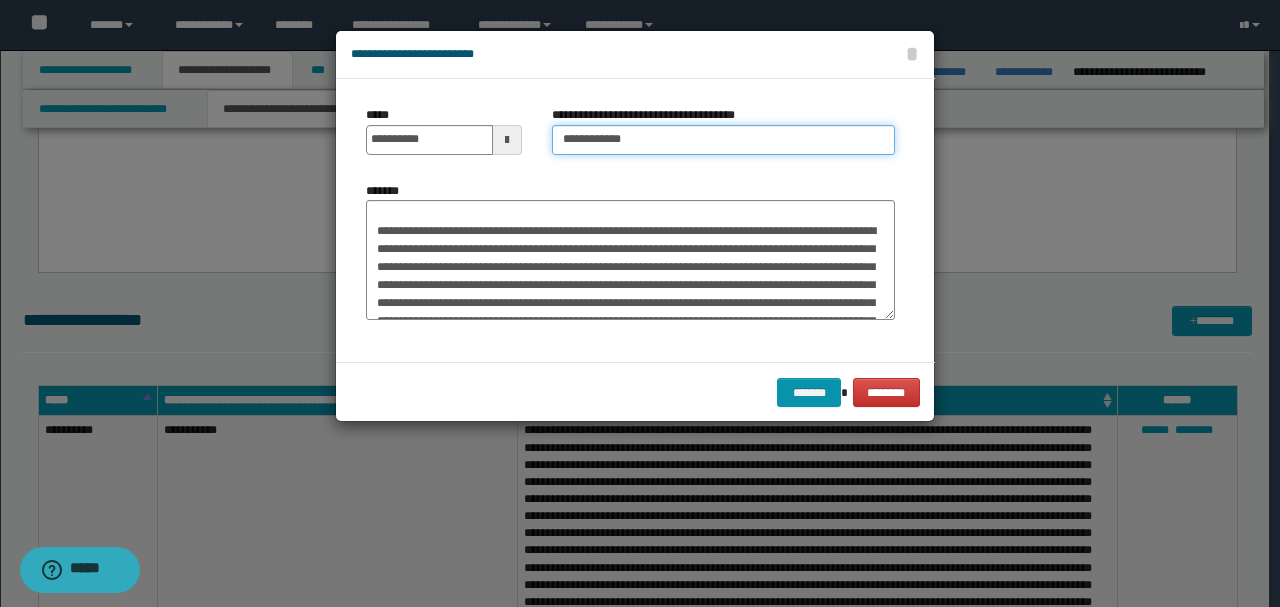 scroll, scrollTop: 133, scrollLeft: 0, axis: vertical 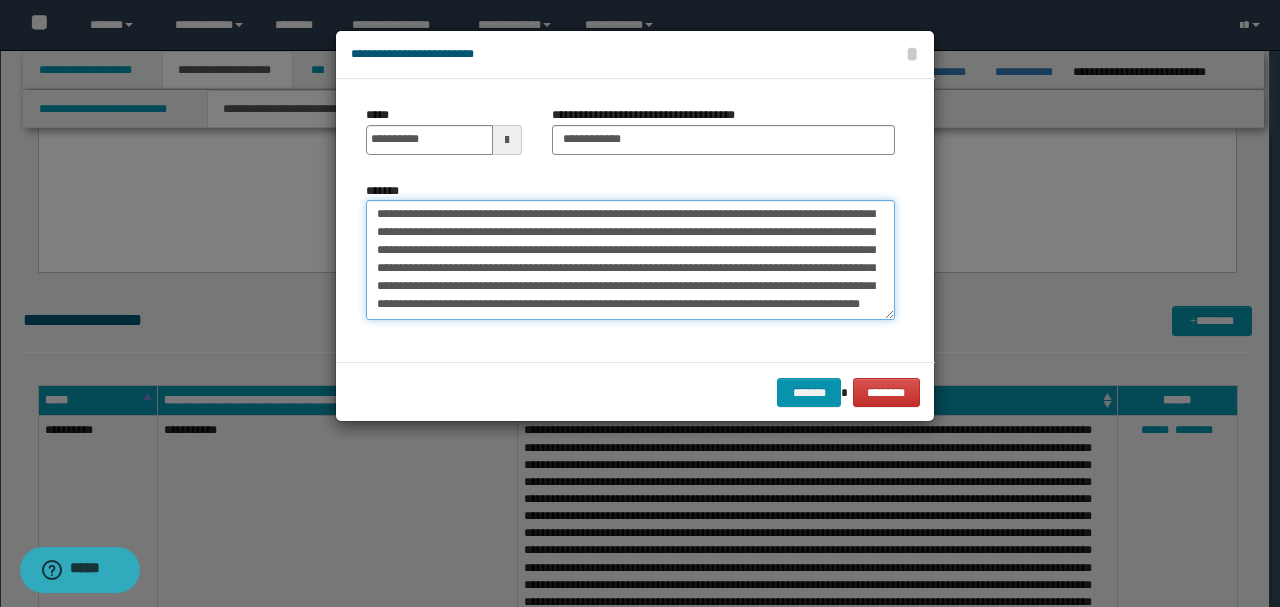 drag, startPoint x: 377, startPoint y: 242, endPoint x: 636, endPoint y: 334, distance: 274.8545 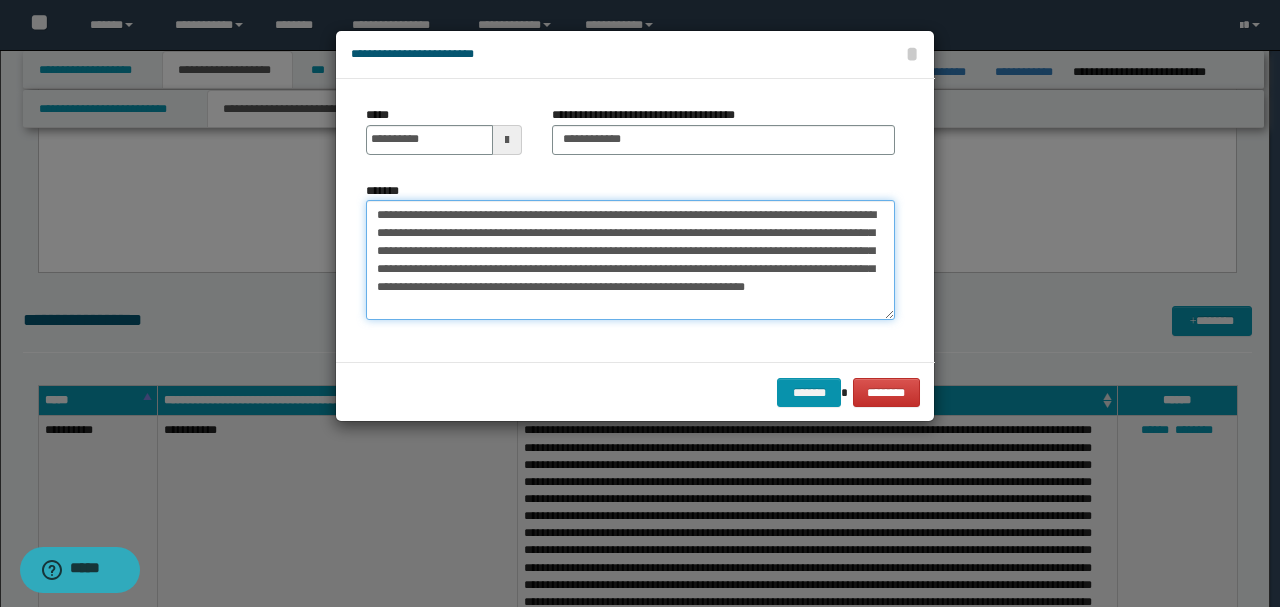 scroll, scrollTop: 72, scrollLeft: 0, axis: vertical 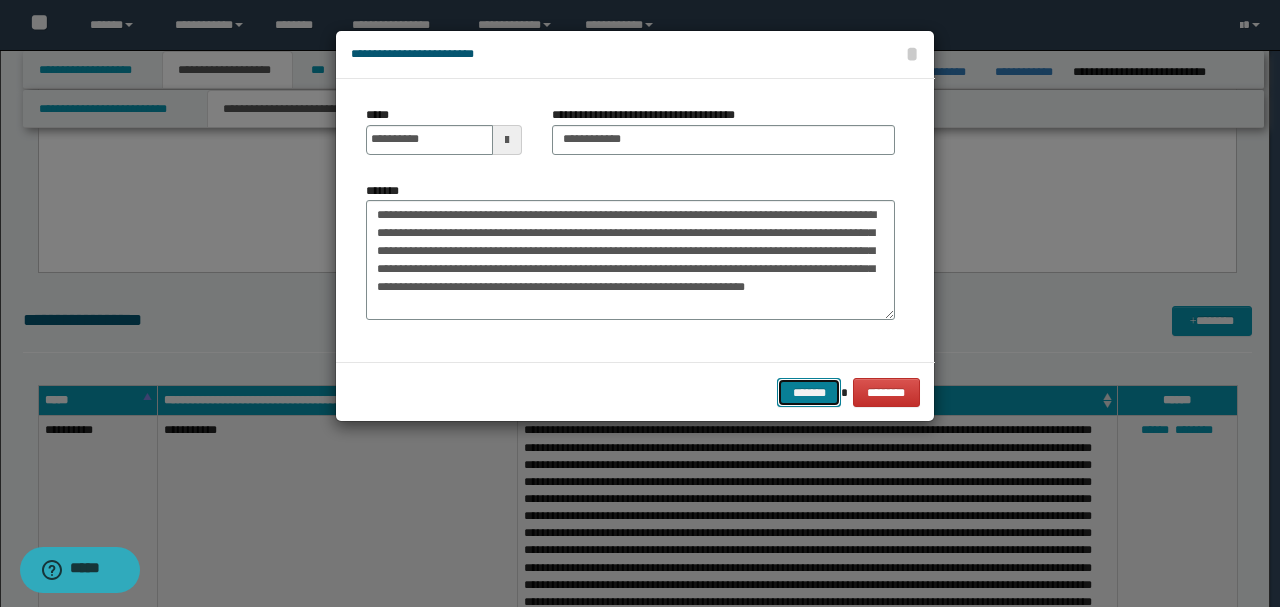 click on "*******" at bounding box center [809, 392] 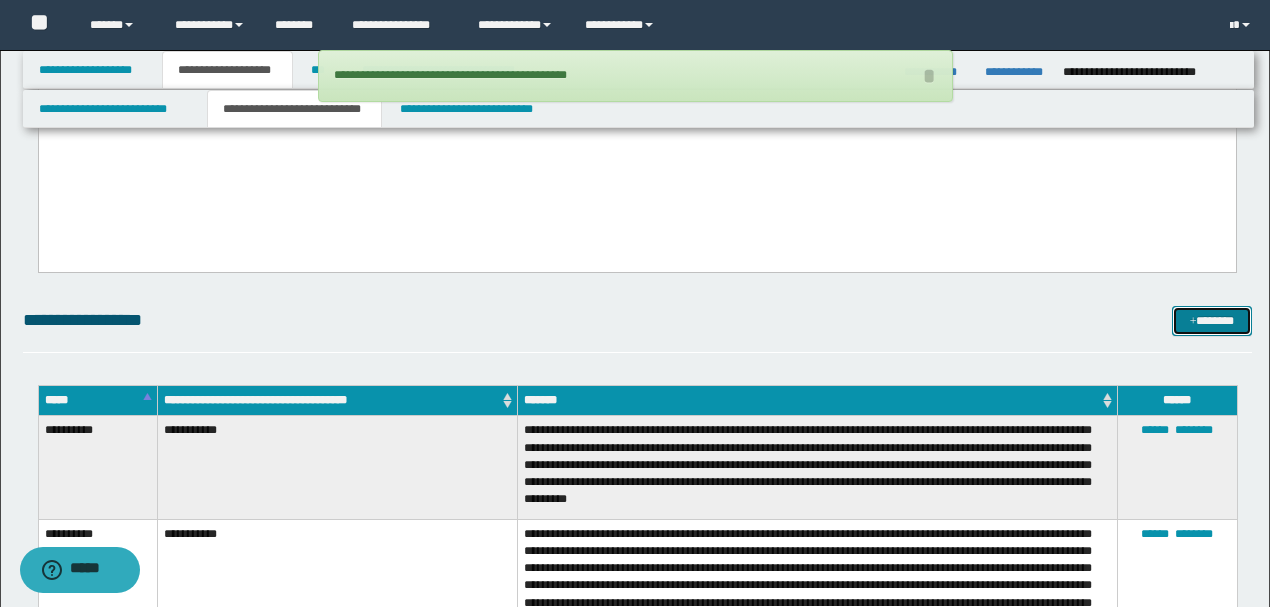 click on "*******" at bounding box center (1211, 320) 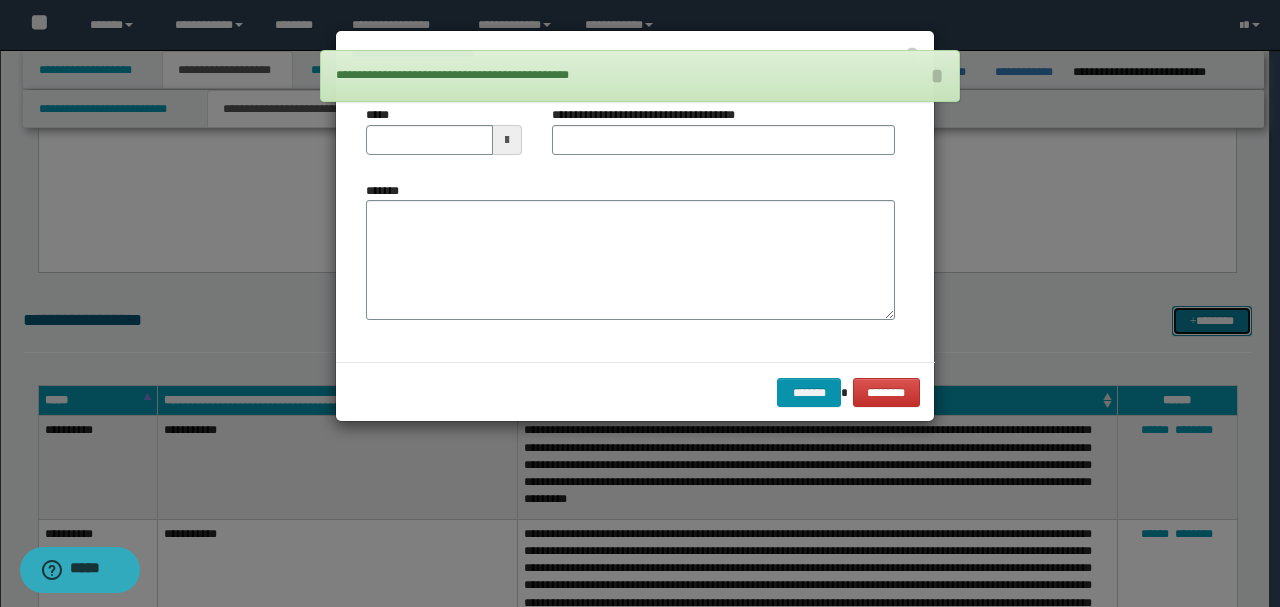 scroll, scrollTop: 0, scrollLeft: 0, axis: both 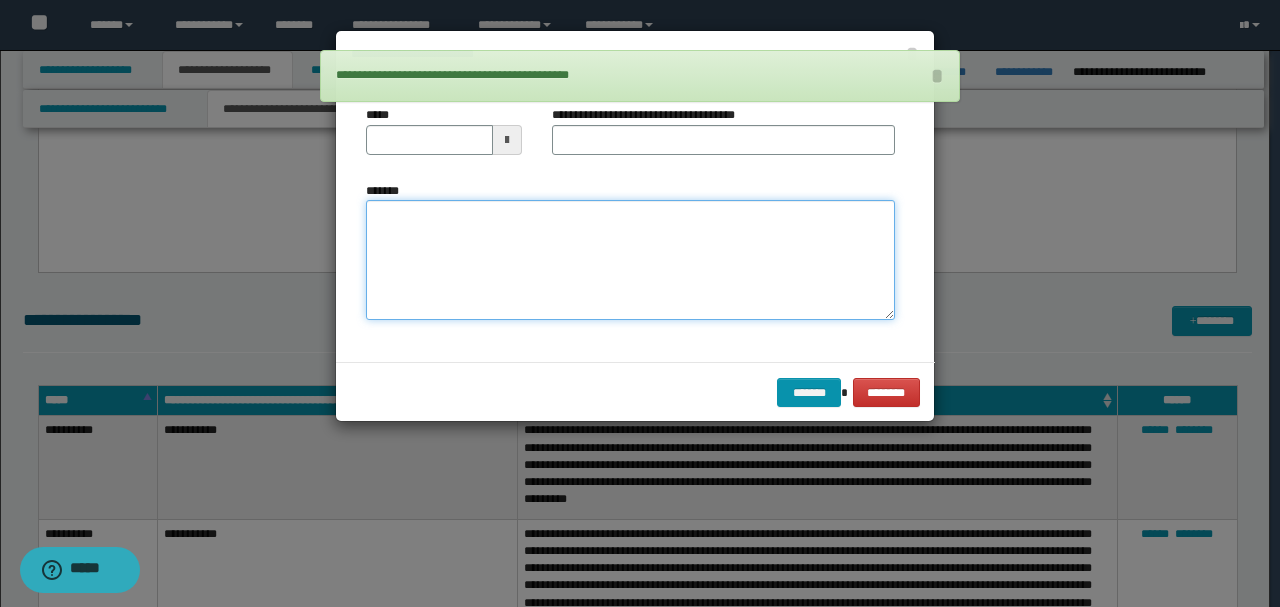 click on "*******" at bounding box center [630, 259] 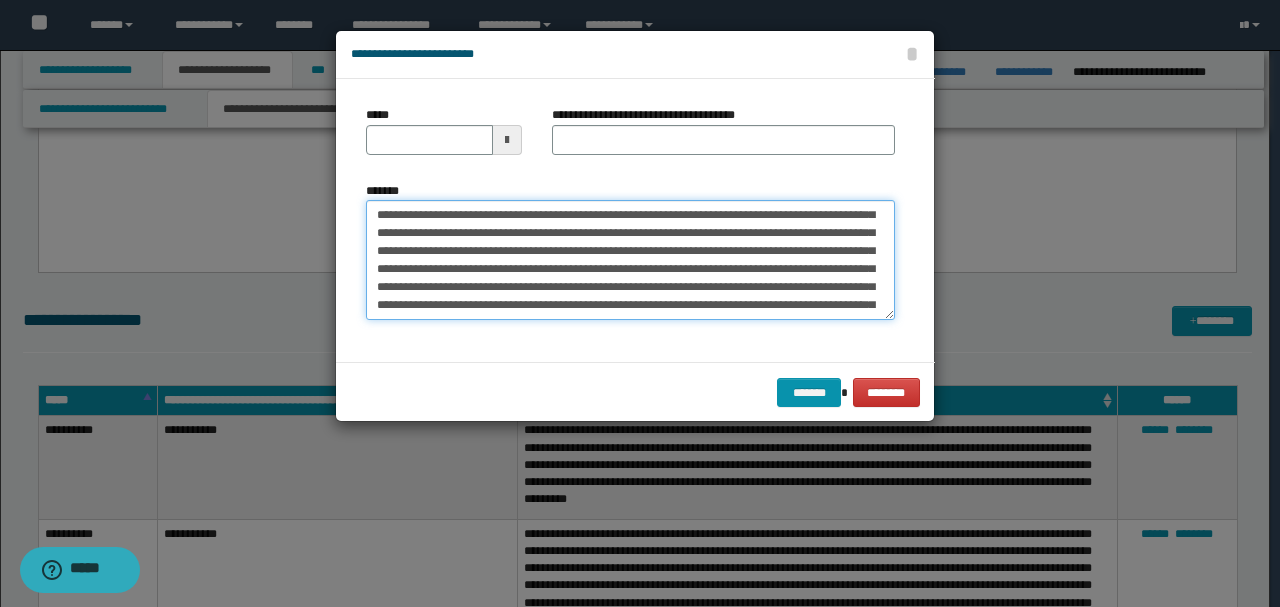 scroll, scrollTop: 0, scrollLeft: 0, axis: both 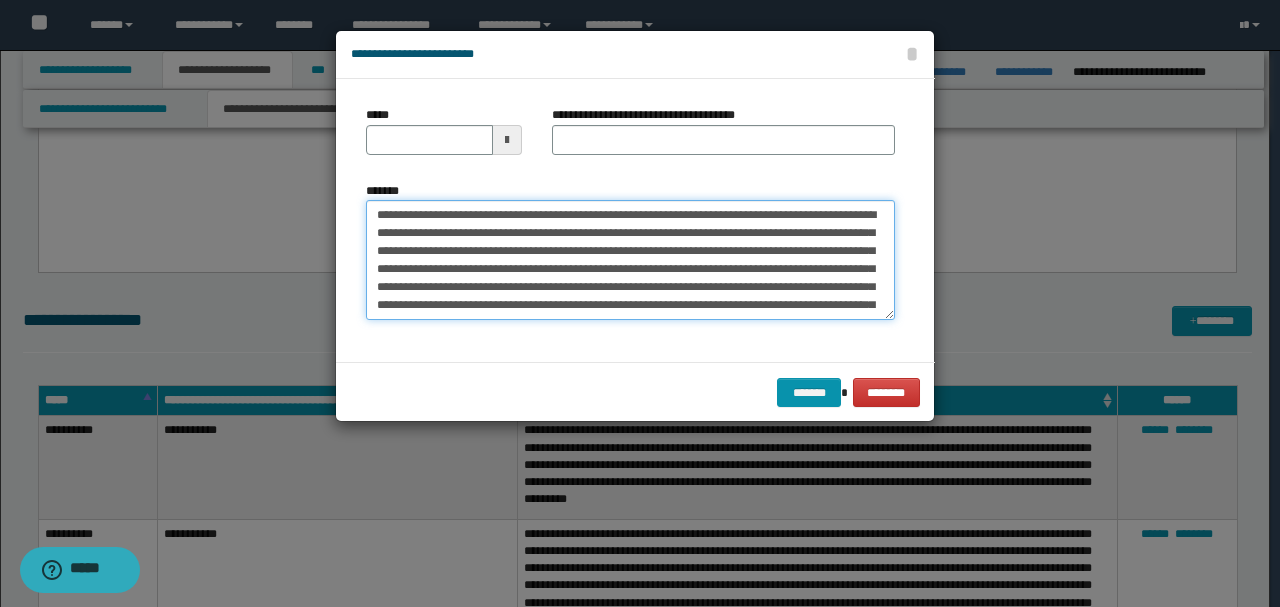 drag, startPoint x: 441, startPoint y: 212, endPoint x: 304, endPoint y: 186, distance: 139.44533 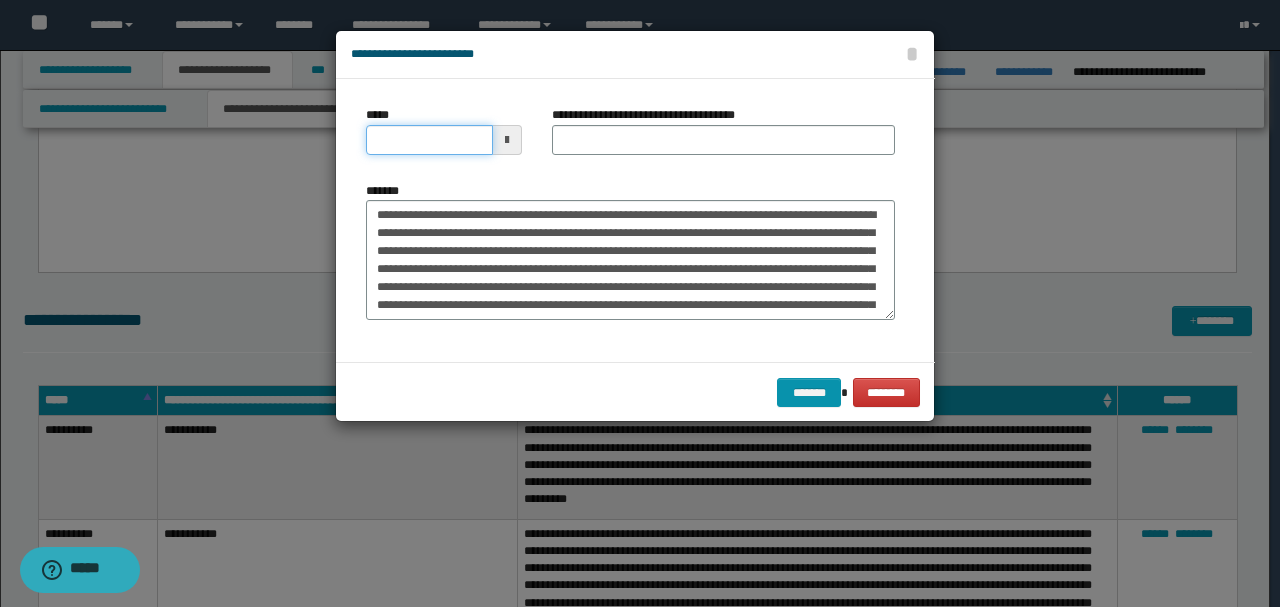 click on "*****" at bounding box center [429, 140] 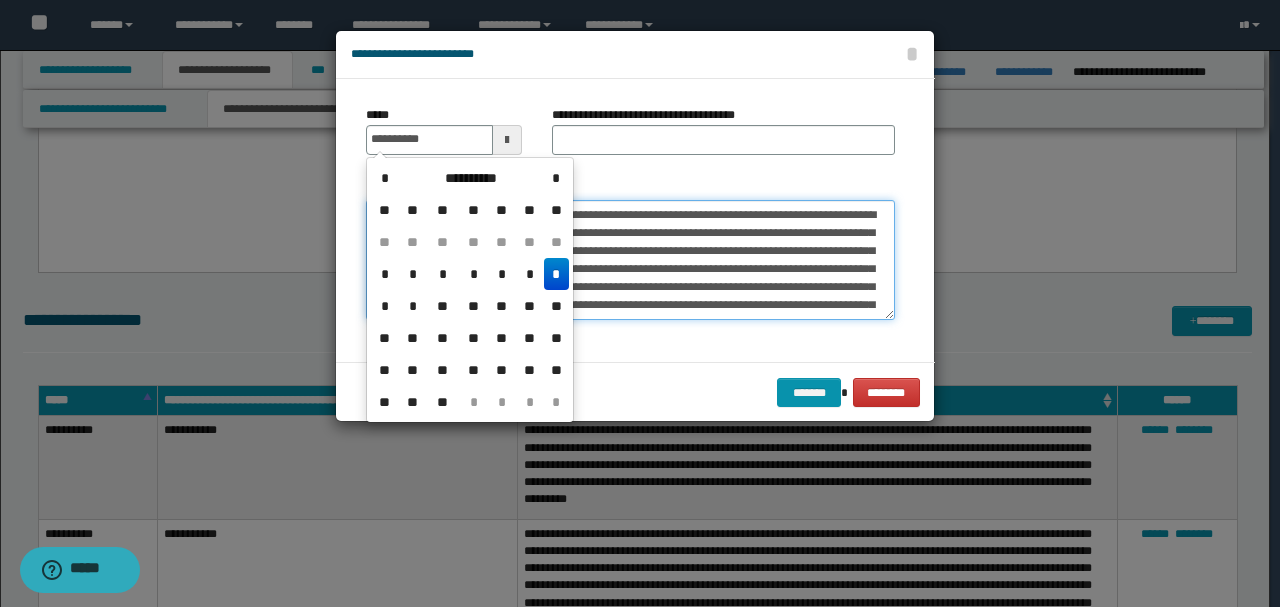 click on "*******" at bounding box center [630, 259] 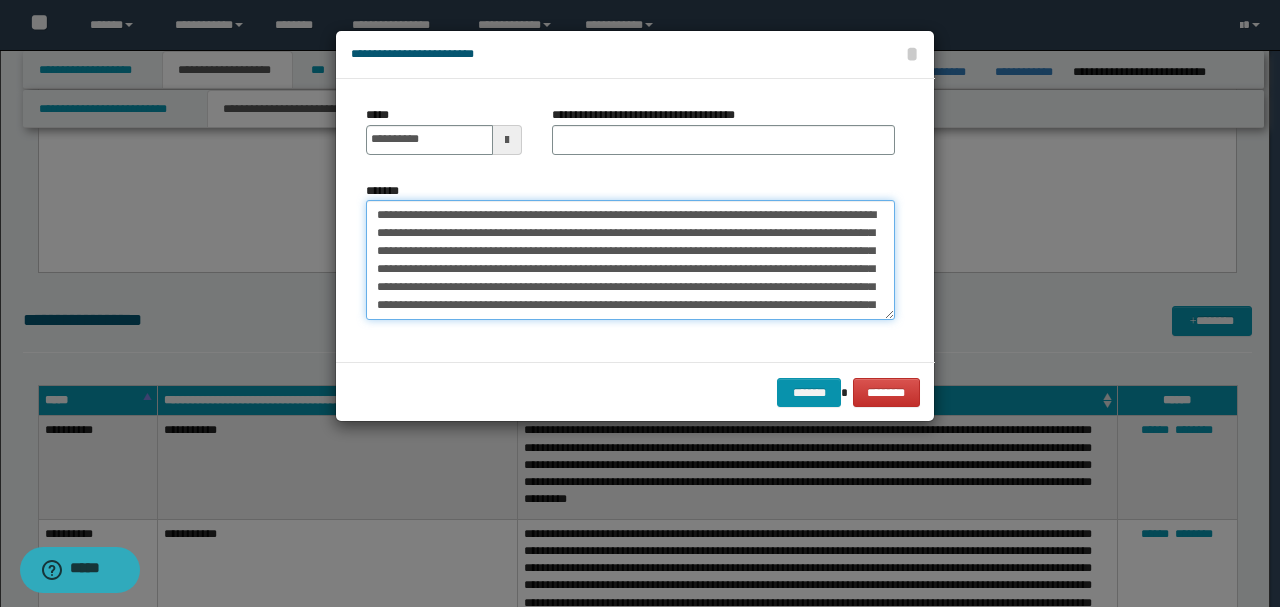 drag, startPoint x: 470, startPoint y: 213, endPoint x: 338, endPoint y: 202, distance: 132.45753 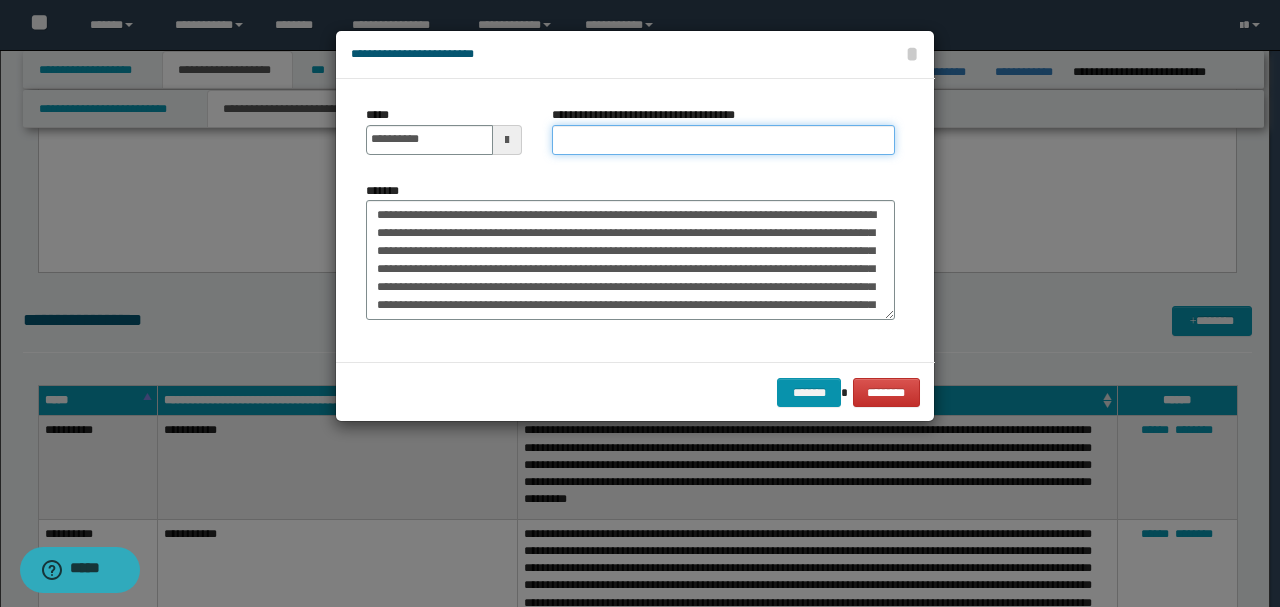 click on "**********" at bounding box center (723, 140) 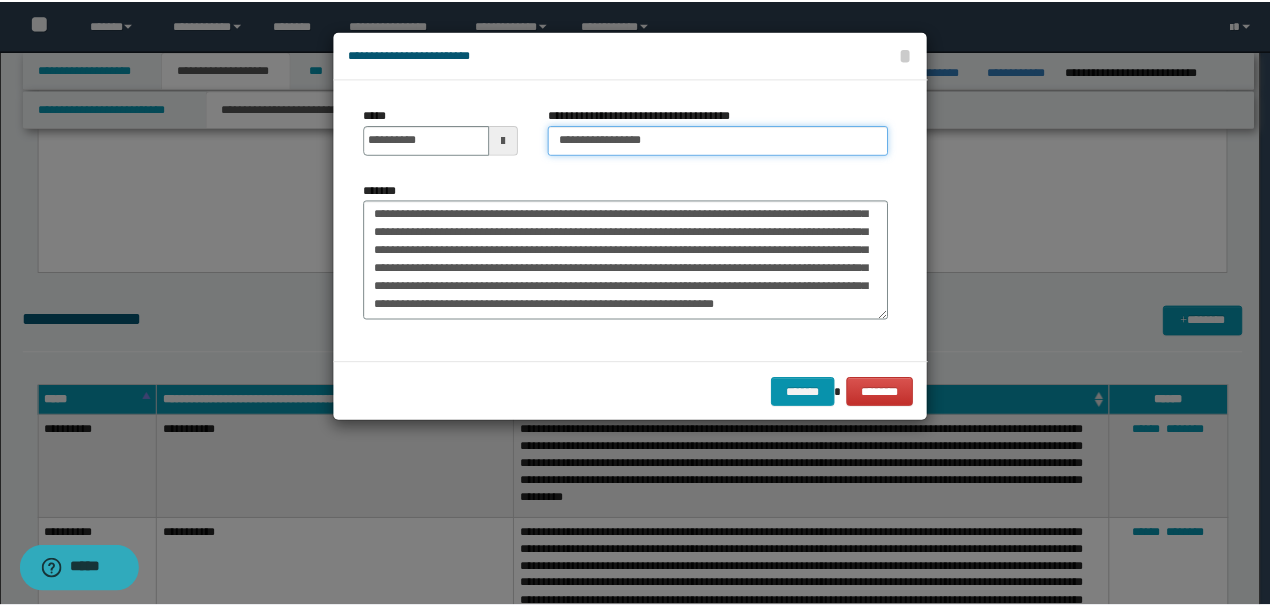 scroll, scrollTop: 324, scrollLeft: 0, axis: vertical 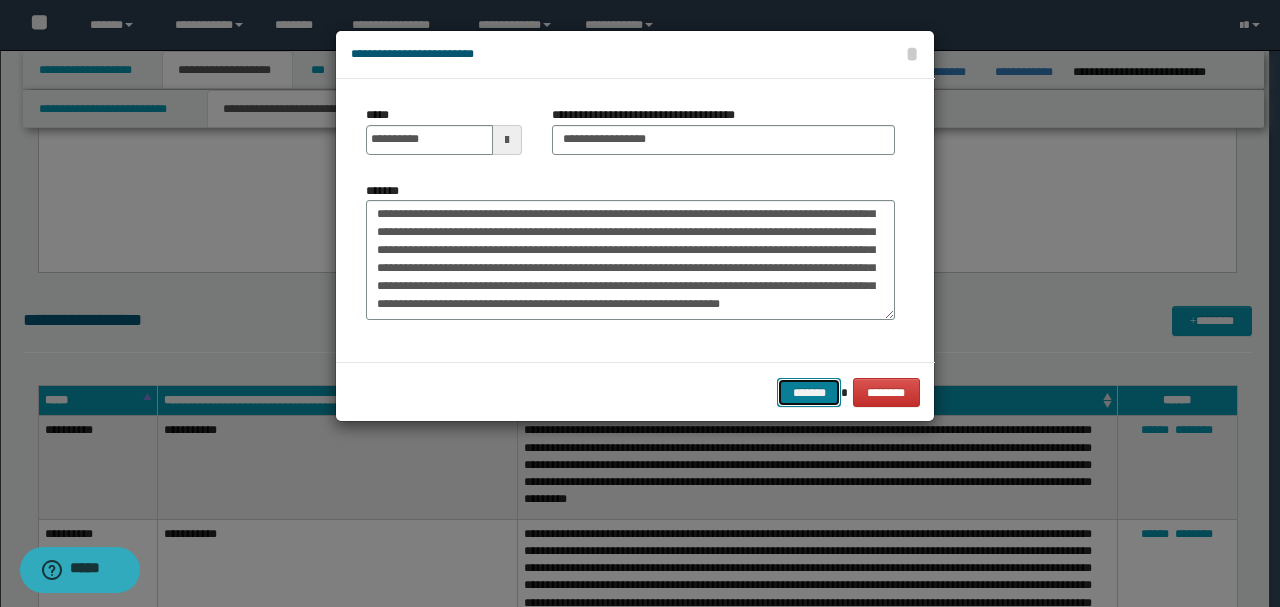 click on "*******" at bounding box center [809, 392] 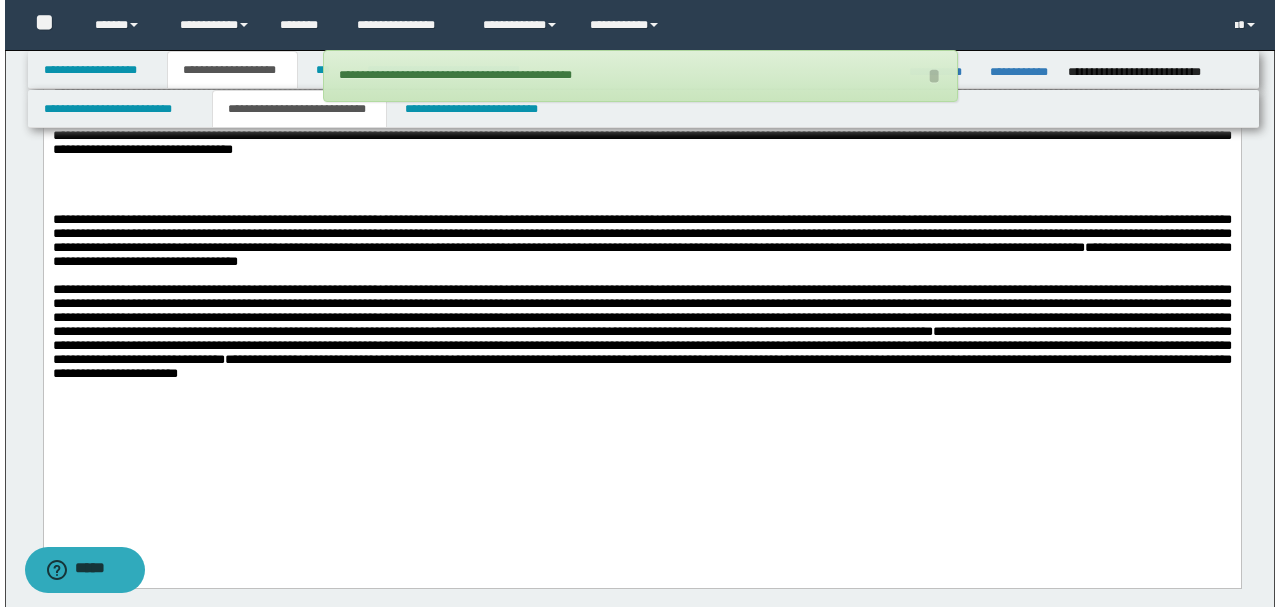 scroll, scrollTop: 3214, scrollLeft: 0, axis: vertical 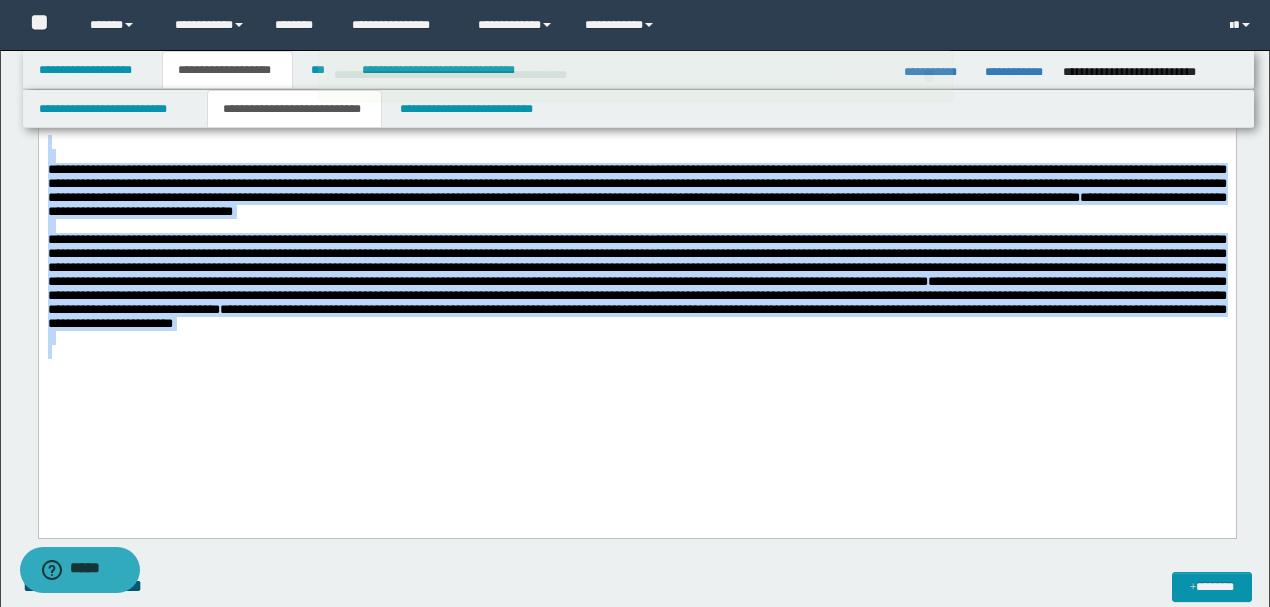 drag, startPoint x: 222, startPoint y: 192, endPoint x: 810, endPoint y: 477, distance: 653.42865 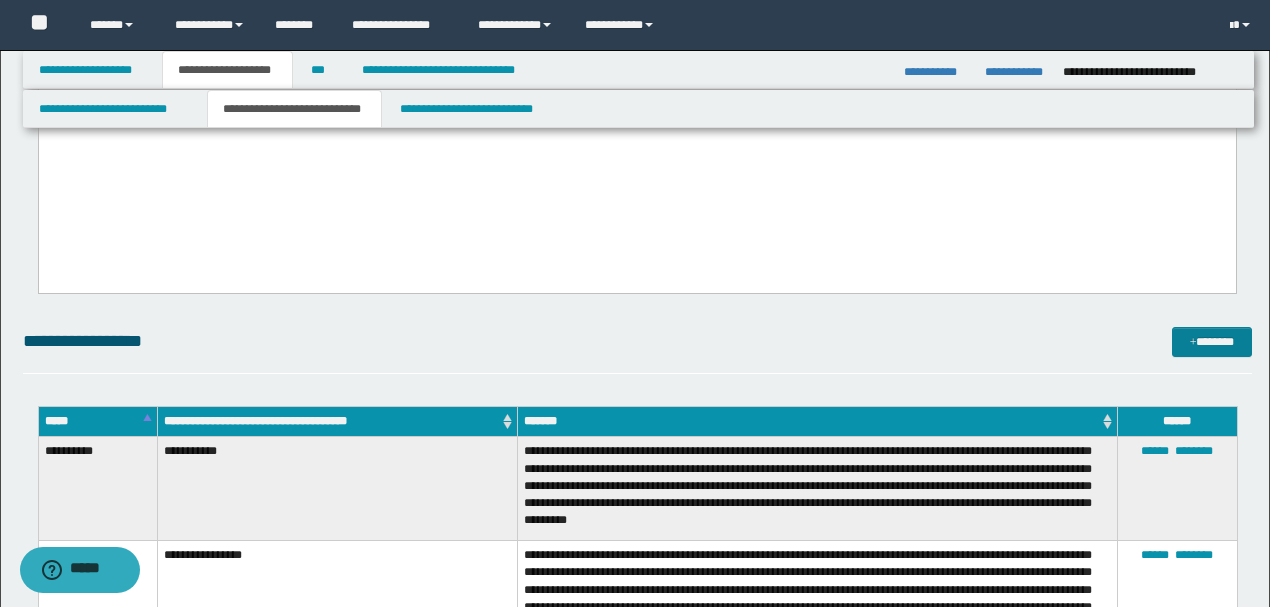 click on "*******" at bounding box center [1211, 341] 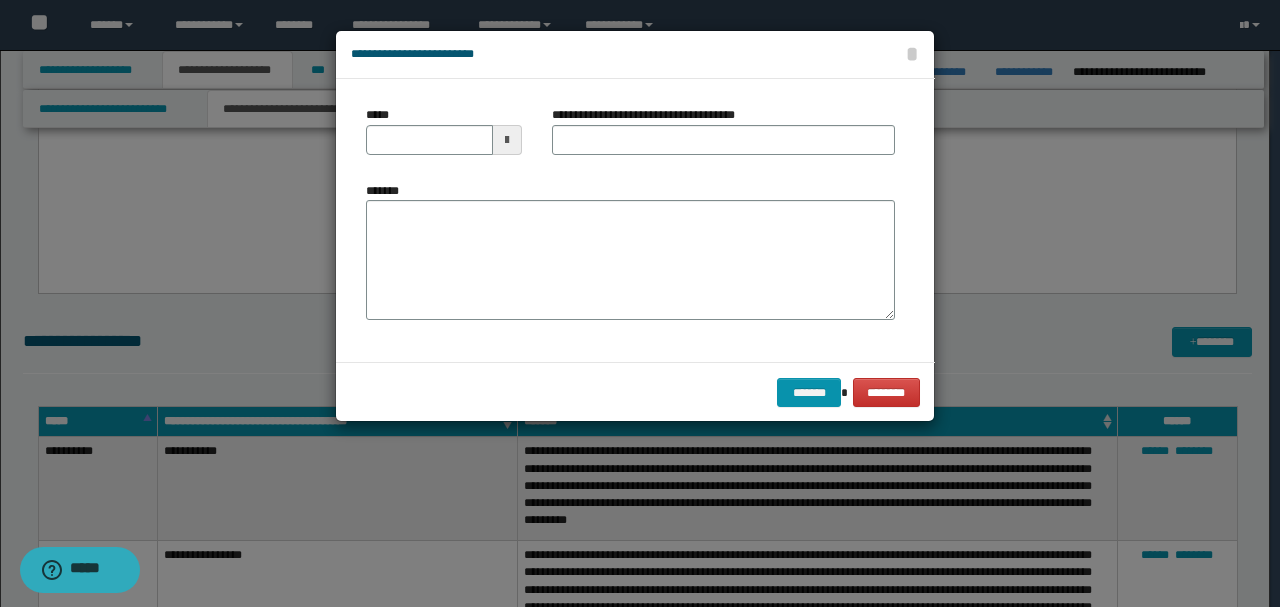 scroll, scrollTop: 0, scrollLeft: 0, axis: both 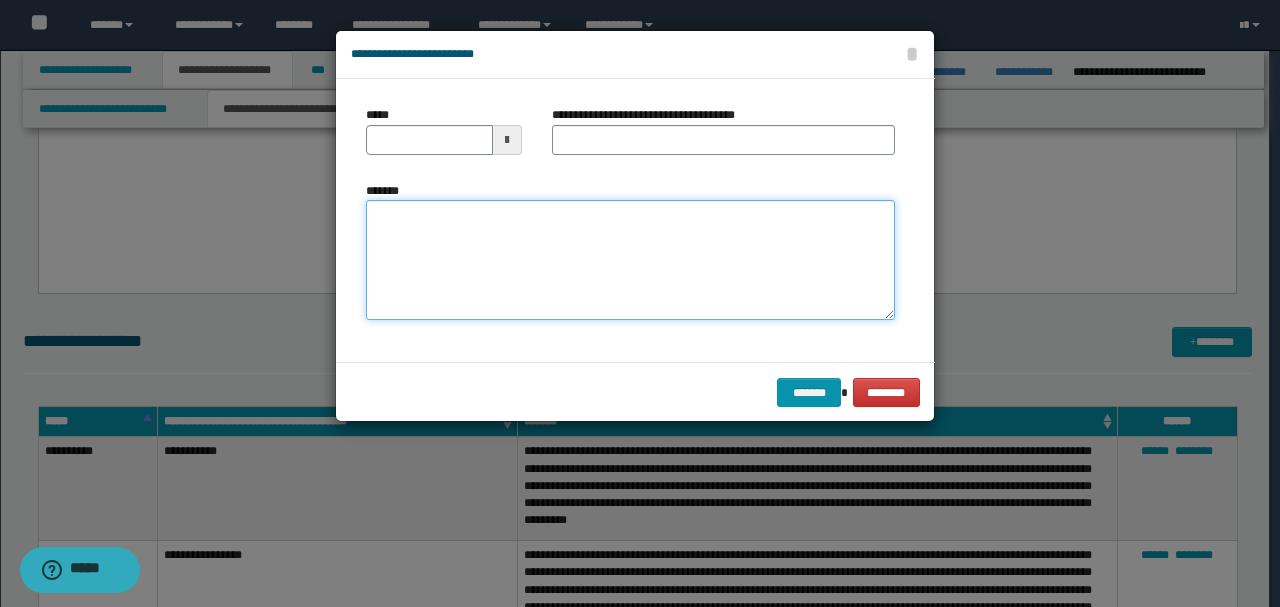 click on "*******" at bounding box center [630, 259] 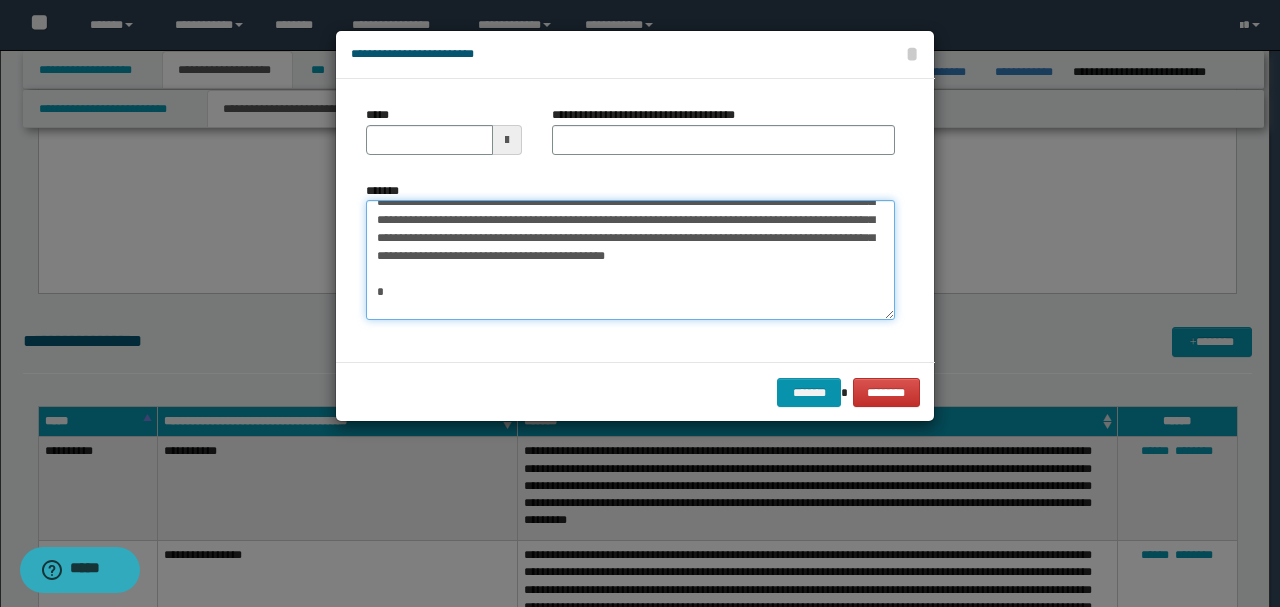 scroll, scrollTop: 0, scrollLeft: 0, axis: both 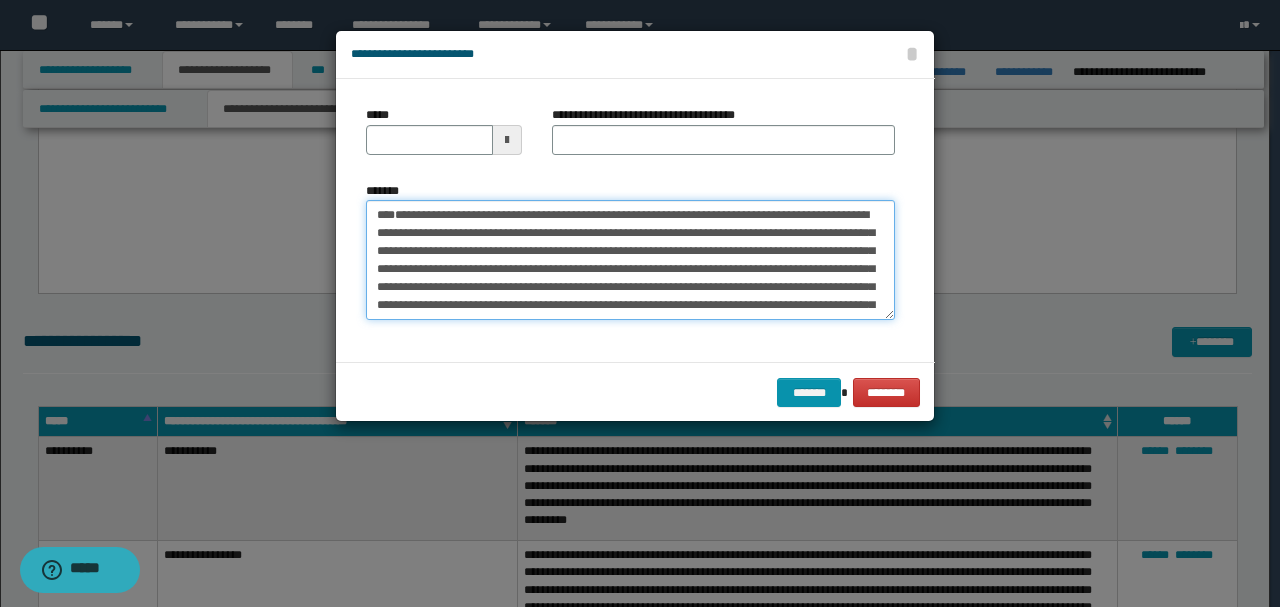 drag, startPoint x: 440, startPoint y: 266, endPoint x: 352, endPoint y: 156, distance: 140.86873 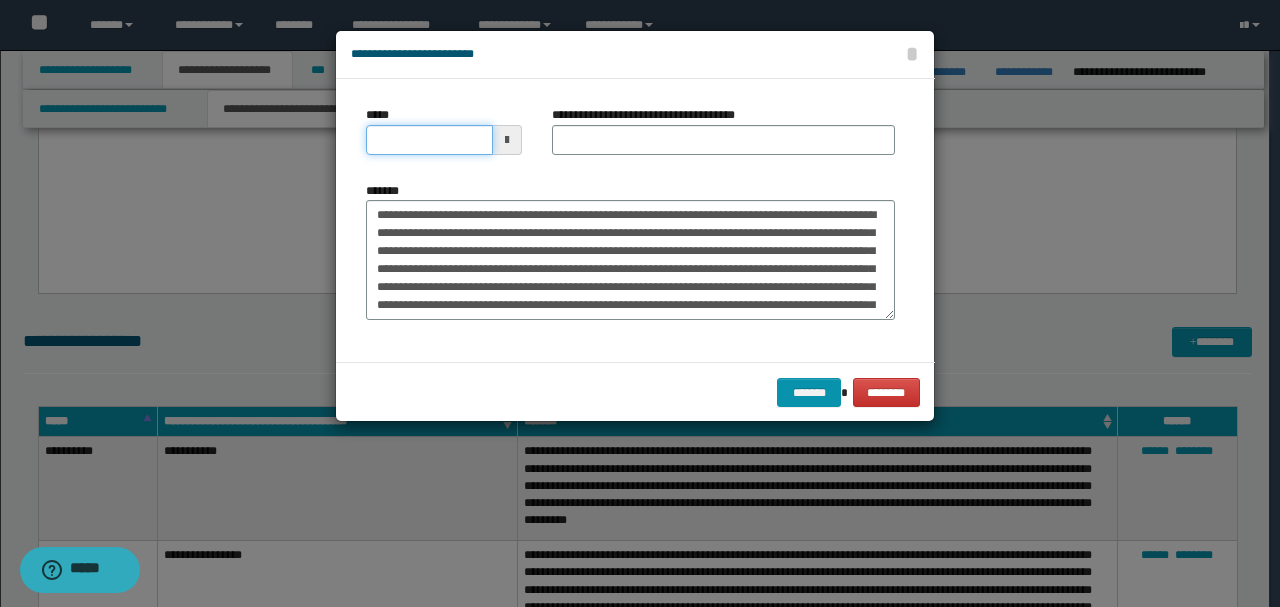 click on "*****" at bounding box center [429, 140] 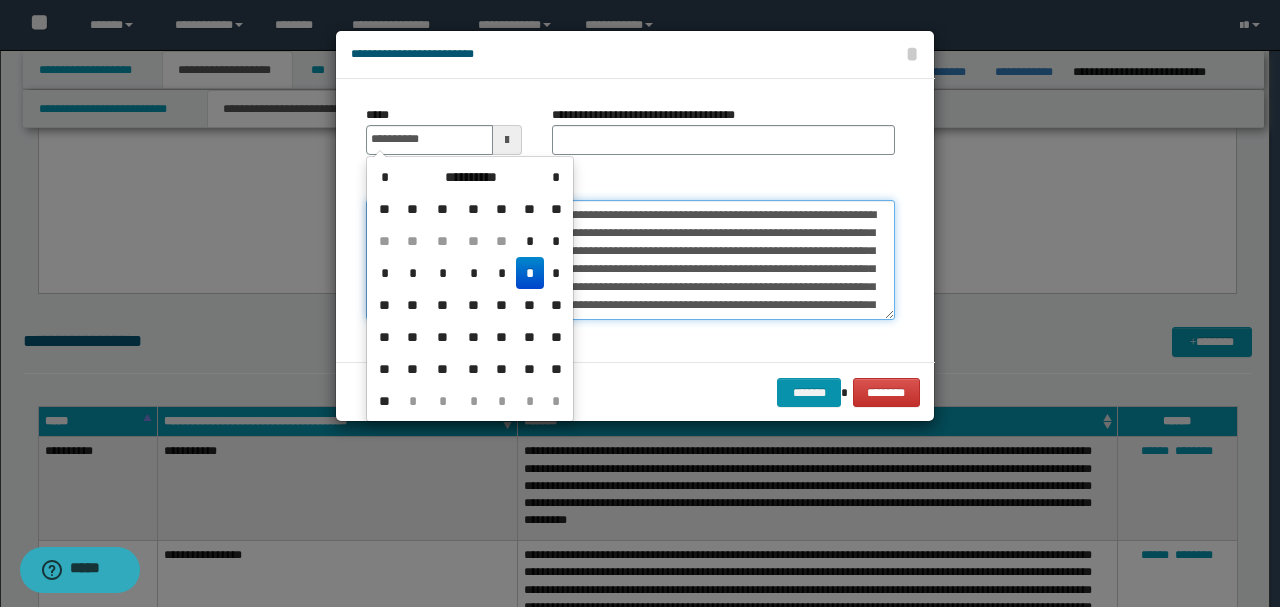 click on "*******" at bounding box center [630, 259] 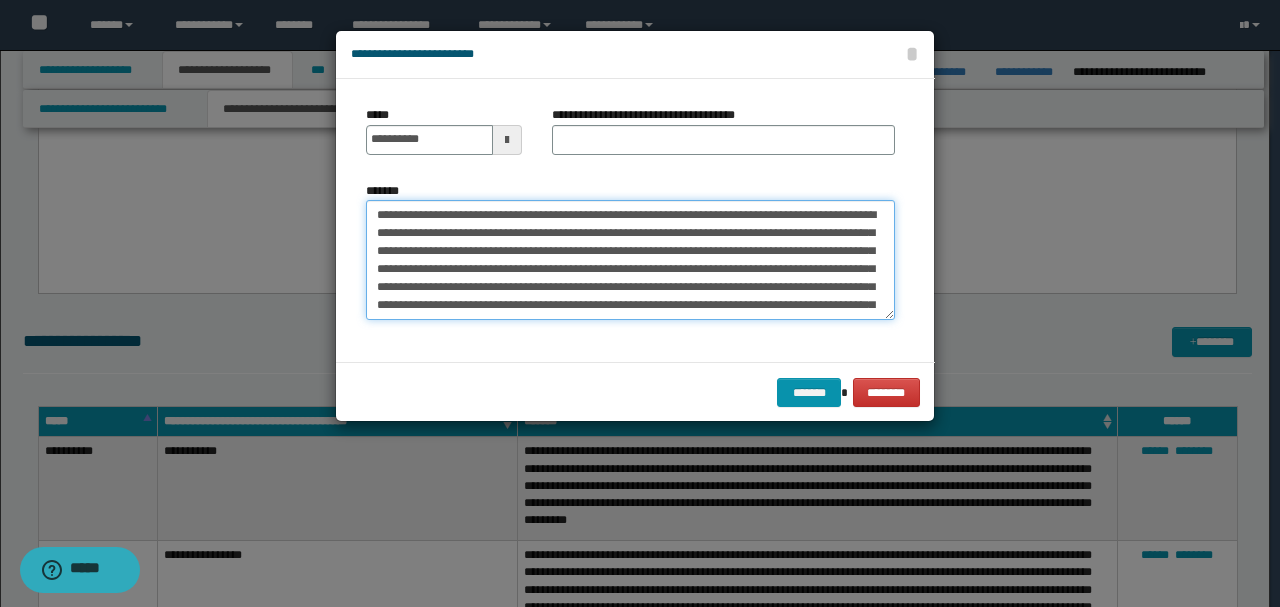 drag, startPoint x: 494, startPoint y: 214, endPoint x: 363, endPoint y: 212, distance: 131.01526 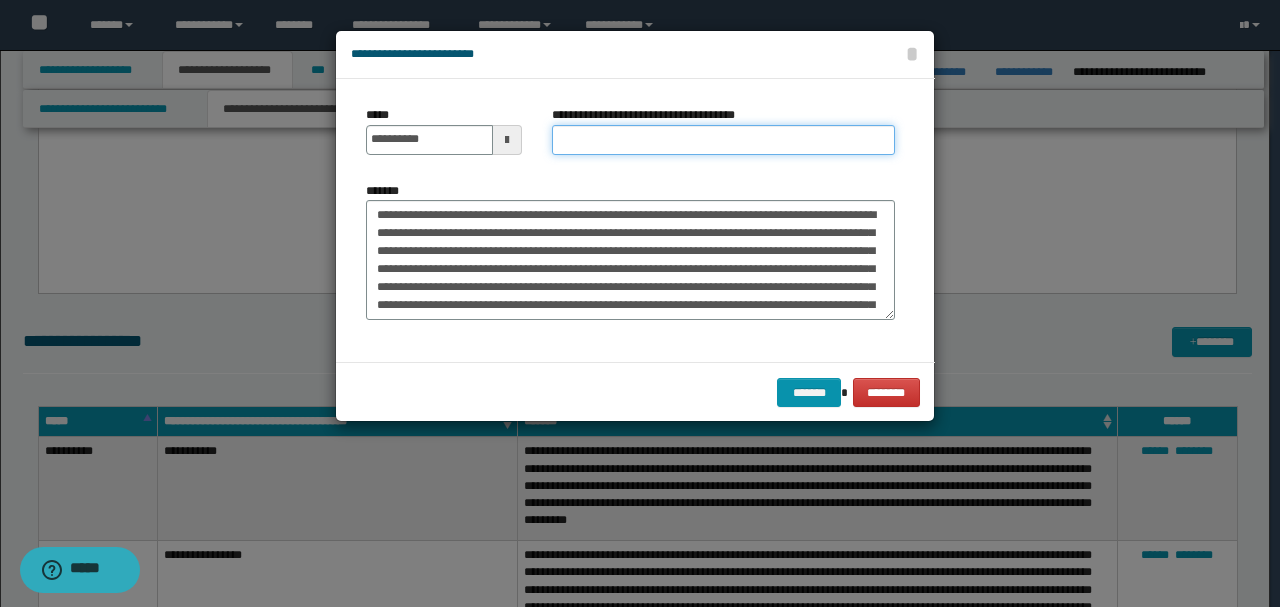 click on "**********" at bounding box center [723, 140] 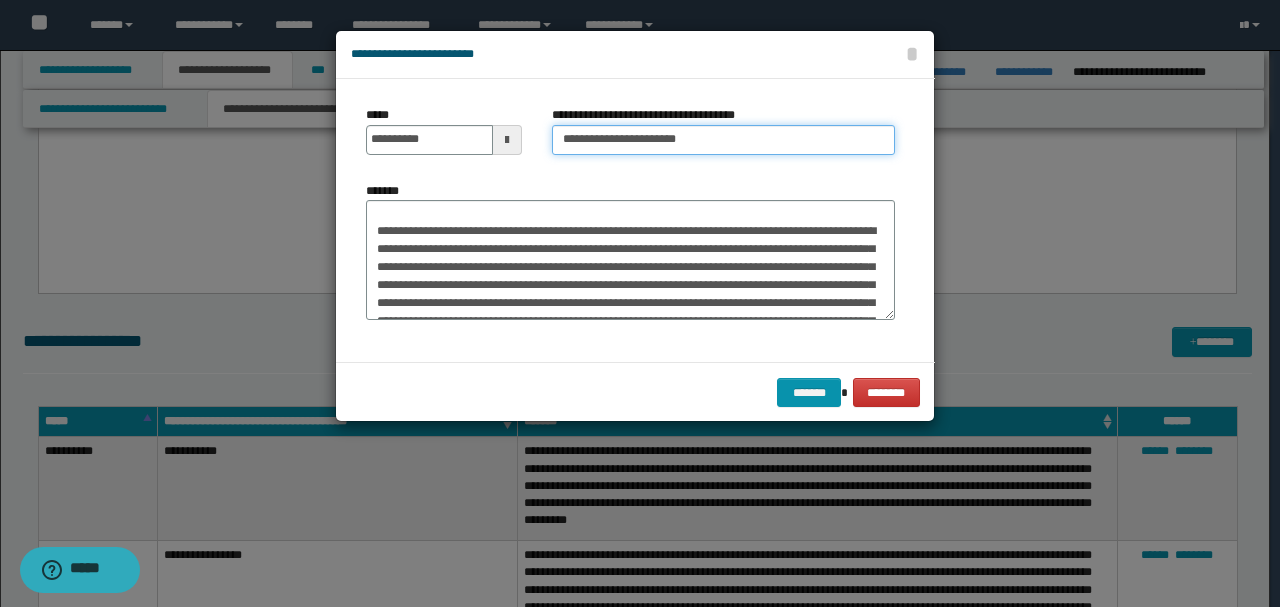 scroll, scrollTop: 200, scrollLeft: 0, axis: vertical 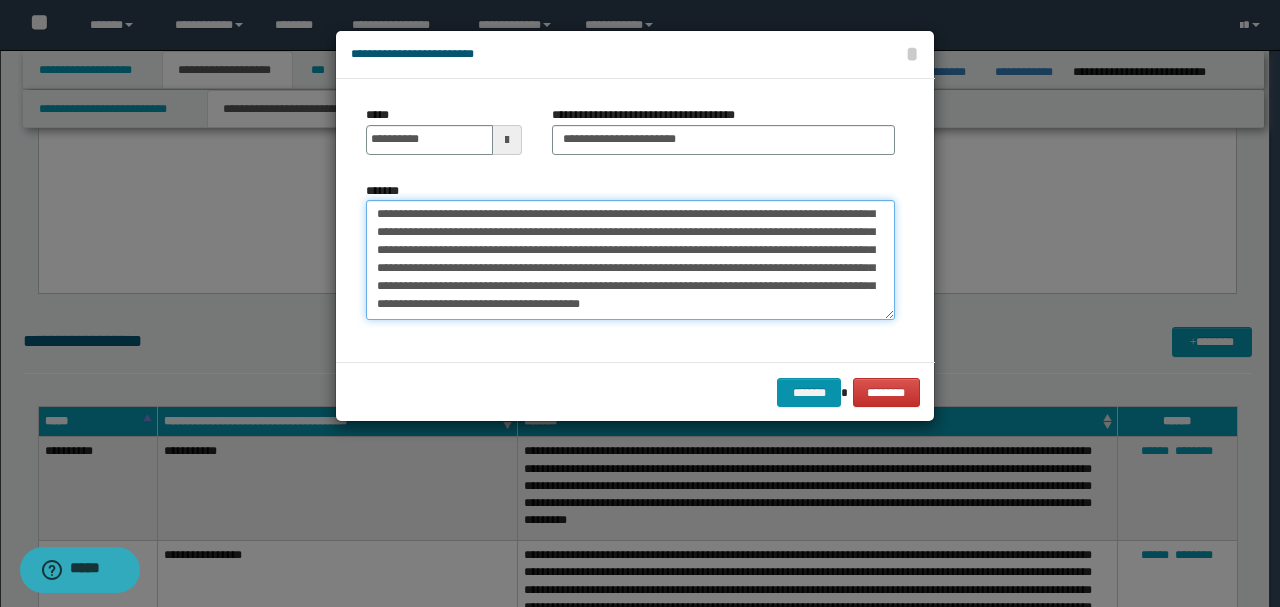 drag, startPoint x: 378, startPoint y: 212, endPoint x: 608, endPoint y: 378, distance: 283.64767 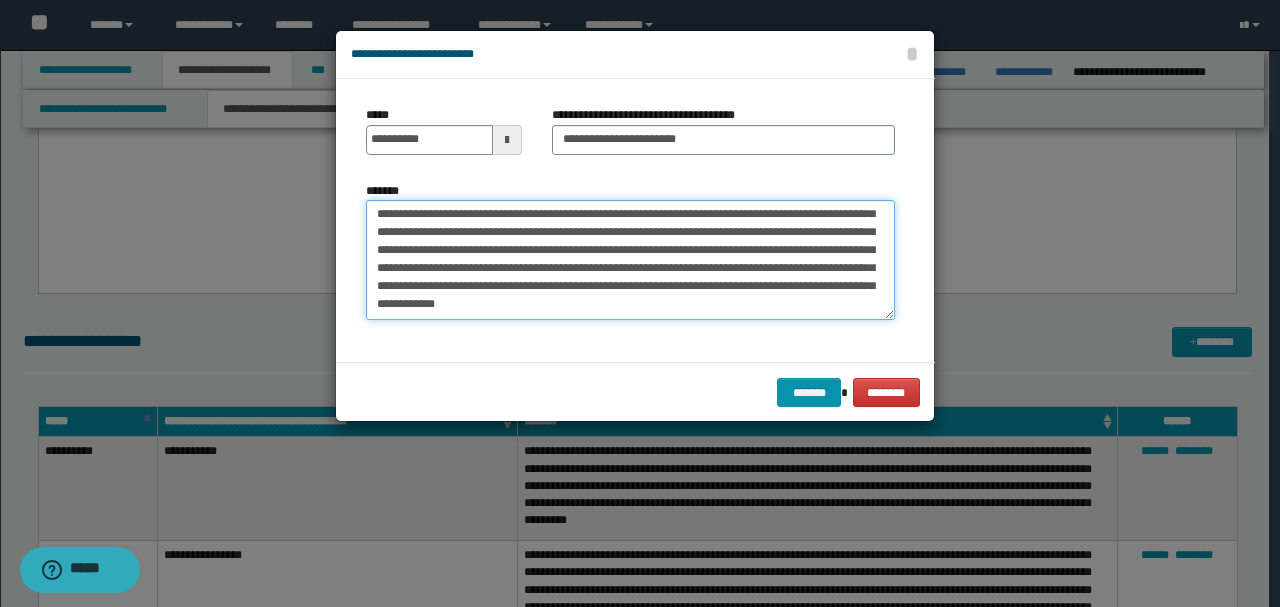scroll, scrollTop: 108, scrollLeft: 0, axis: vertical 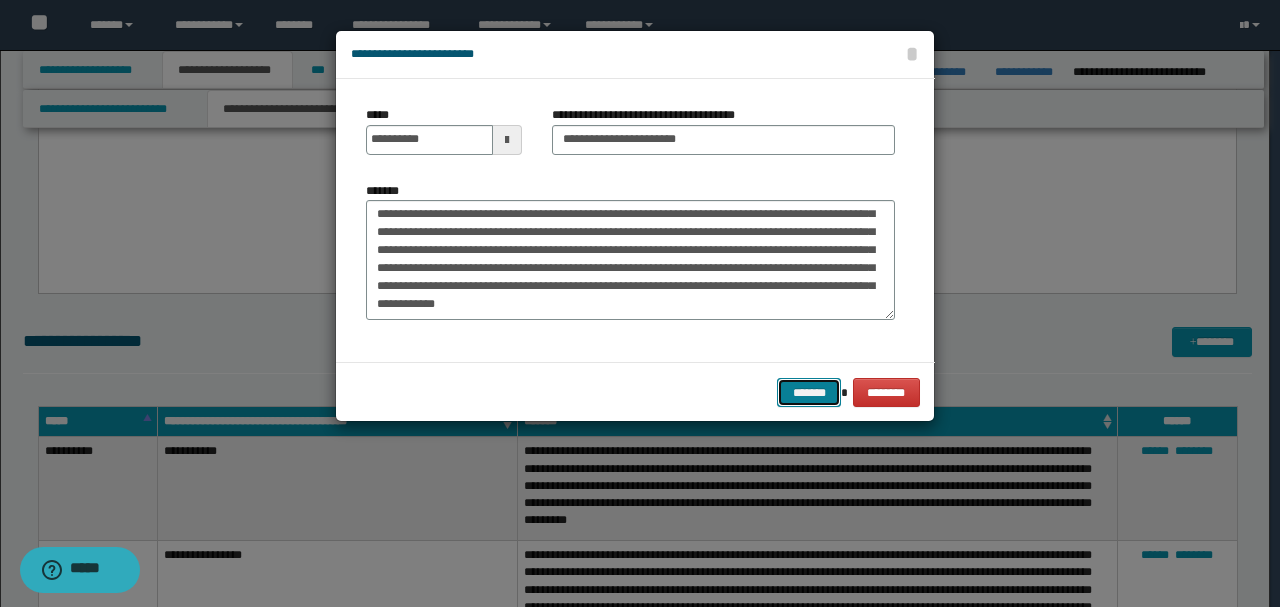 click on "*******" at bounding box center [809, 392] 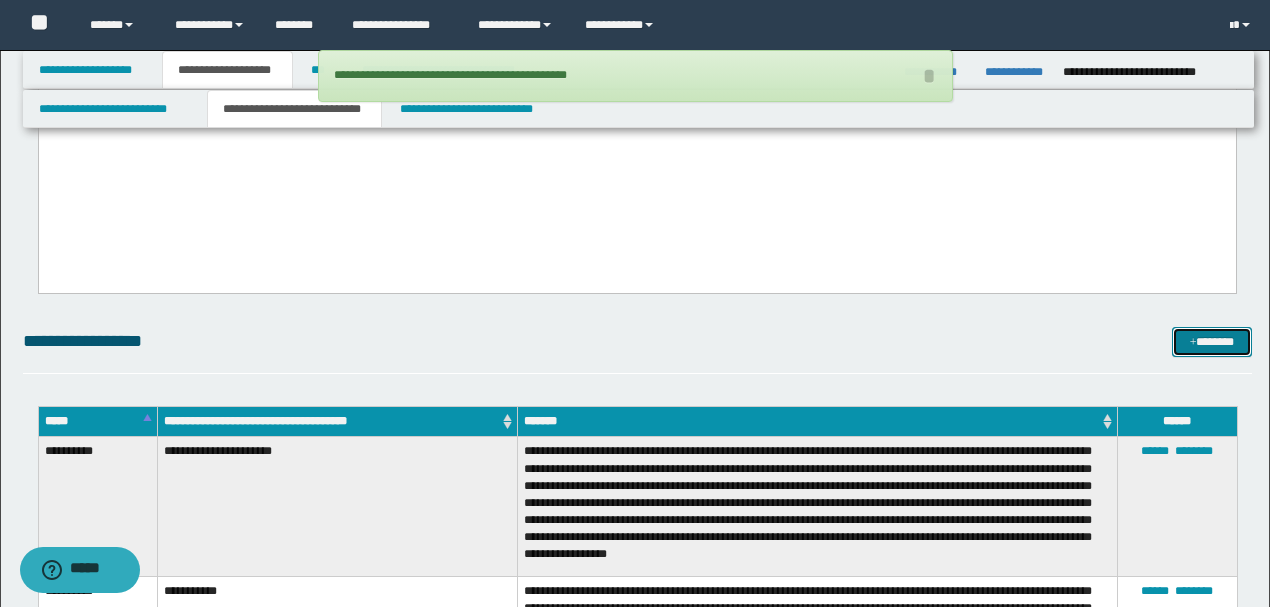 click on "*******" at bounding box center [1211, 341] 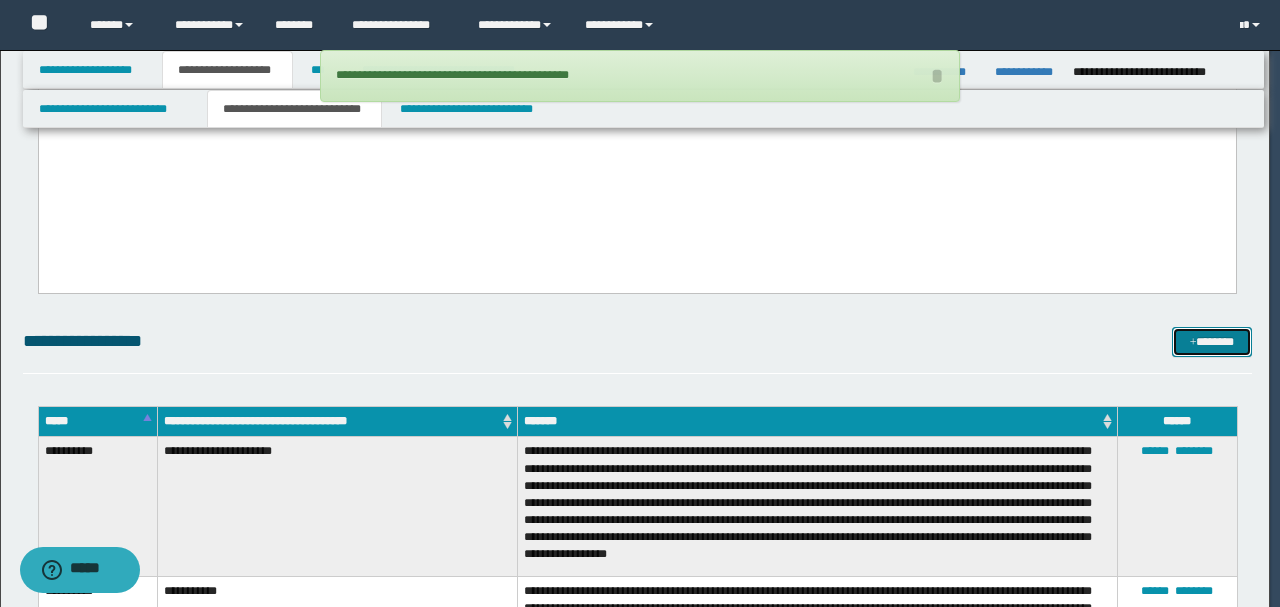 scroll, scrollTop: 0, scrollLeft: 0, axis: both 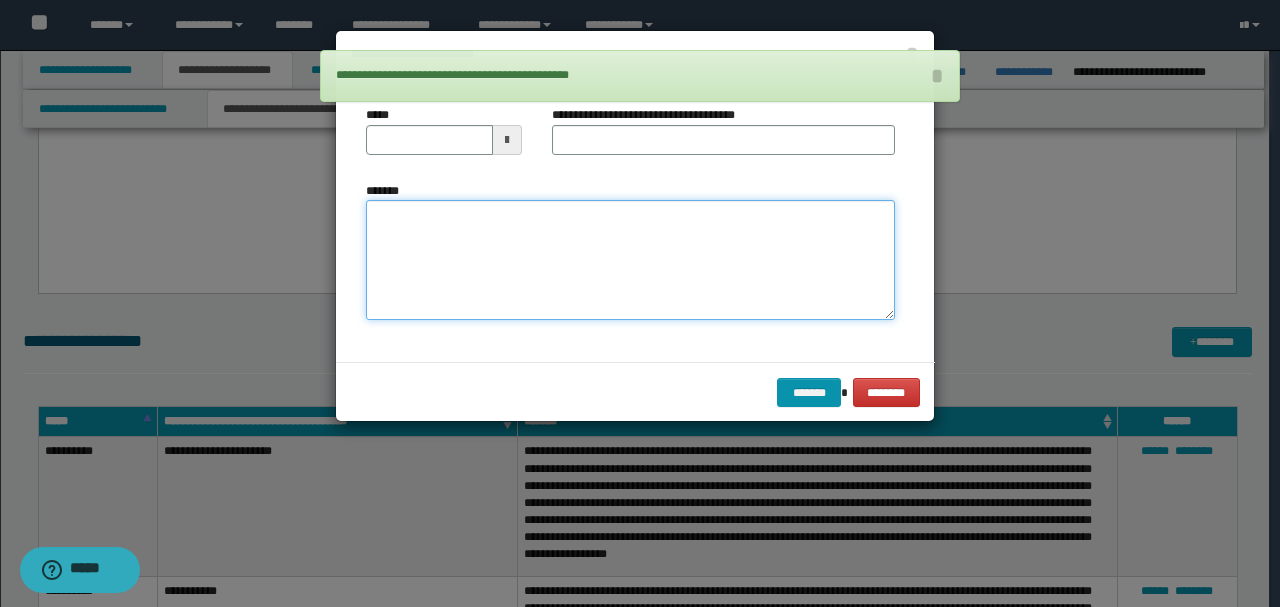 click on "*******" at bounding box center (630, 259) 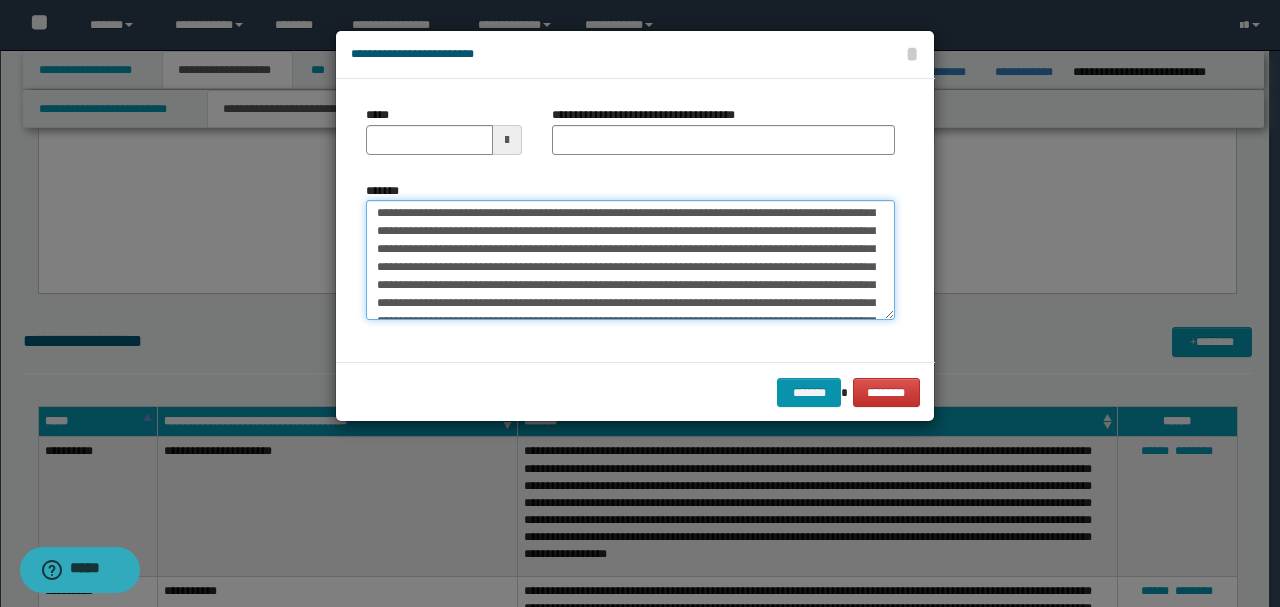 scroll, scrollTop: 0, scrollLeft: 0, axis: both 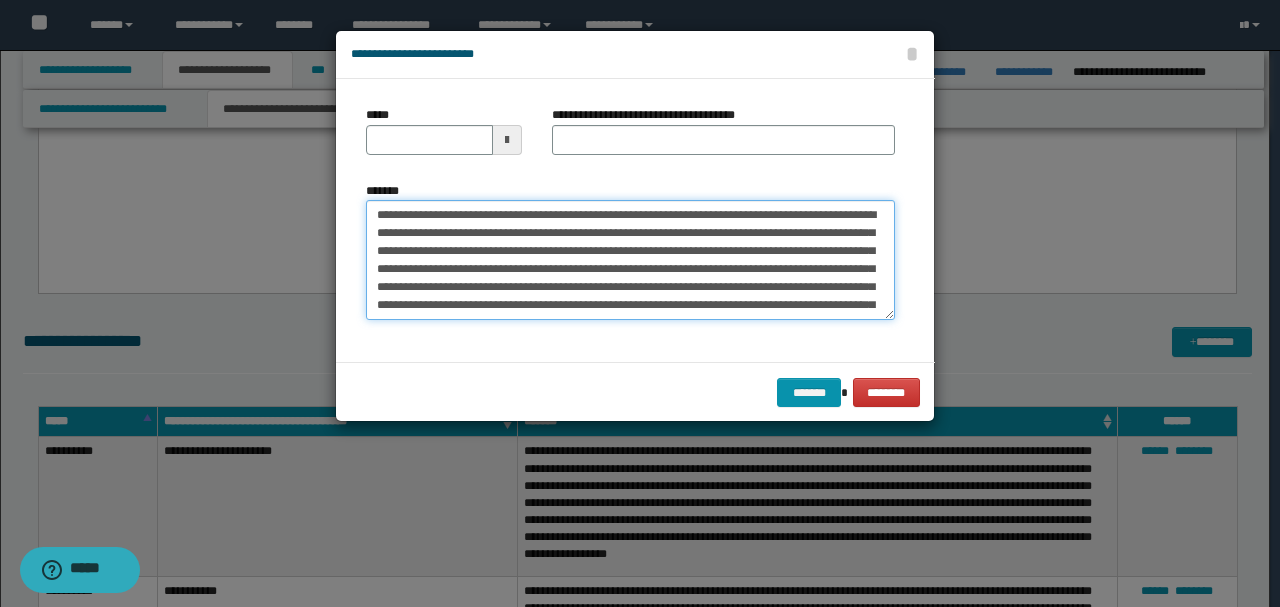 drag, startPoint x: 440, startPoint y: 211, endPoint x: 291, endPoint y: 202, distance: 149.27156 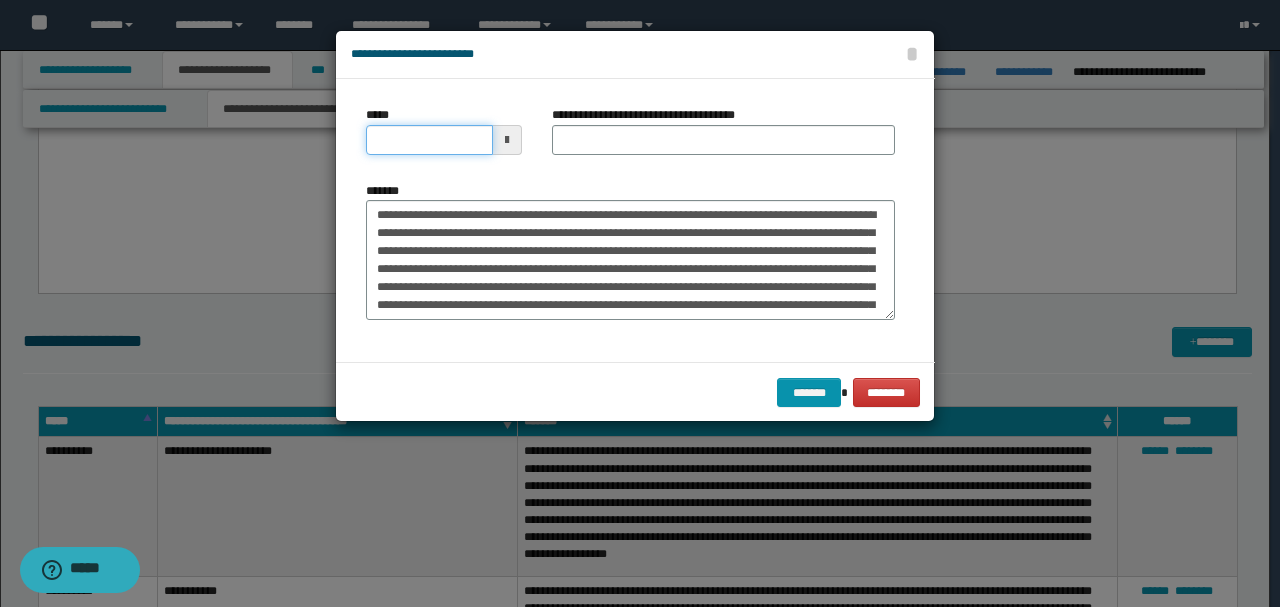 click on "*****" at bounding box center (429, 140) 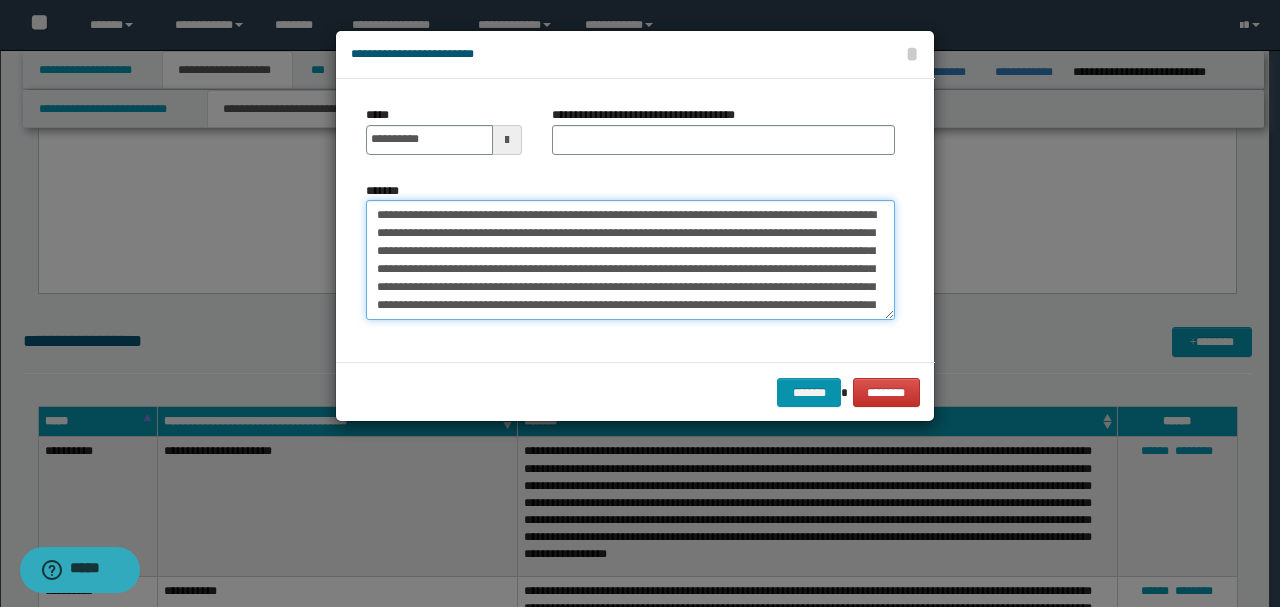 click on "*******" at bounding box center [630, 259] 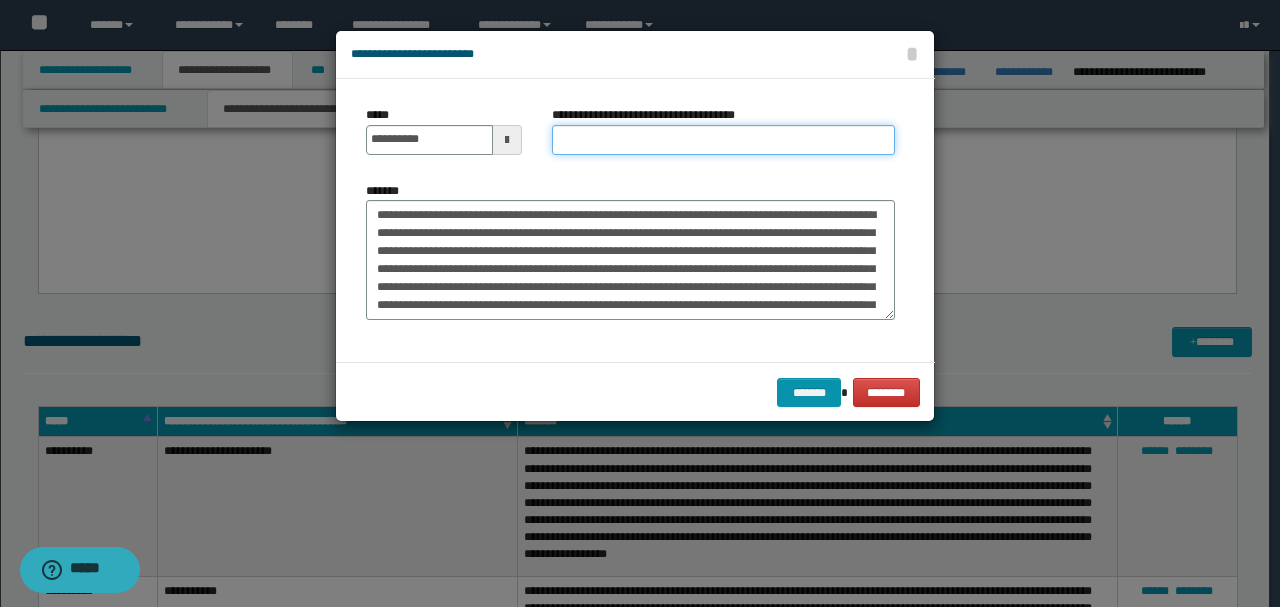 click on "**********" at bounding box center [723, 140] 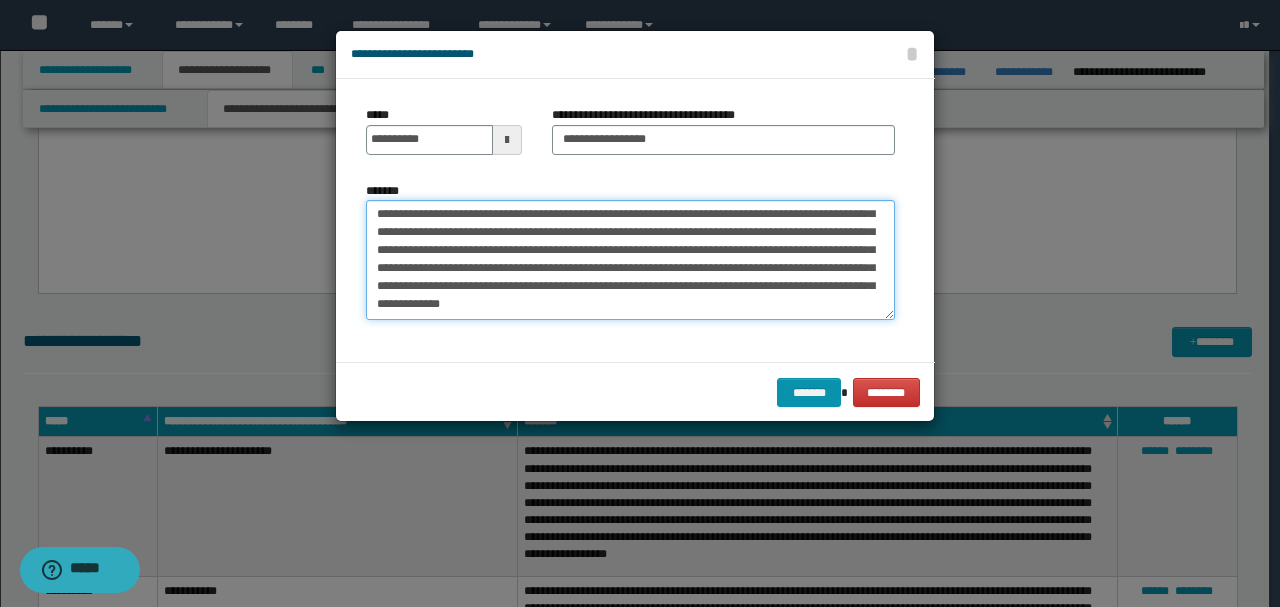scroll, scrollTop: 288, scrollLeft: 0, axis: vertical 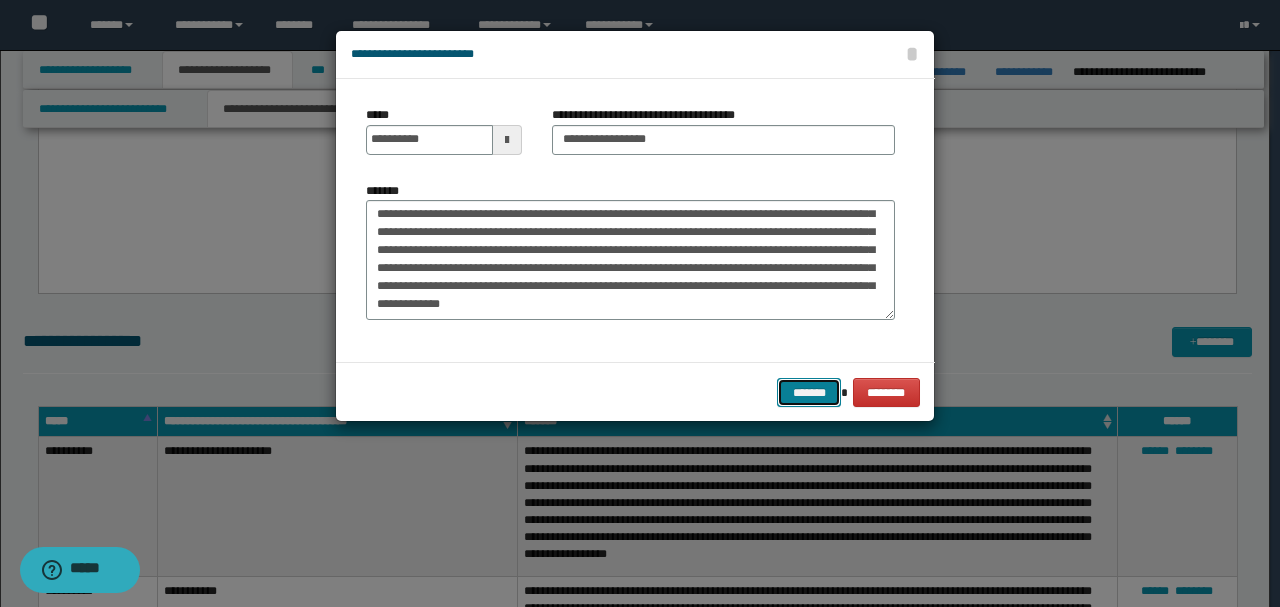 click on "*******" at bounding box center (809, 392) 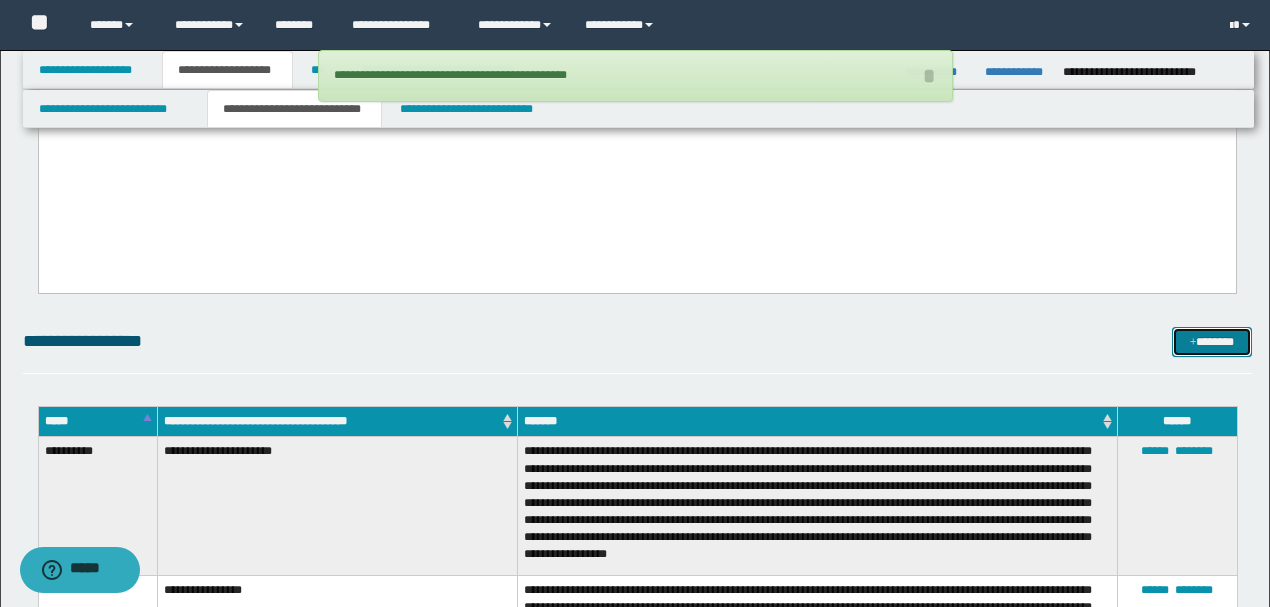 click on "*******" at bounding box center (1211, 341) 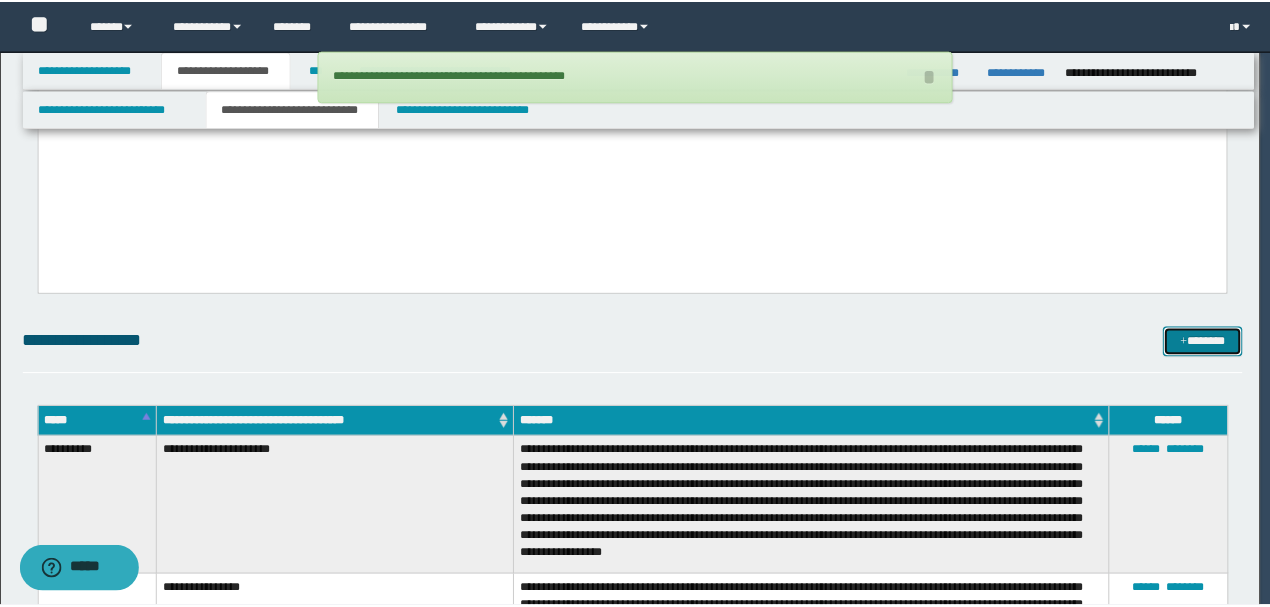 scroll, scrollTop: 0, scrollLeft: 0, axis: both 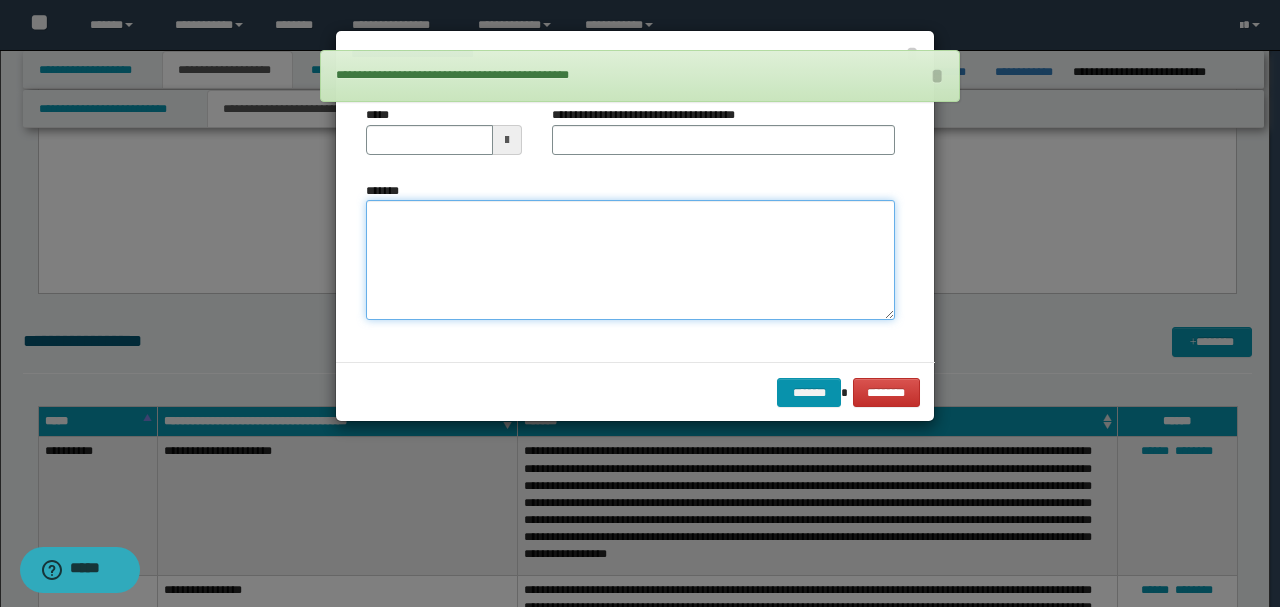click on "*******" at bounding box center (630, 259) 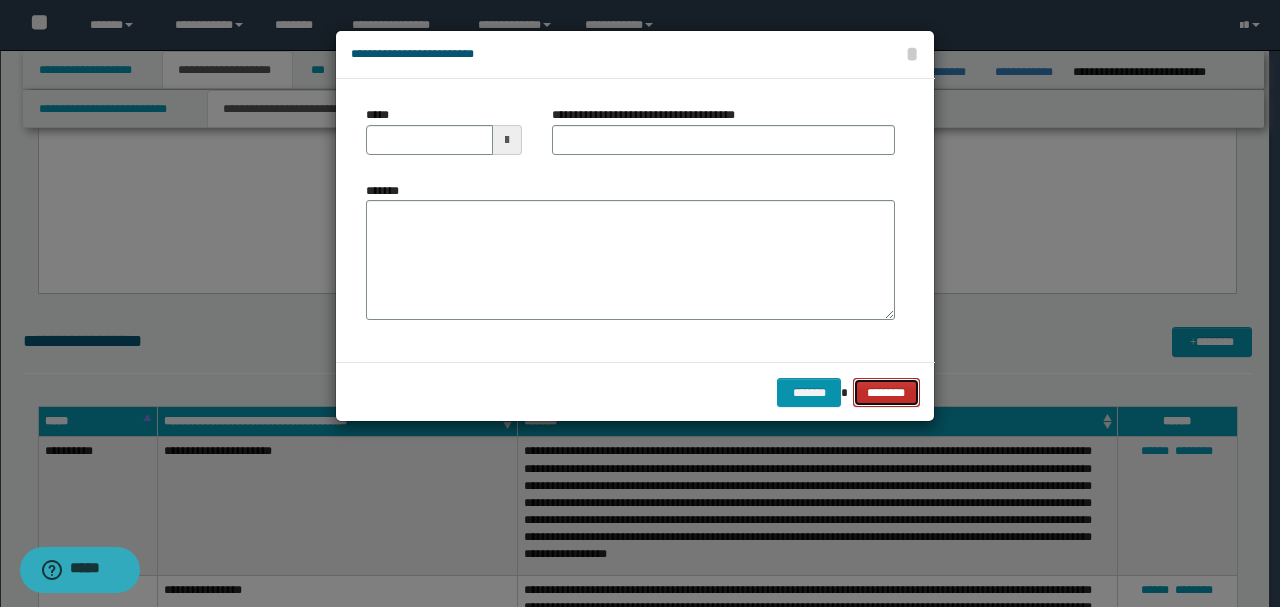 click on "********" at bounding box center [886, 392] 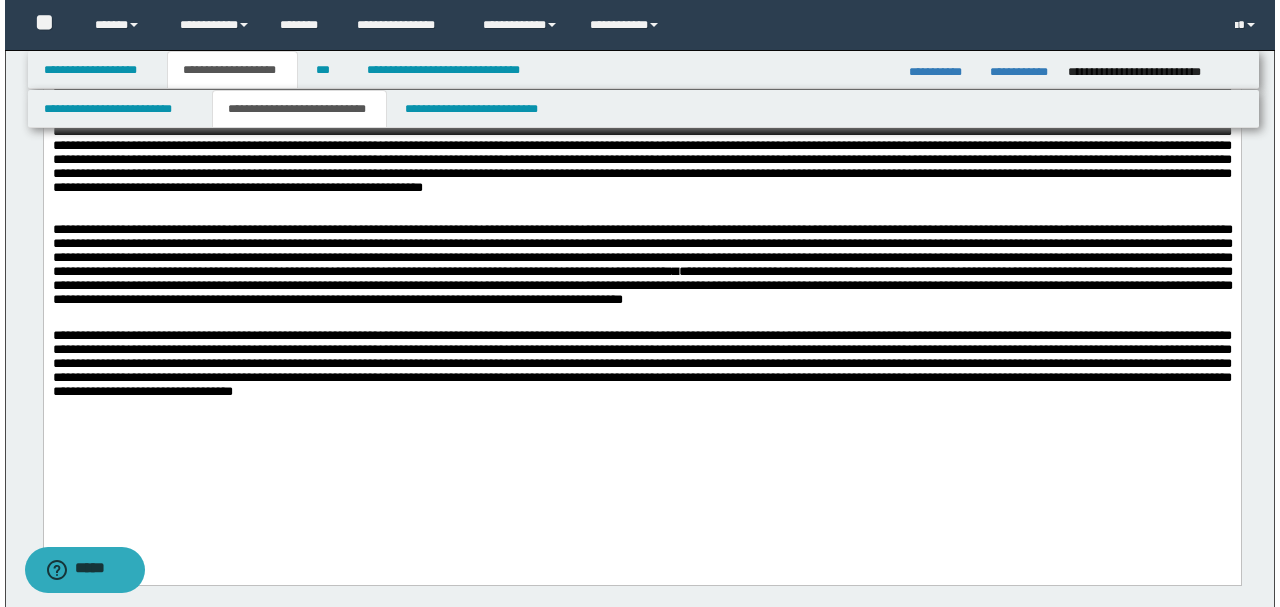 scroll, scrollTop: 2880, scrollLeft: 0, axis: vertical 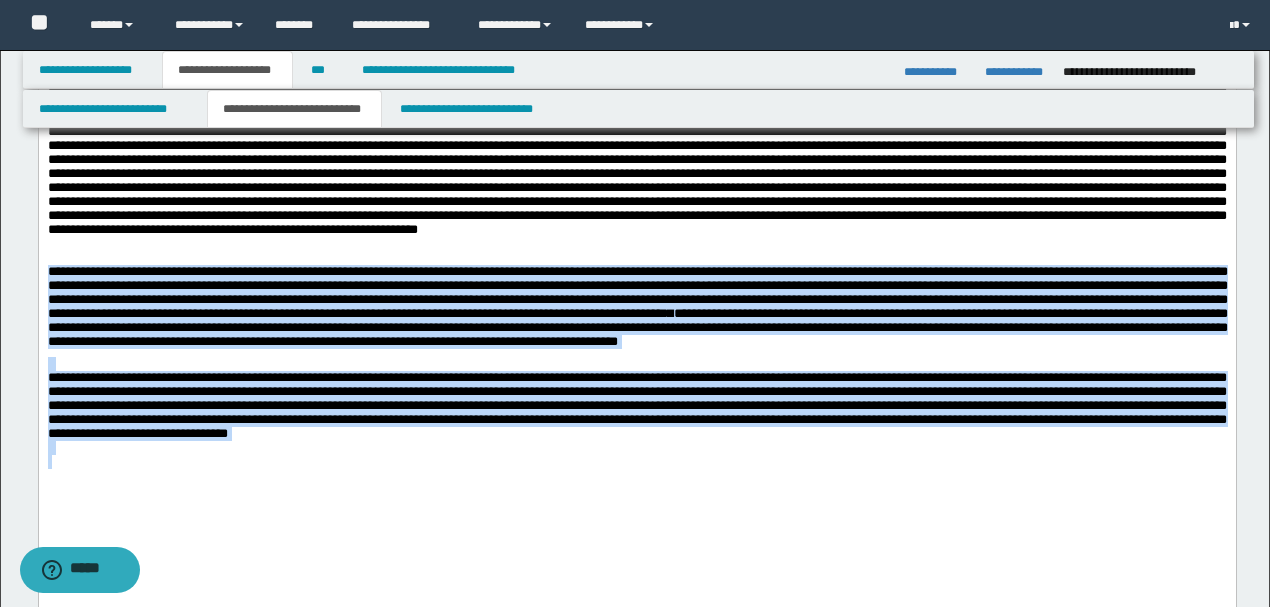 drag, startPoint x: 47, startPoint y: 312, endPoint x: 679, endPoint y: 542, distance: 672.55035 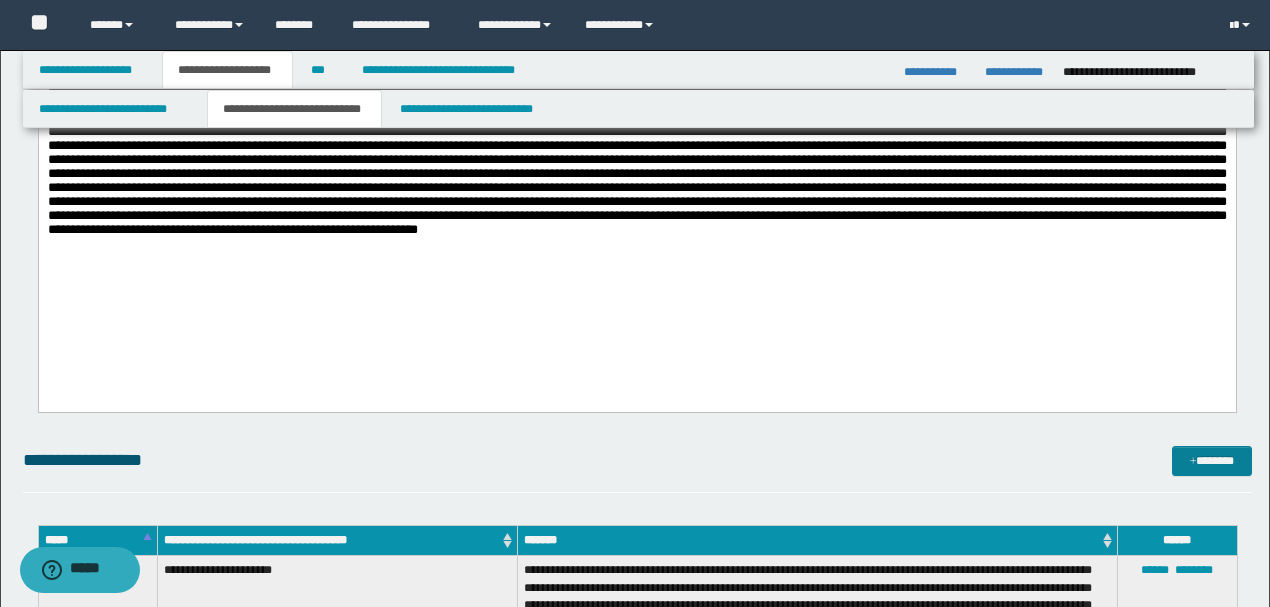 click on "*******" at bounding box center [1211, 460] 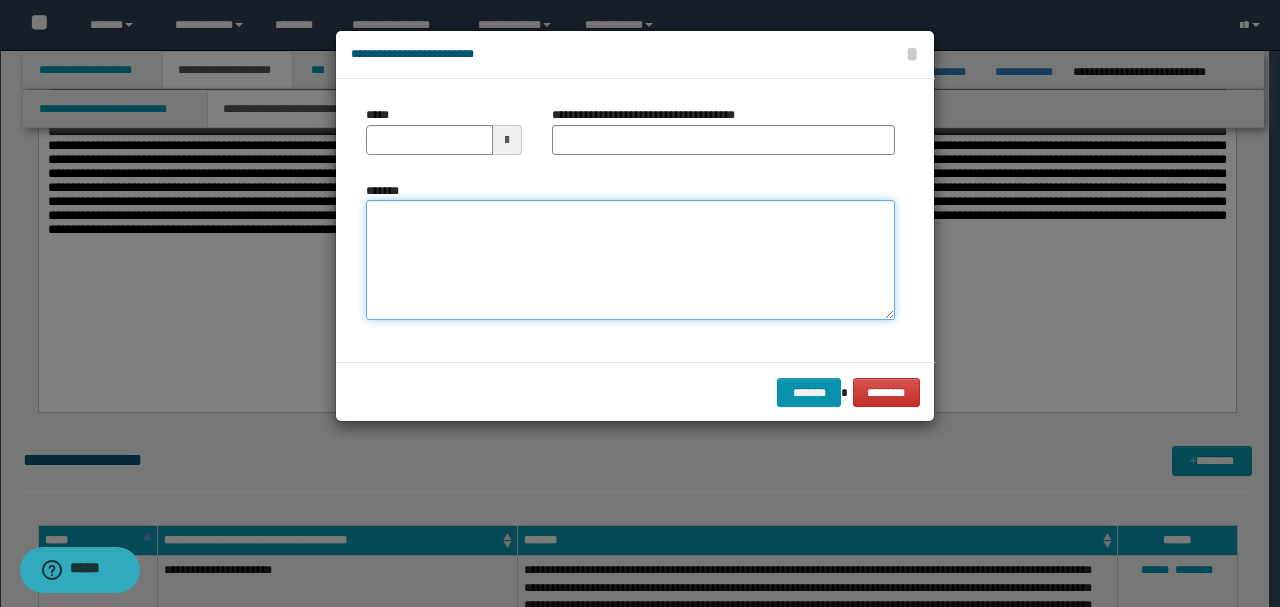 click on "*******" at bounding box center (630, 259) 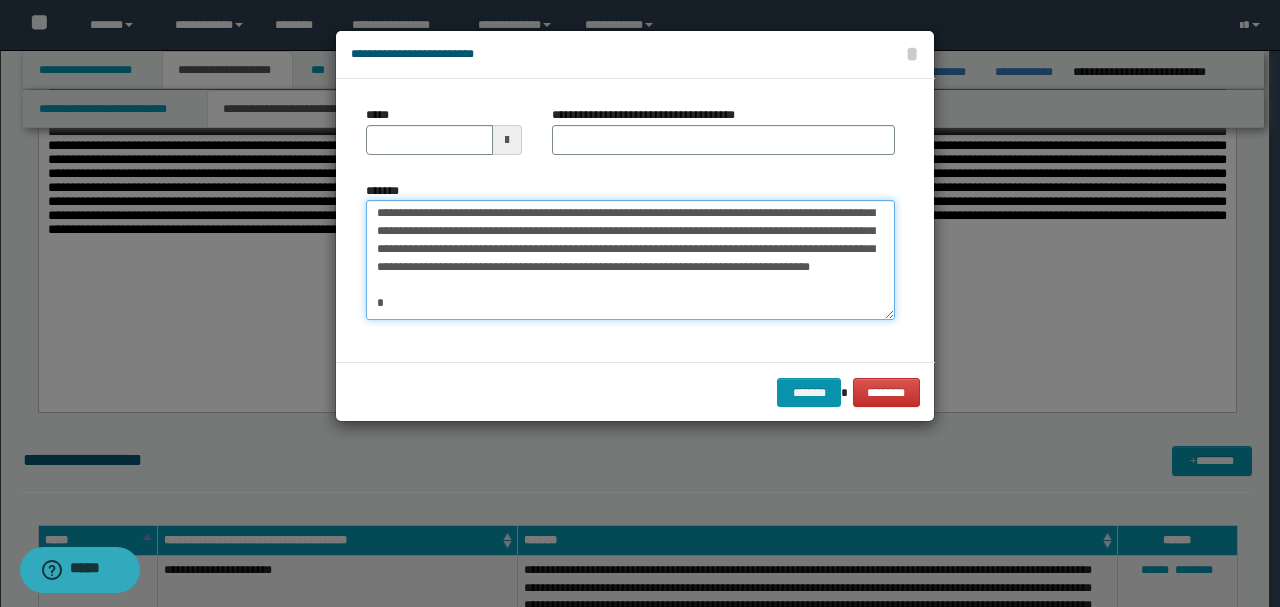 scroll, scrollTop: 0, scrollLeft: 0, axis: both 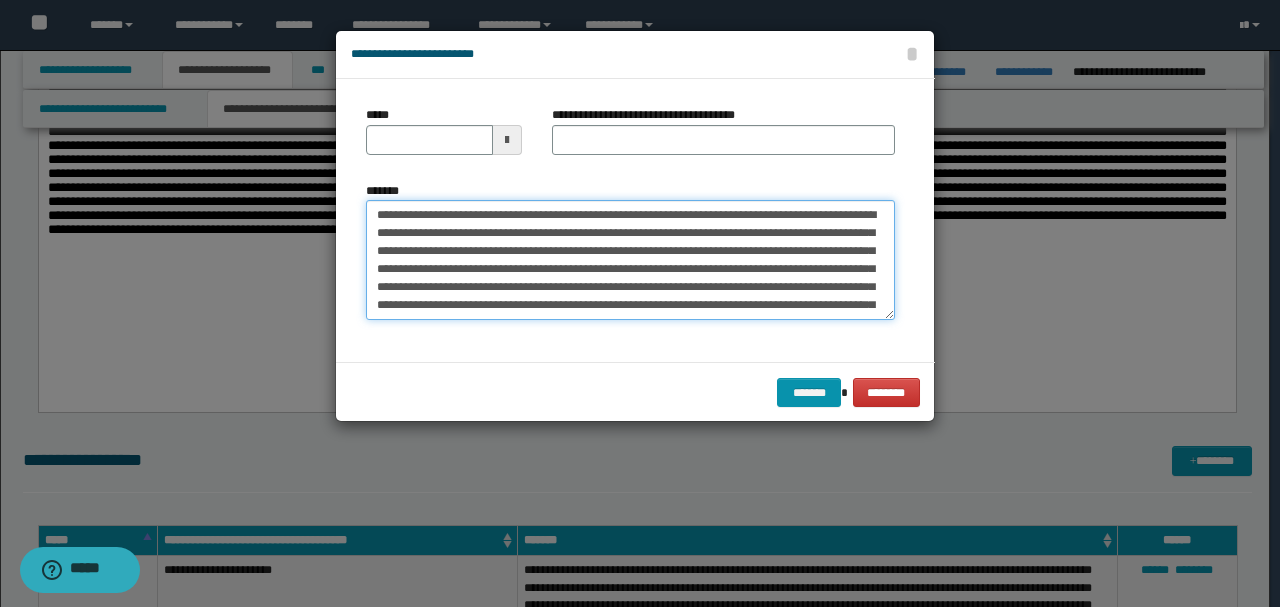 drag, startPoint x: 440, startPoint y: 215, endPoint x: 345, endPoint y: 208, distance: 95.257545 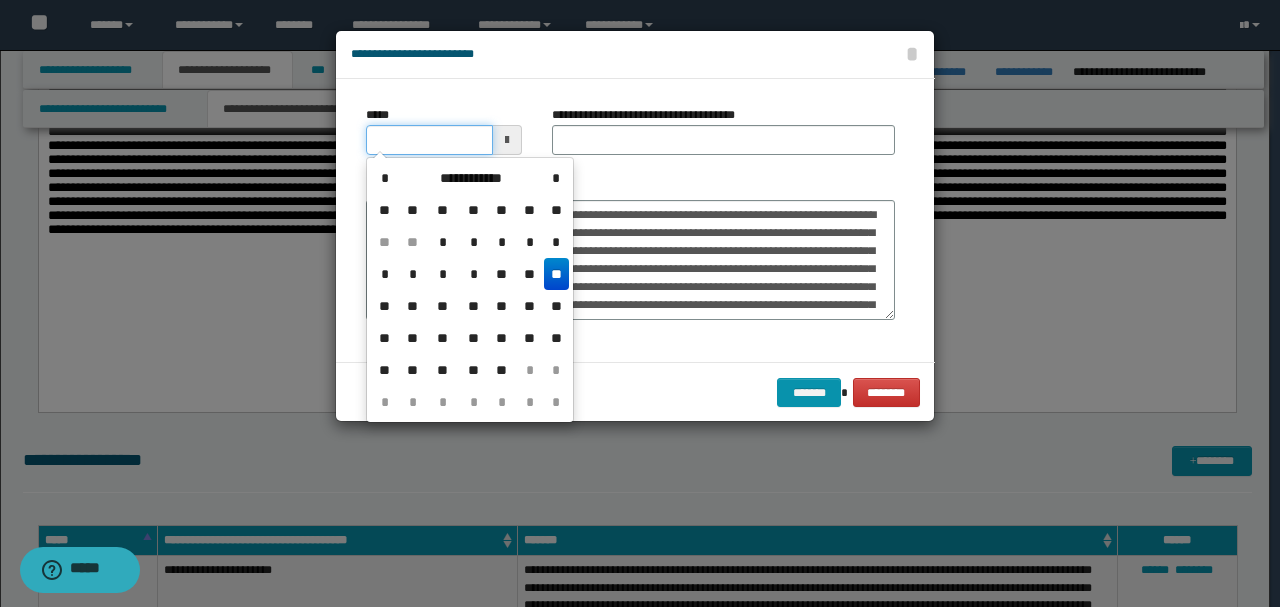 click on "*****" at bounding box center [429, 140] 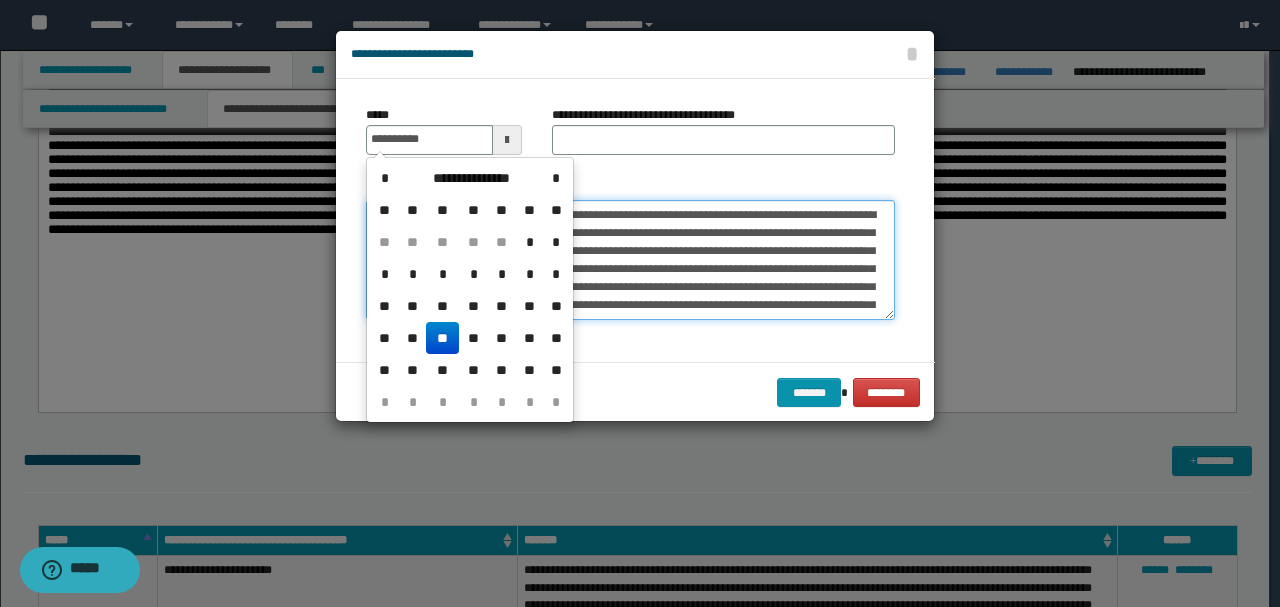 click on "*******" at bounding box center (630, 259) 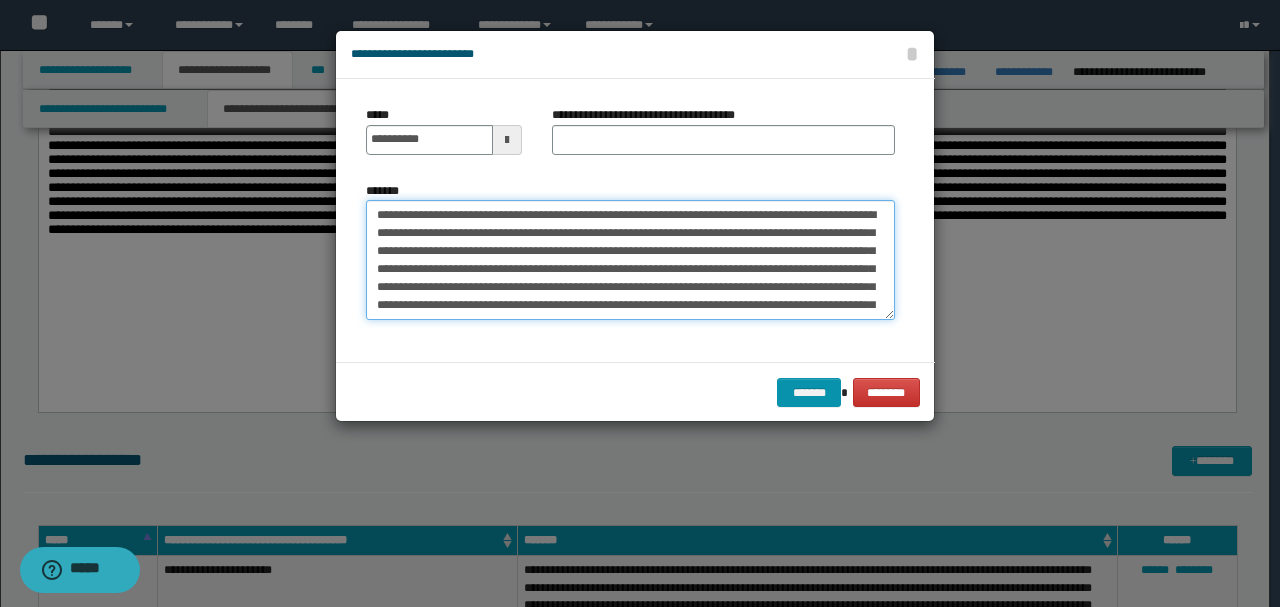 drag, startPoint x: 468, startPoint y: 215, endPoint x: 260, endPoint y: 201, distance: 208.47063 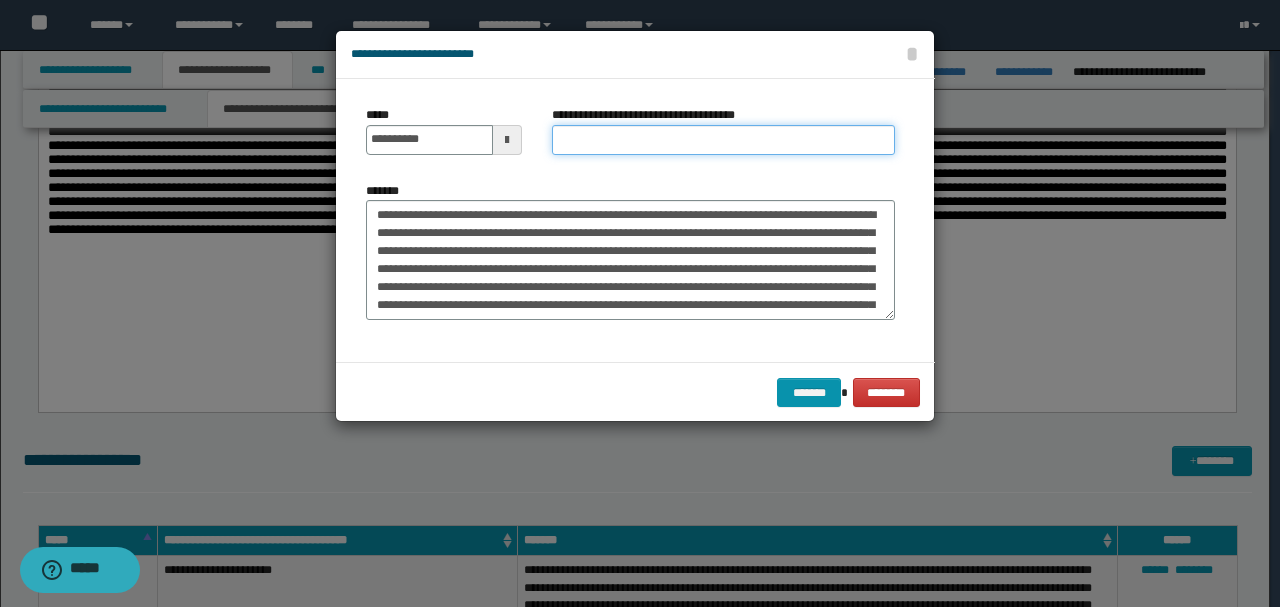 click on "**********" at bounding box center [723, 140] 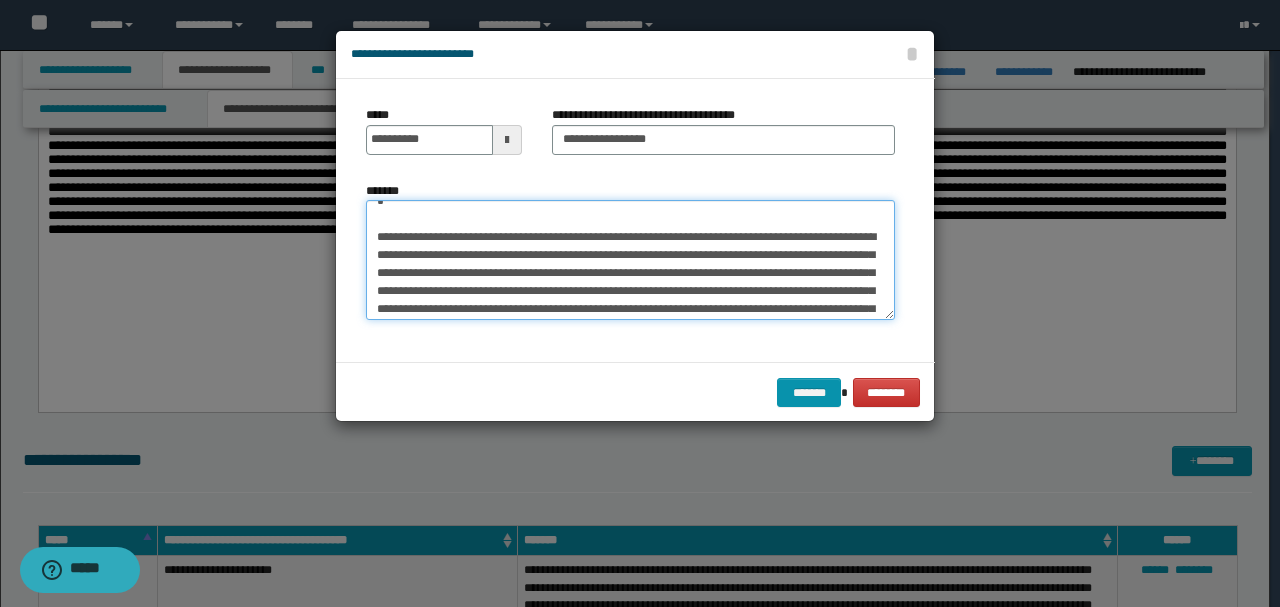 scroll, scrollTop: 486, scrollLeft: 0, axis: vertical 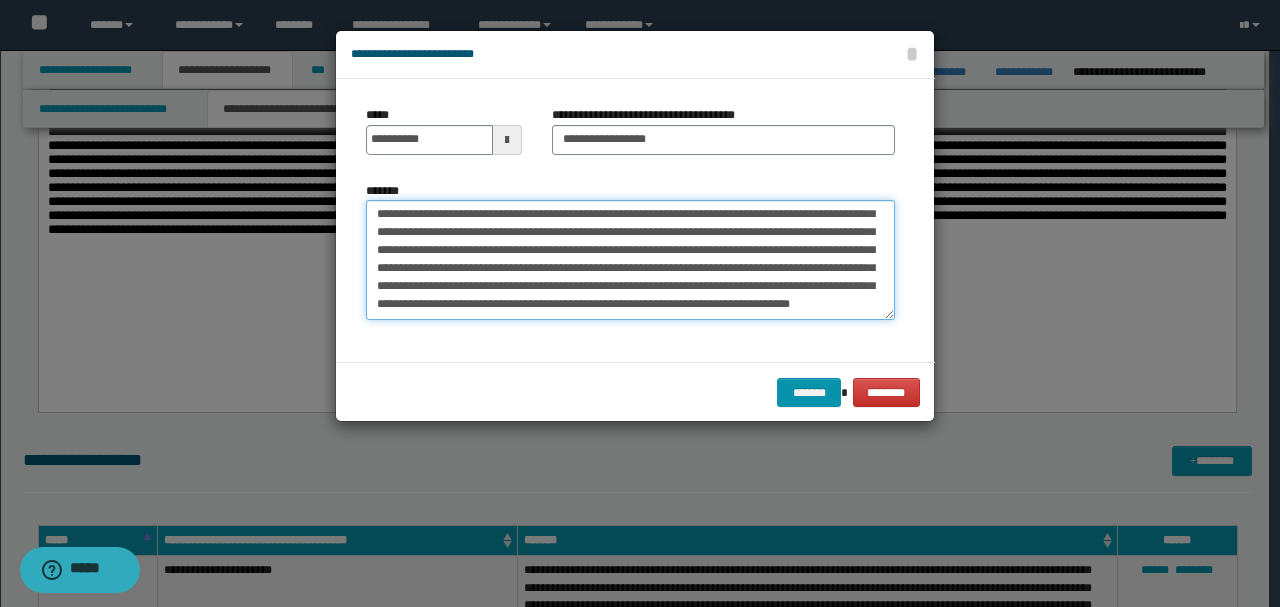 drag, startPoint x: 446, startPoint y: 228, endPoint x: 513, endPoint y: 379, distance: 165.19685 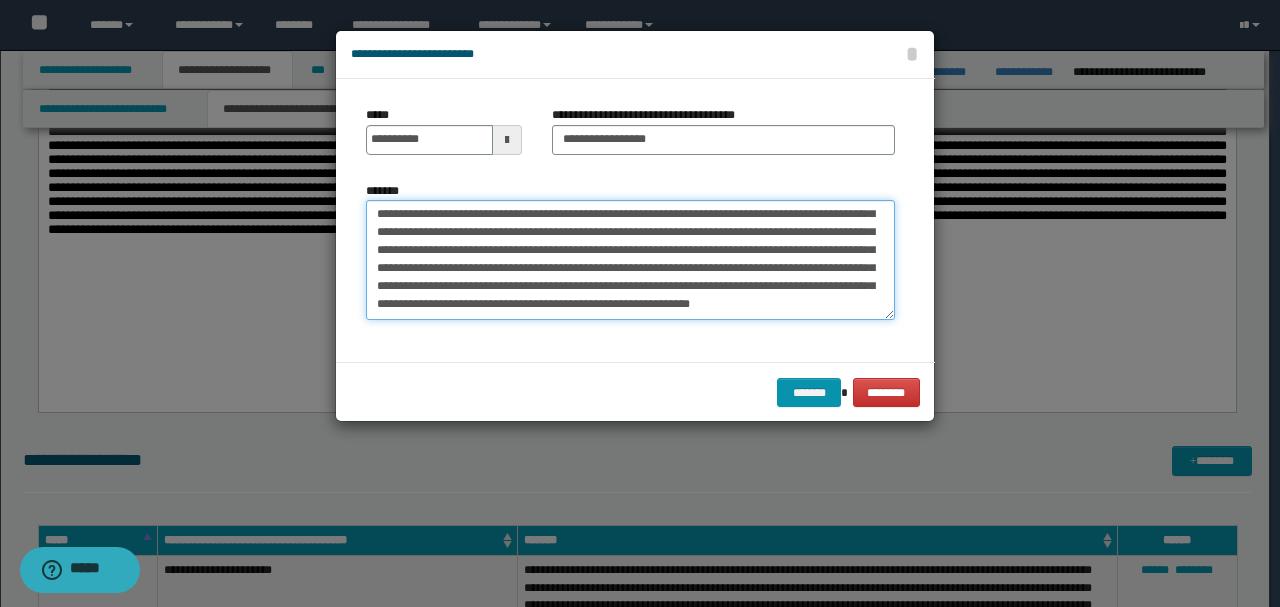 scroll, scrollTop: 198, scrollLeft: 0, axis: vertical 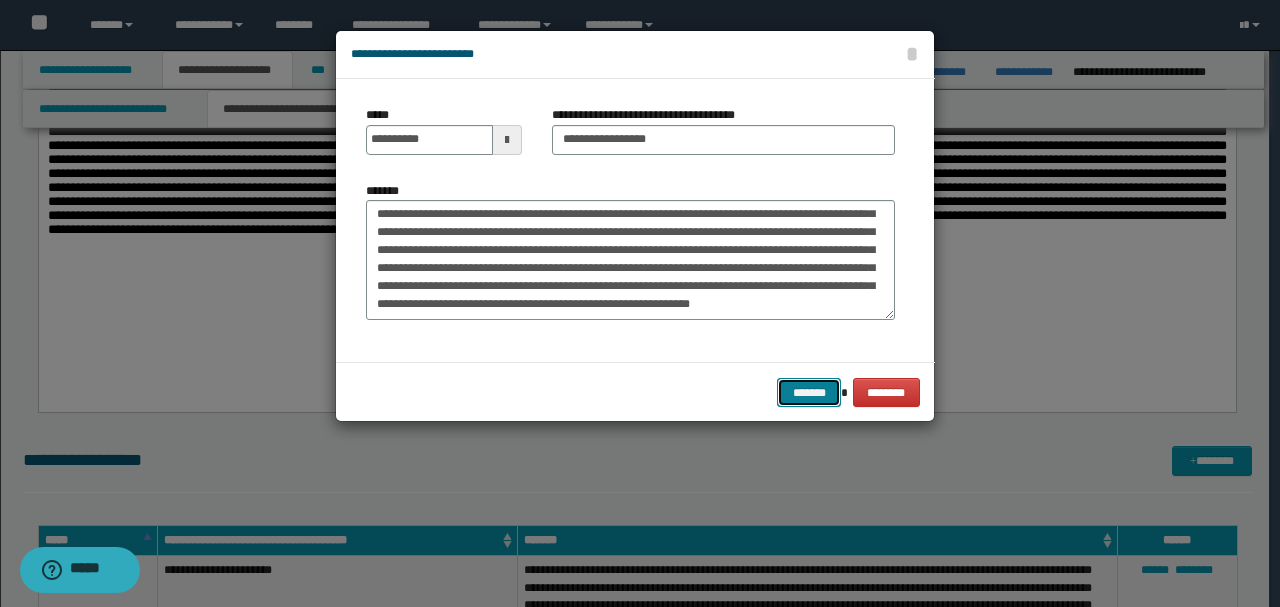 click on "*******" at bounding box center (809, 392) 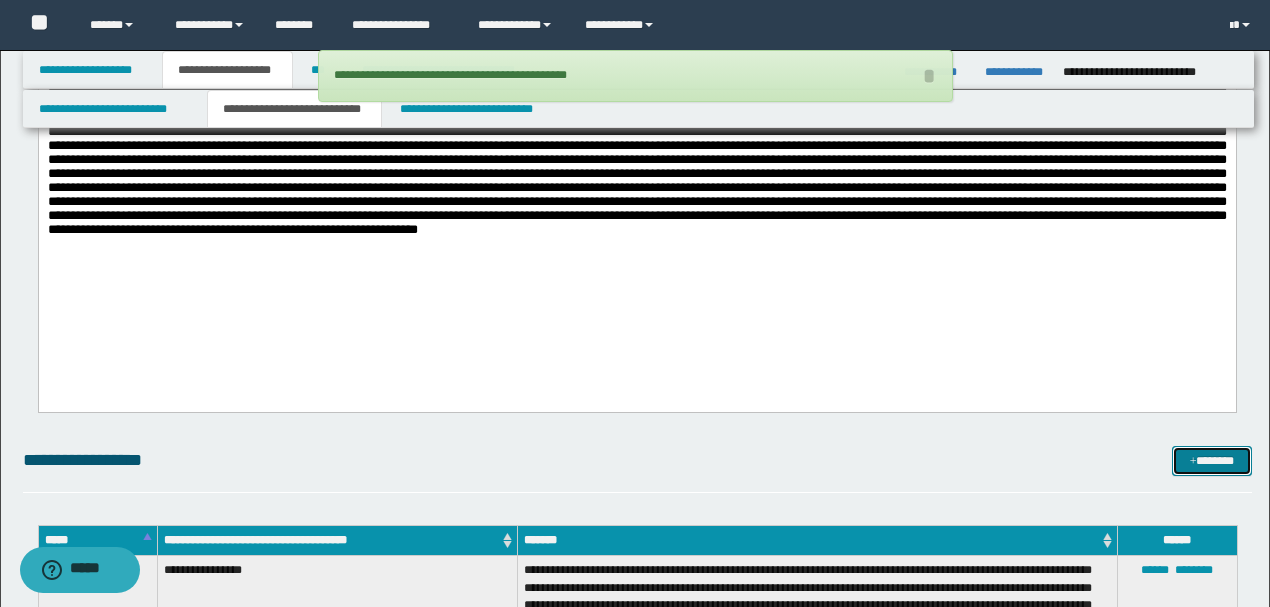 click on "*******" at bounding box center (1211, 460) 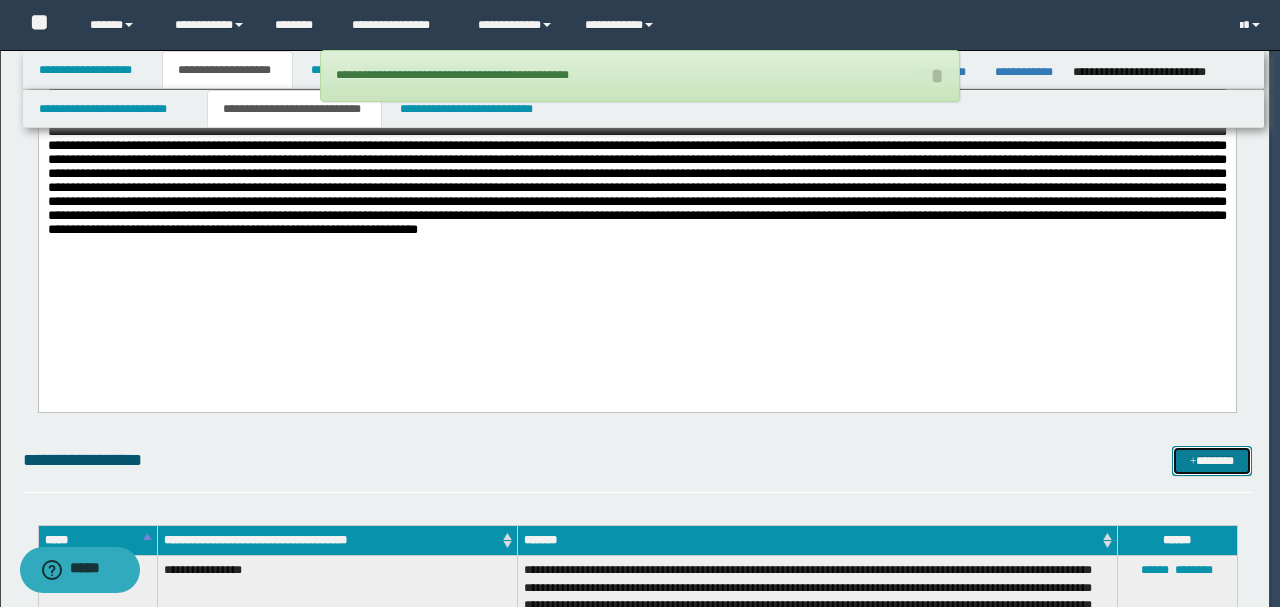 scroll, scrollTop: 0, scrollLeft: 0, axis: both 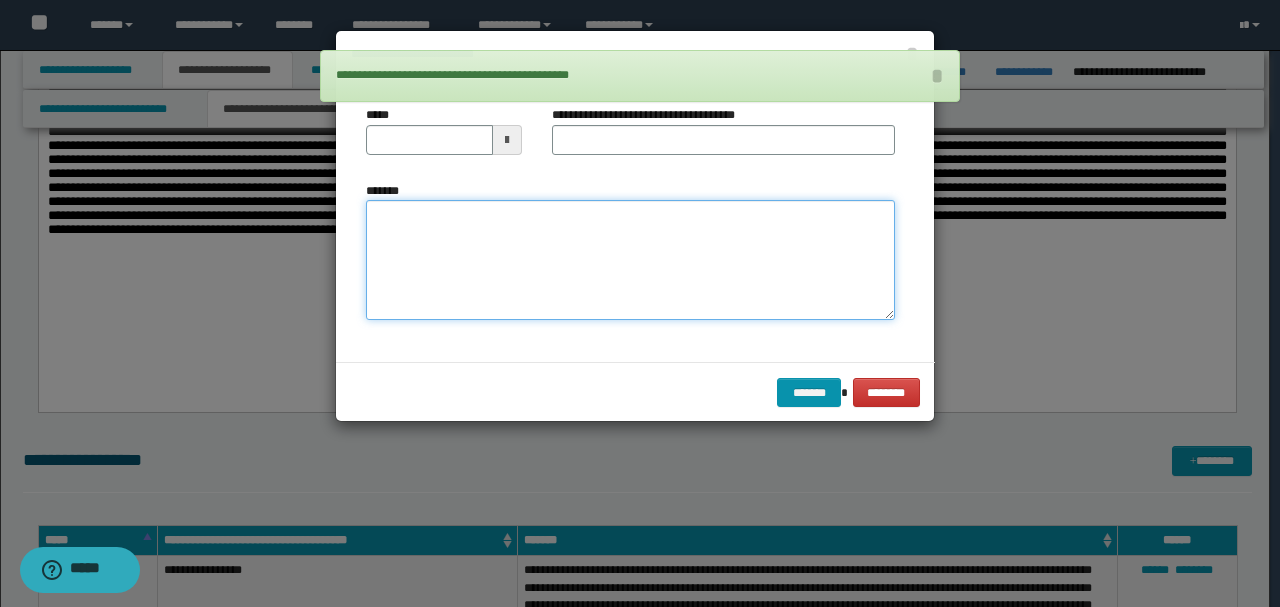 click on "*******" at bounding box center [630, 259] 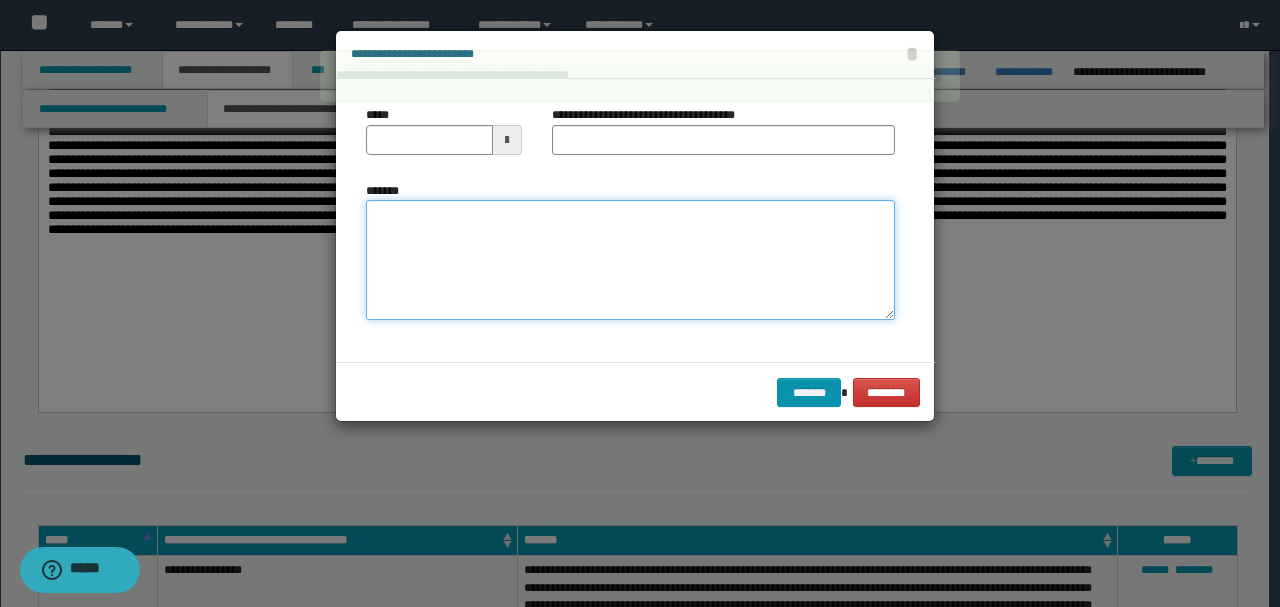 paste on "**********" 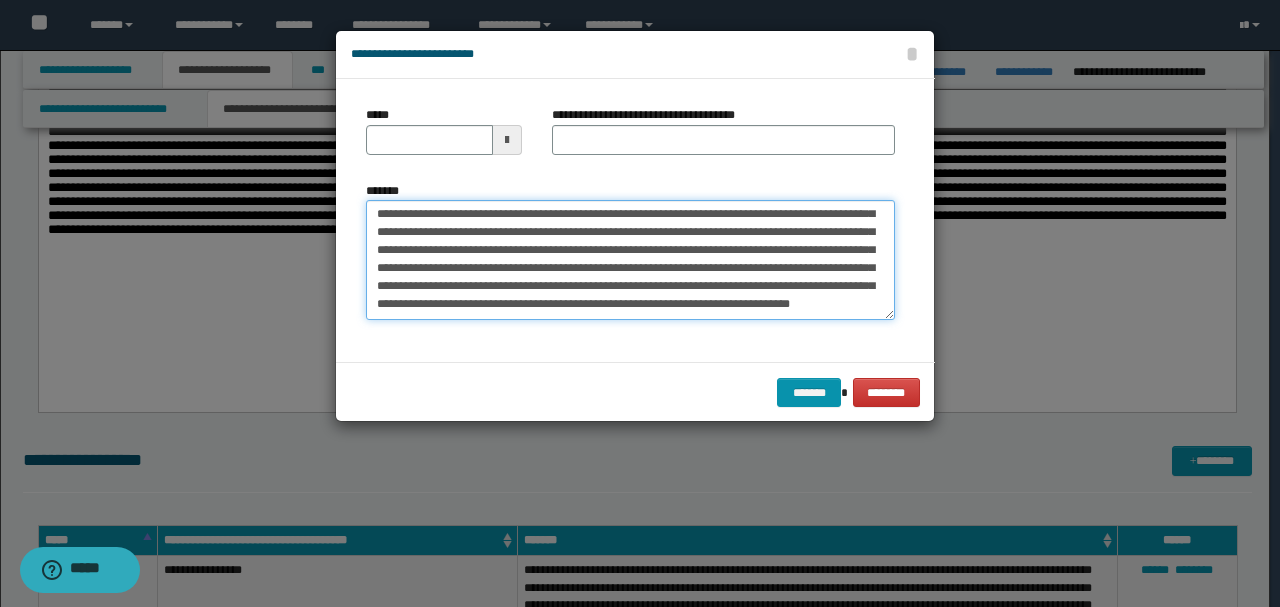 scroll, scrollTop: 0, scrollLeft: 0, axis: both 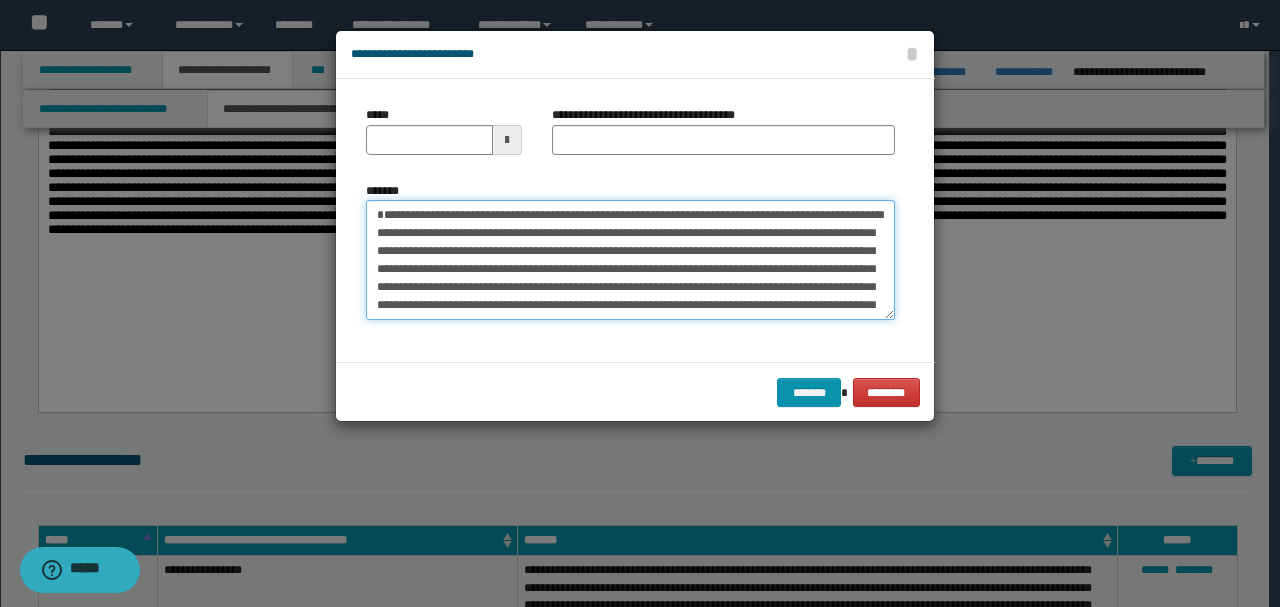 drag, startPoint x: 440, startPoint y: 234, endPoint x: 288, endPoint y: 166, distance: 166.51727 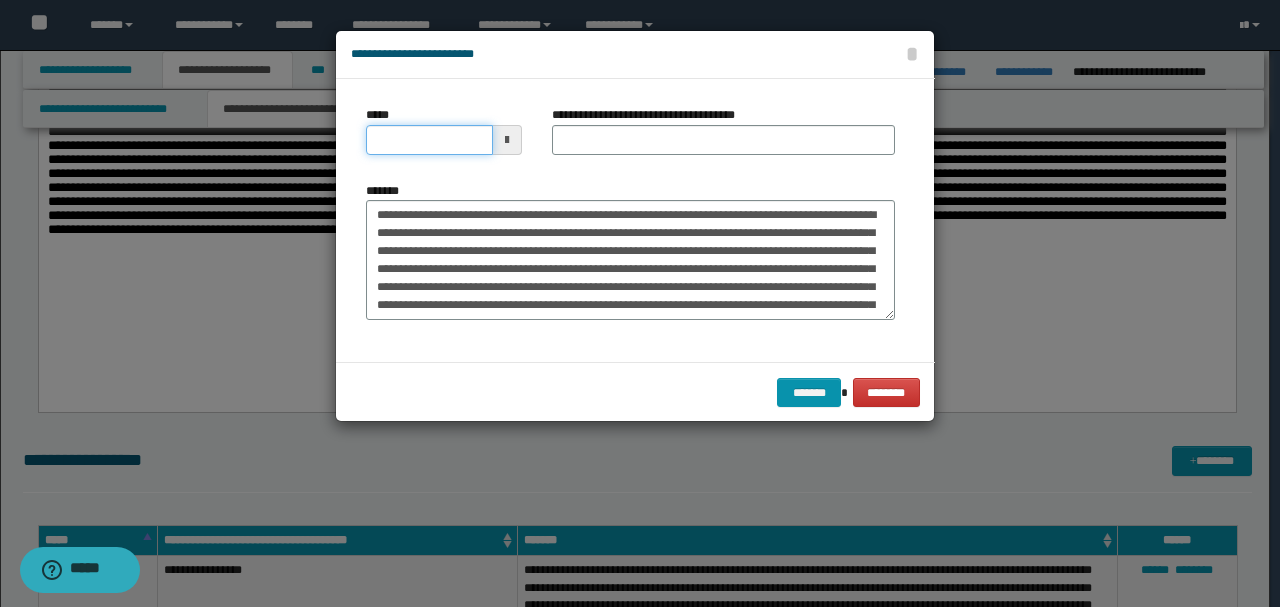 click on "*****" at bounding box center (429, 140) 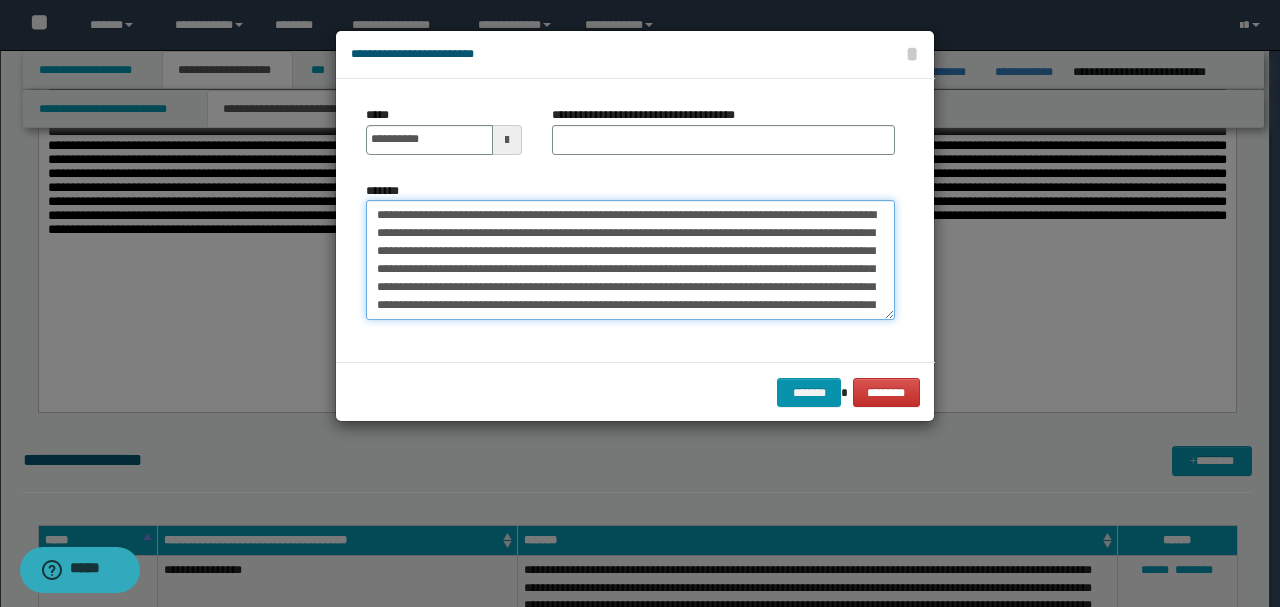 click on "**********" at bounding box center [630, 259] 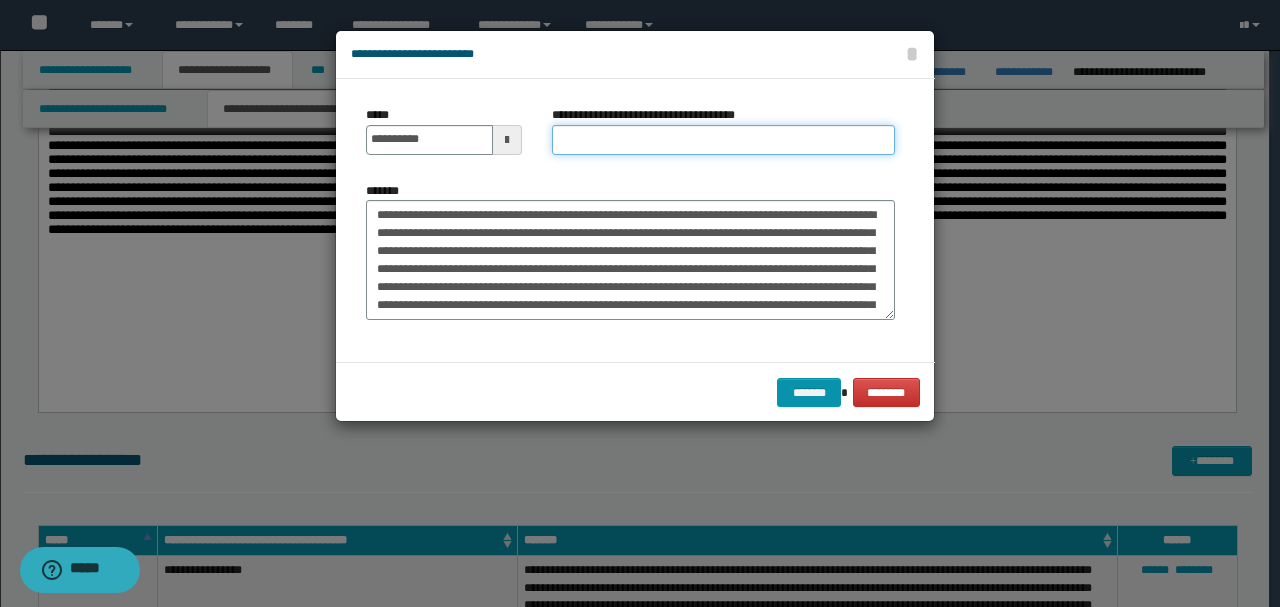 click on "**********" at bounding box center (723, 140) 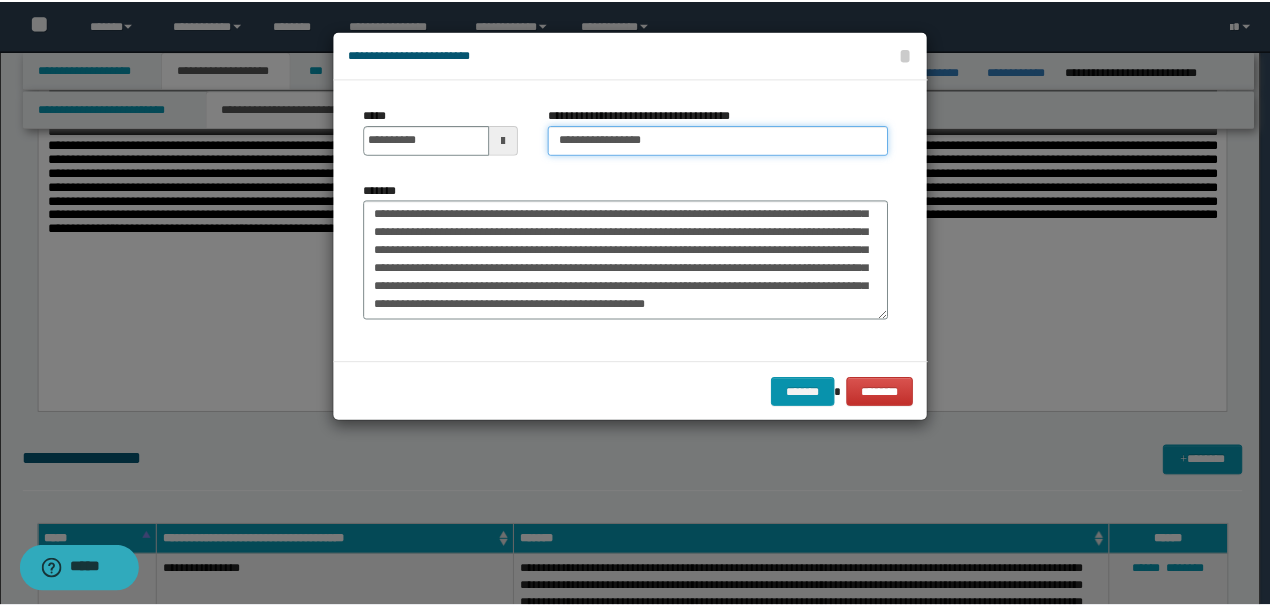 scroll, scrollTop: 180, scrollLeft: 0, axis: vertical 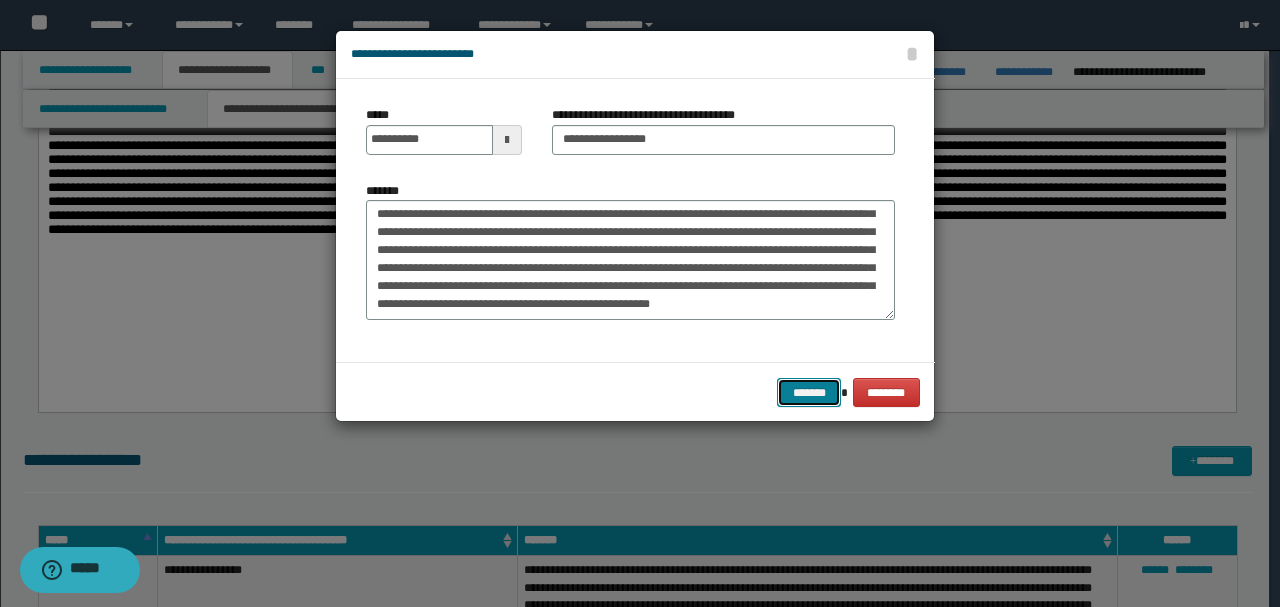 click on "*******" at bounding box center (809, 392) 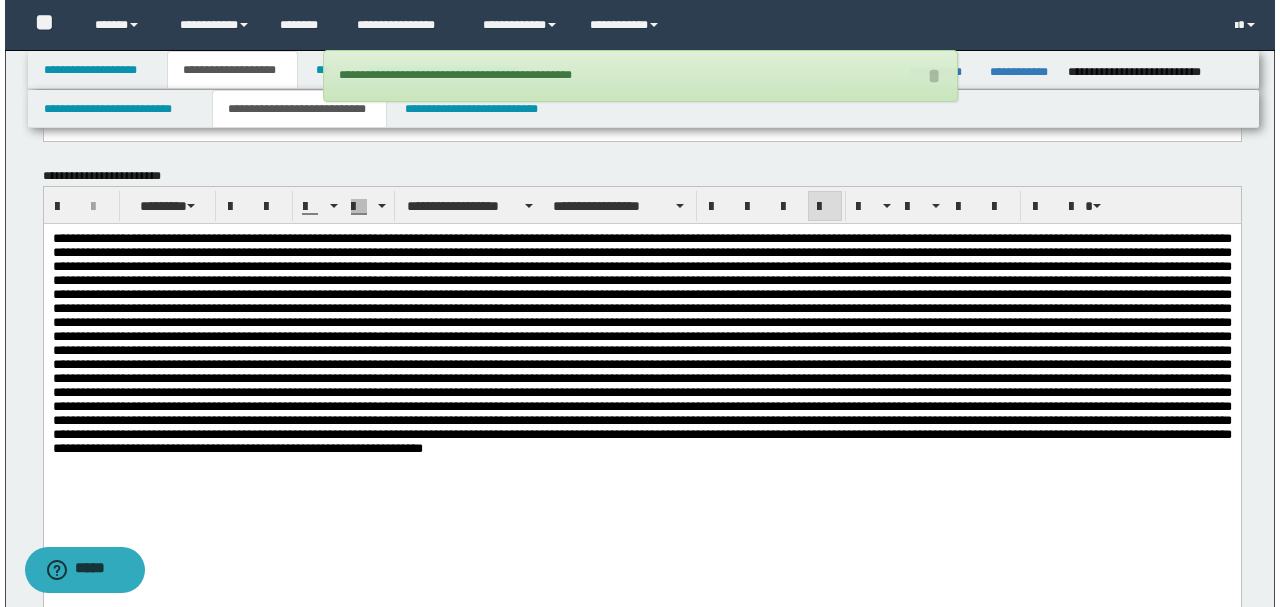 scroll, scrollTop: 2614, scrollLeft: 0, axis: vertical 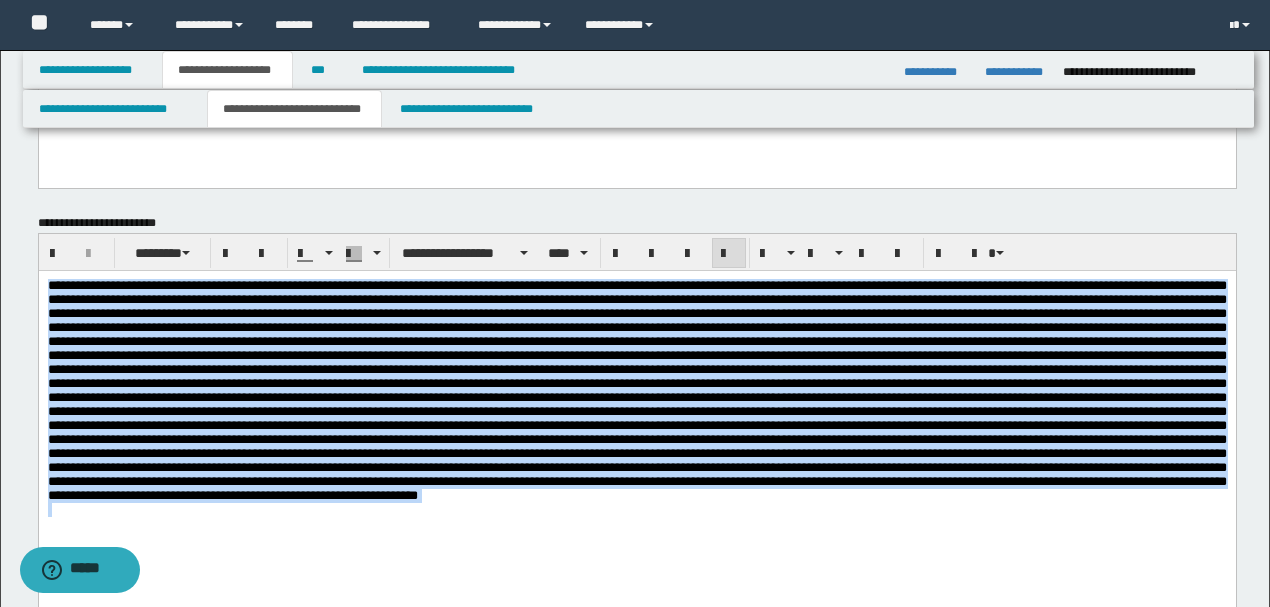 drag, startPoint x: 46, startPoint y: 281, endPoint x: 730, endPoint y: 544, distance: 732.8199 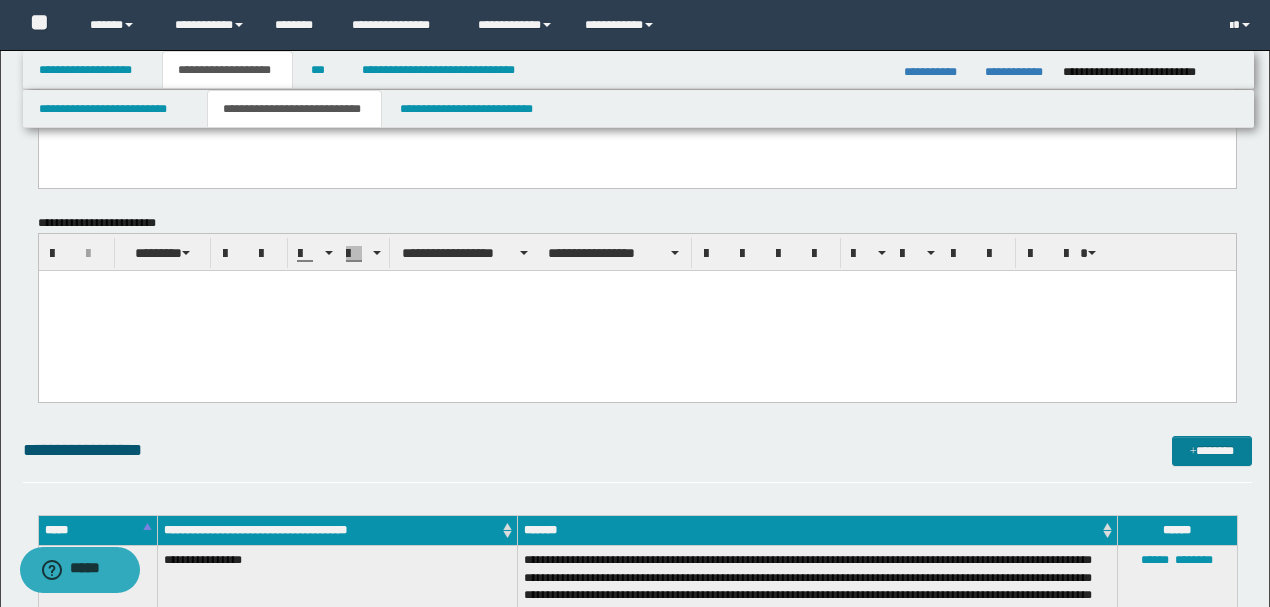 click on "*******" at bounding box center (1211, 450) 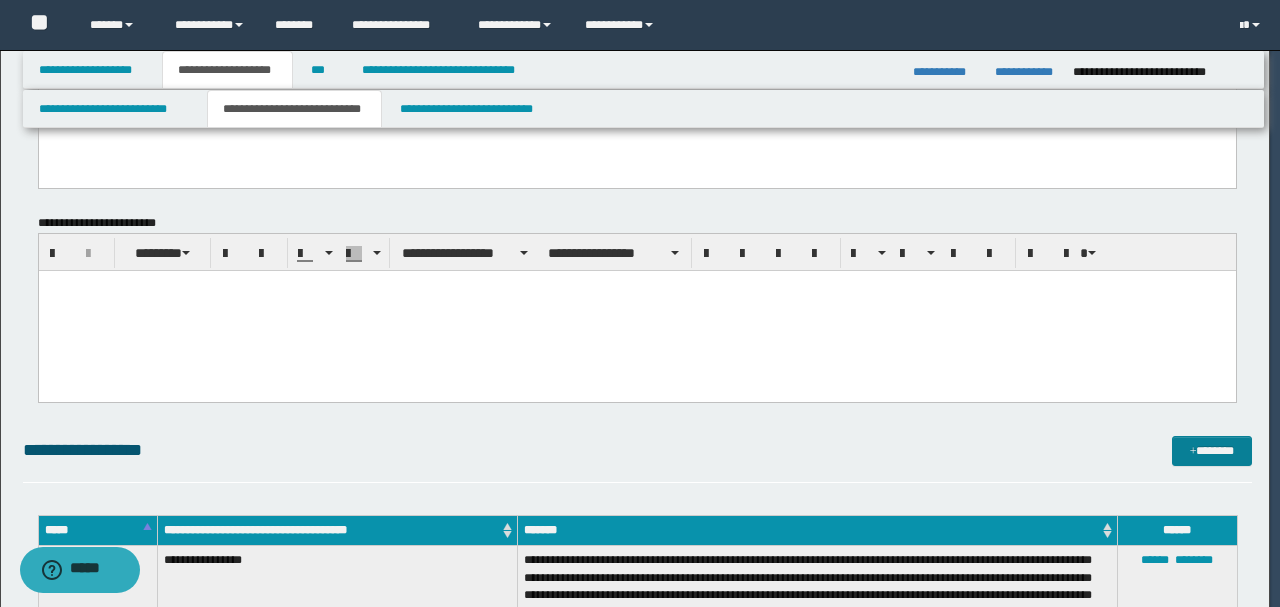 scroll, scrollTop: 0, scrollLeft: 0, axis: both 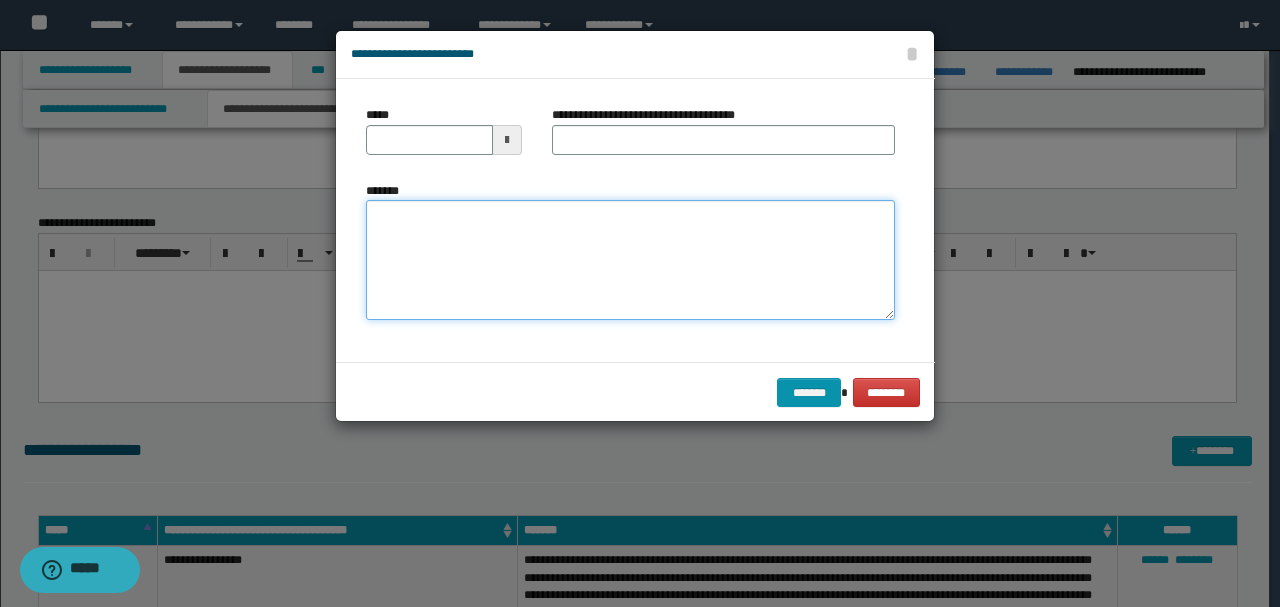 click on "*******" at bounding box center (630, 259) 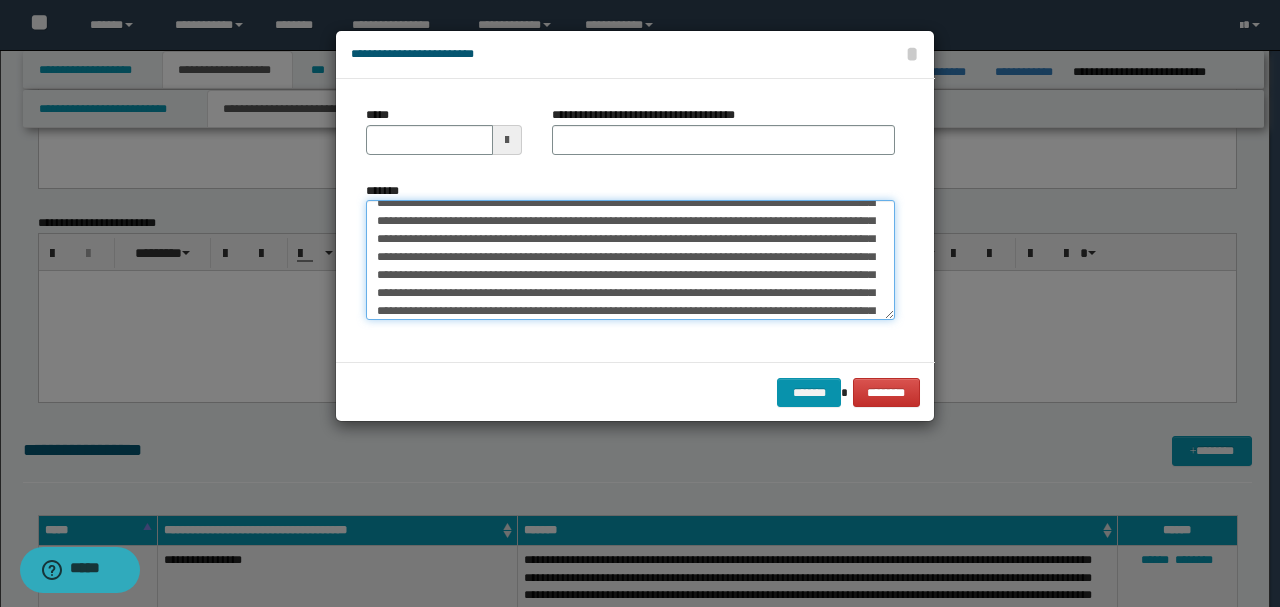 scroll, scrollTop: 0, scrollLeft: 0, axis: both 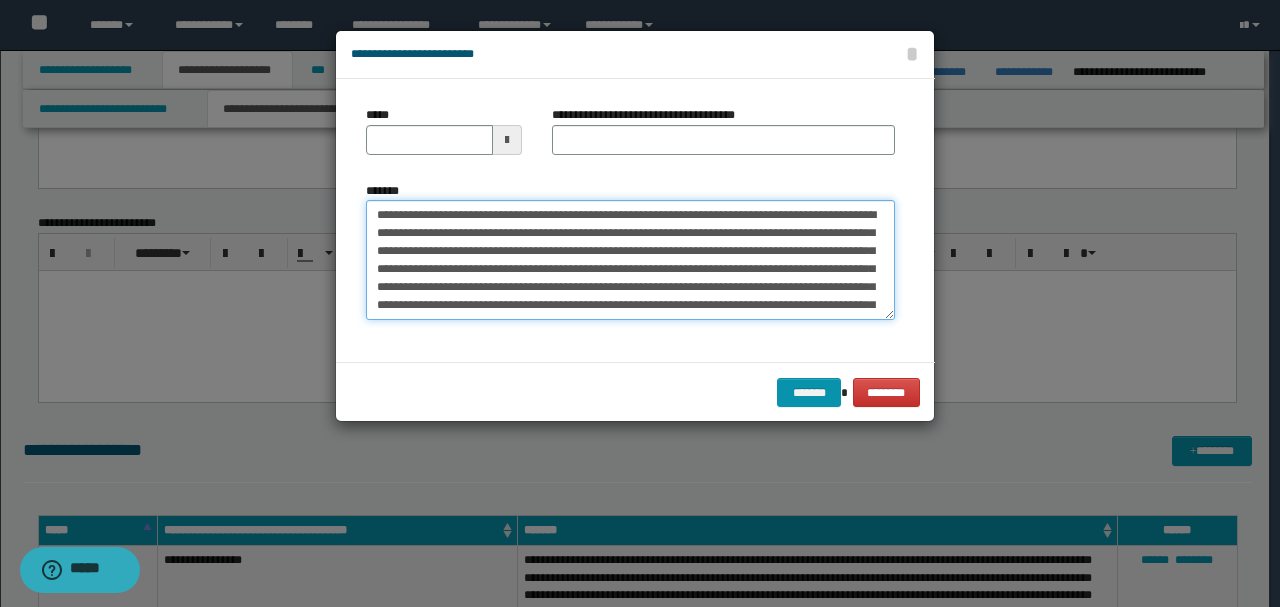 drag, startPoint x: 440, startPoint y: 216, endPoint x: 314, endPoint y: 204, distance: 126.57014 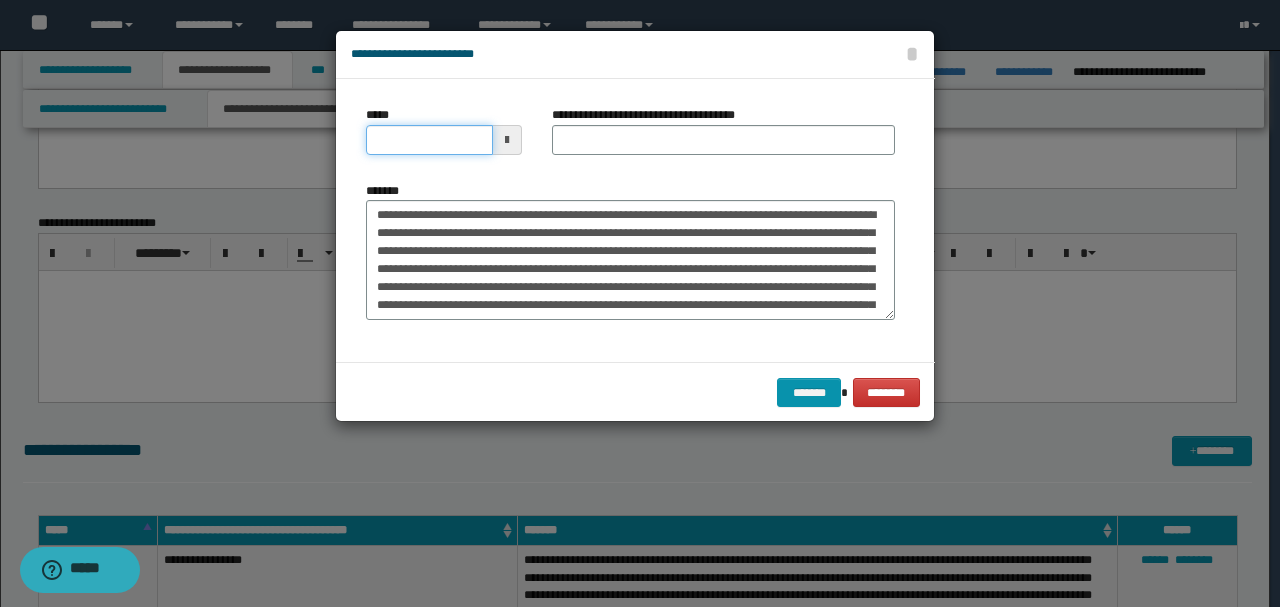 click on "*****" at bounding box center [429, 140] 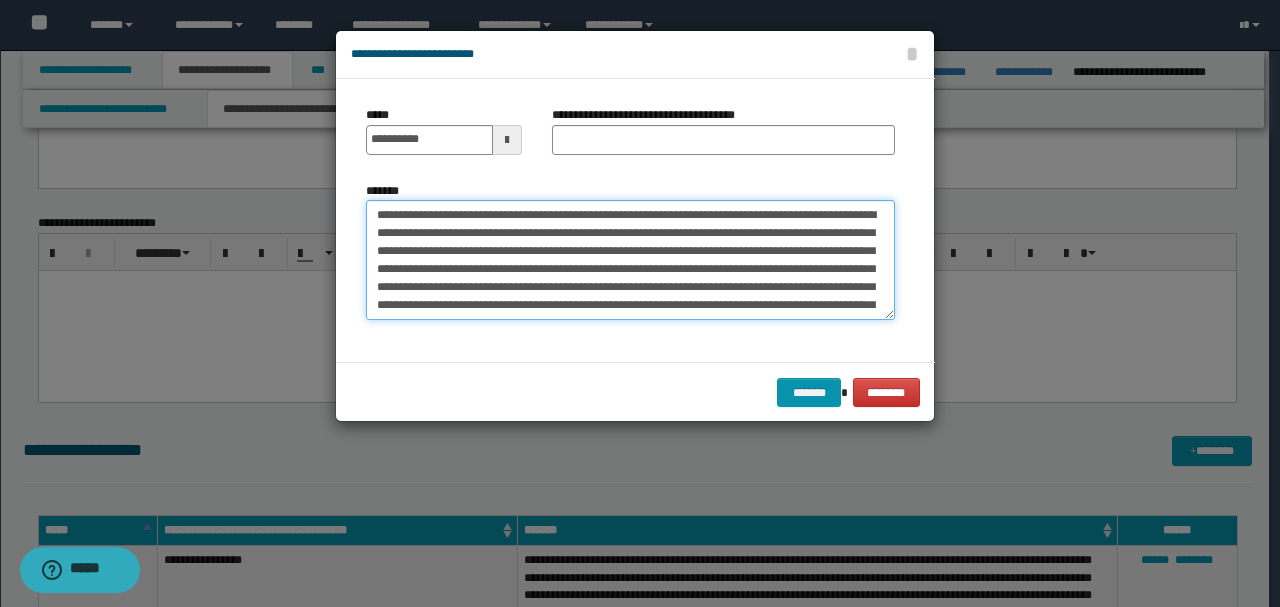 click on "*******" at bounding box center [630, 259] 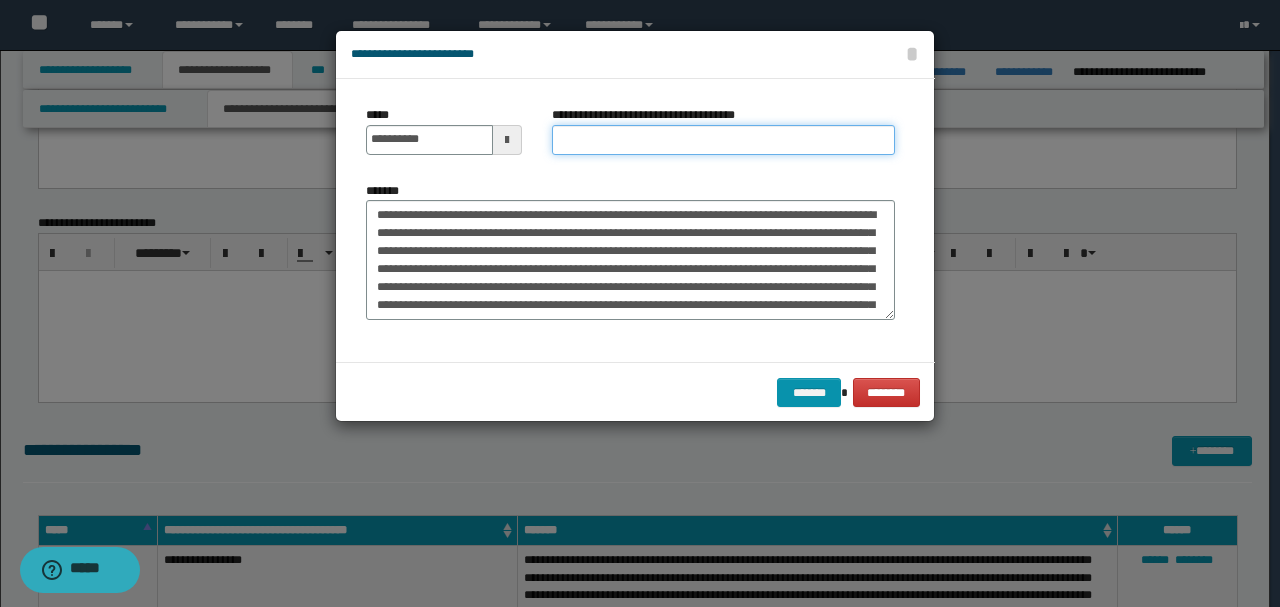 click on "**********" at bounding box center (723, 140) 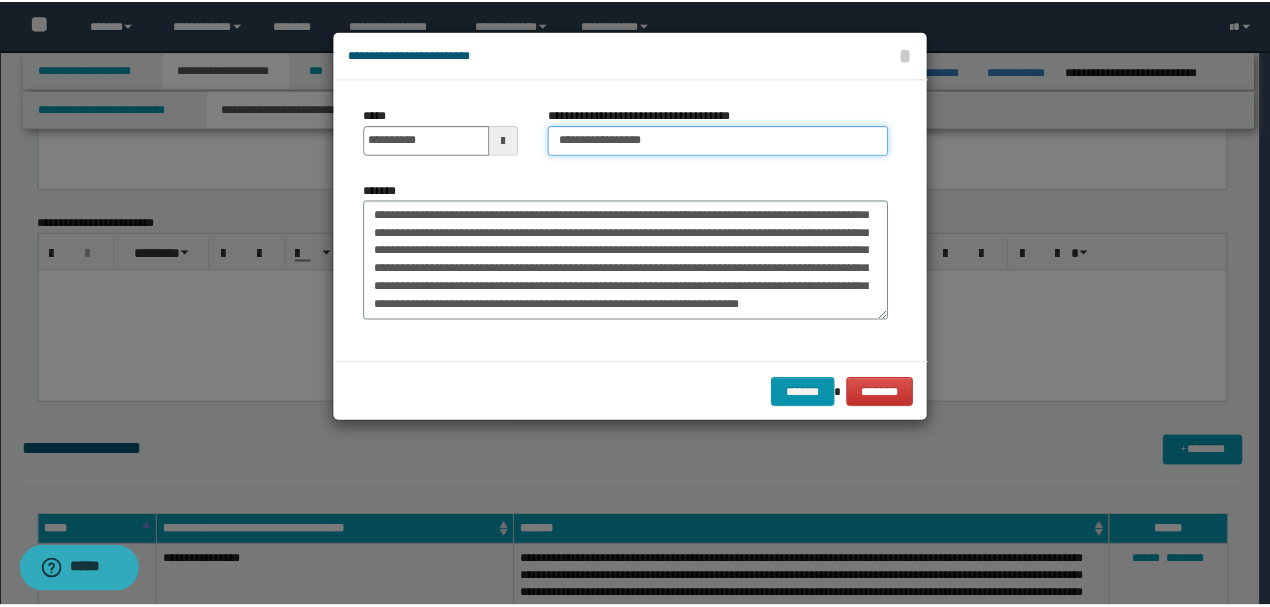 scroll, scrollTop: 648, scrollLeft: 0, axis: vertical 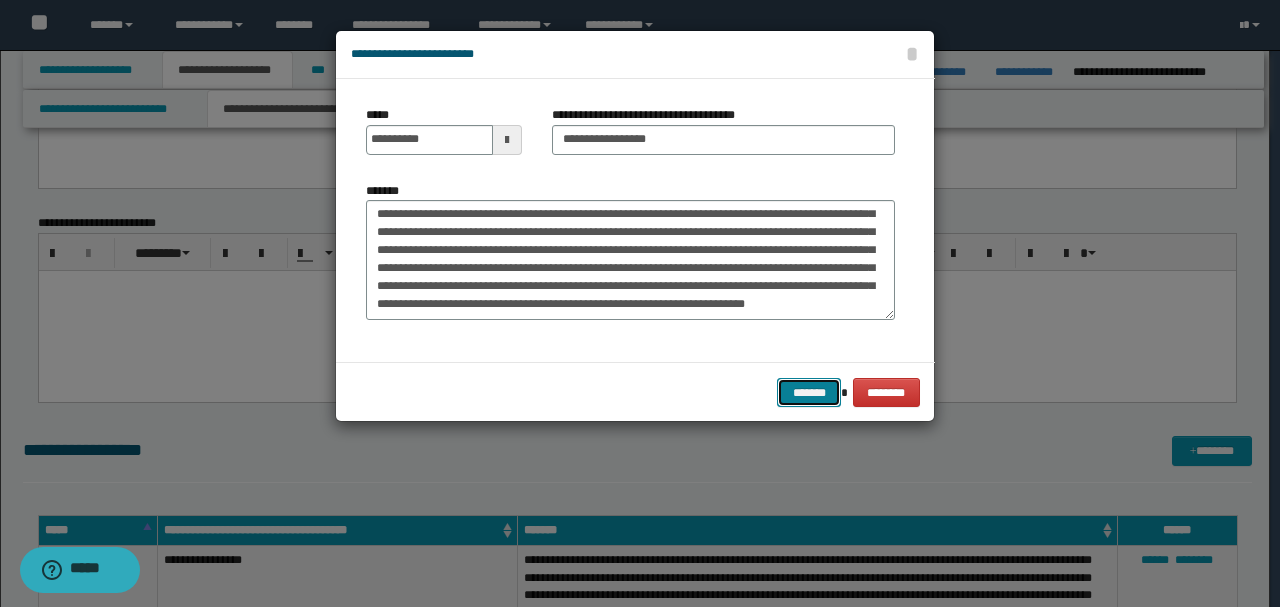 click on "*******" at bounding box center [809, 392] 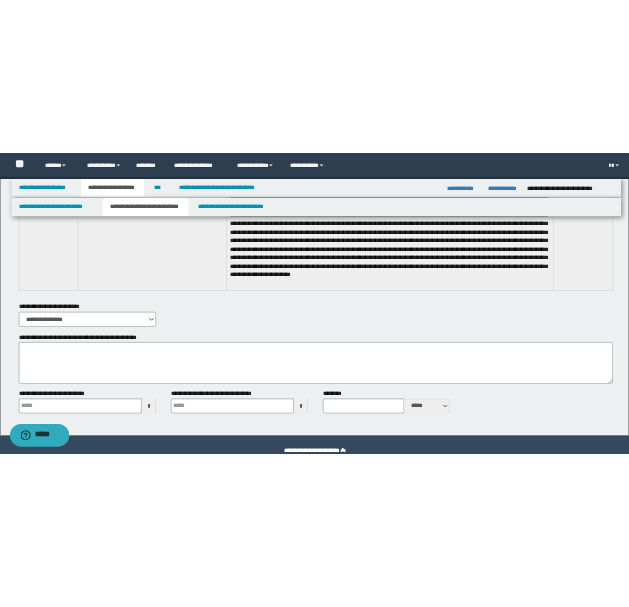 scroll, scrollTop: 7584, scrollLeft: 0, axis: vertical 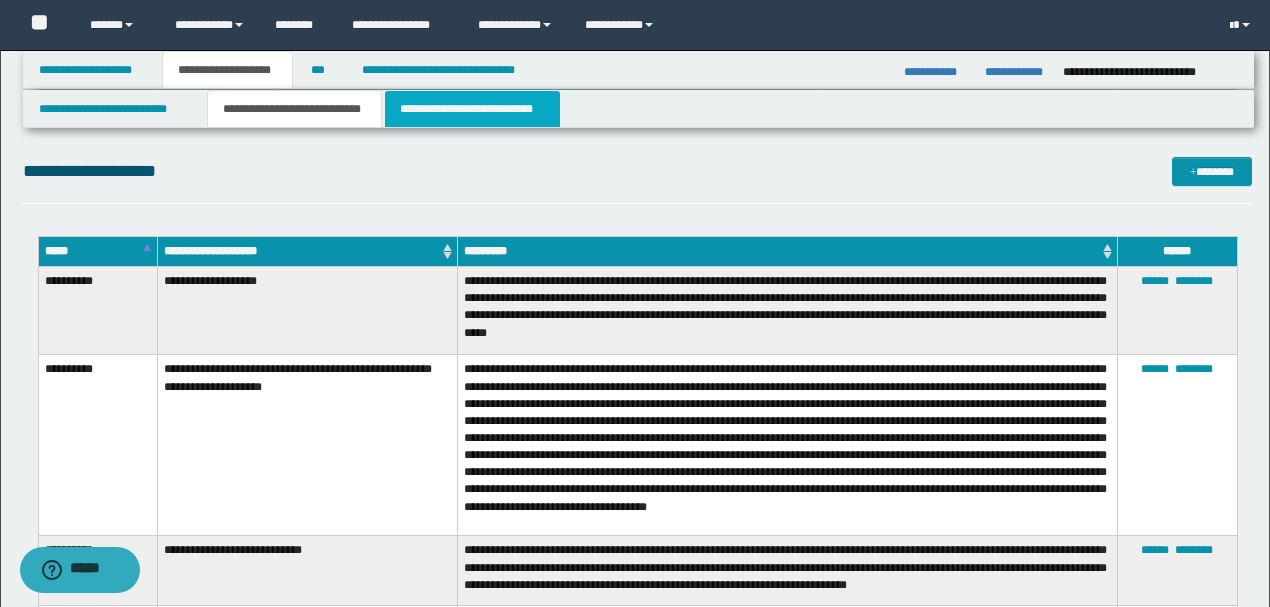 click on "**********" at bounding box center [472, 109] 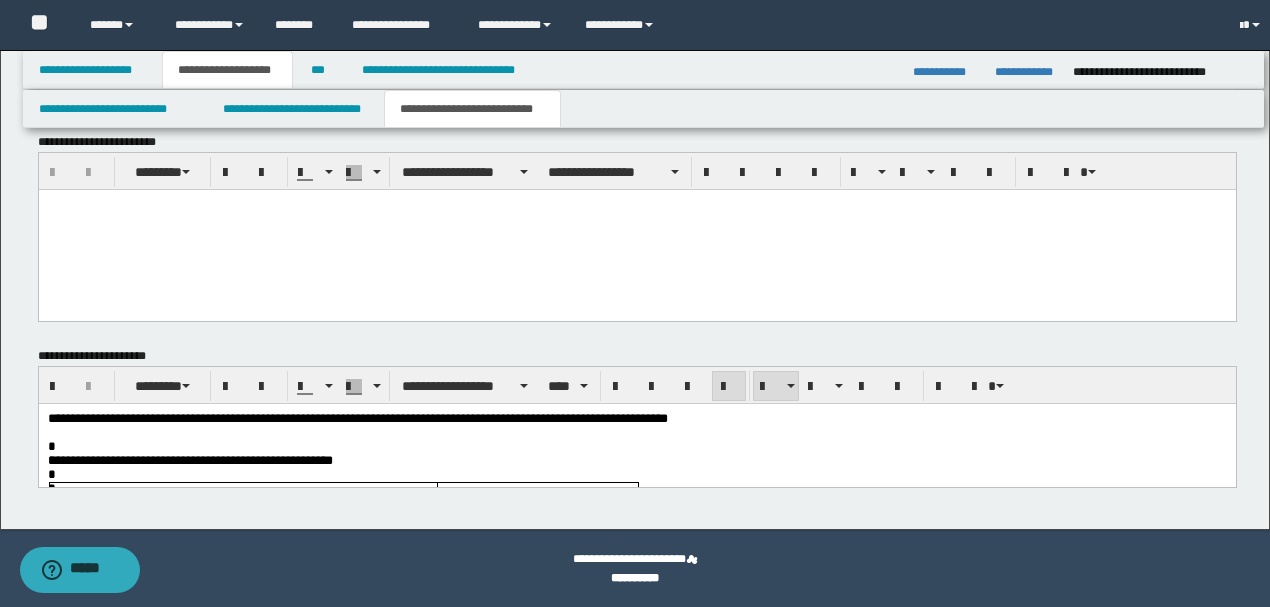 scroll, scrollTop: 5474, scrollLeft: 0, axis: vertical 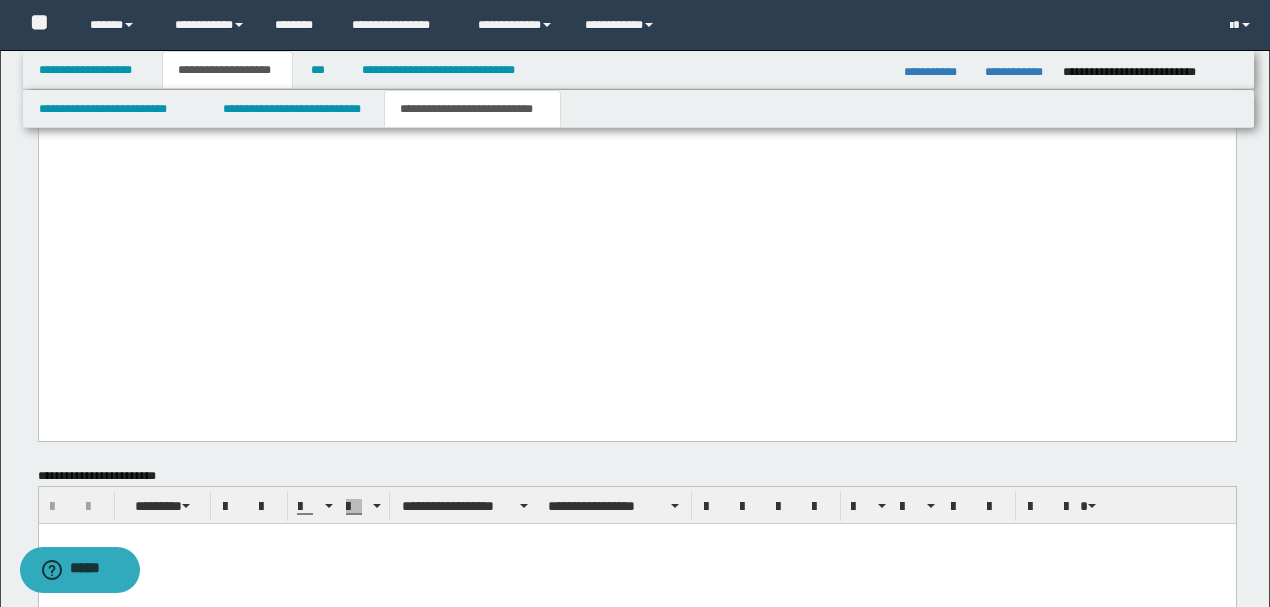 click on "**********" at bounding box center (184, -184) 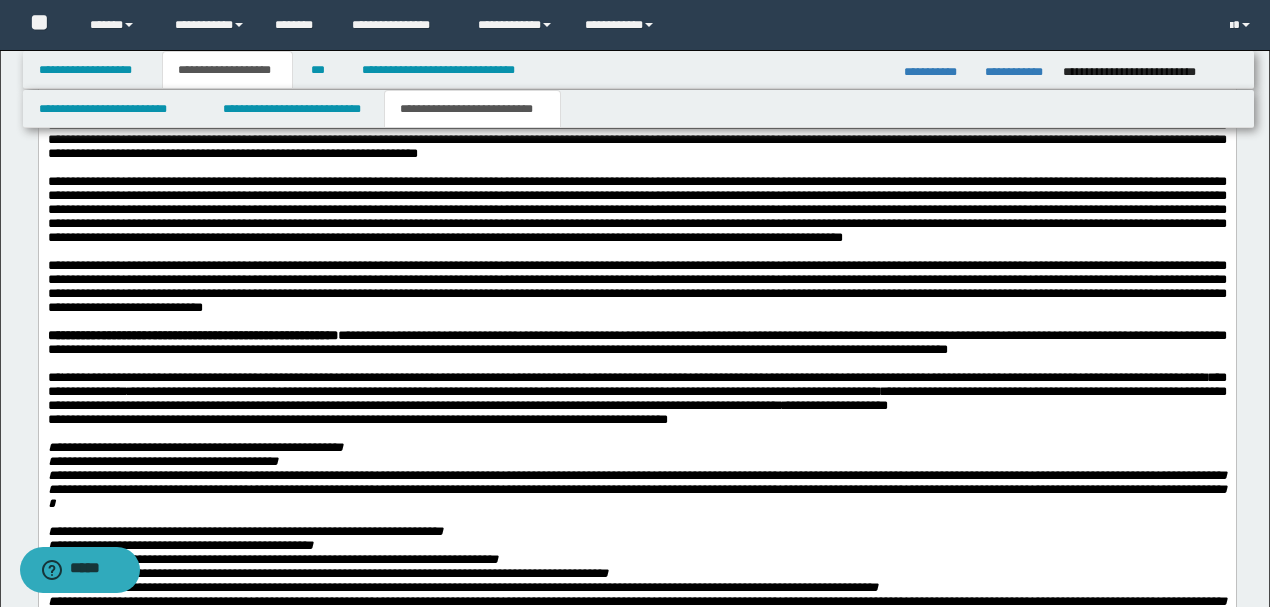 scroll, scrollTop: 3407, scrollLeft: 0, axis: vertical 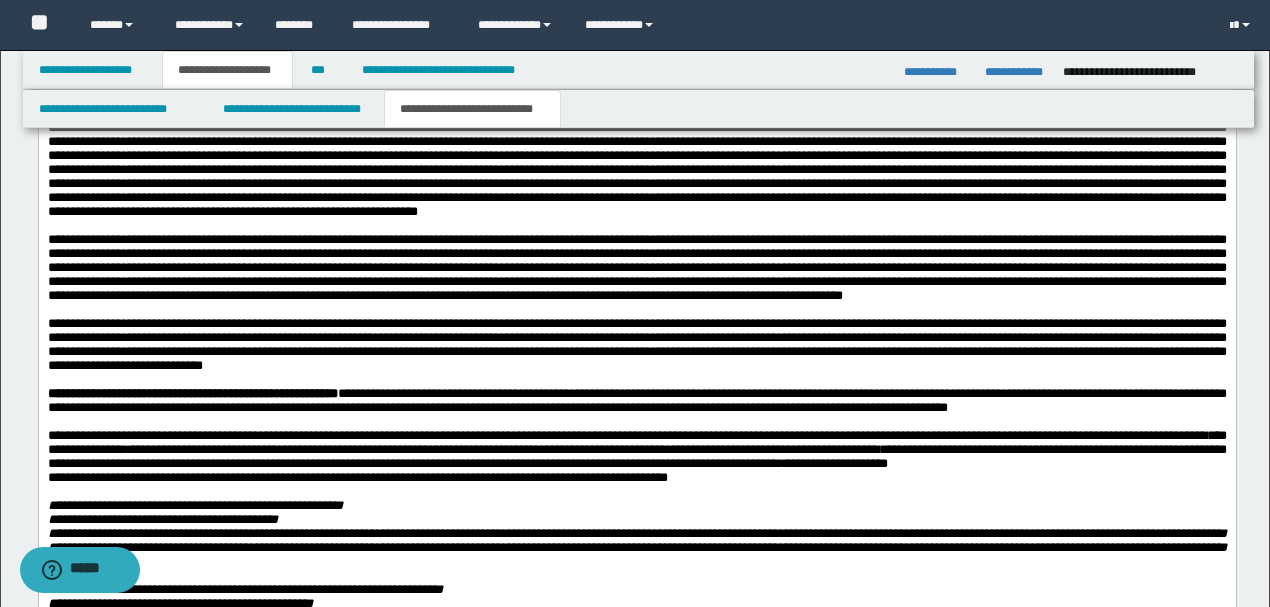 click on "**********" at bounding box center [636, -5] 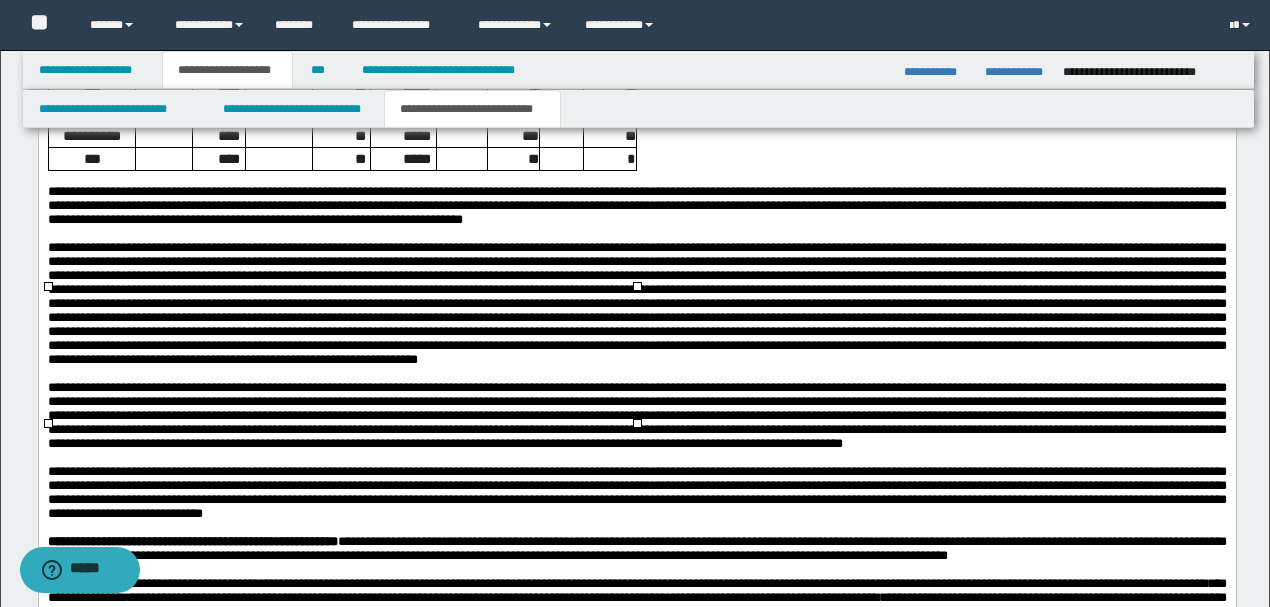 click on "**********" at bounding box center (636, 49) 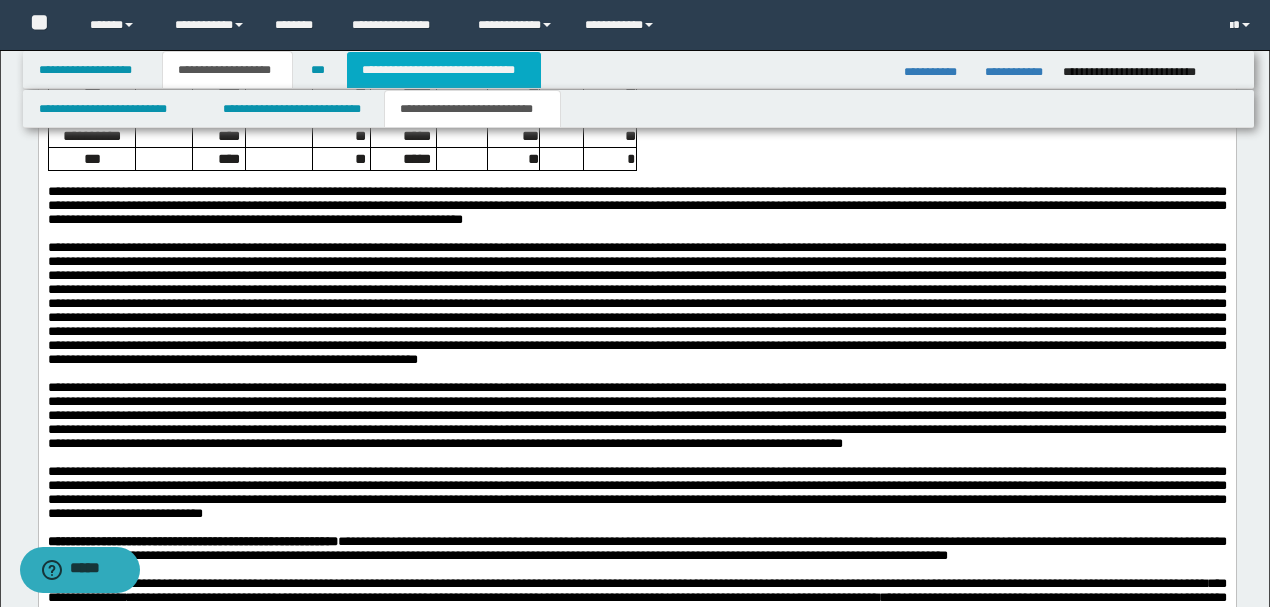 click on "**********" at bounding box center [444, 70] 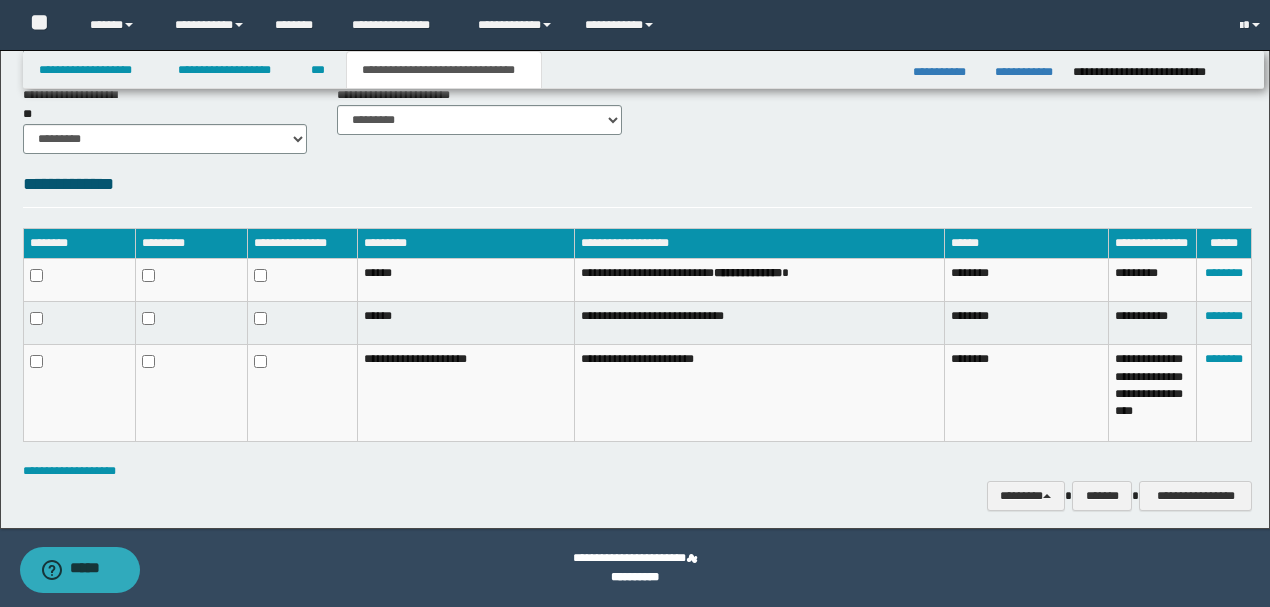 scroll, scrollTop: 881, scrollLeft: 0, axis: vertical 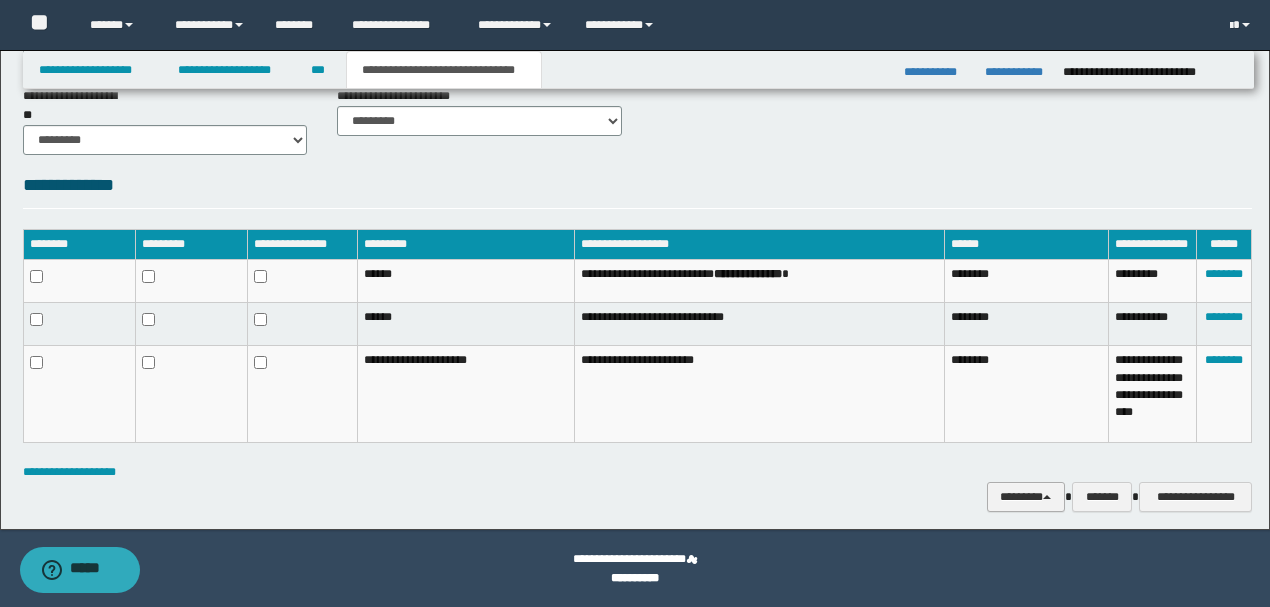 click on "********" at bounding box center [1026, 496] 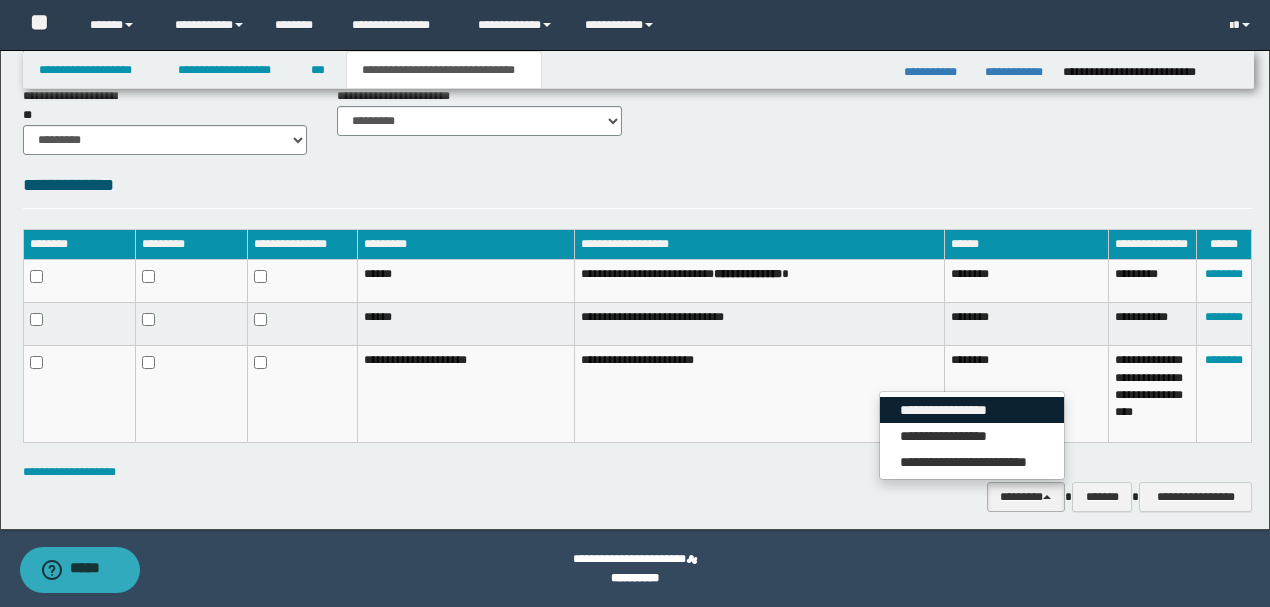 click on "**********" at bounding box center (972, 410) 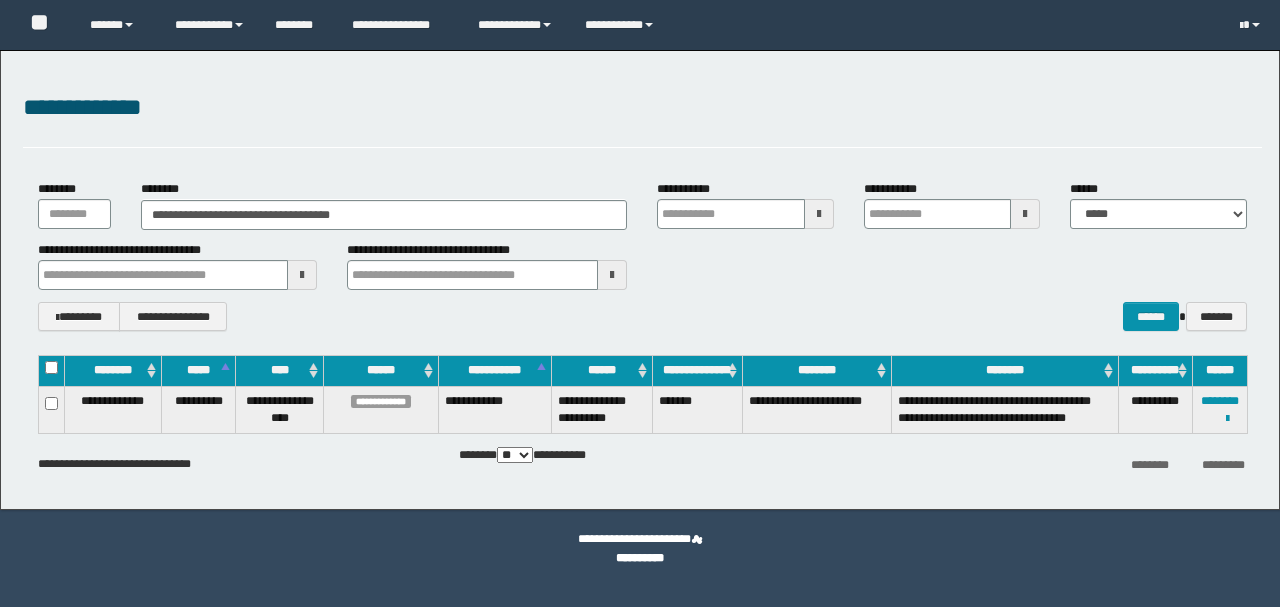 scroll, scrollTop: 0, scrollLeft: 0, axis: both 